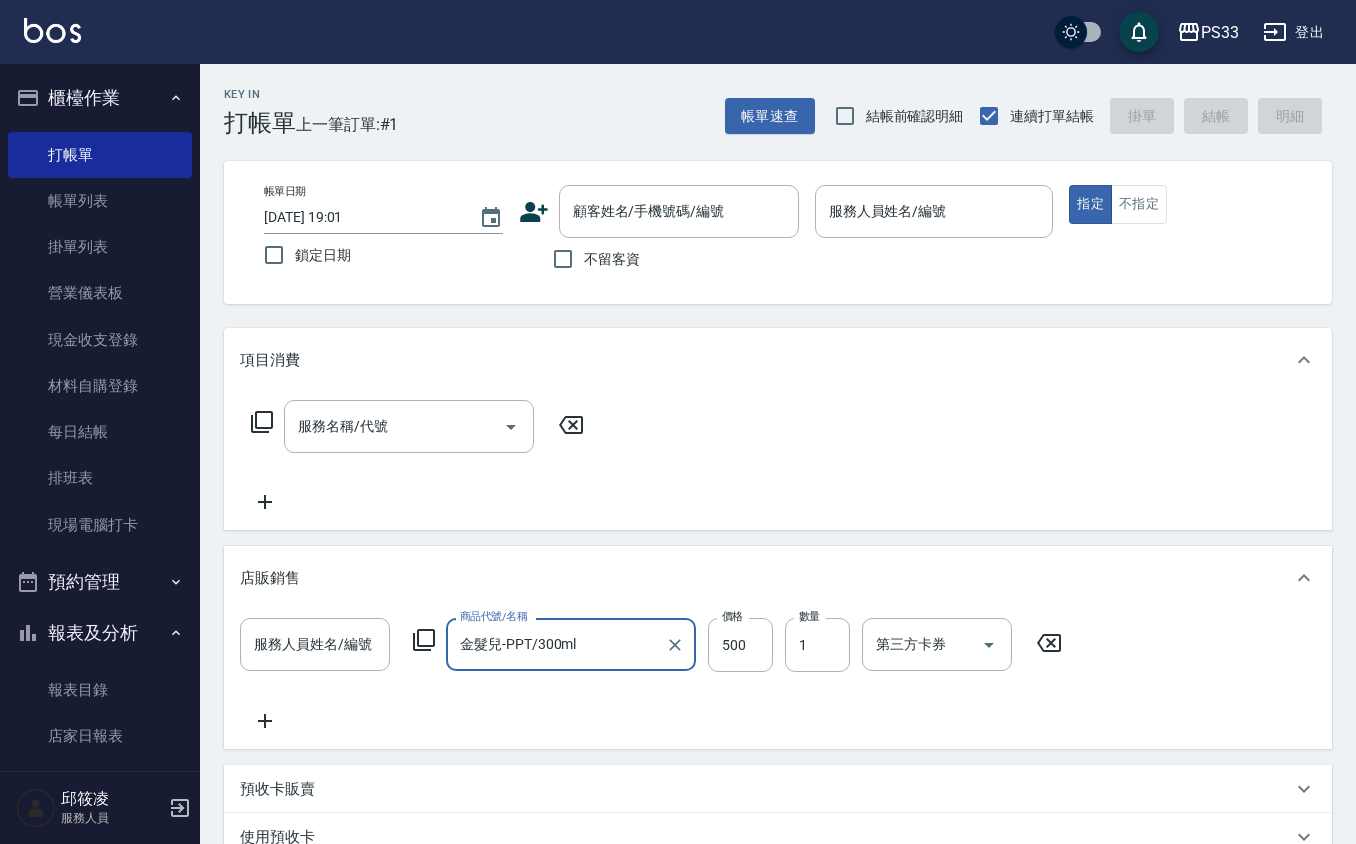 scroll, scrollTop: 0, scrollLeft: 0, axis: both 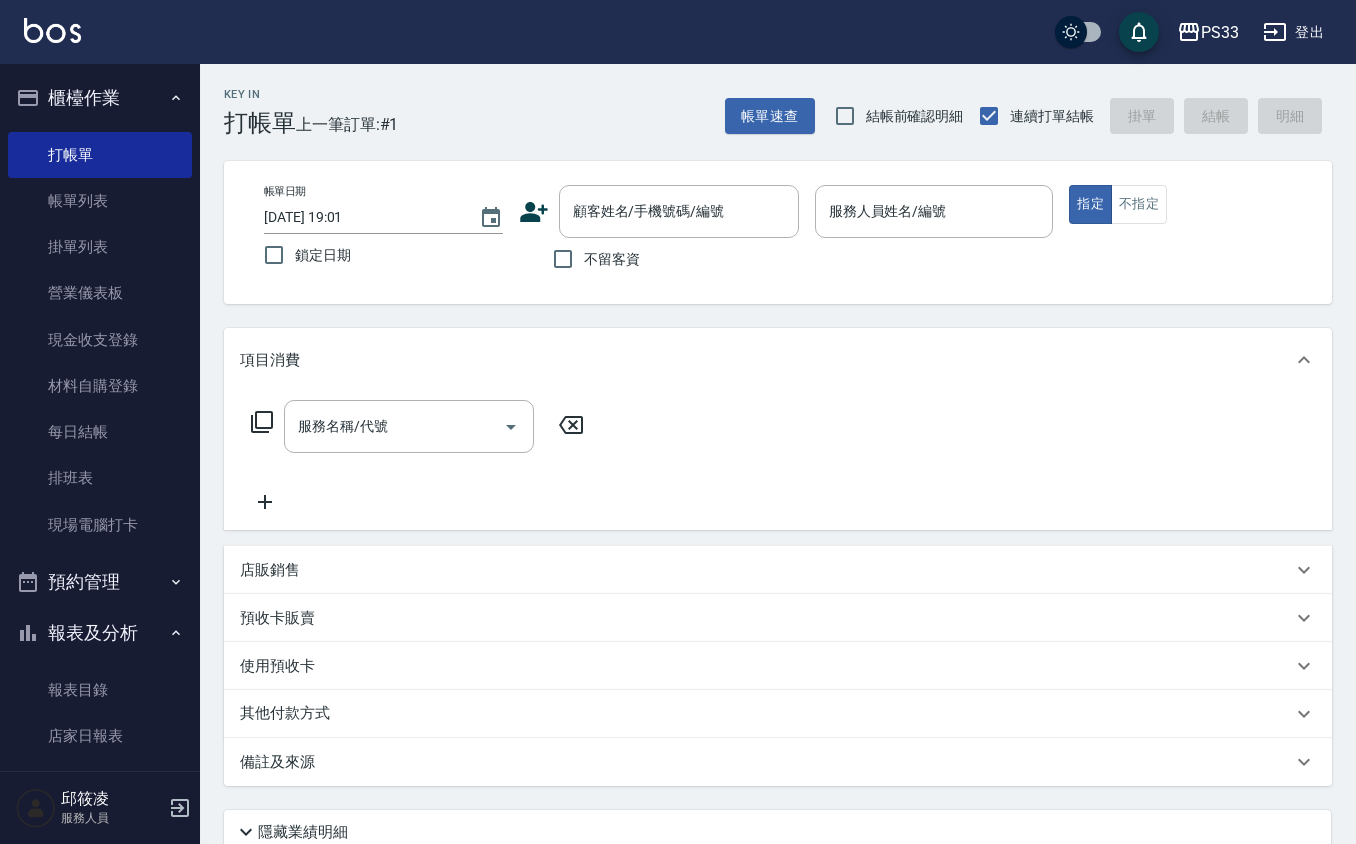 click on "預收卡販賣" at bounding box center [766, 618] 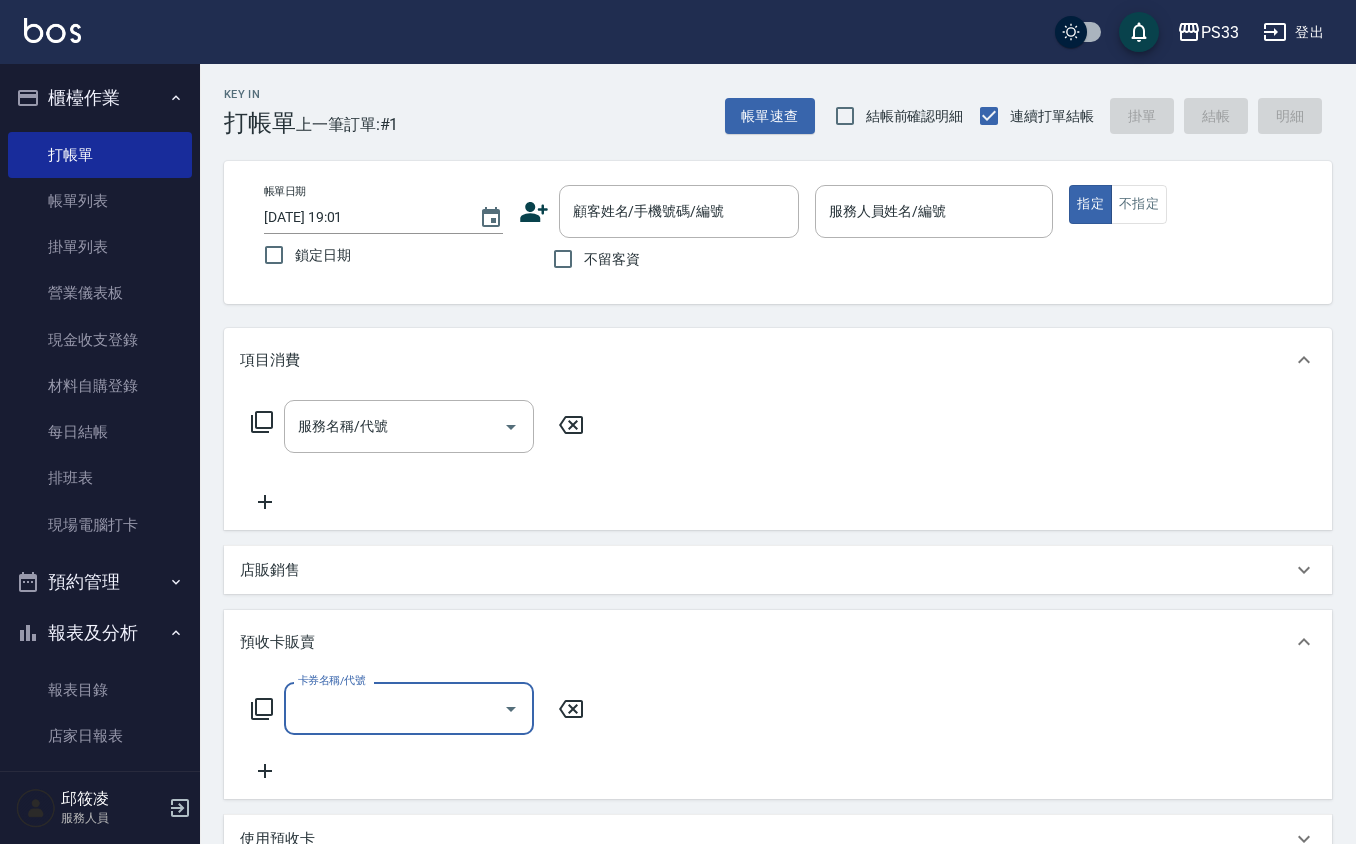 scroll, scrollTop: 0, scrollLeft: 0, axis: both 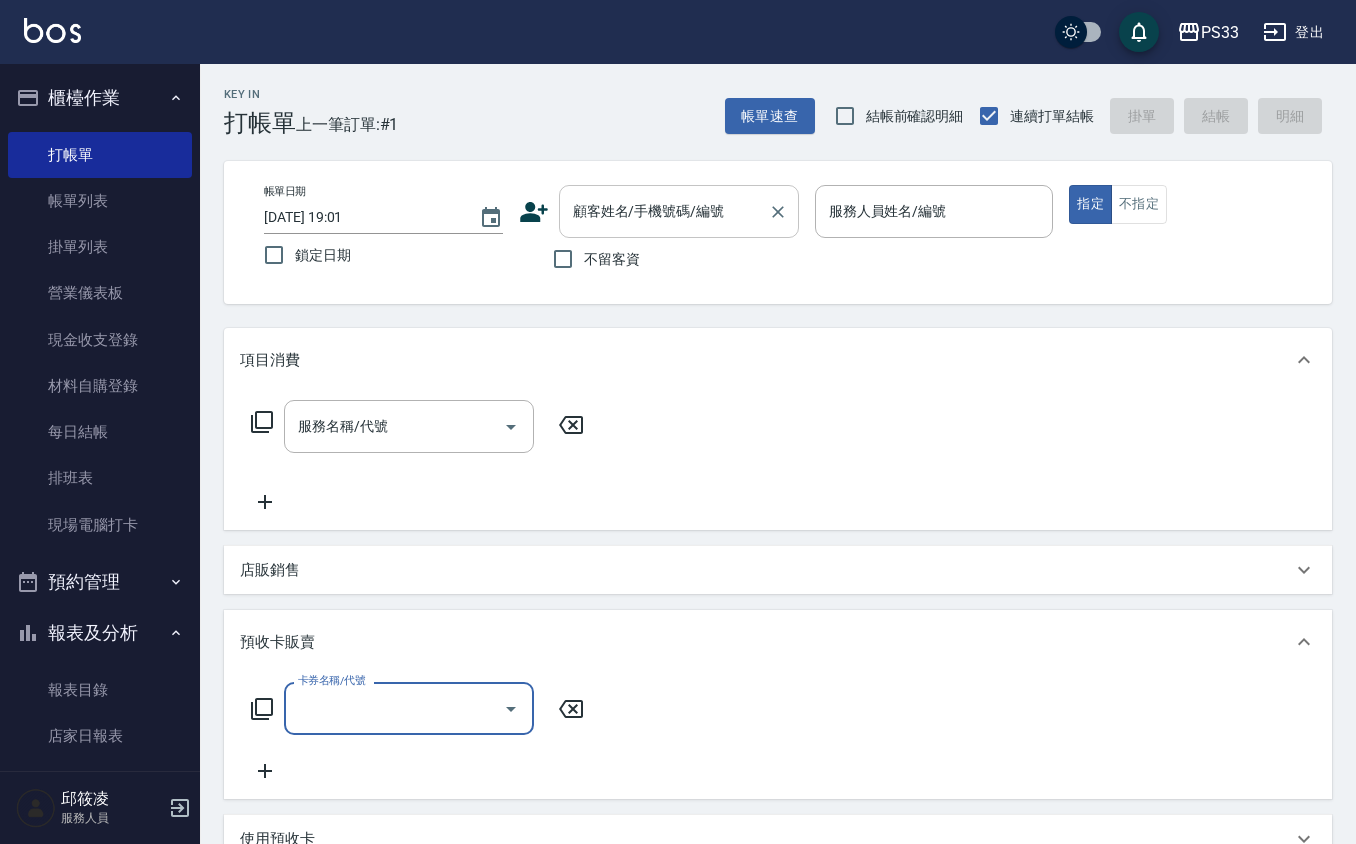 click on "顧客姓名/手機號碼/編號" at bounding box center (664, 211) 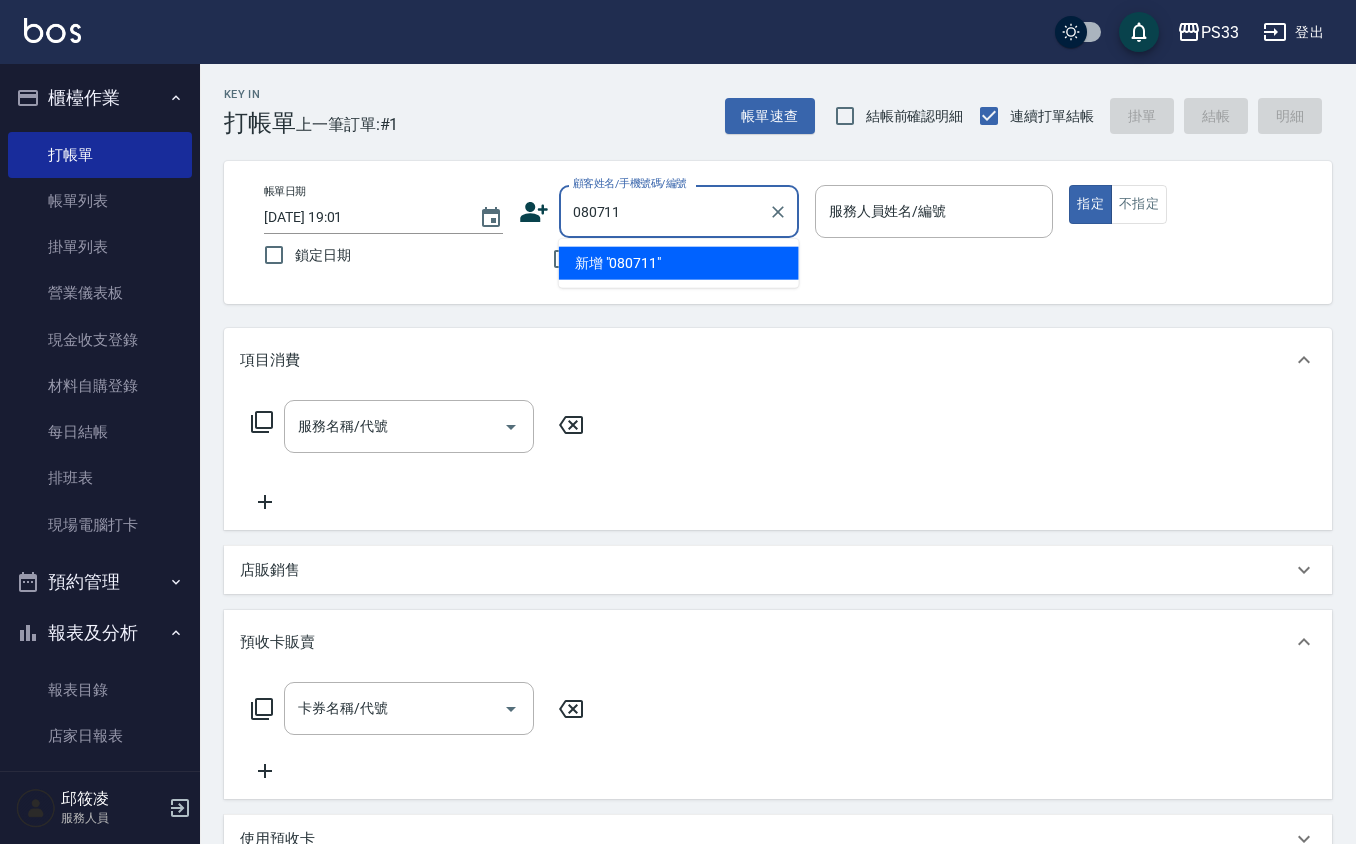 type on "080711" 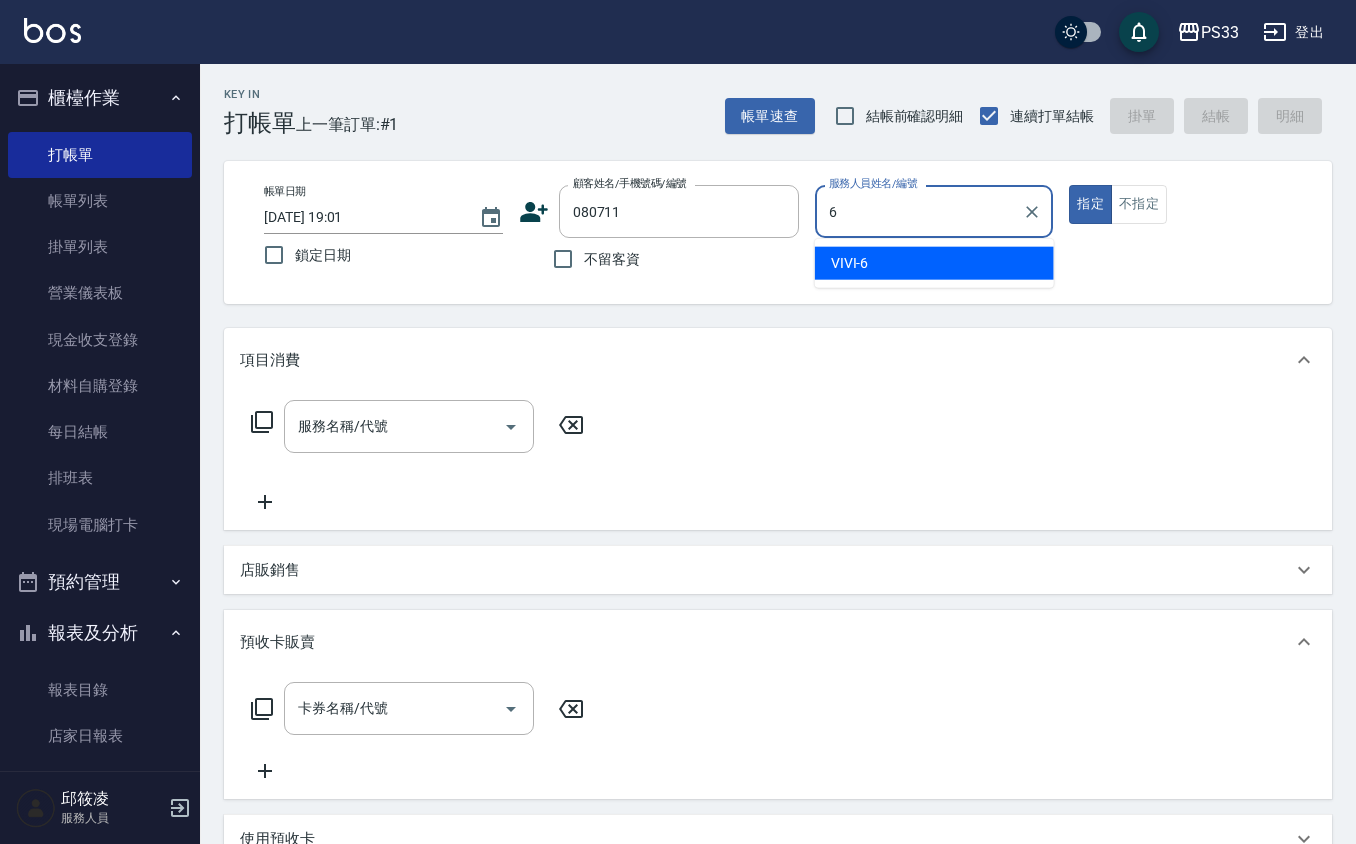 type on "VIVI-6" 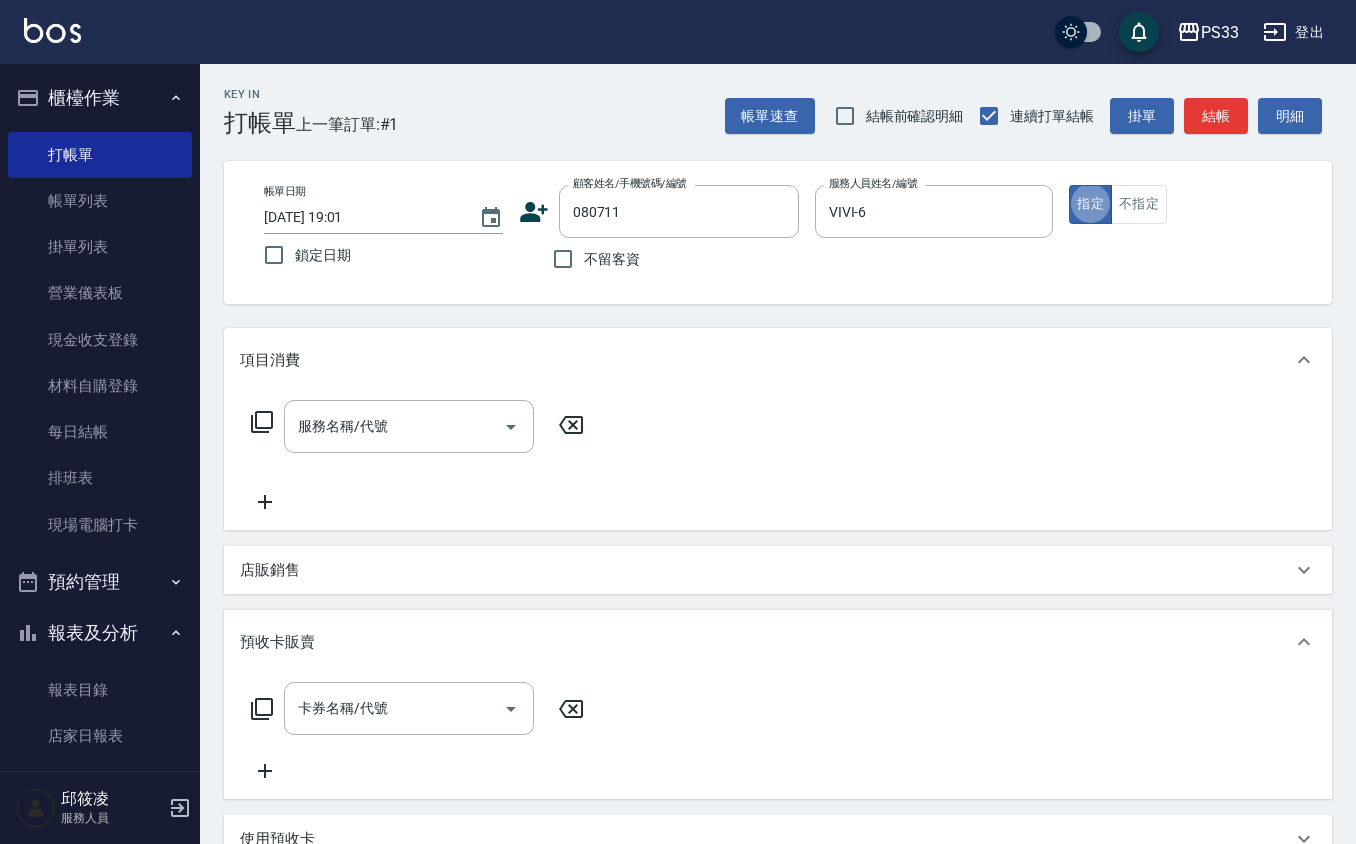 type on "true" 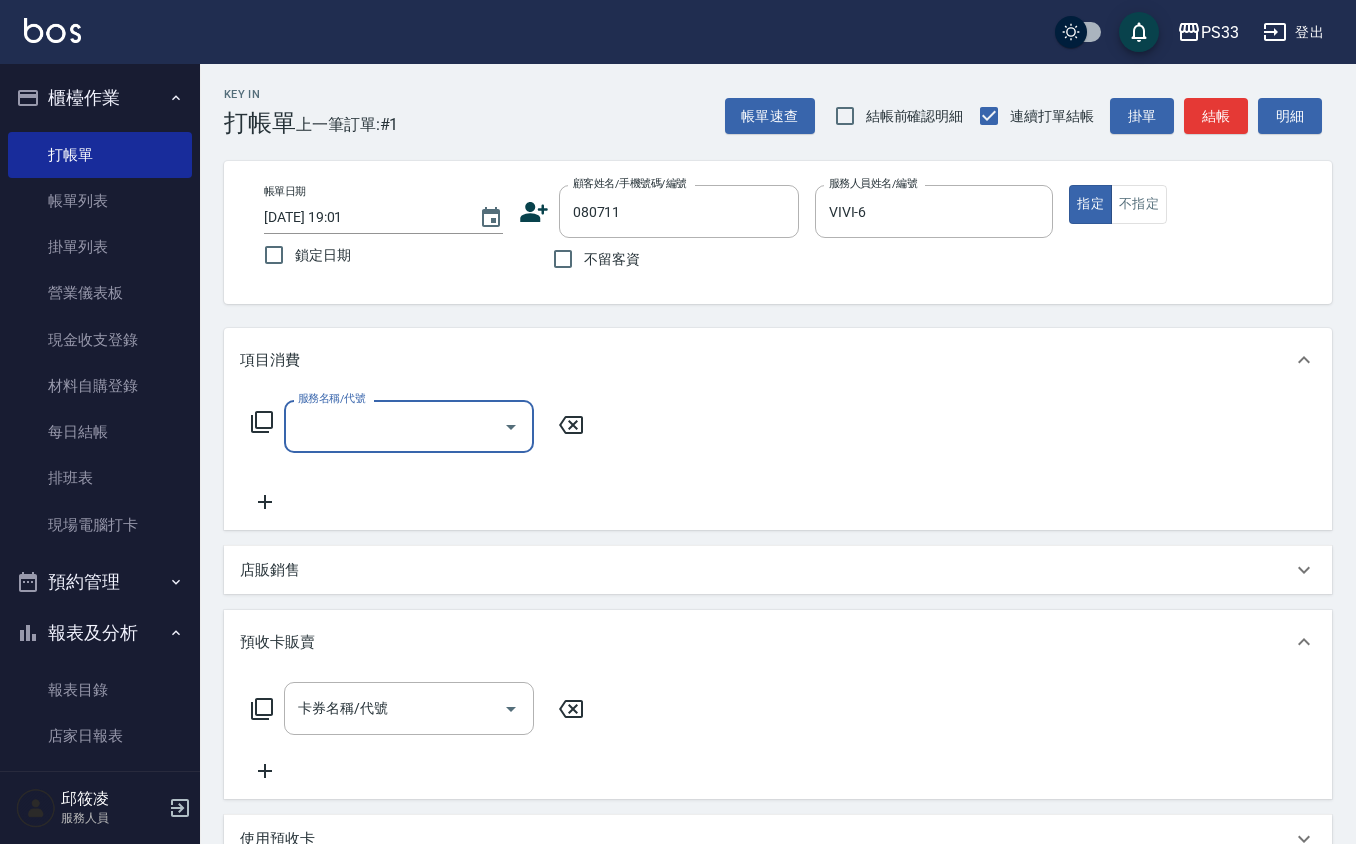 type on "羅志承/09177556309/080711" 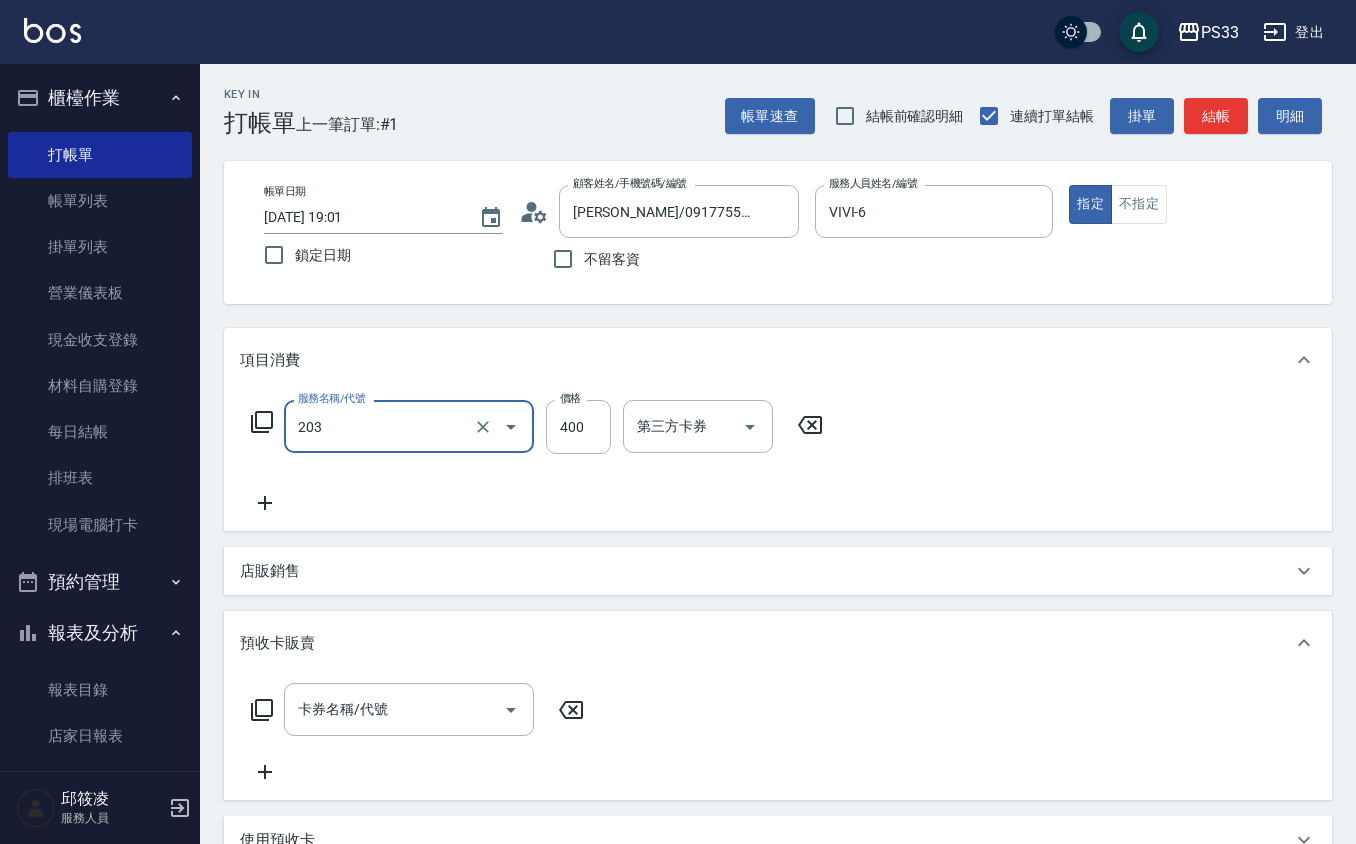 type on "指定單剪(203)" 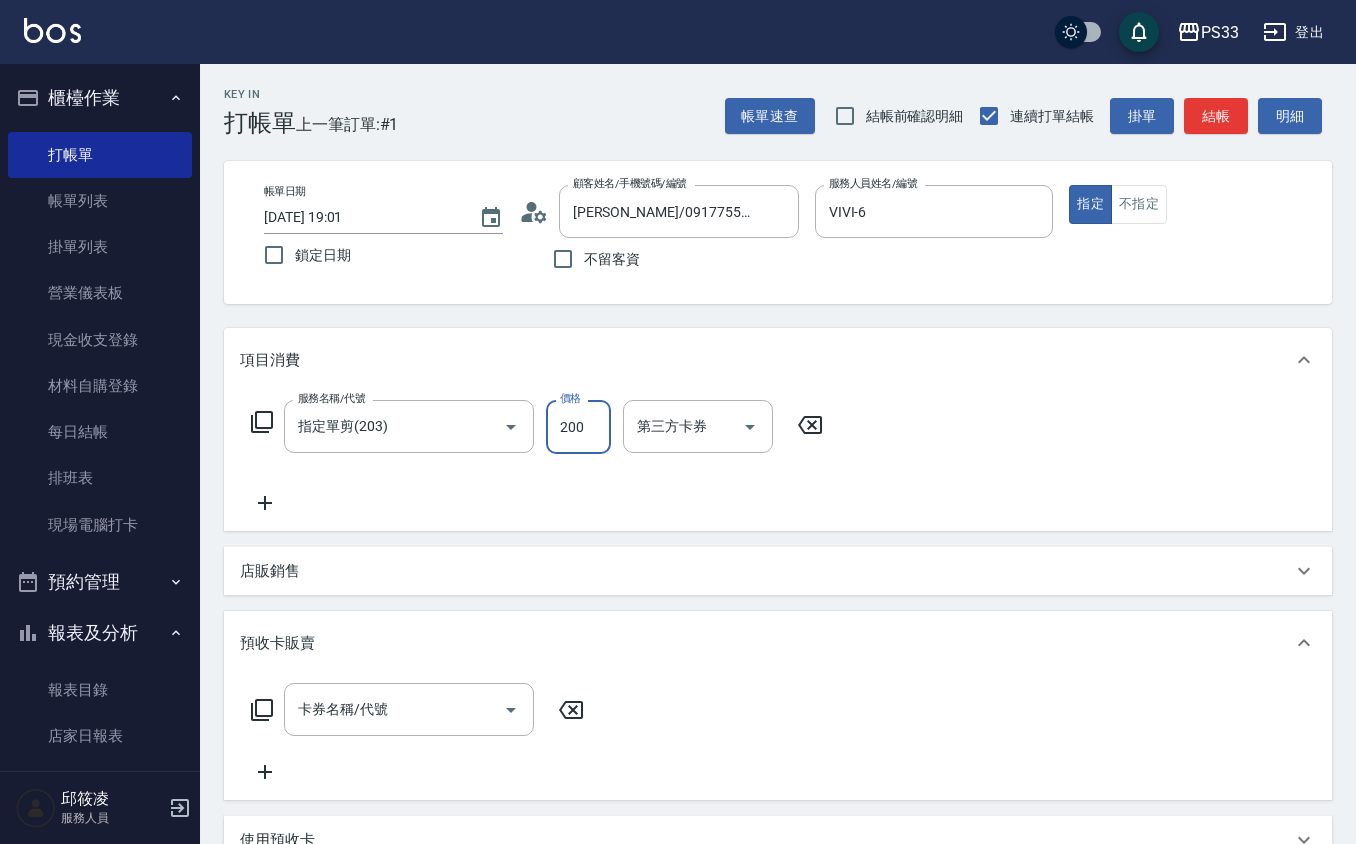 type on "200" 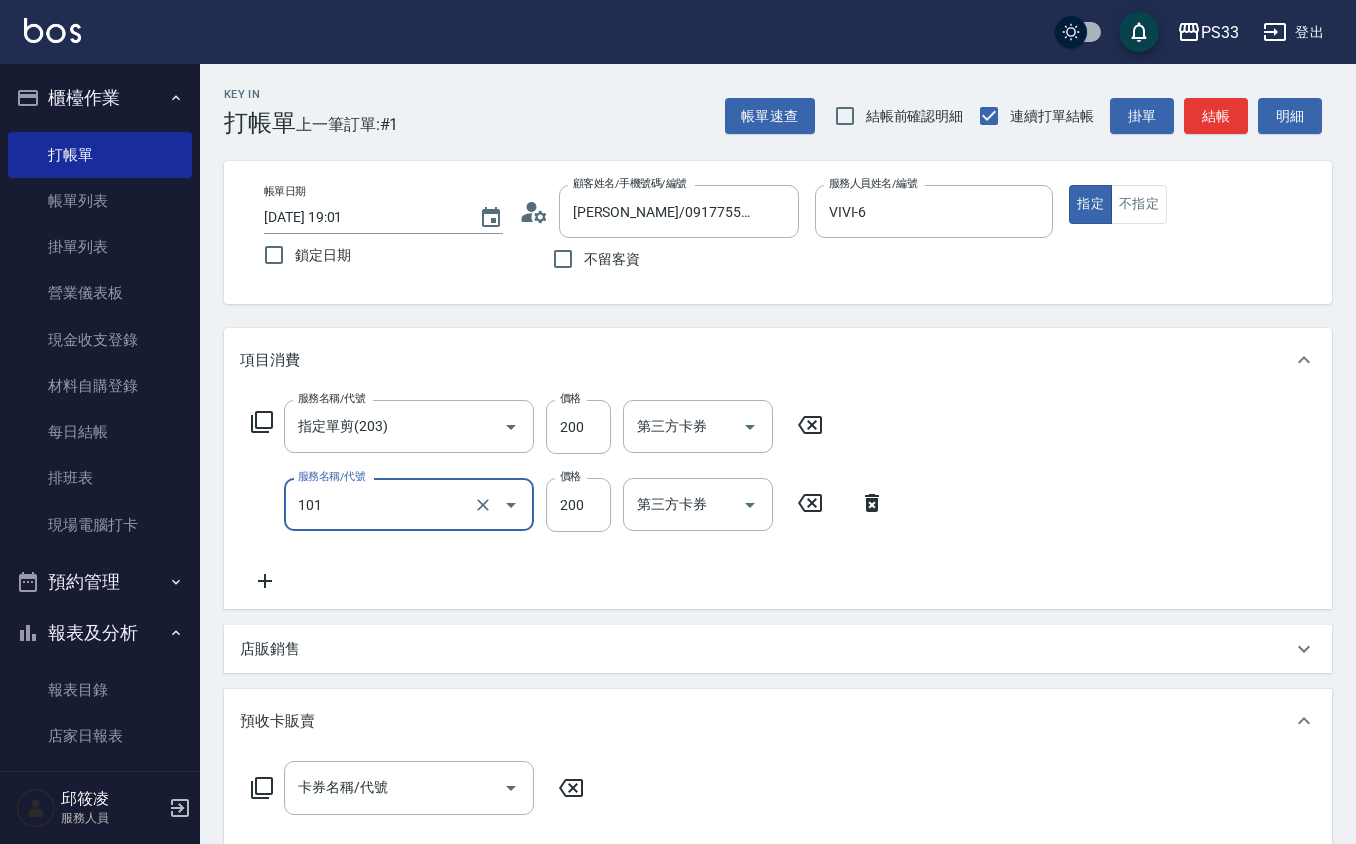 type on "洗髮(101)" 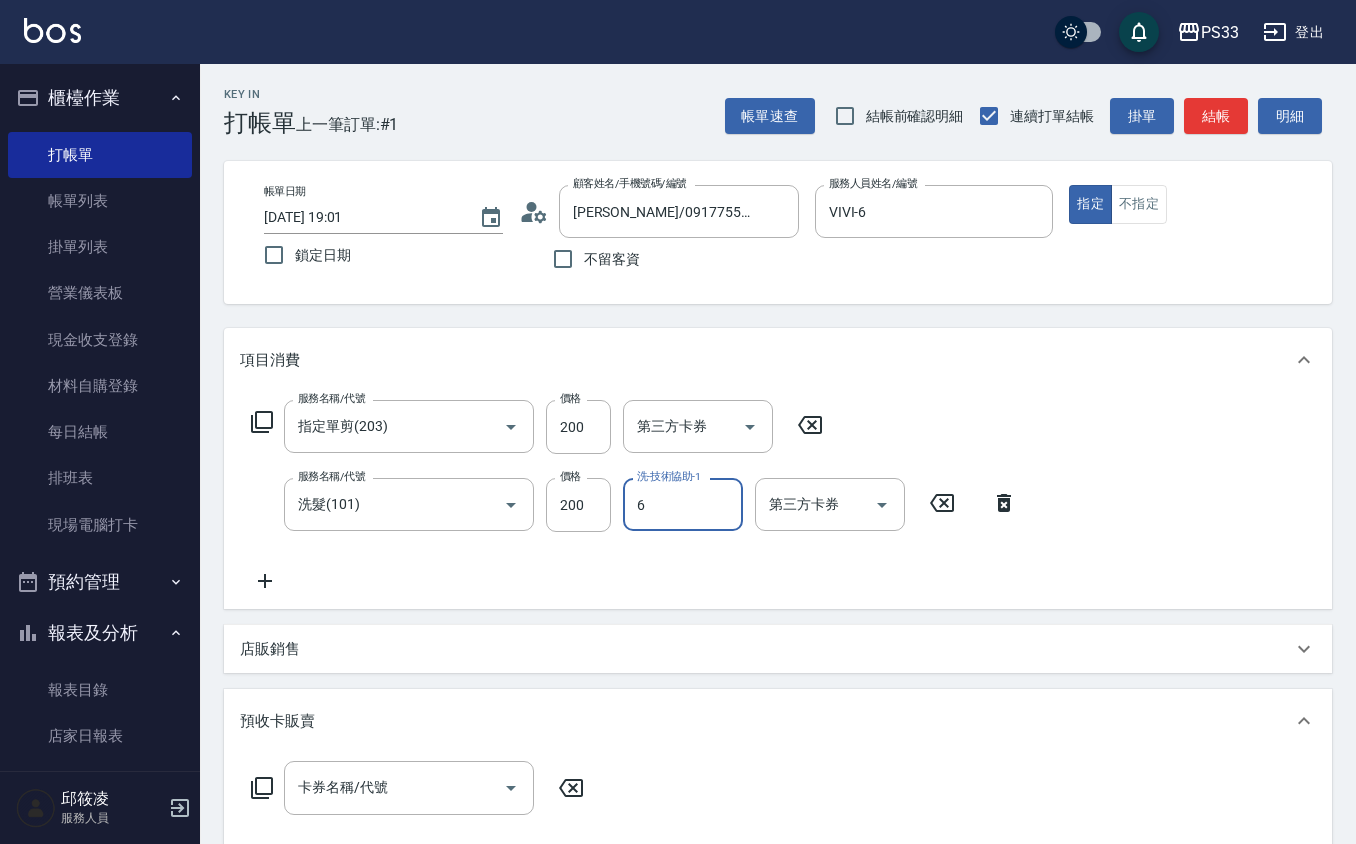 type on "VIVI-6" 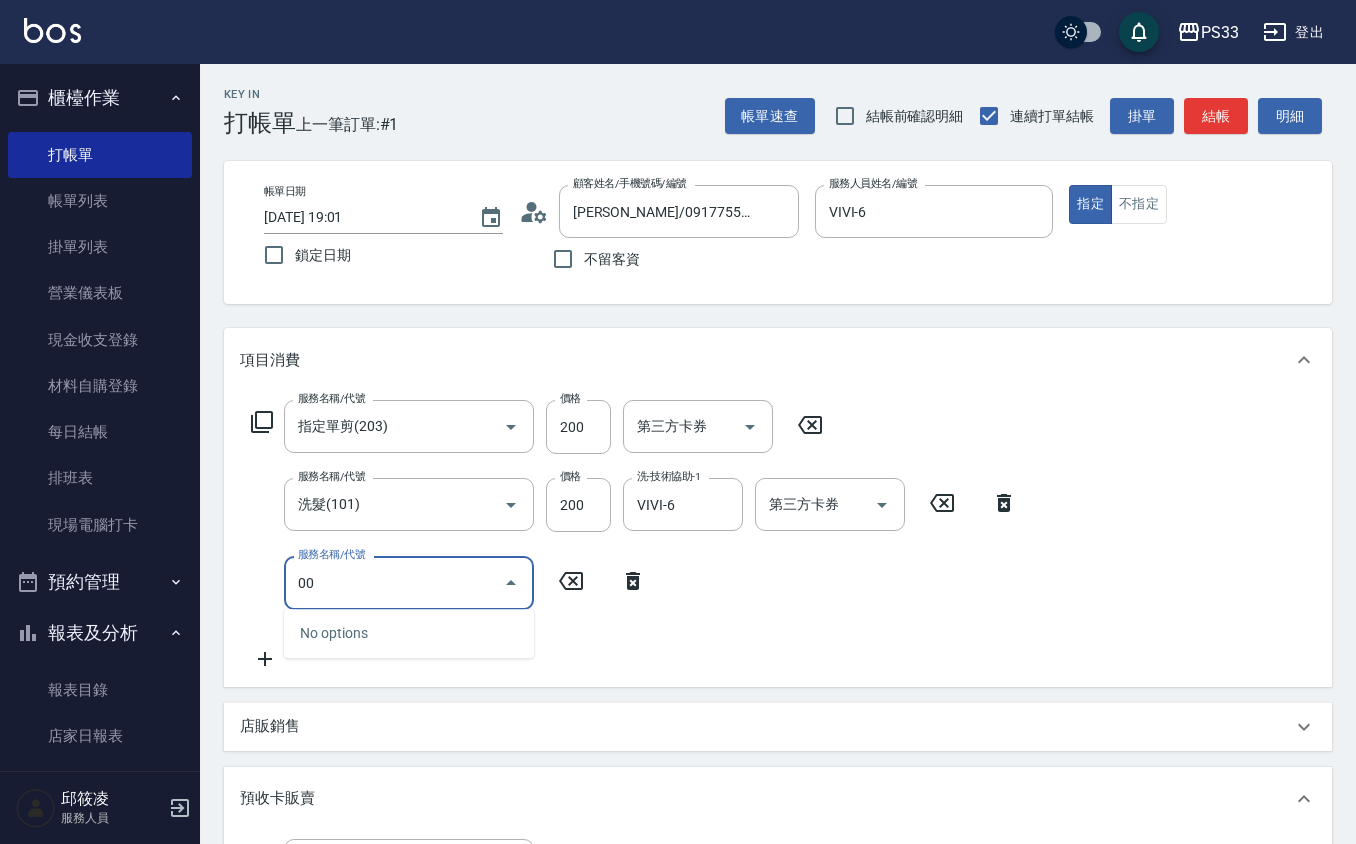 type on "0" 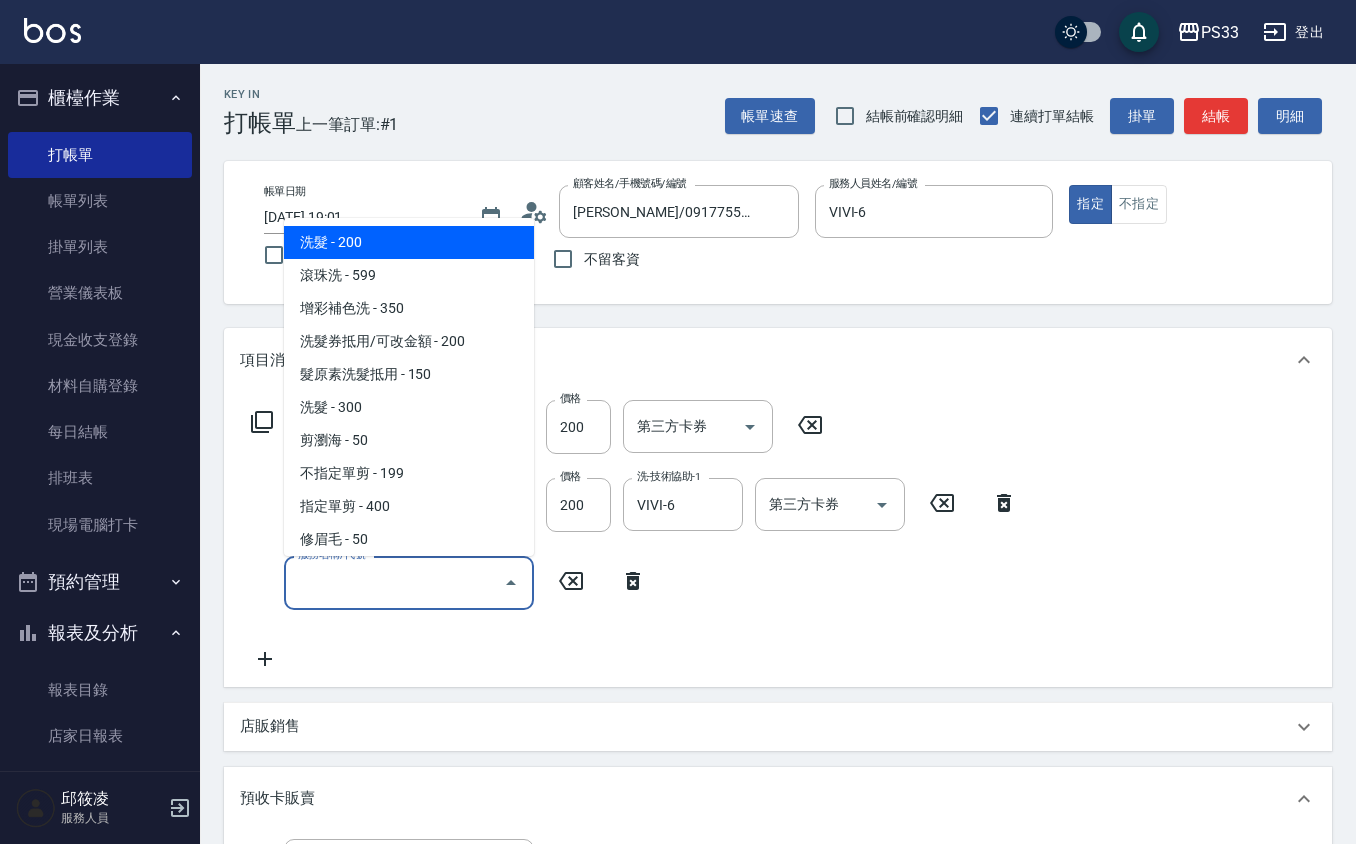 type 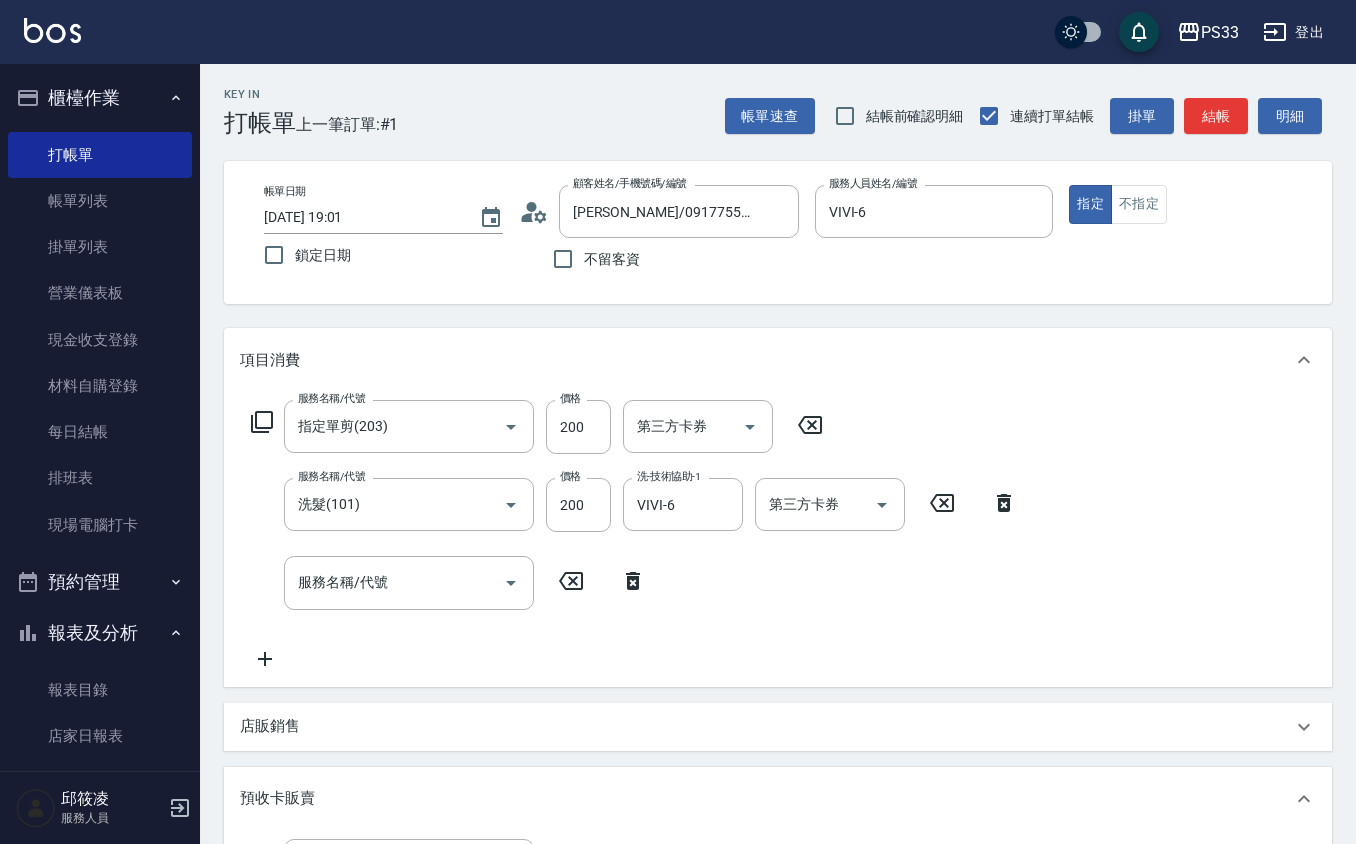 click 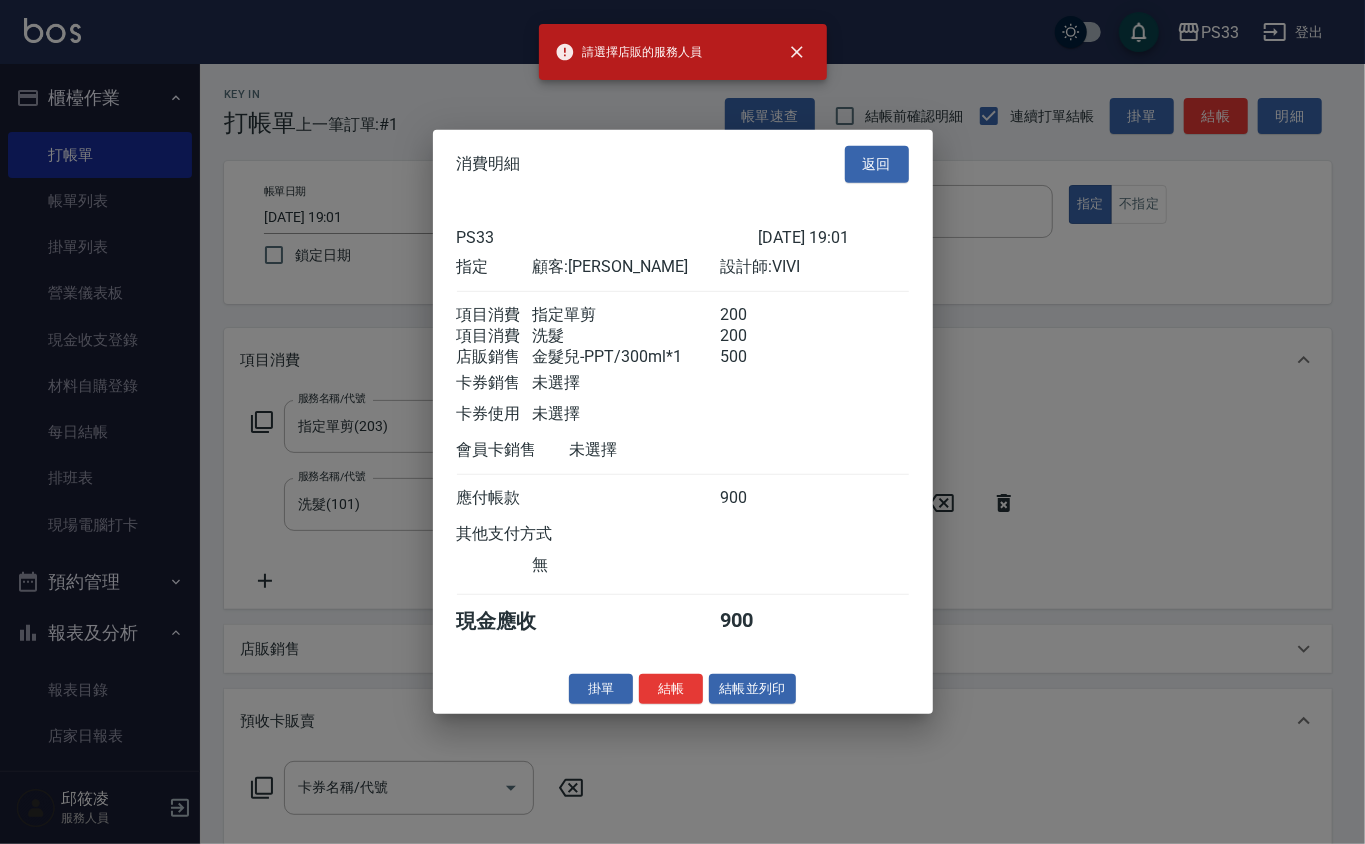 click on "返回" at bounding box center [877, 164] 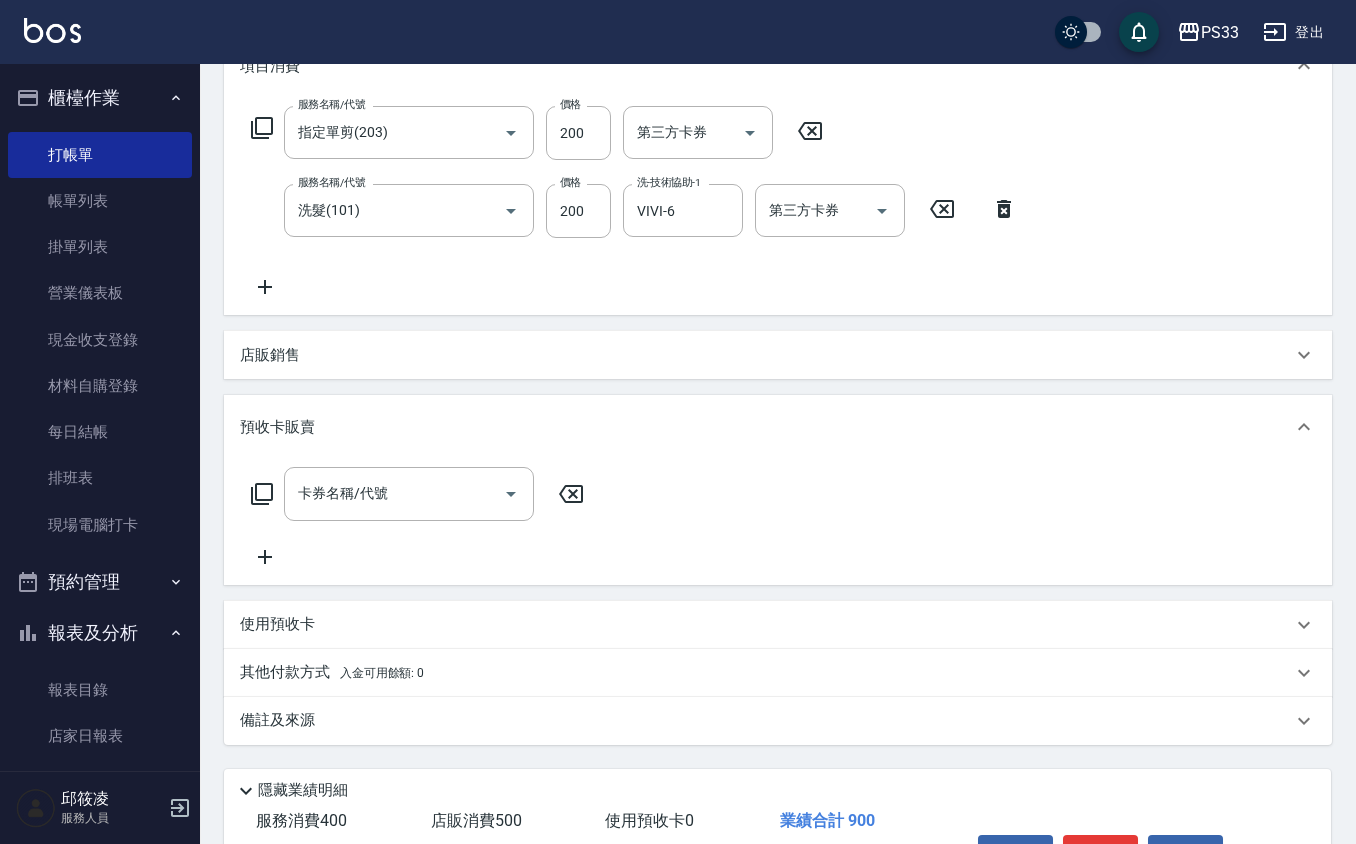 scroll, scrollTop: 400, scrollLeft: 0, axis: vertical 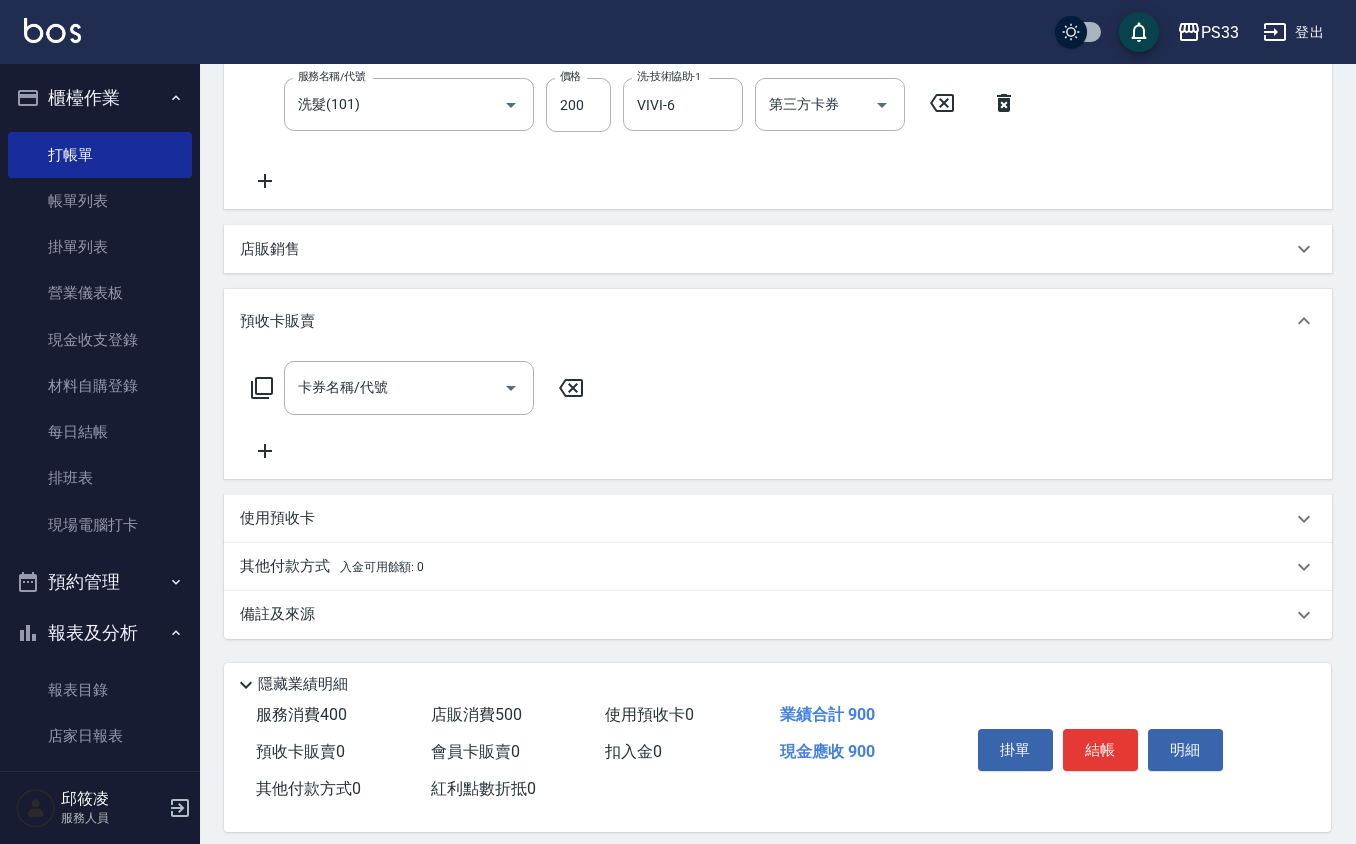 click on "店販銷售" at bounding box center [778, 249] 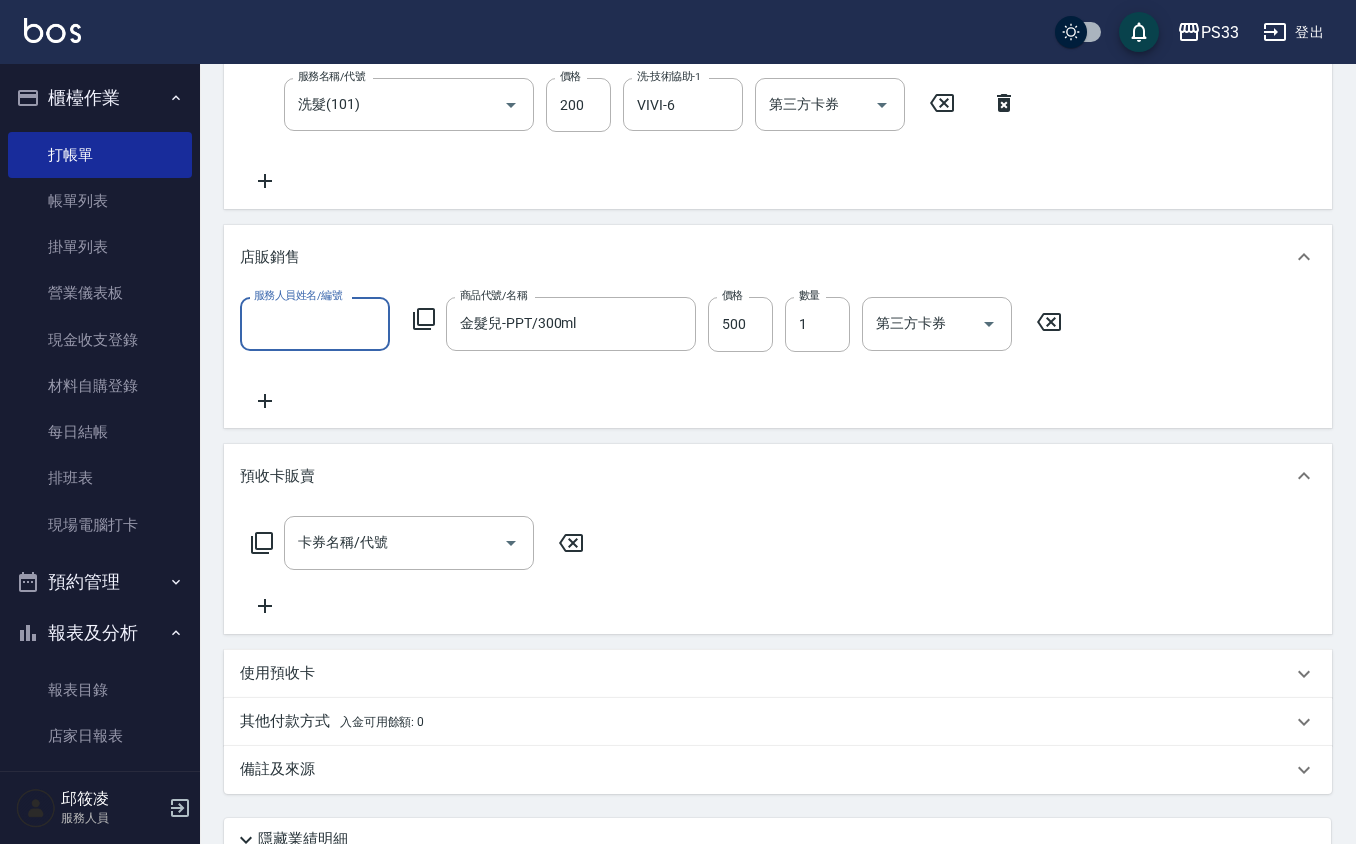 scroll, scrollTop: 0, scrollLeft: 0, axis: both 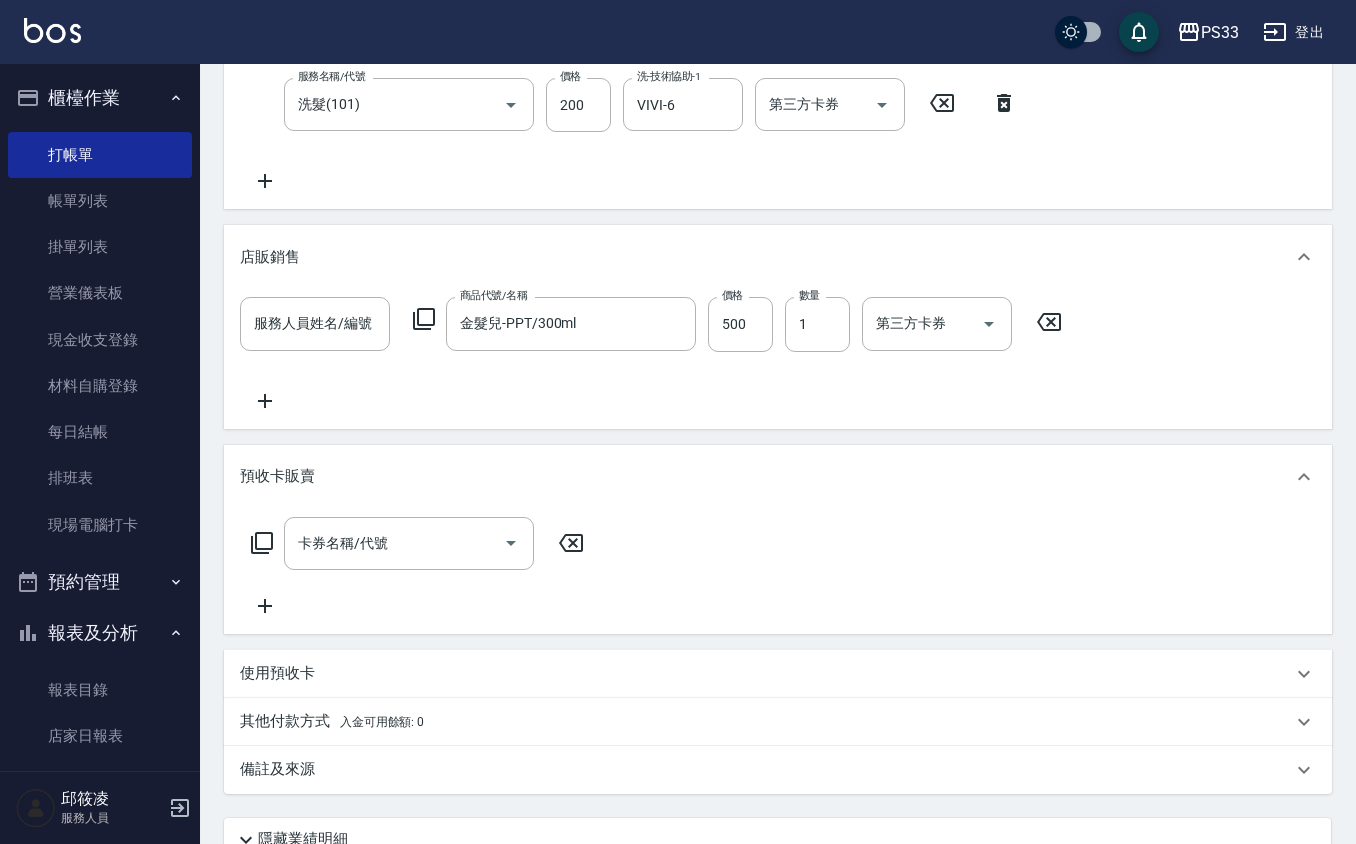 click 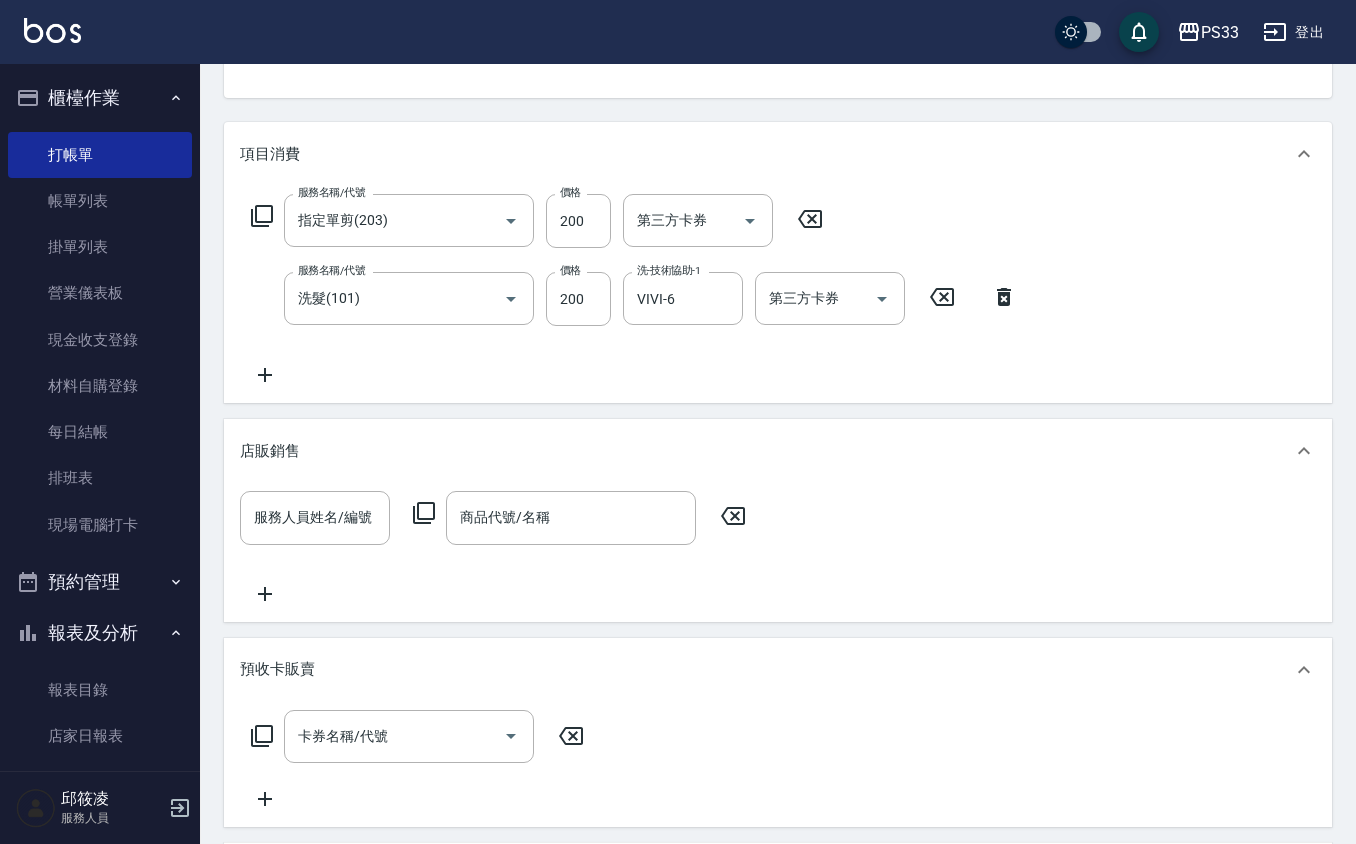 scroll, scrollTop: 0, scrollLeft: 0, axis: both 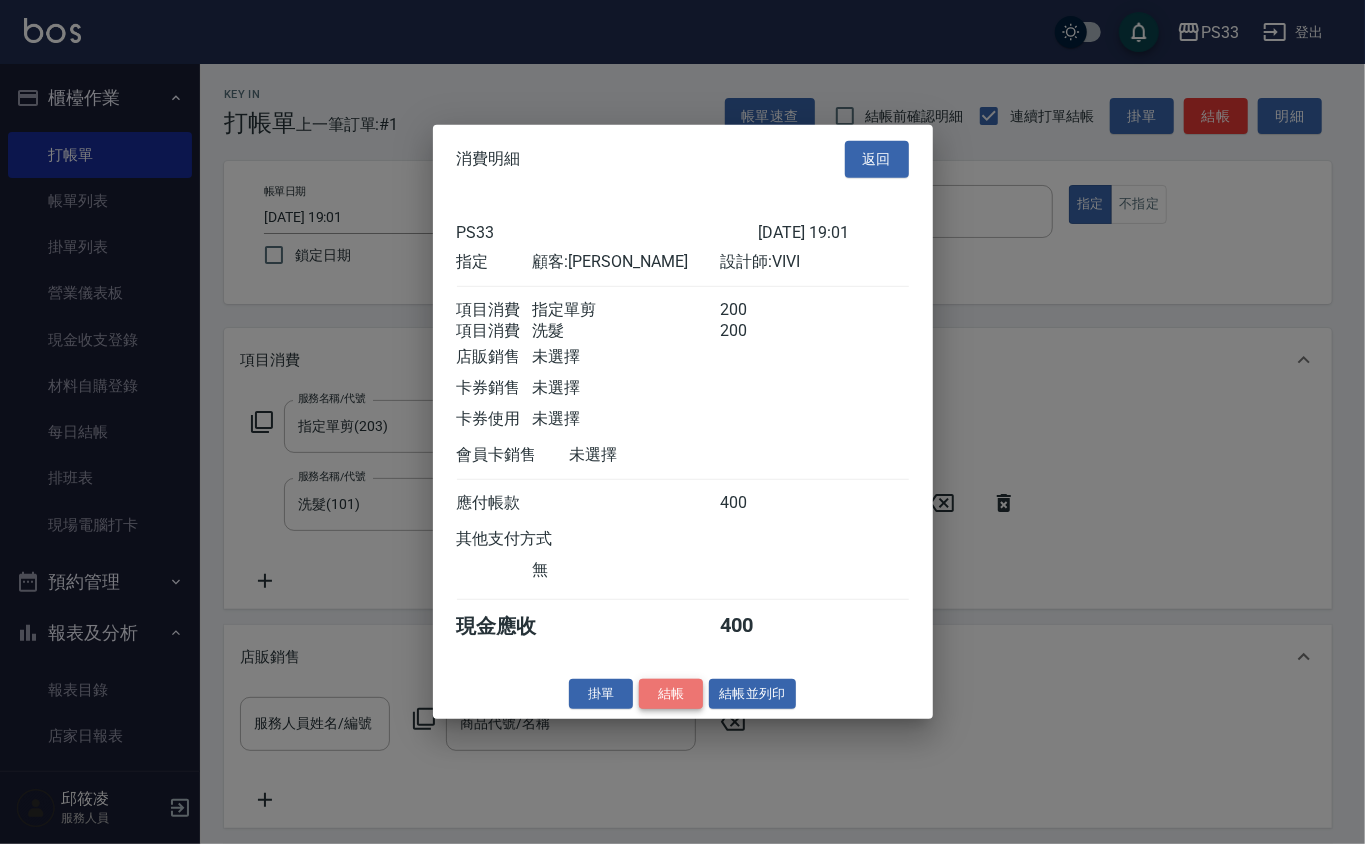 click on "結帳" at bounding box center (671, 693) 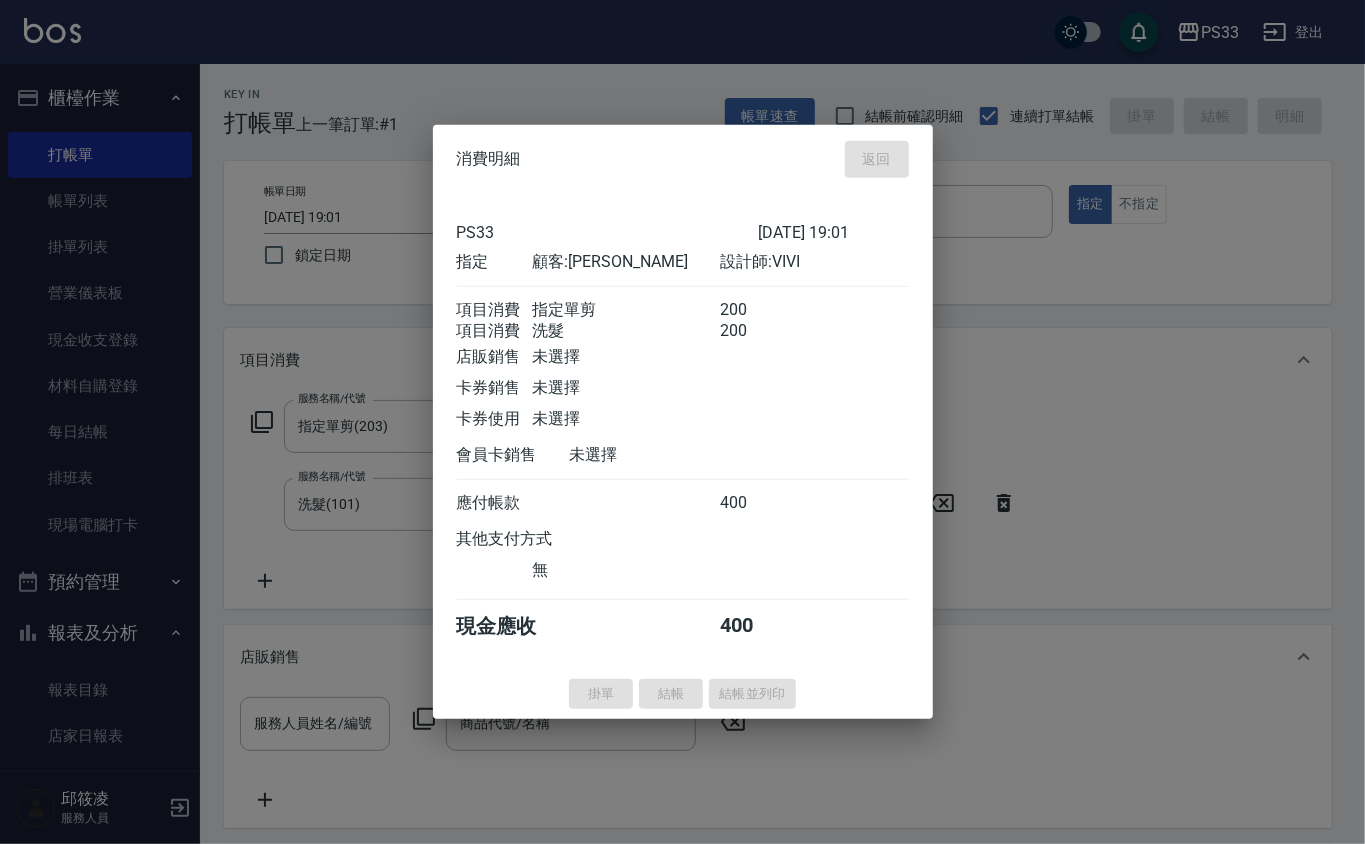 type on "2025/07/15 20:03" 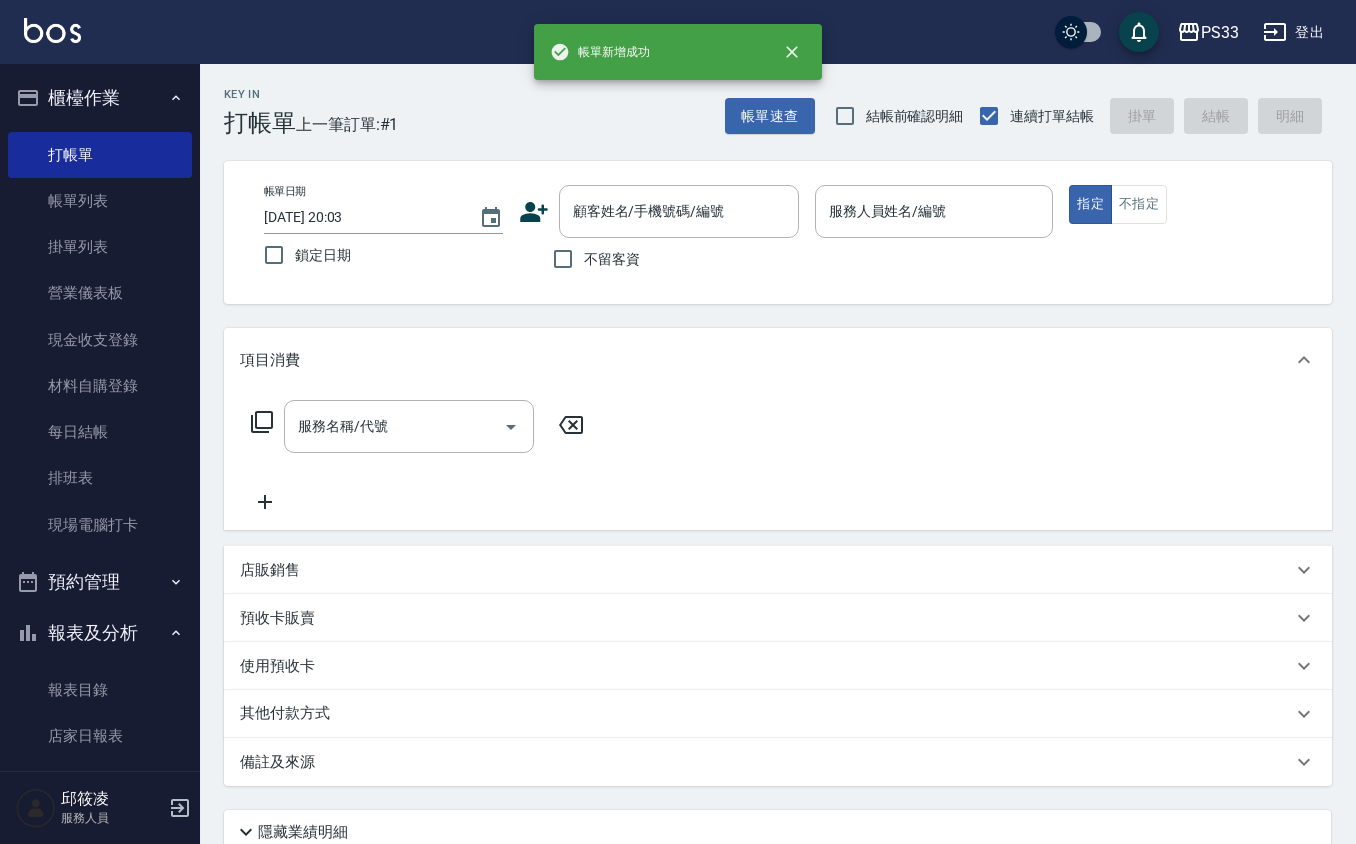 scroll, scrollTop: 0, scrollLeft: 0, axis: both 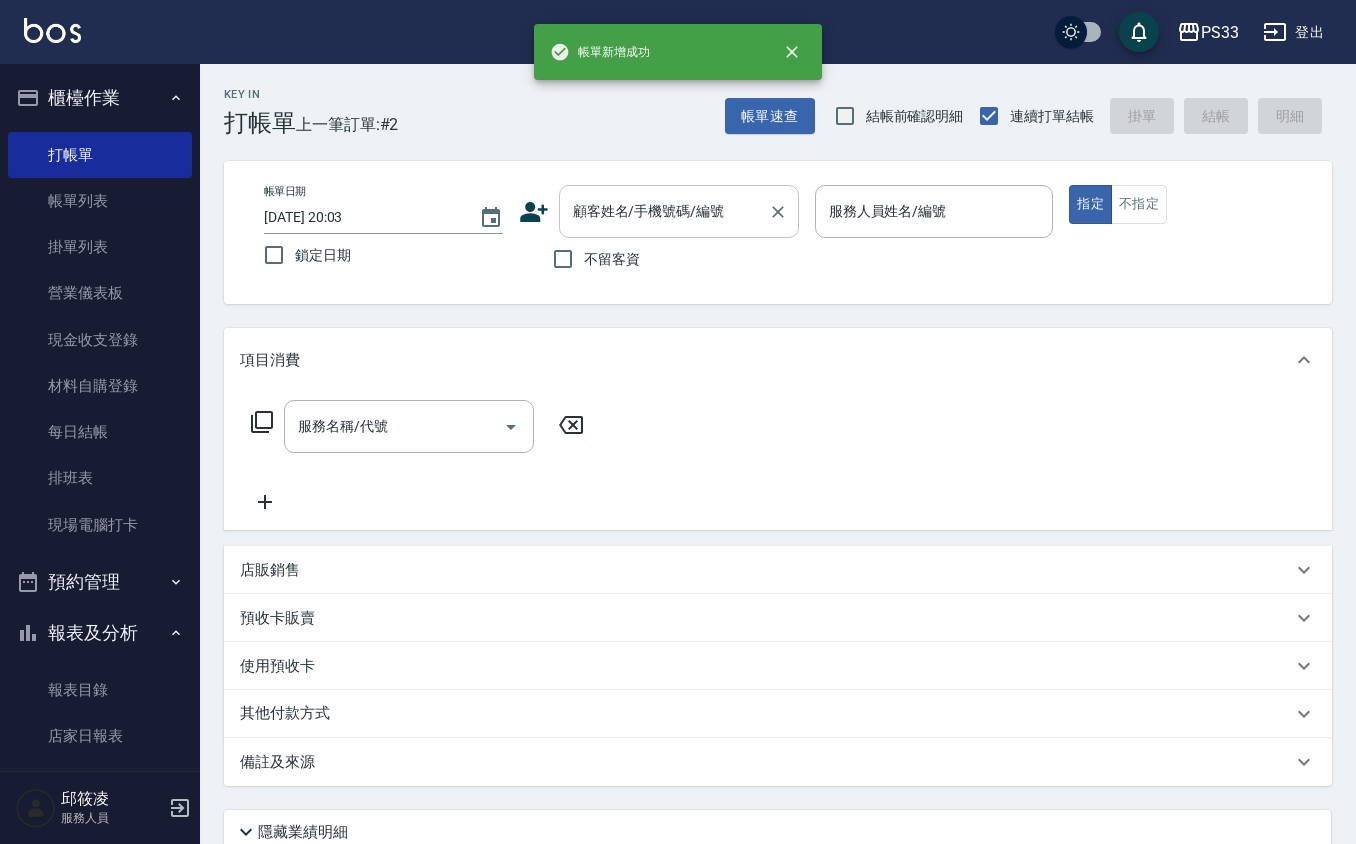 click on "顧客姓名/手機號碼/編號" at bounding box center (664, 211) 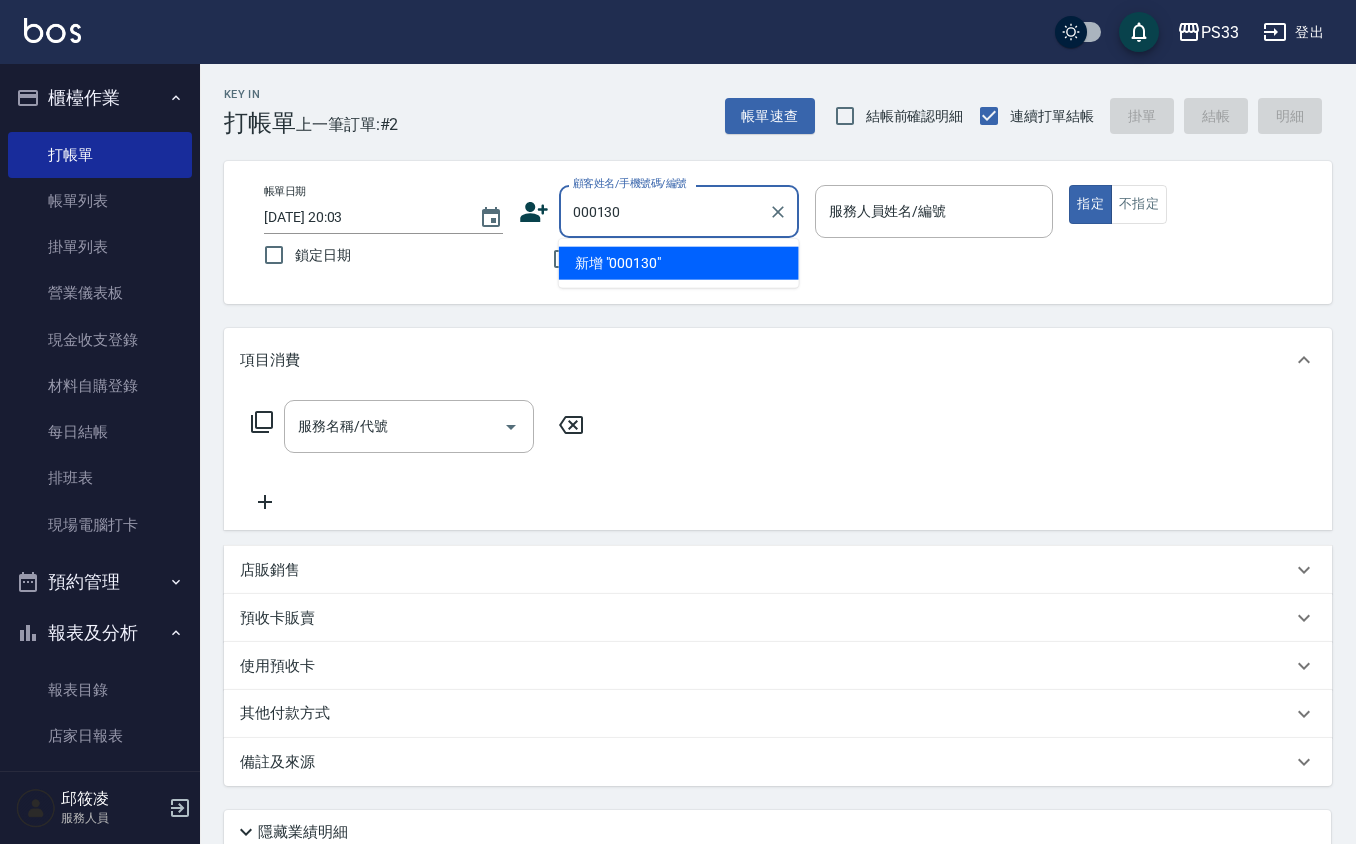 type on "000130" 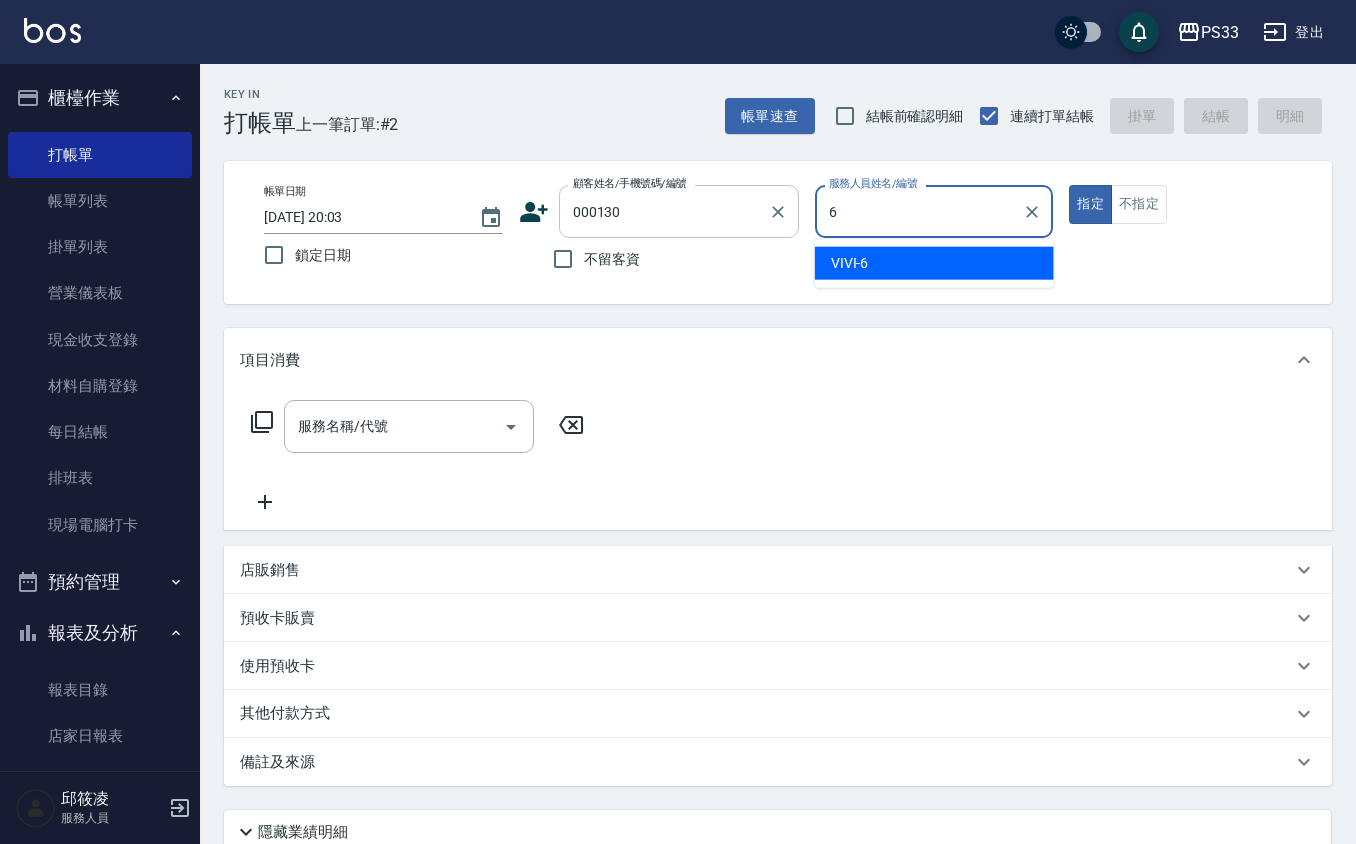 type on "VIVI-6" 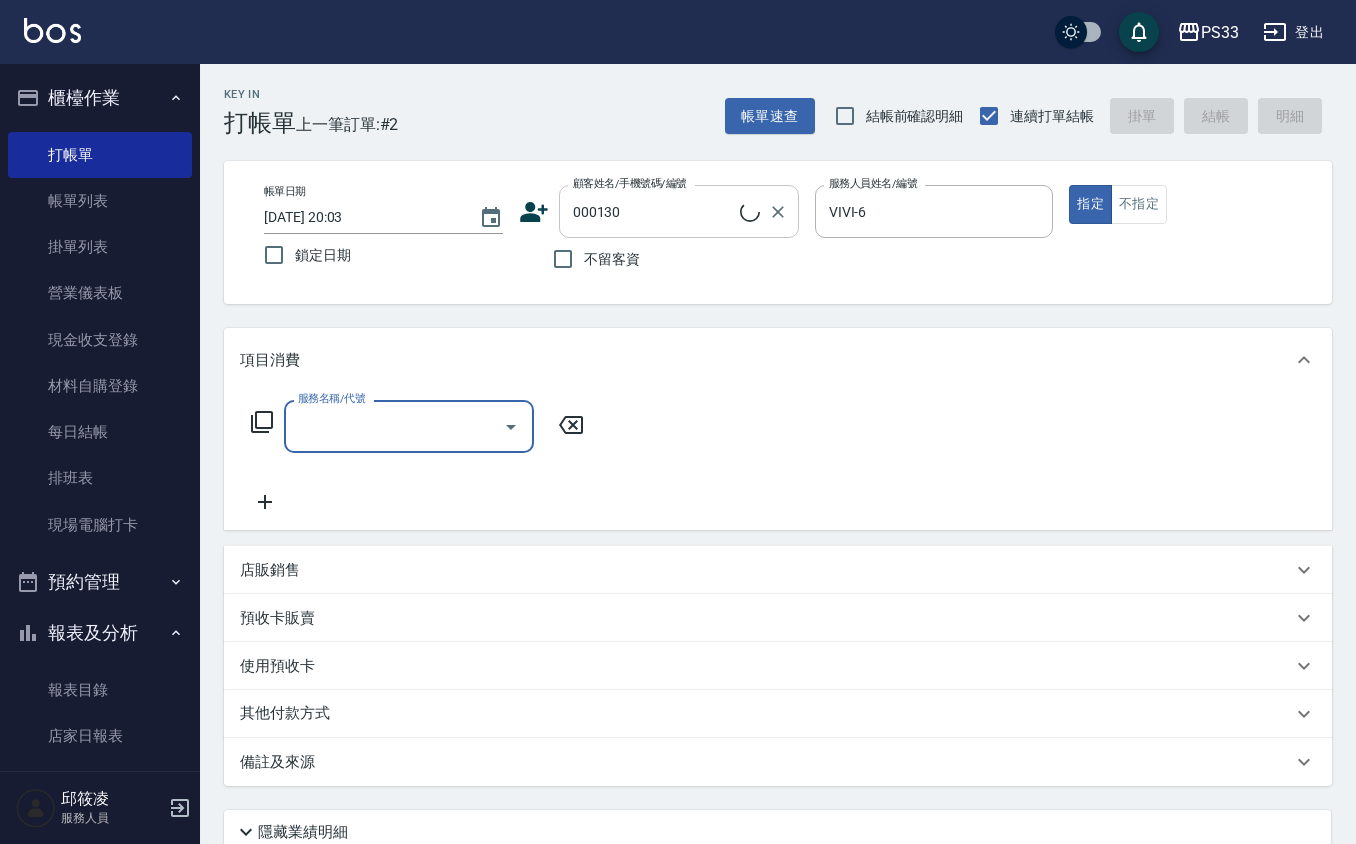 type on "邱耀鋒/0955390130/000130" 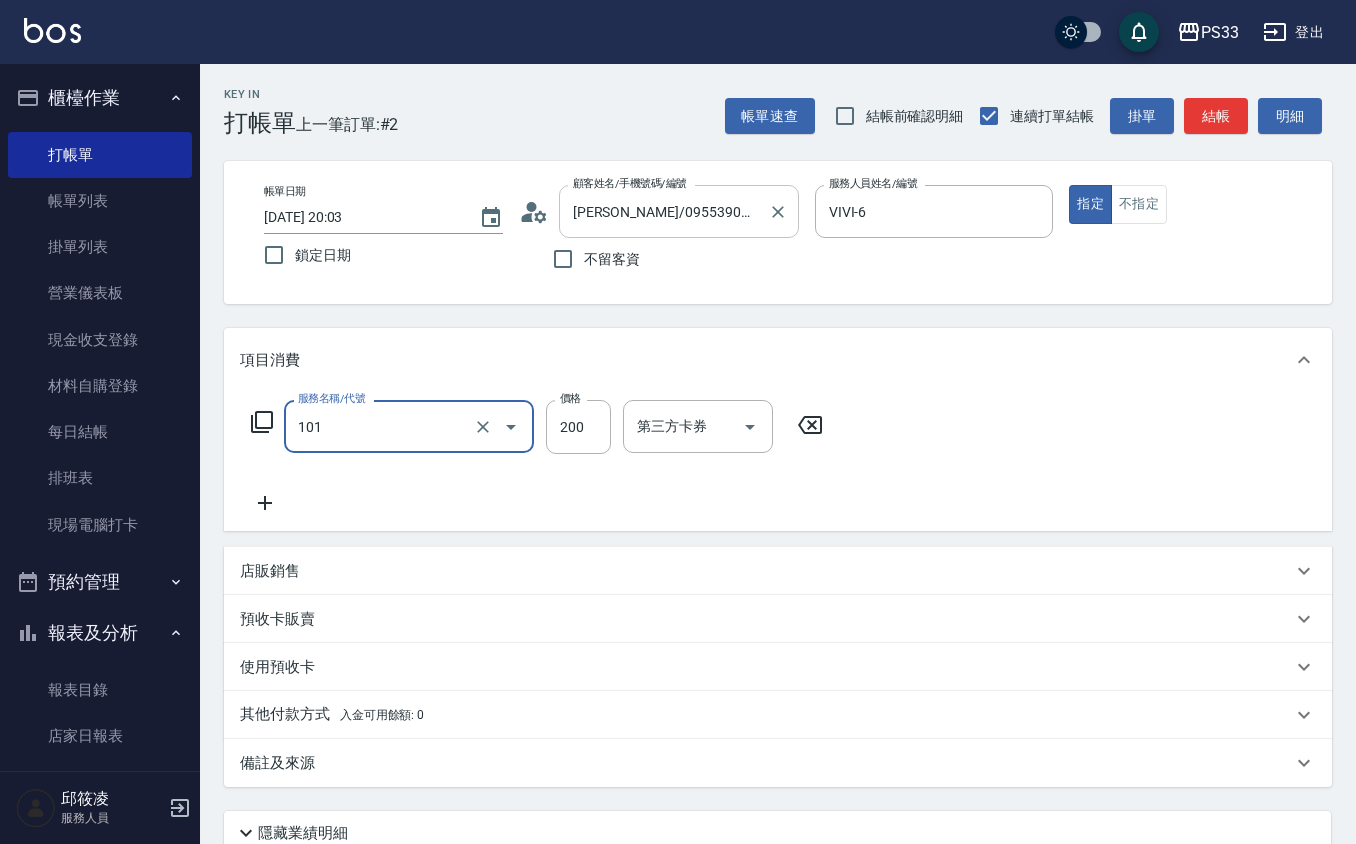 type on "洗髮(101)" 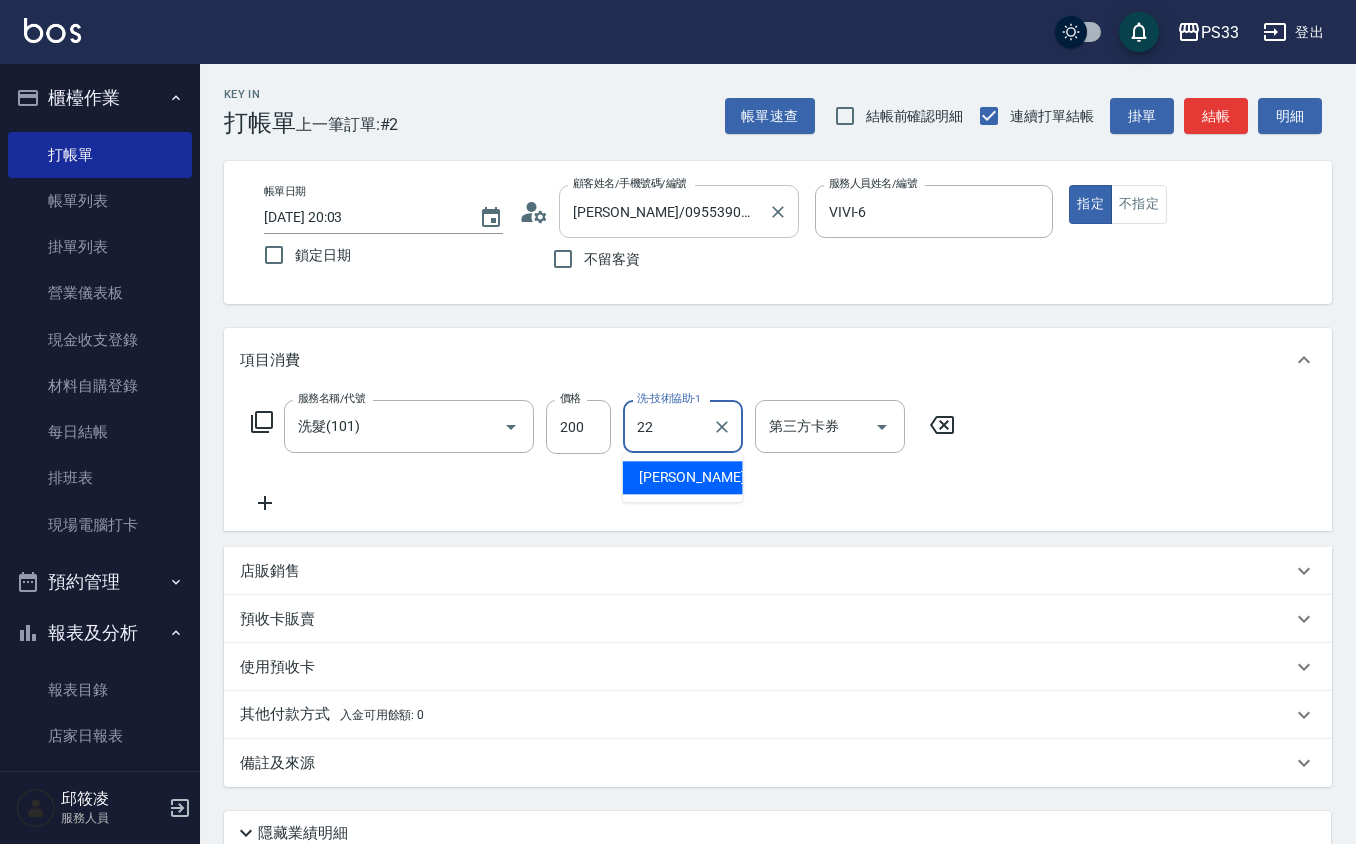 type on "黃筱筑 -22" 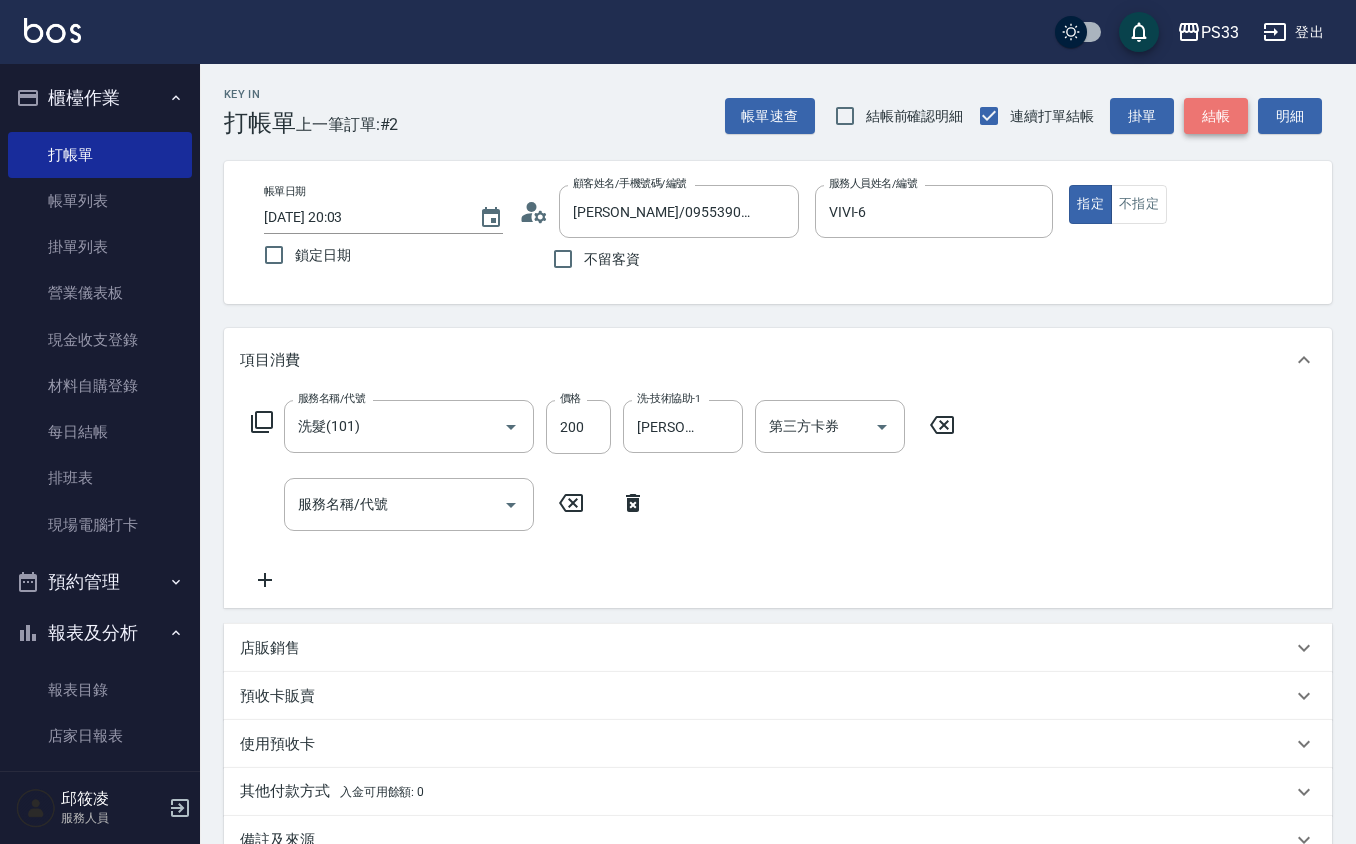 type 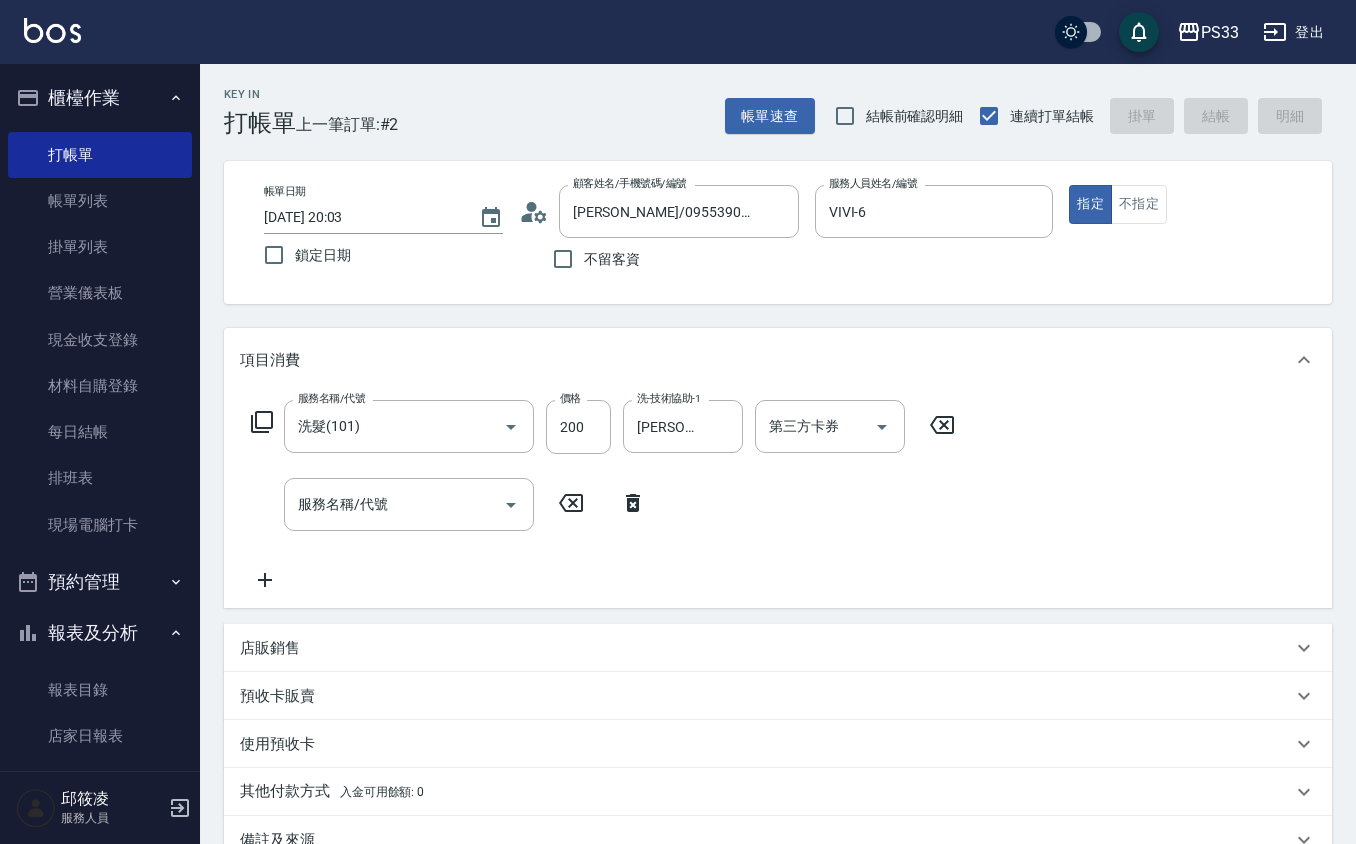 type 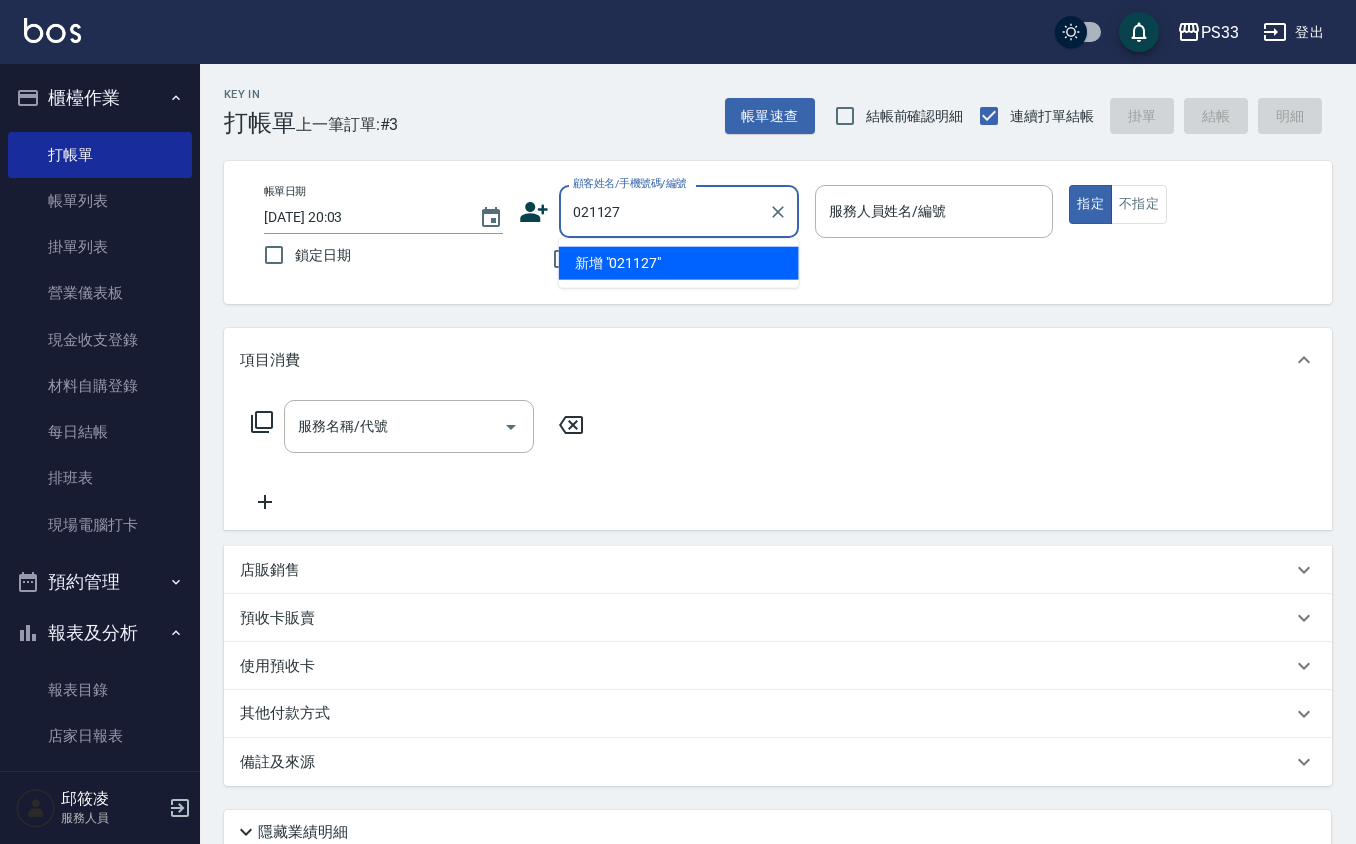 type on "021127" 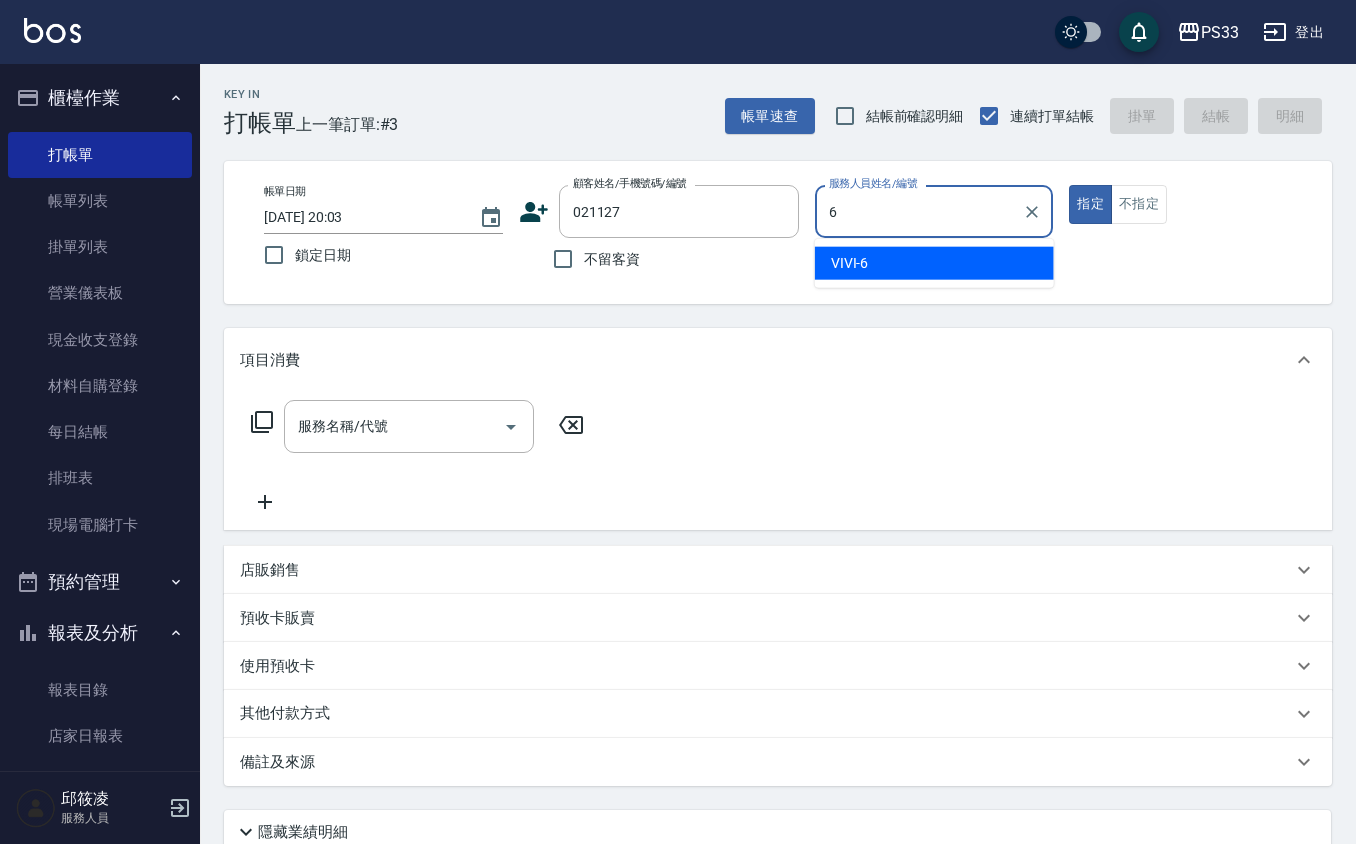 type on "VIVI-6" 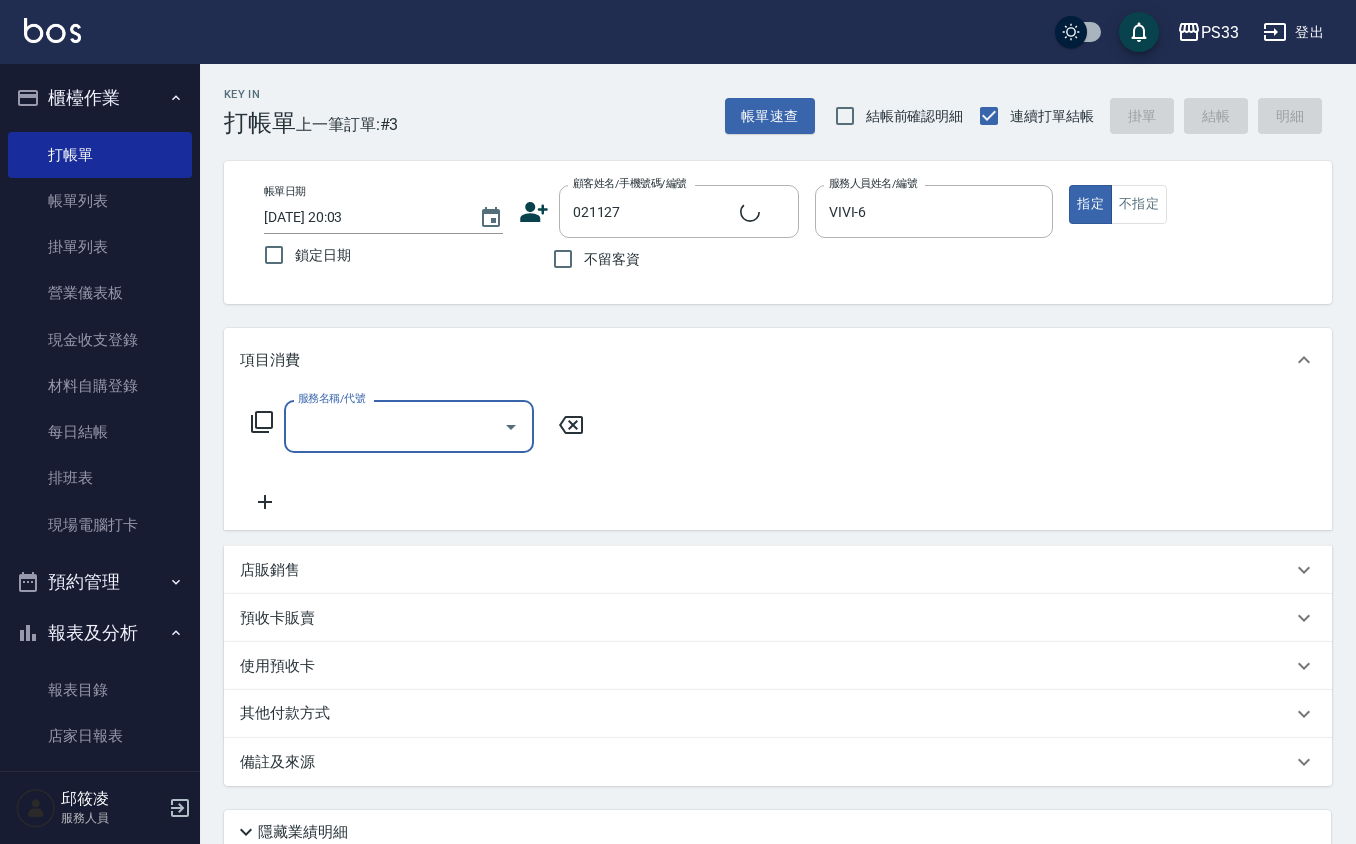type on "盧彥廷/0903098483/021127" 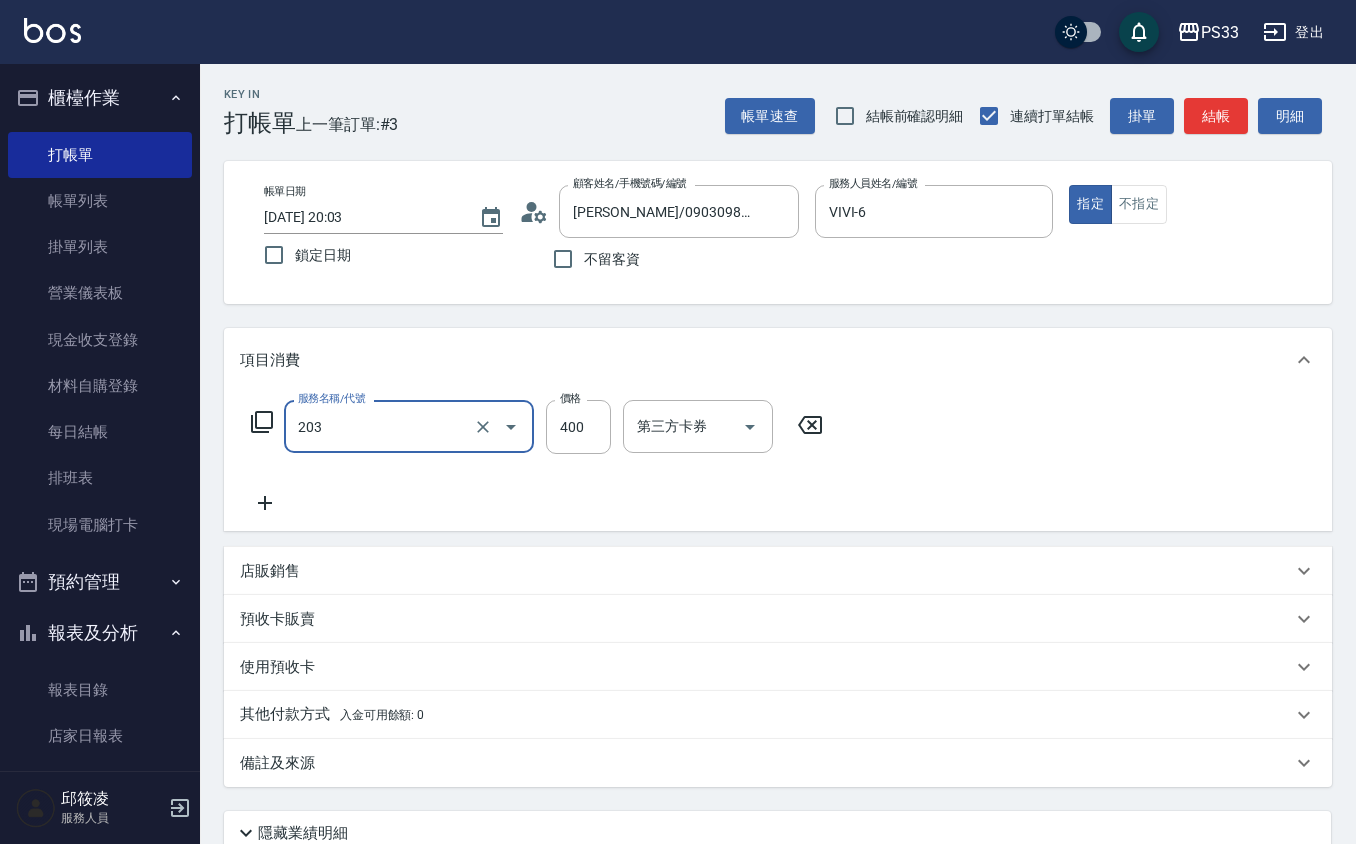 type on "指定單剪(203)" 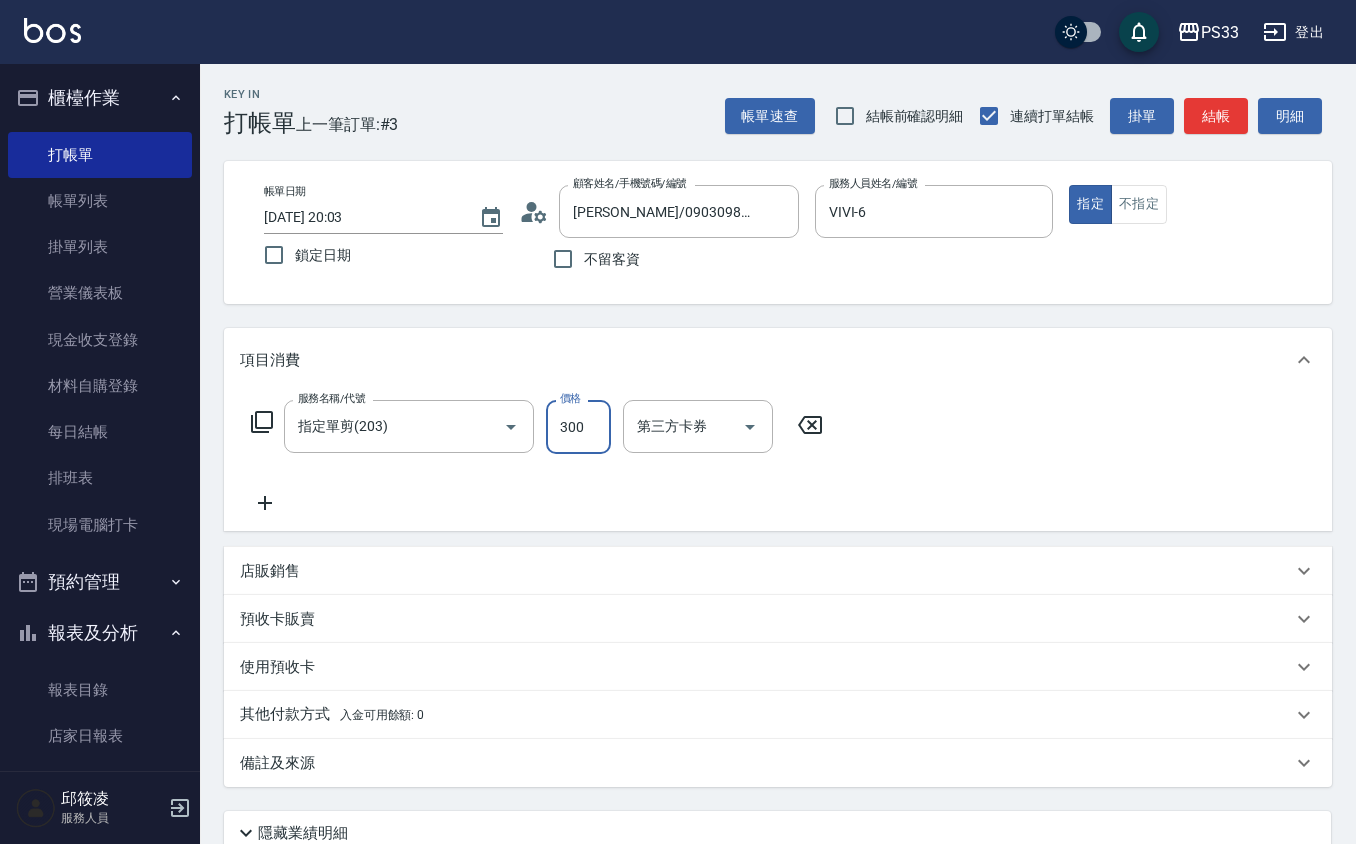 type on "300" 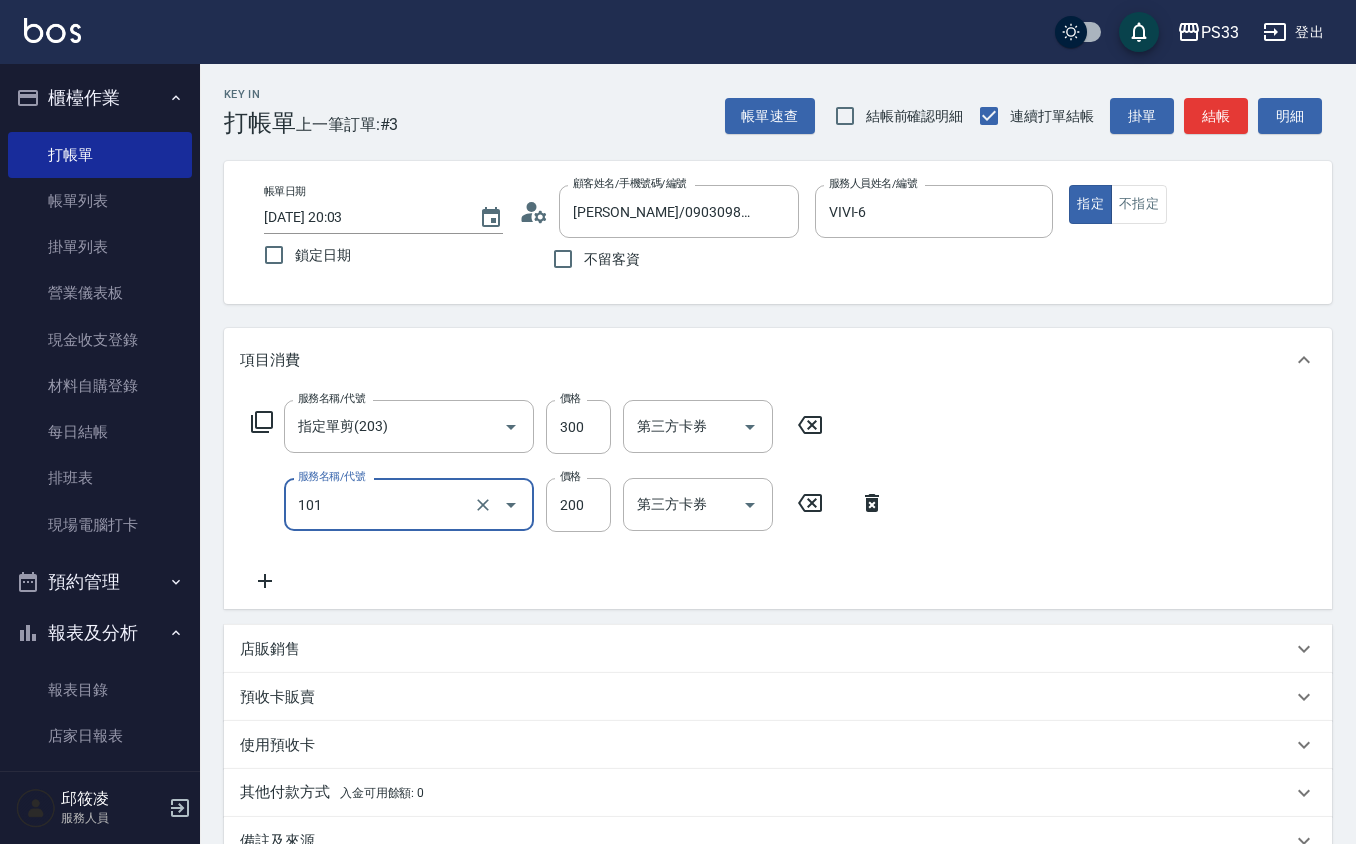 type on "洗髮(101)" 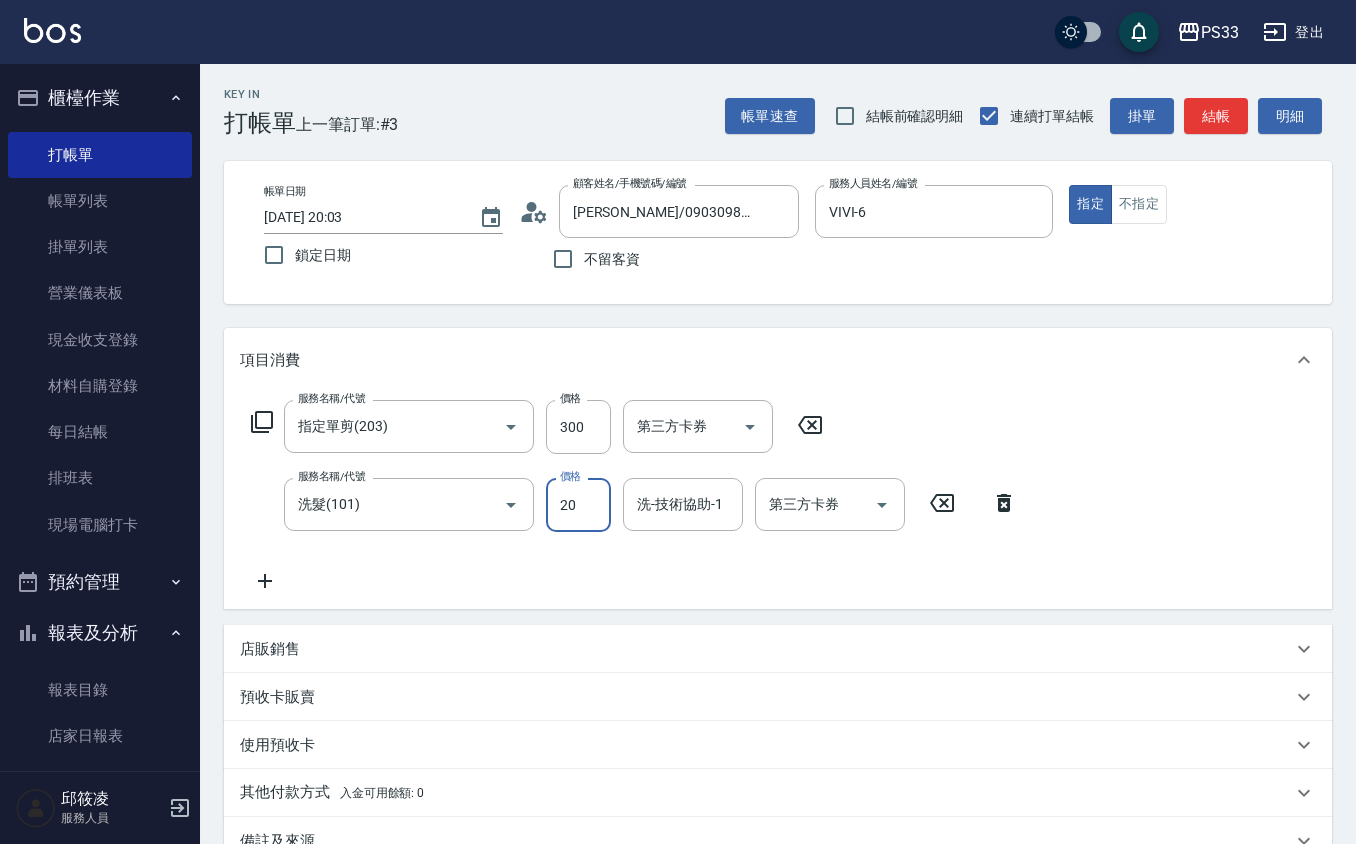 type on "200" 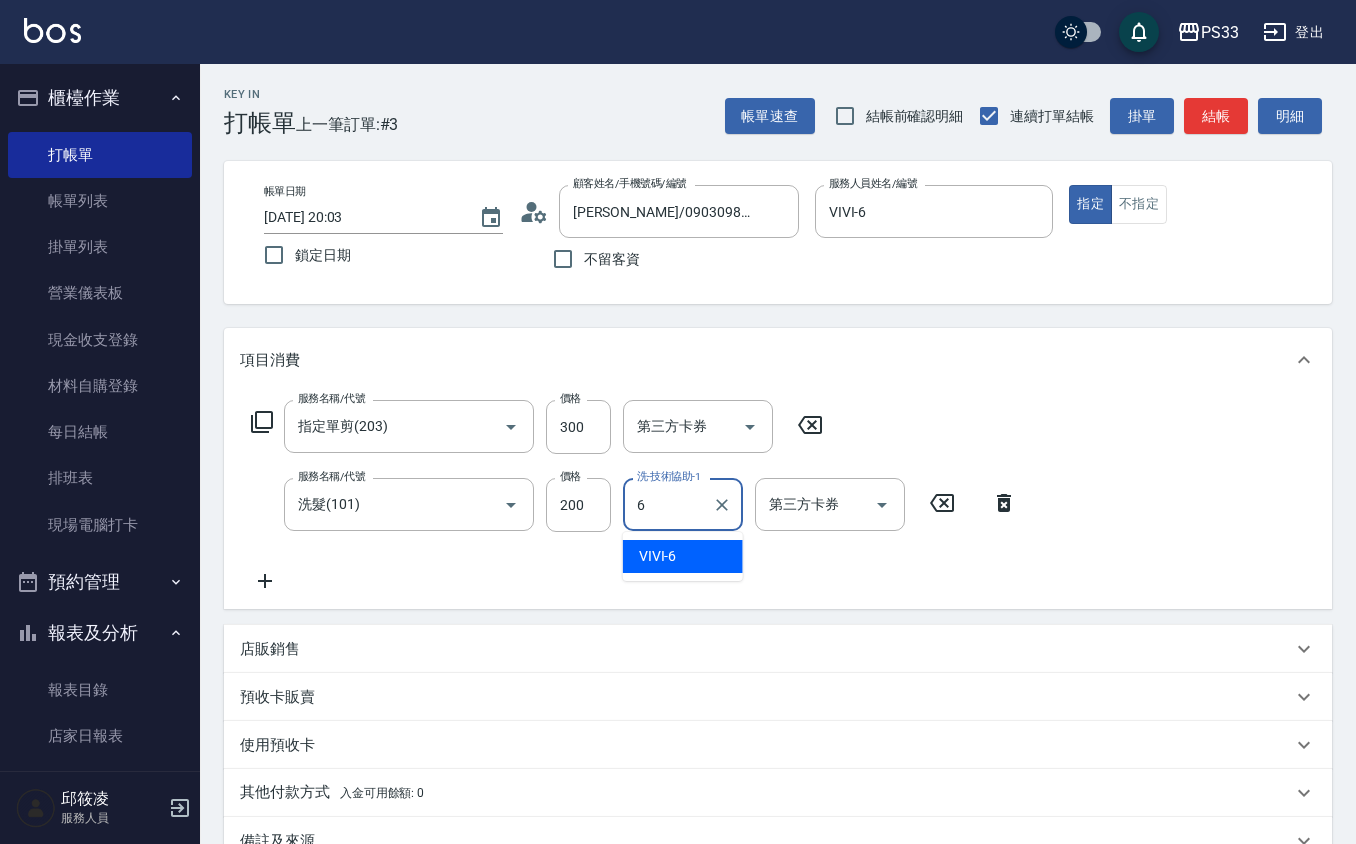 type on "VIVI-6" 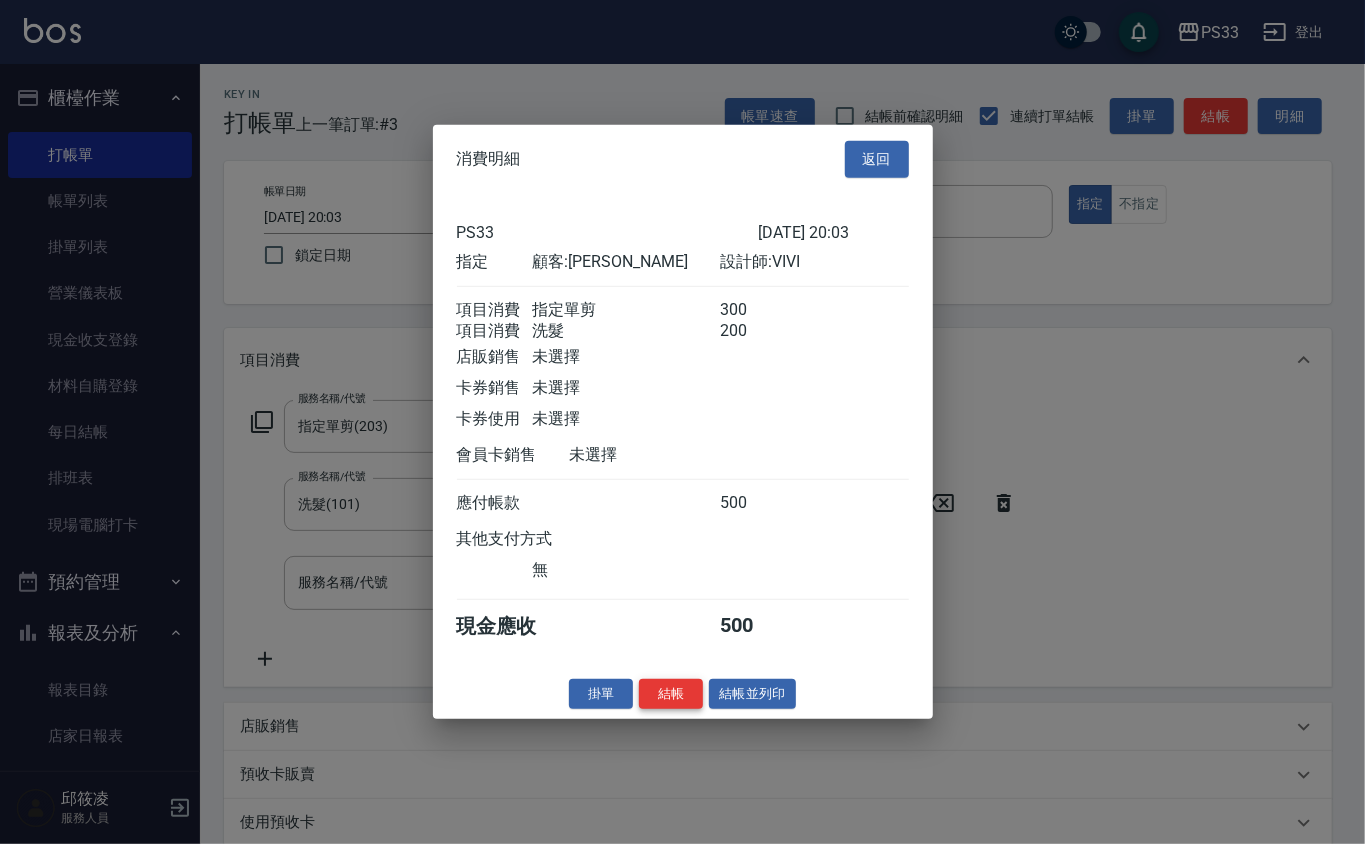 click on "結帳" at bounding box center [671, 693] 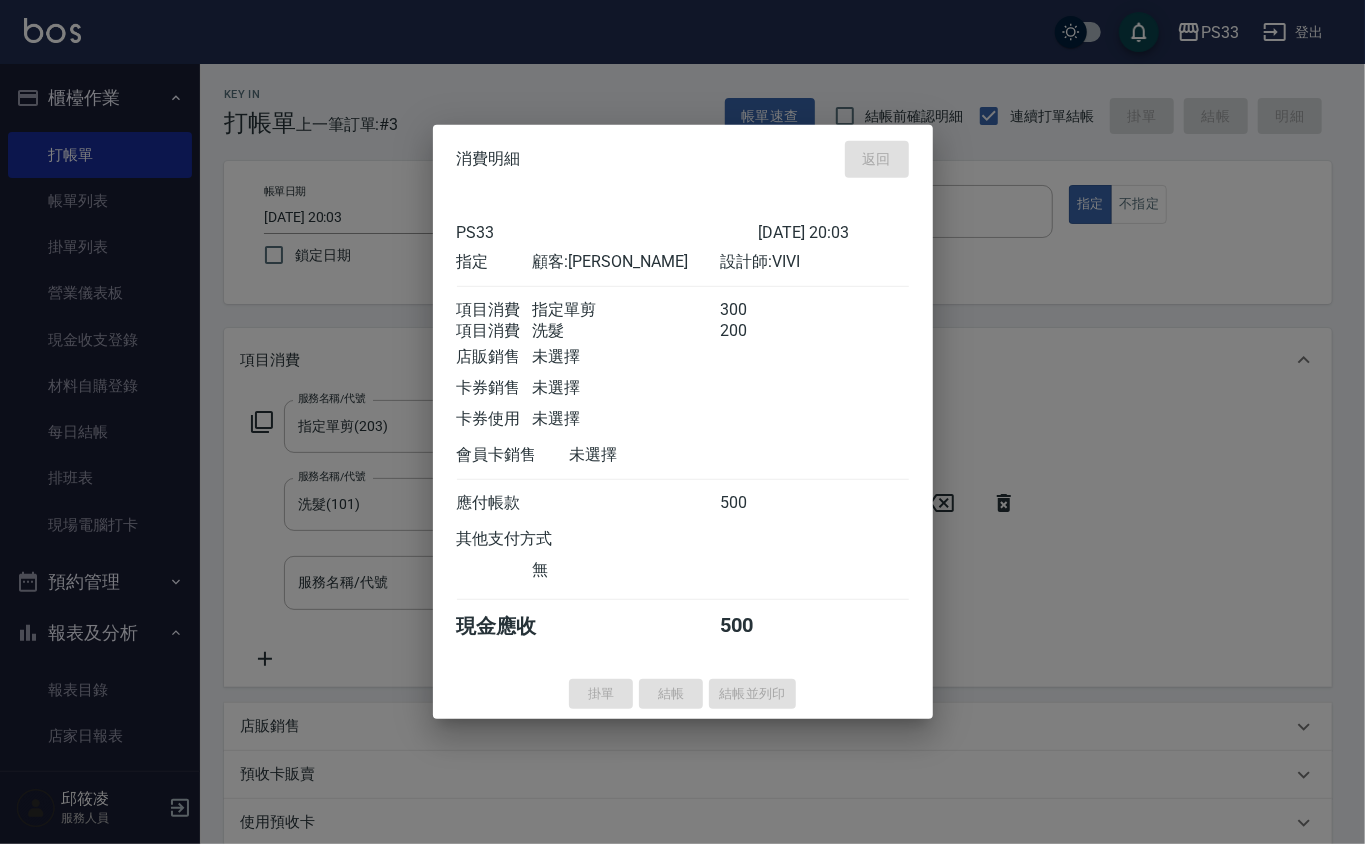 type on "2025/07/15 20:04" 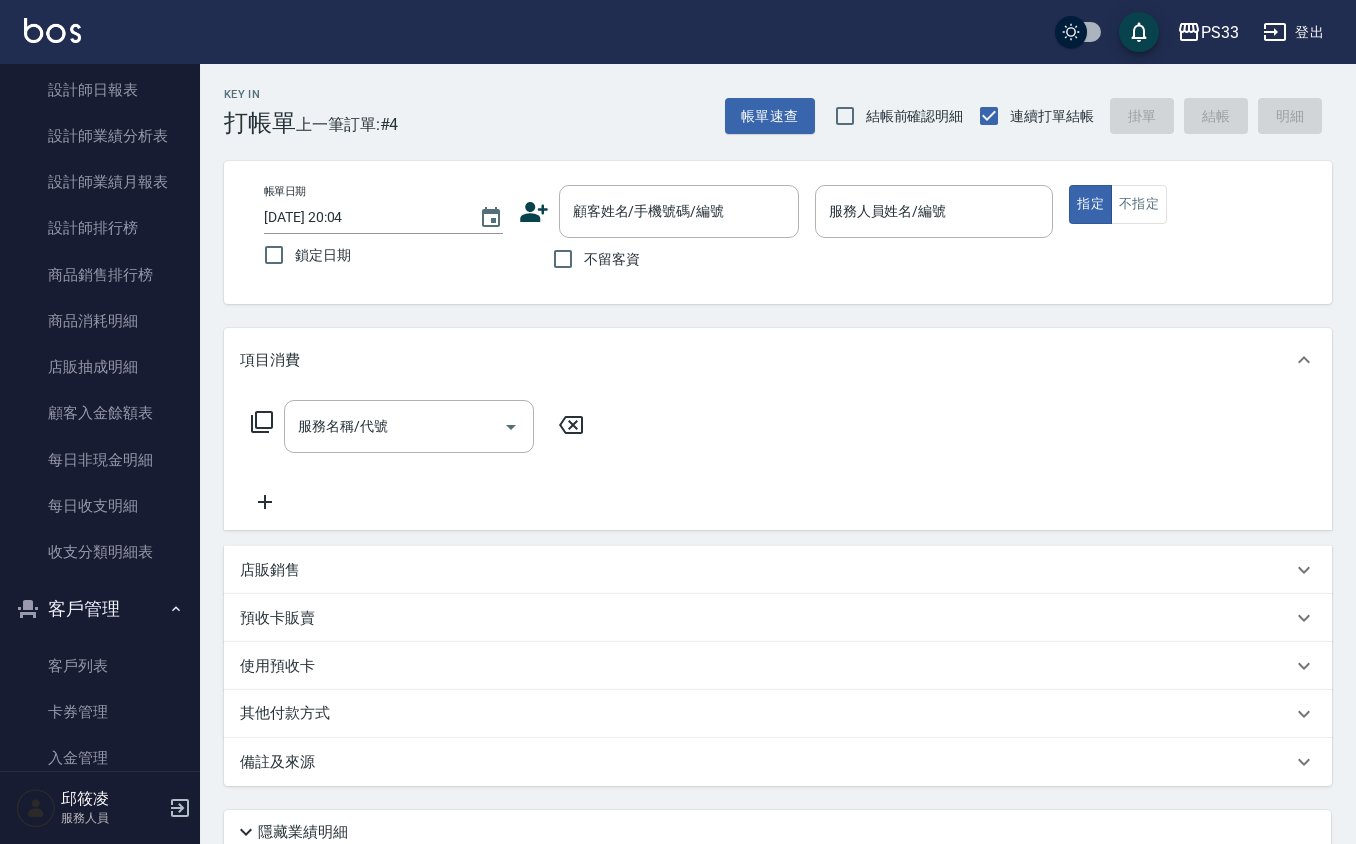 scroll, scrollTop: 1018, scrollLeft: 0, axis: vertical 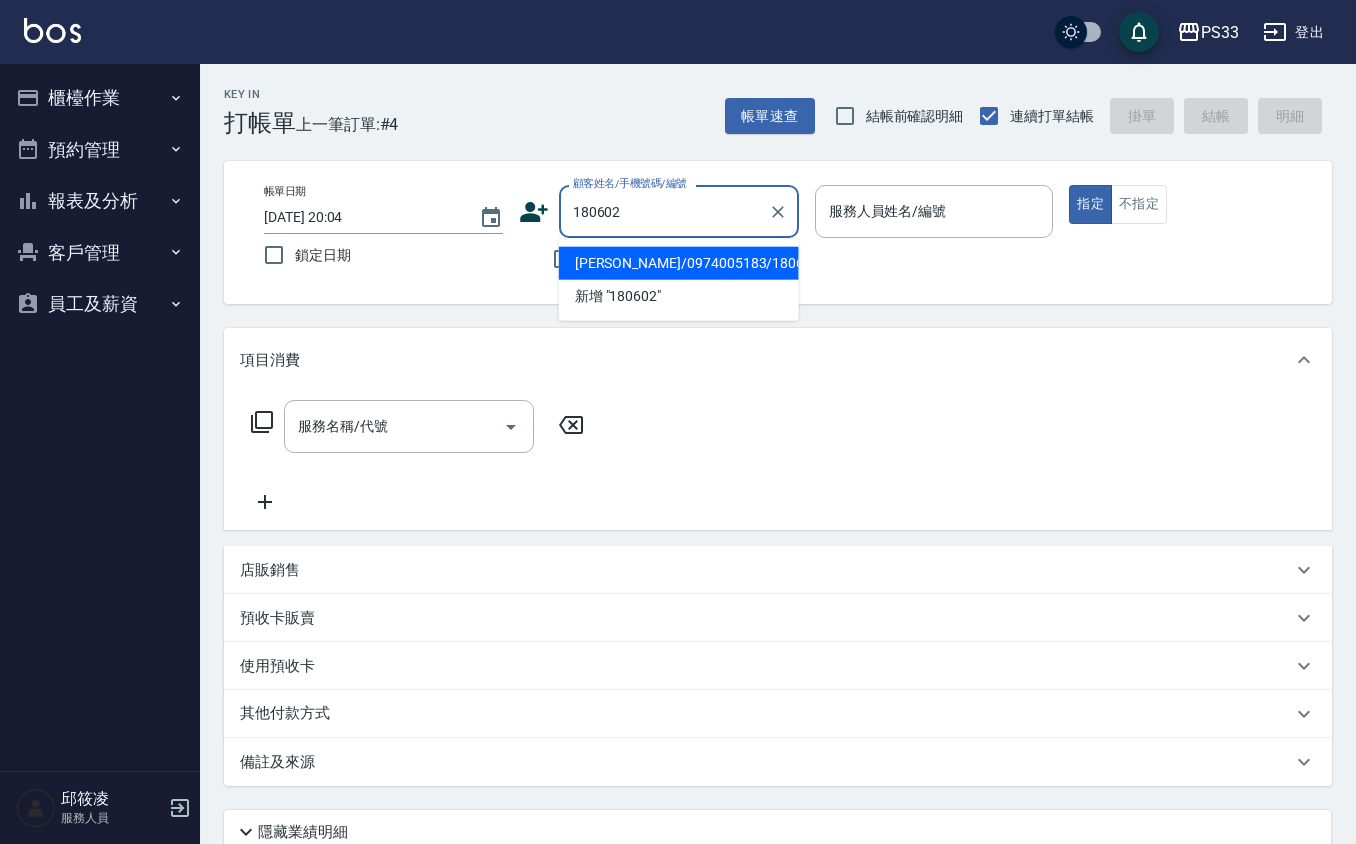 type on "譚兆妤/0974005183/180602" 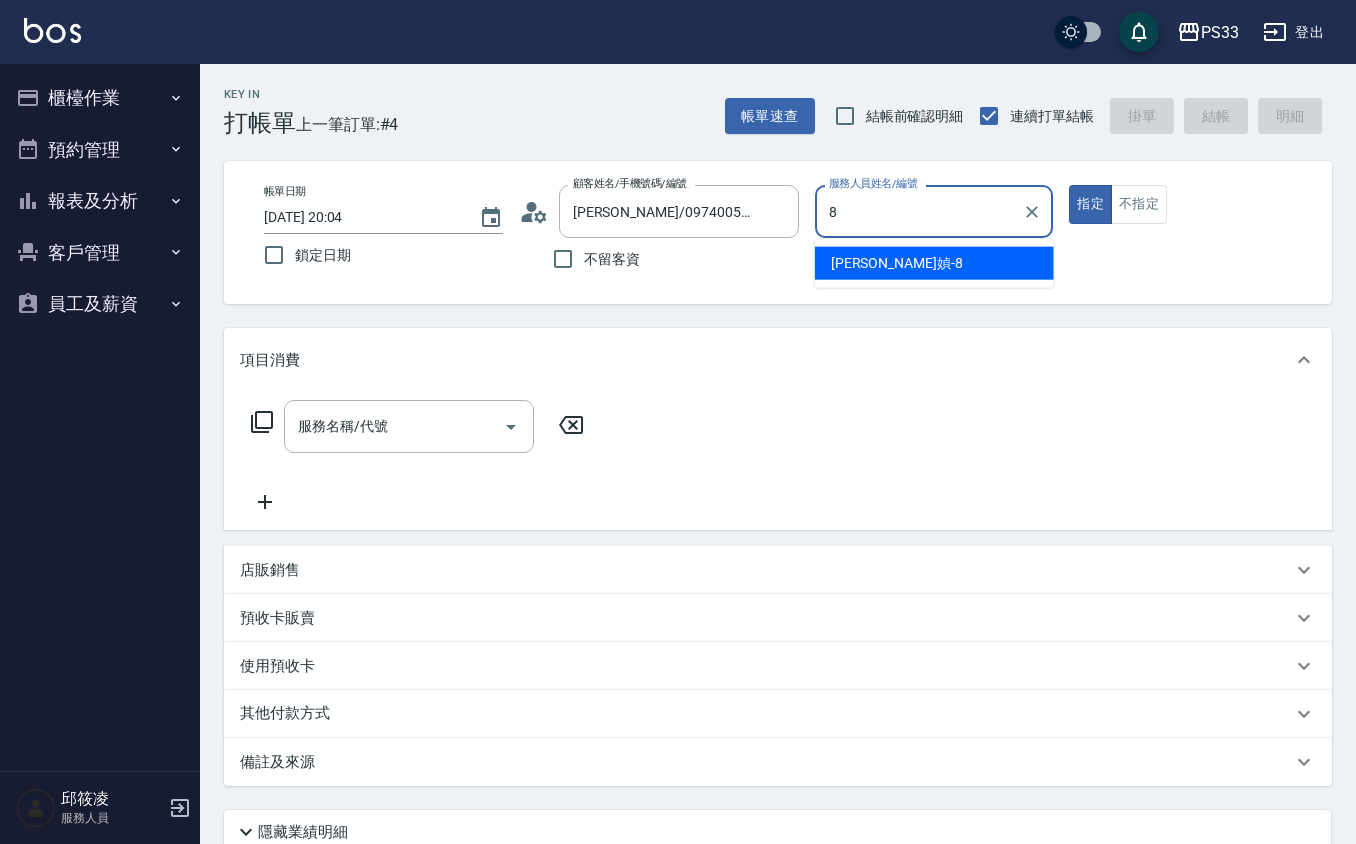 type on "羅怡媜-8" 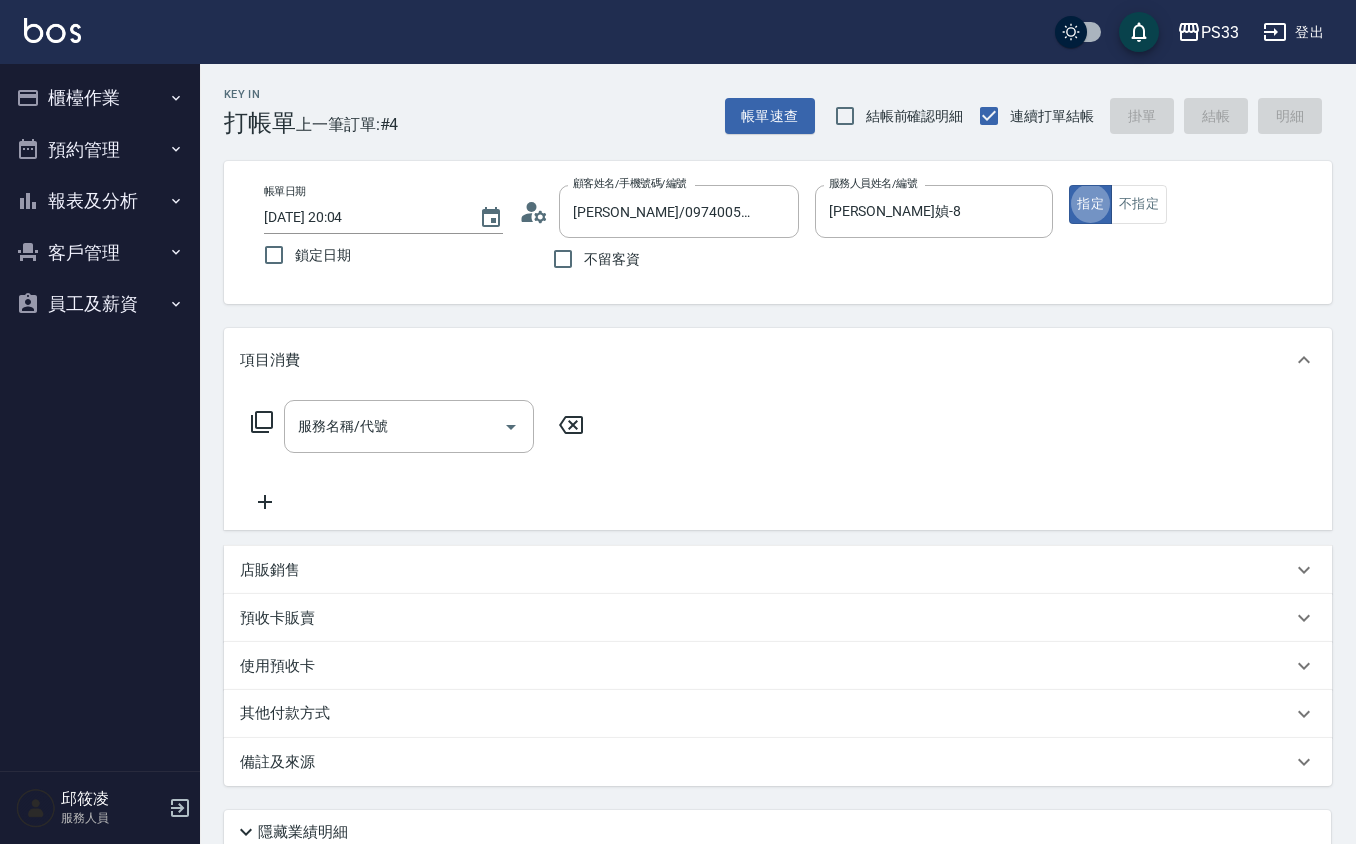 type on "true" 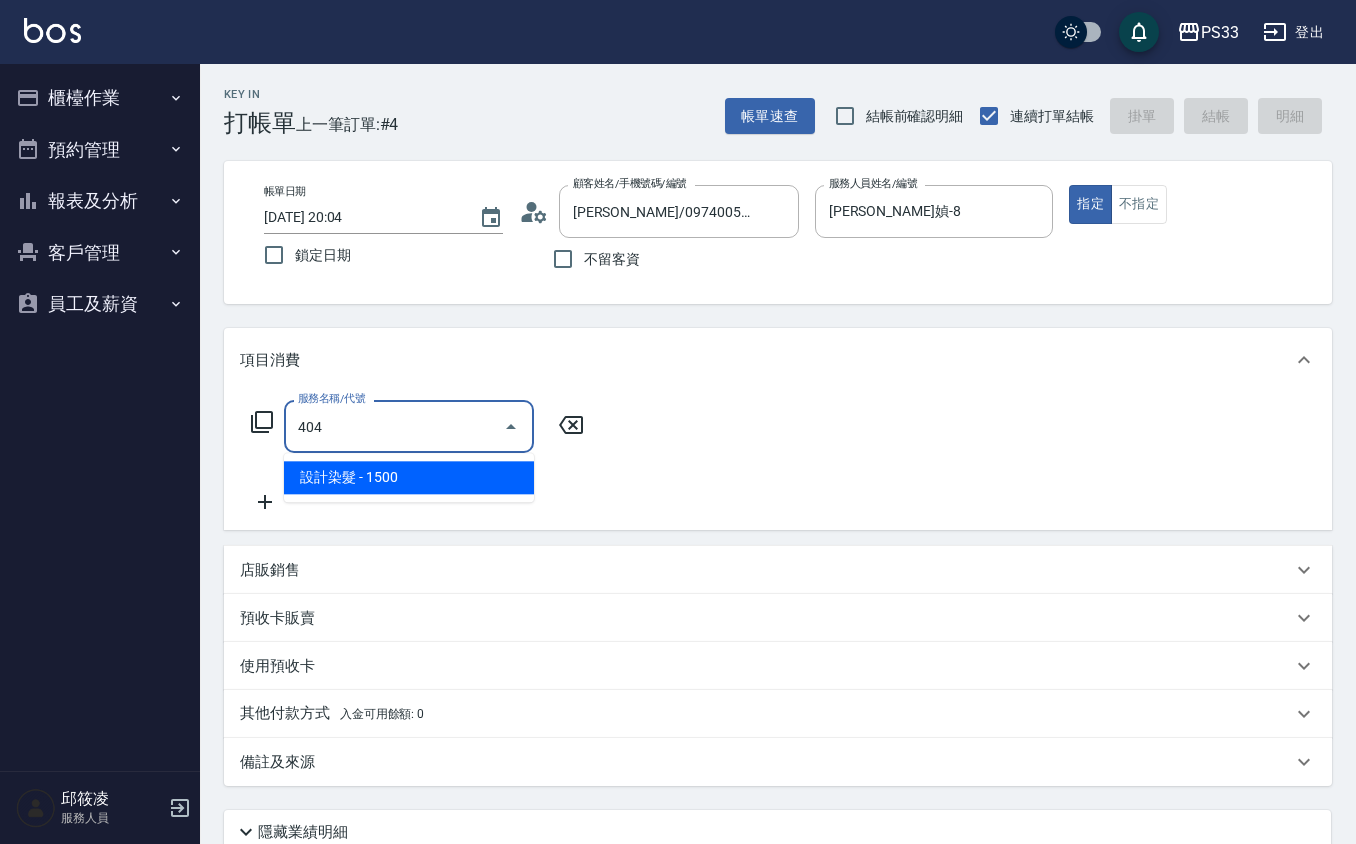 type on "設計染髮(404)" 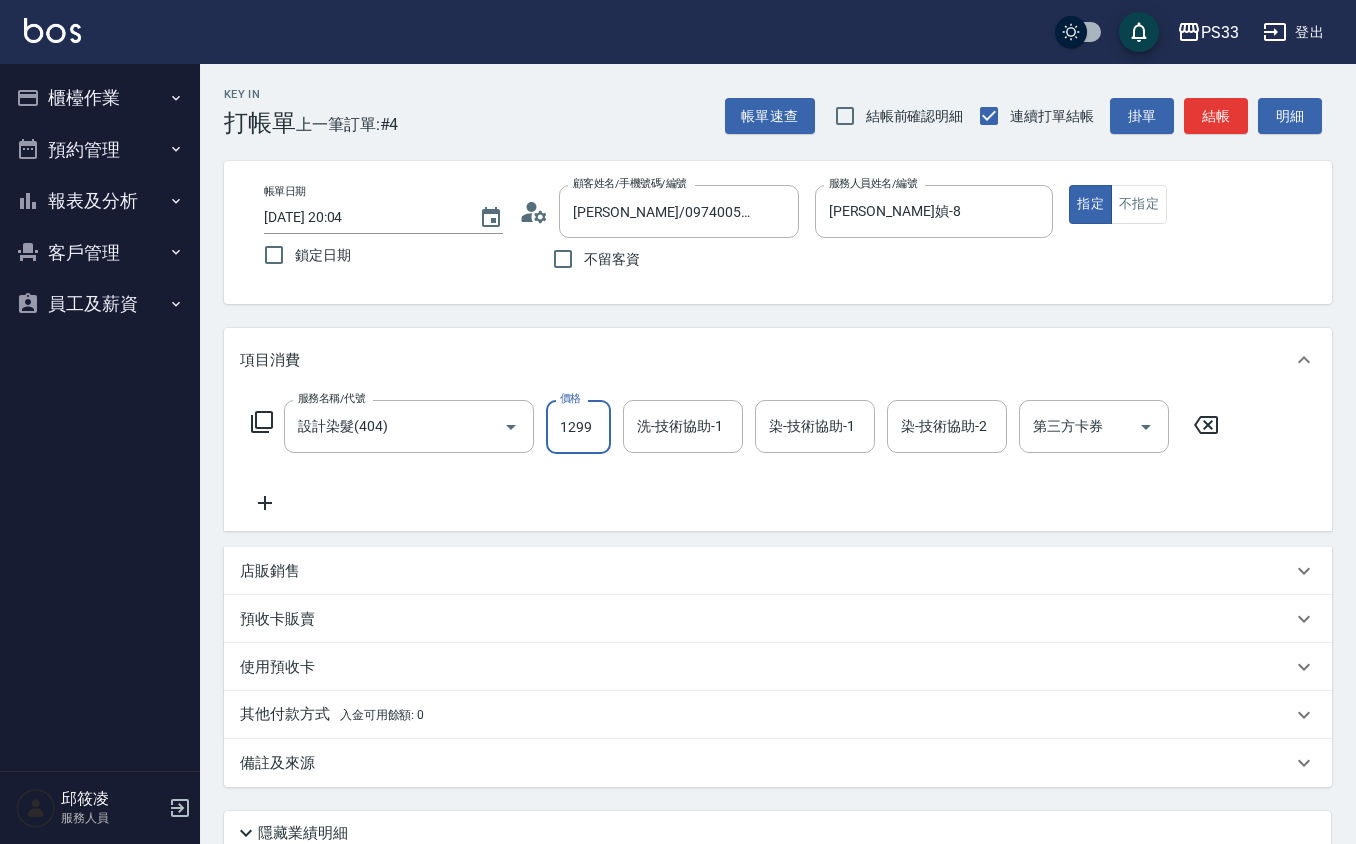 type on "1299" 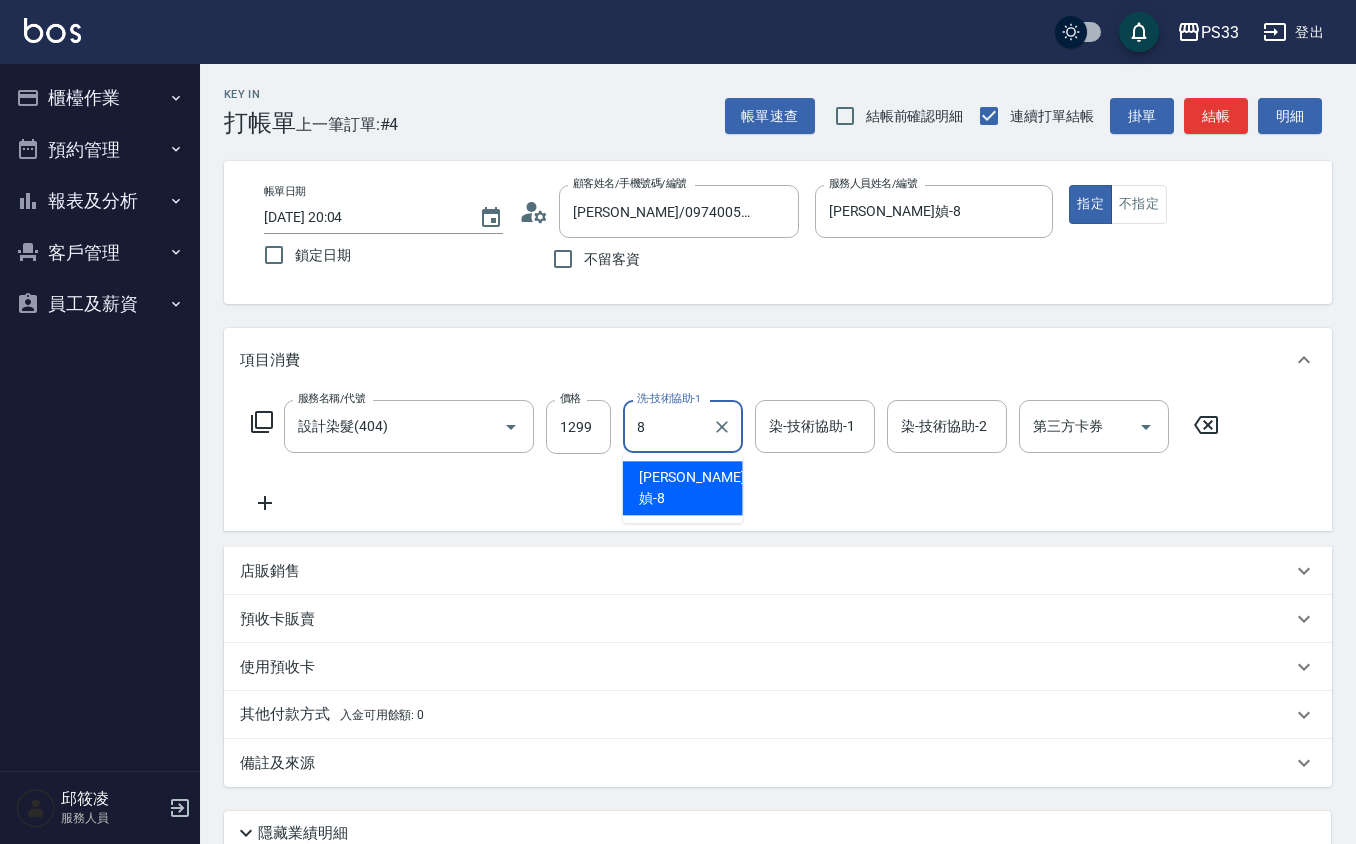 type on "羅怡媜-8" 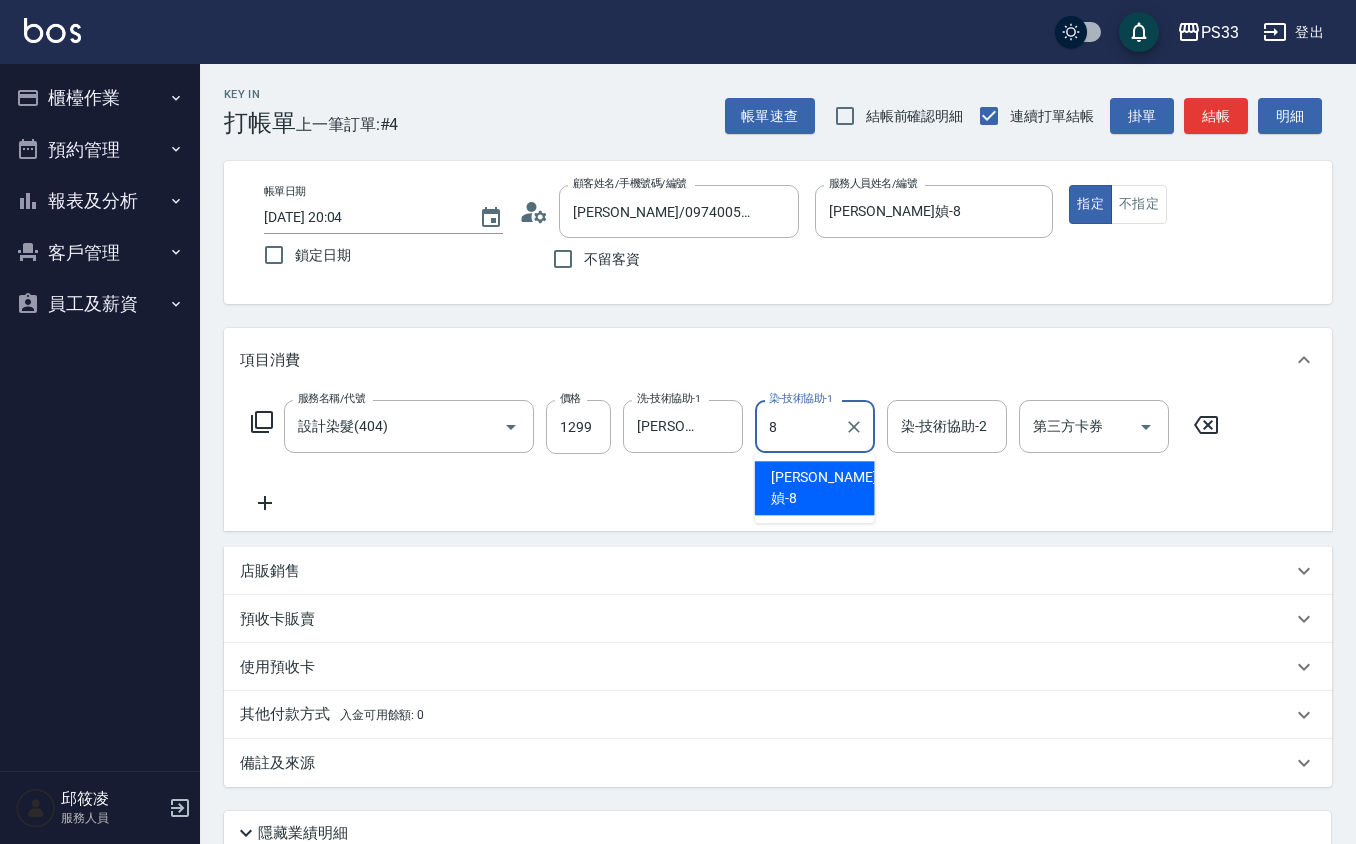 type on "羅怡媜-8" 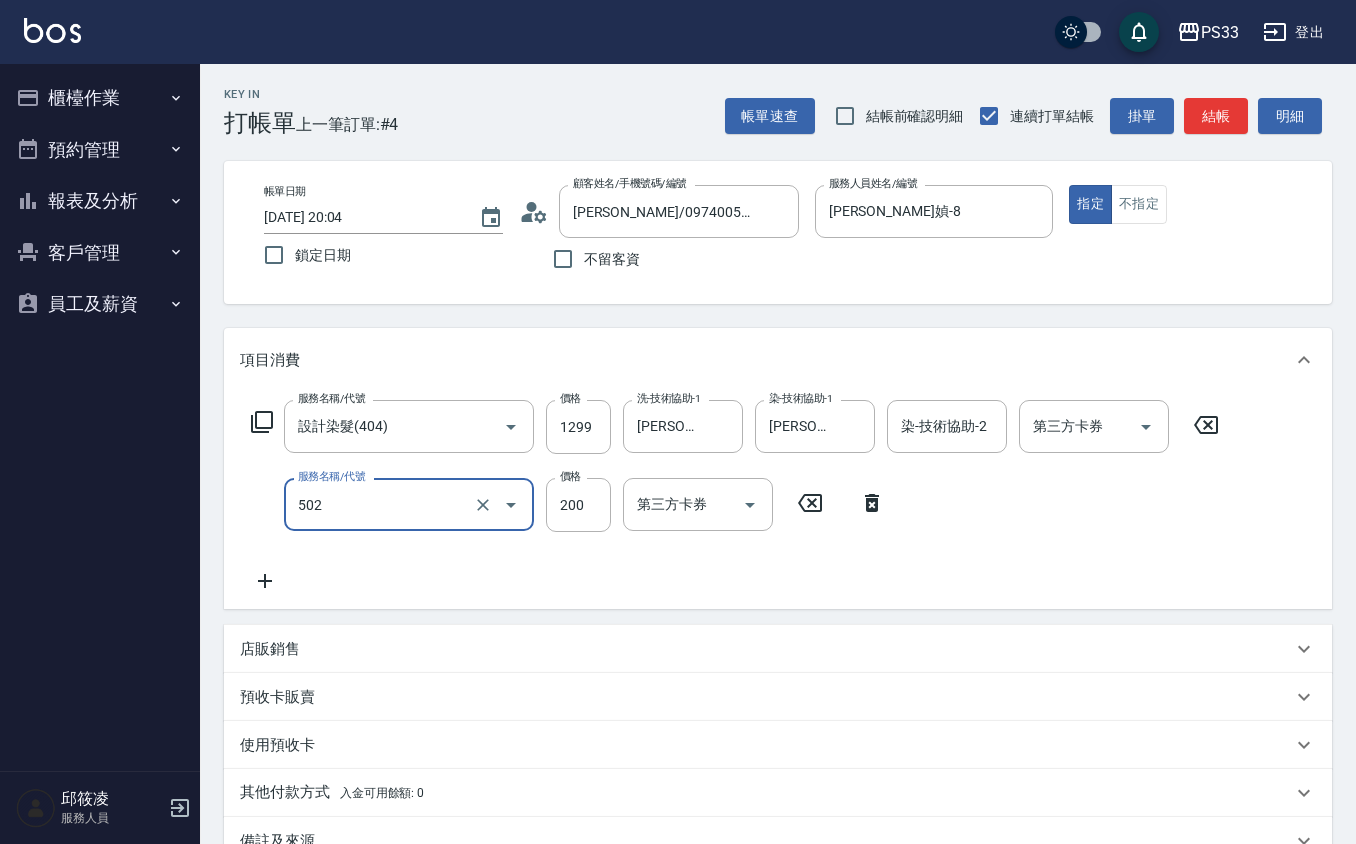 type on "自備護髮(502)" 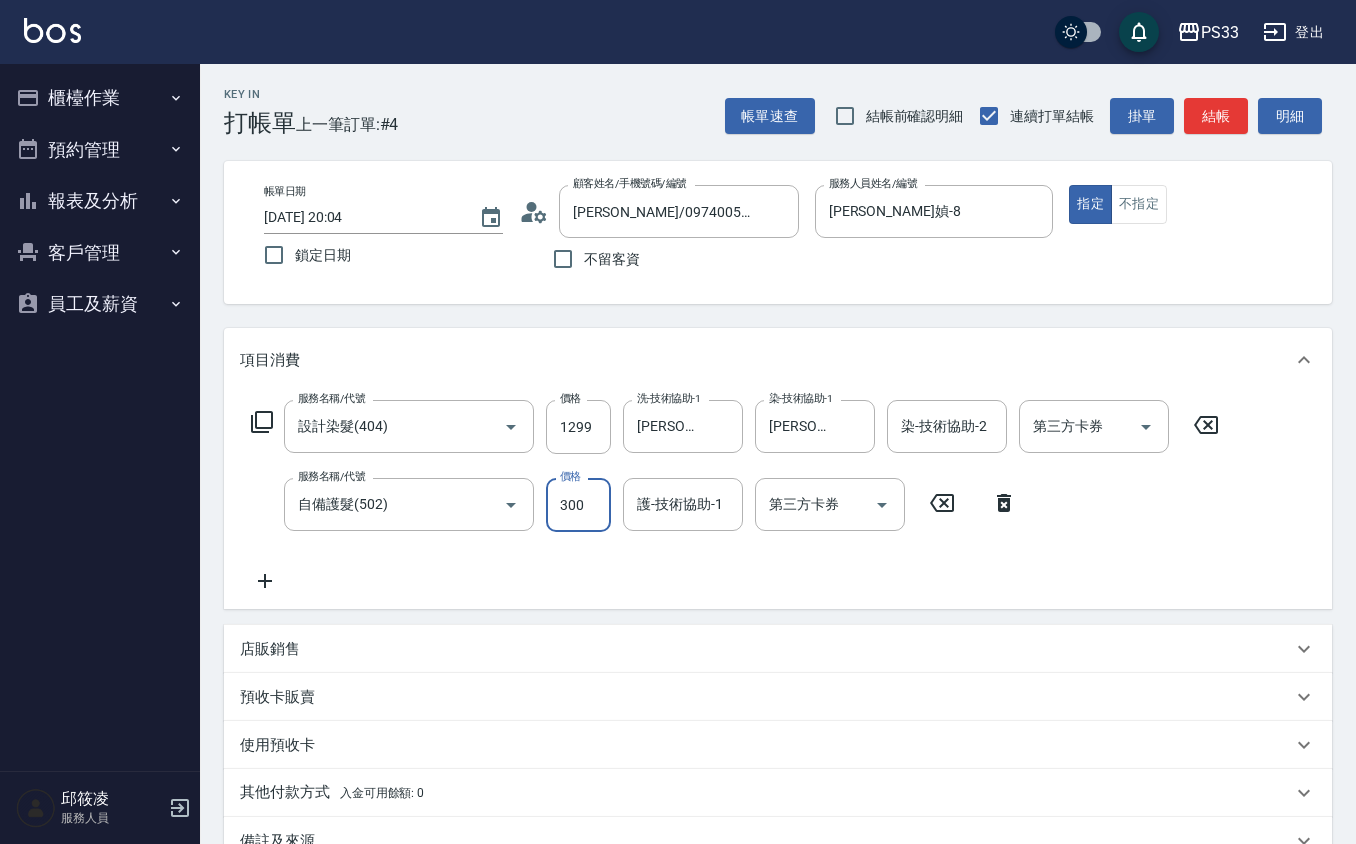 type on "300" 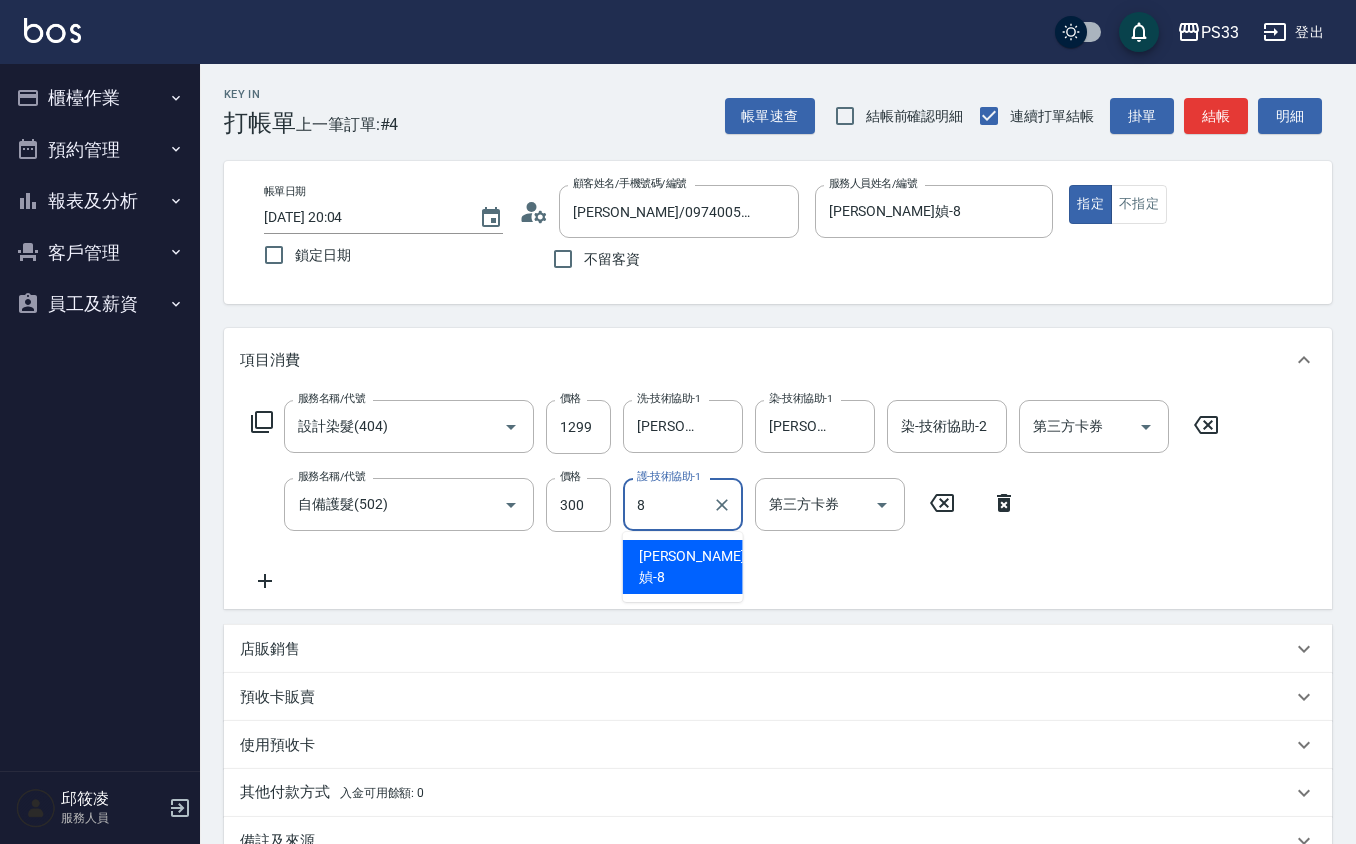 type on "羅怡媜-8" 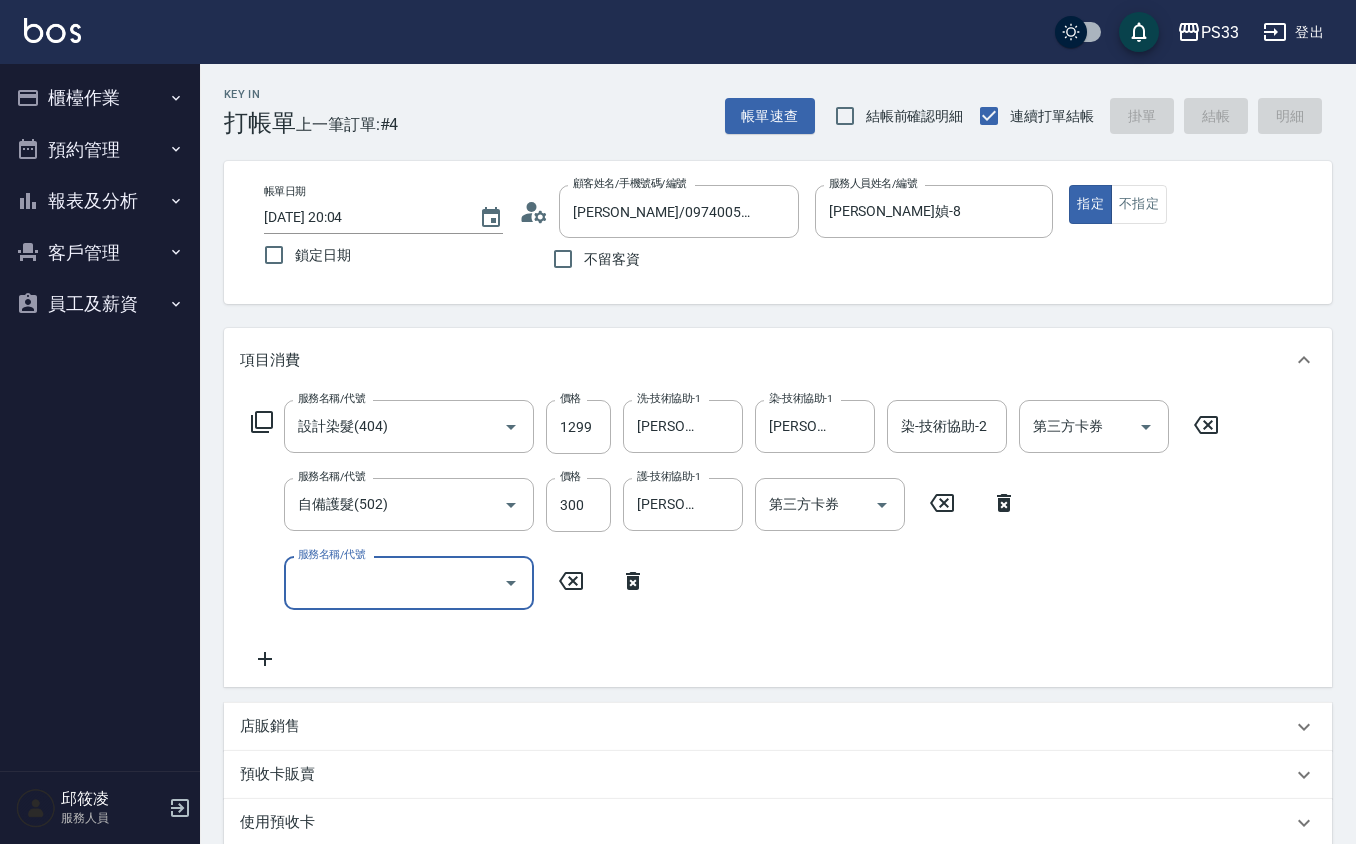 type 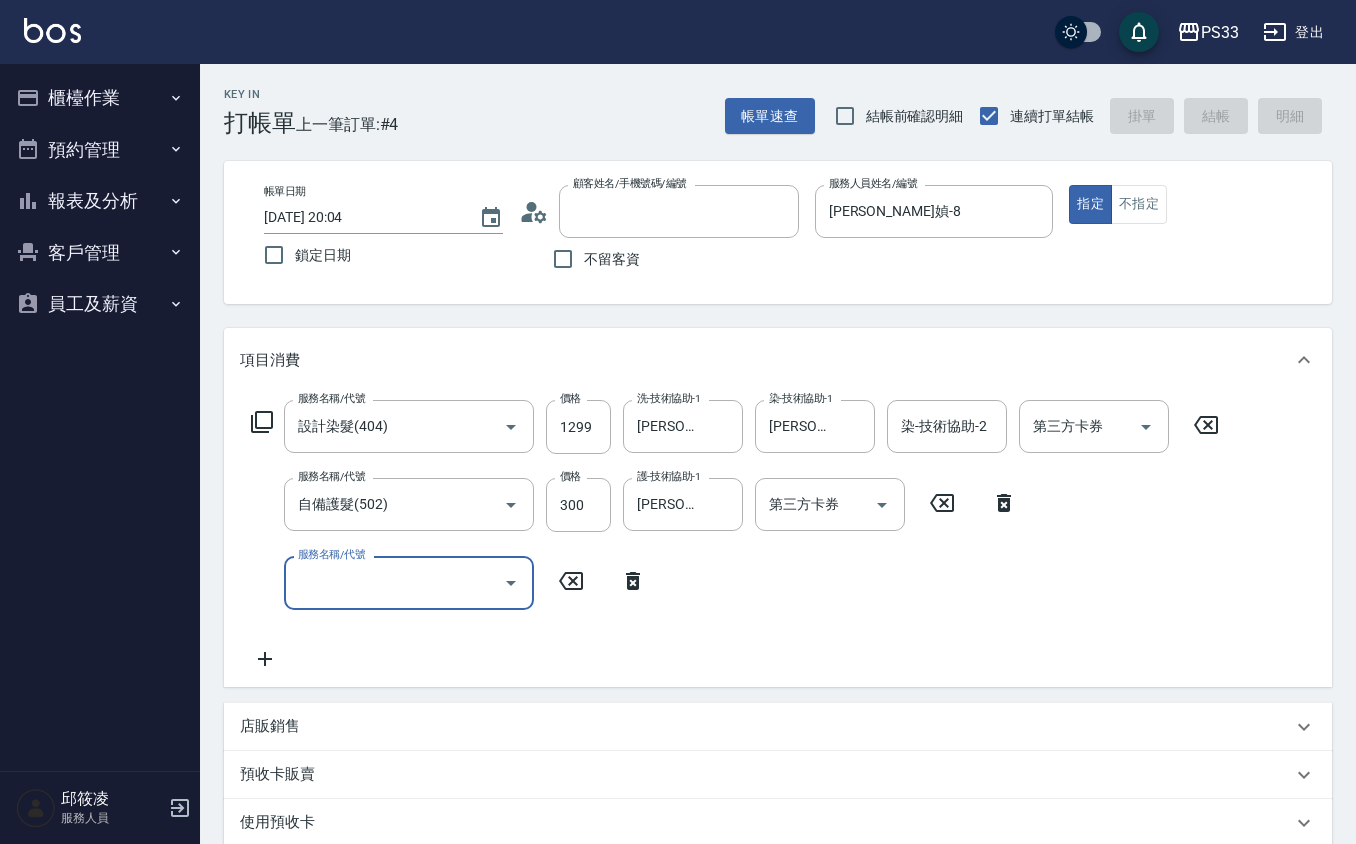 type 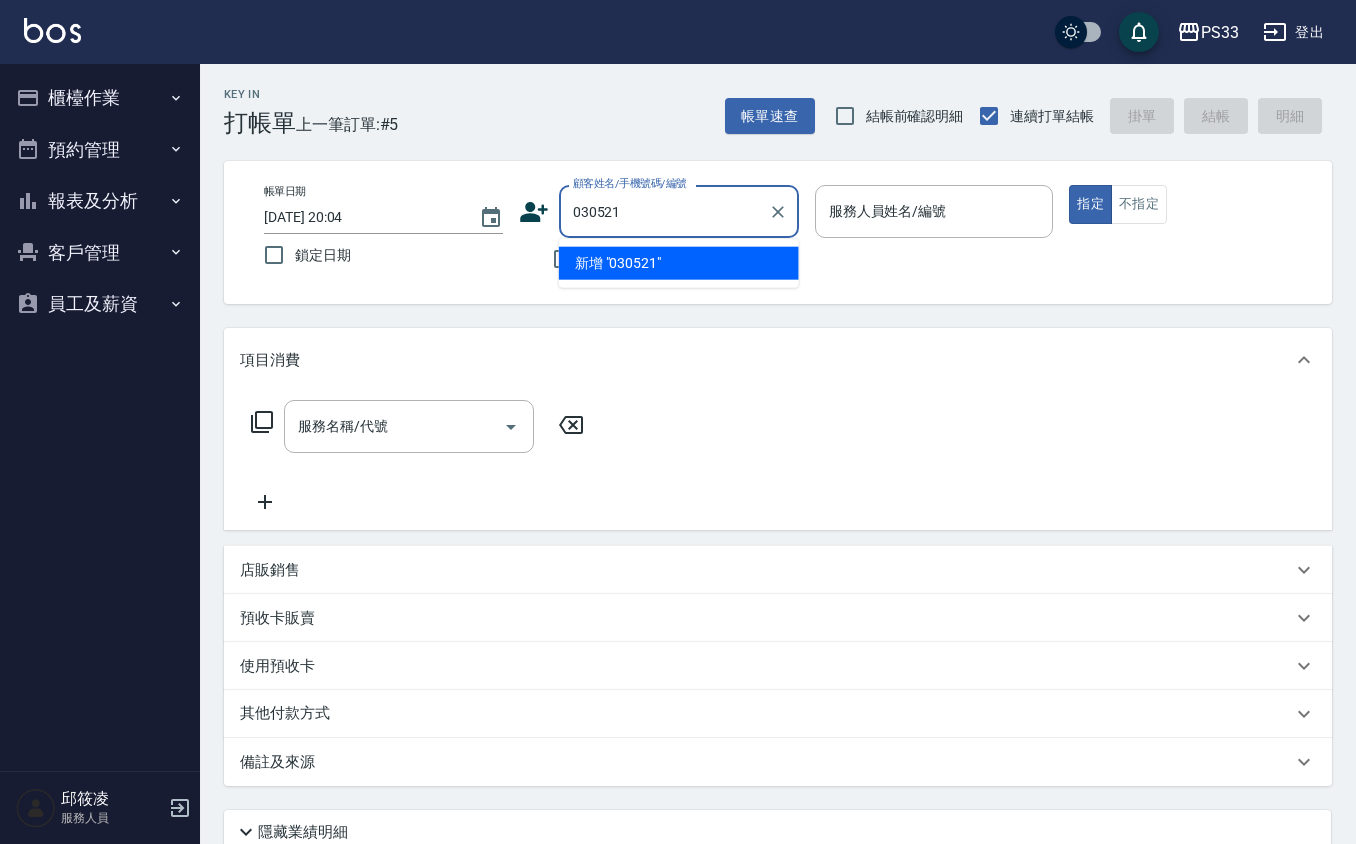 type on "030521" 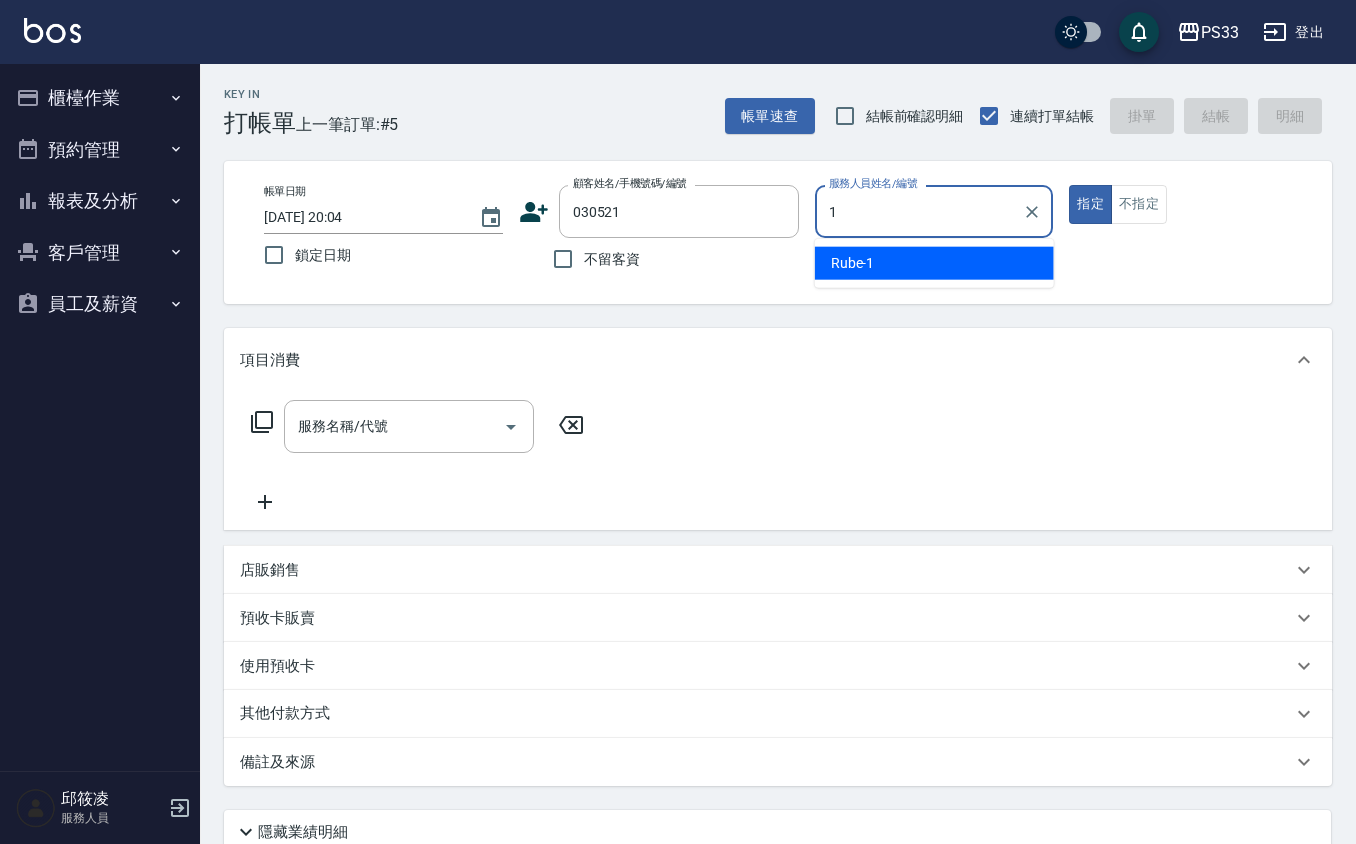type on "Rube-1" 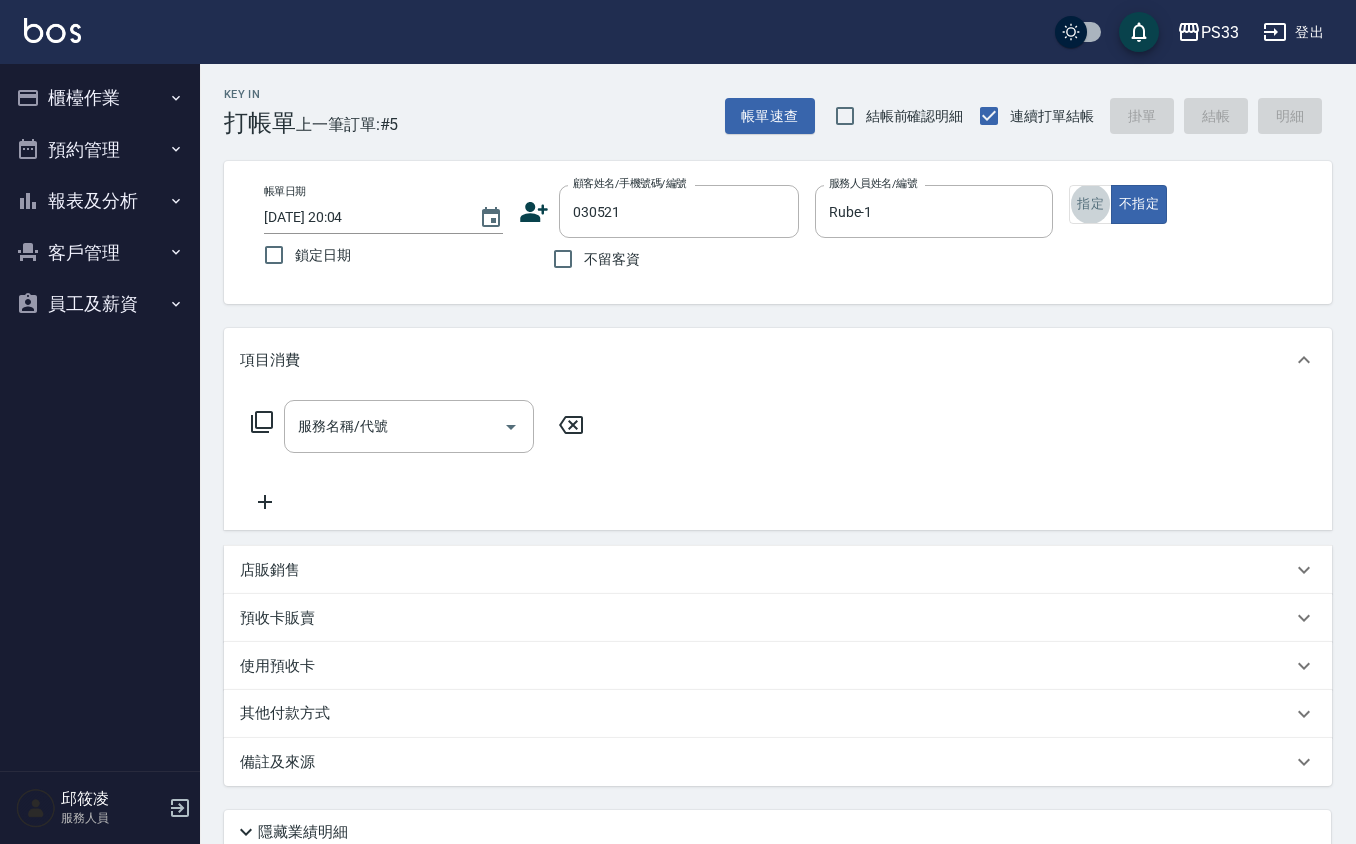type on "梁詠涵/0907266472/030521" 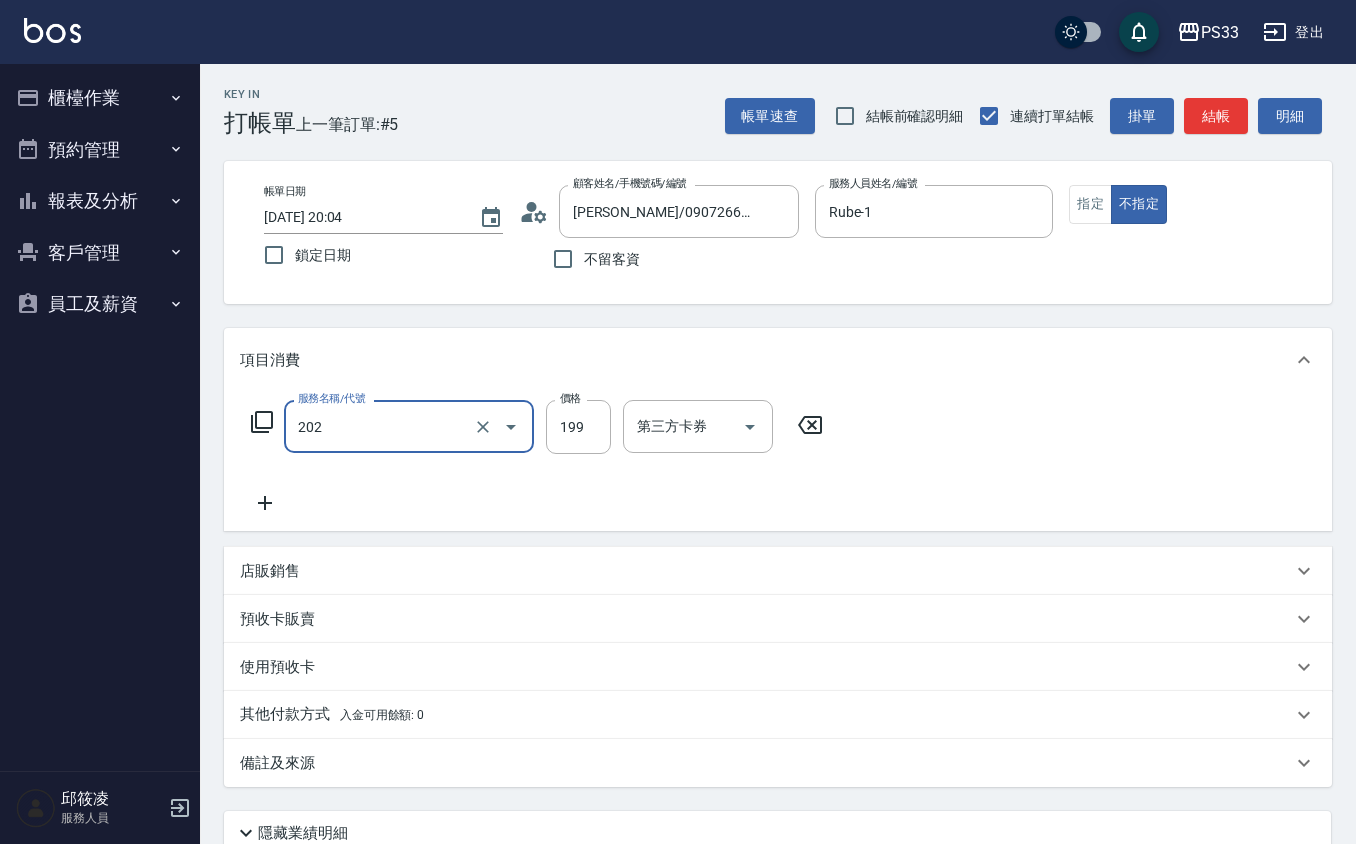type on "不指定單剪(202)" 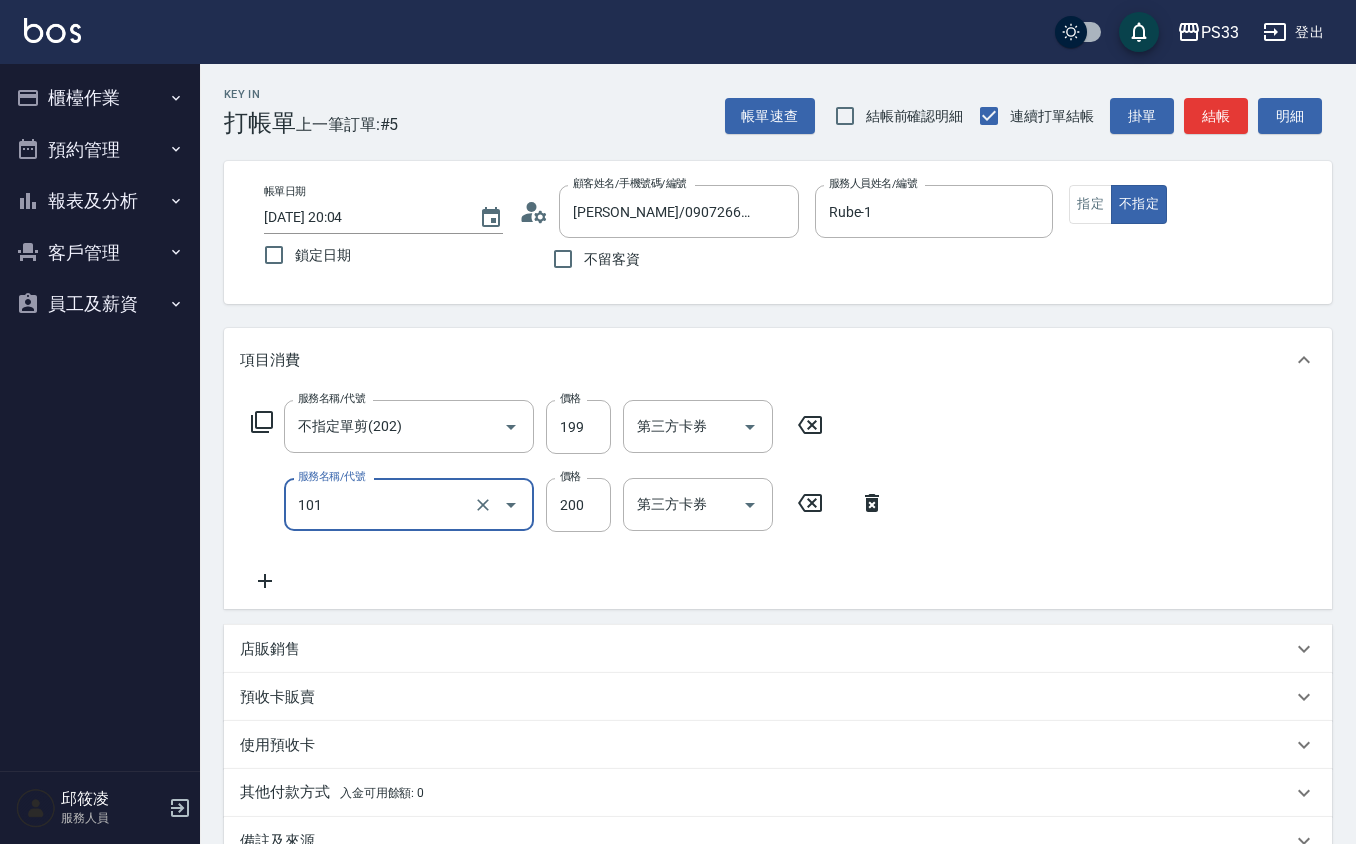 type on "洗髮(101)" 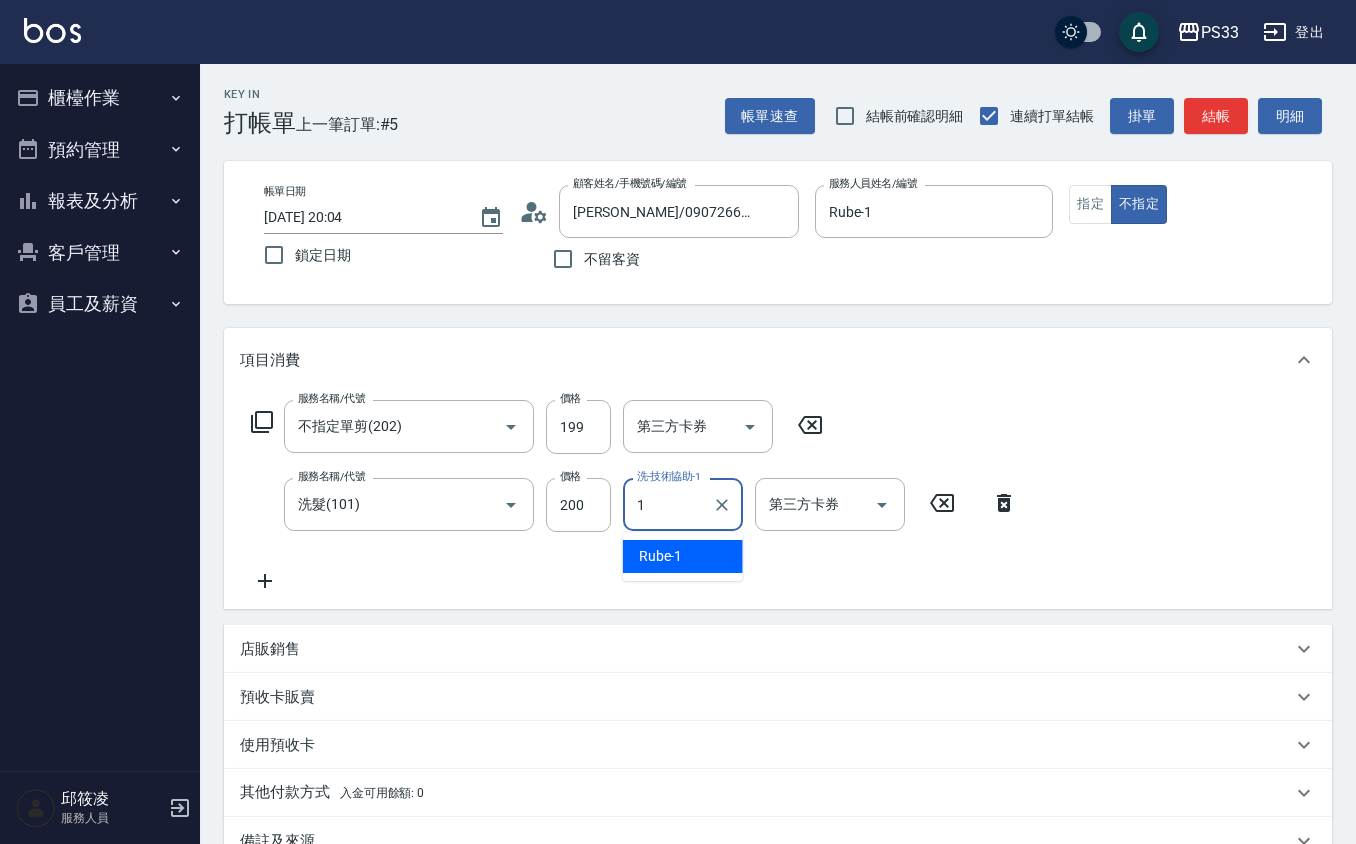 type on "Rube-1" 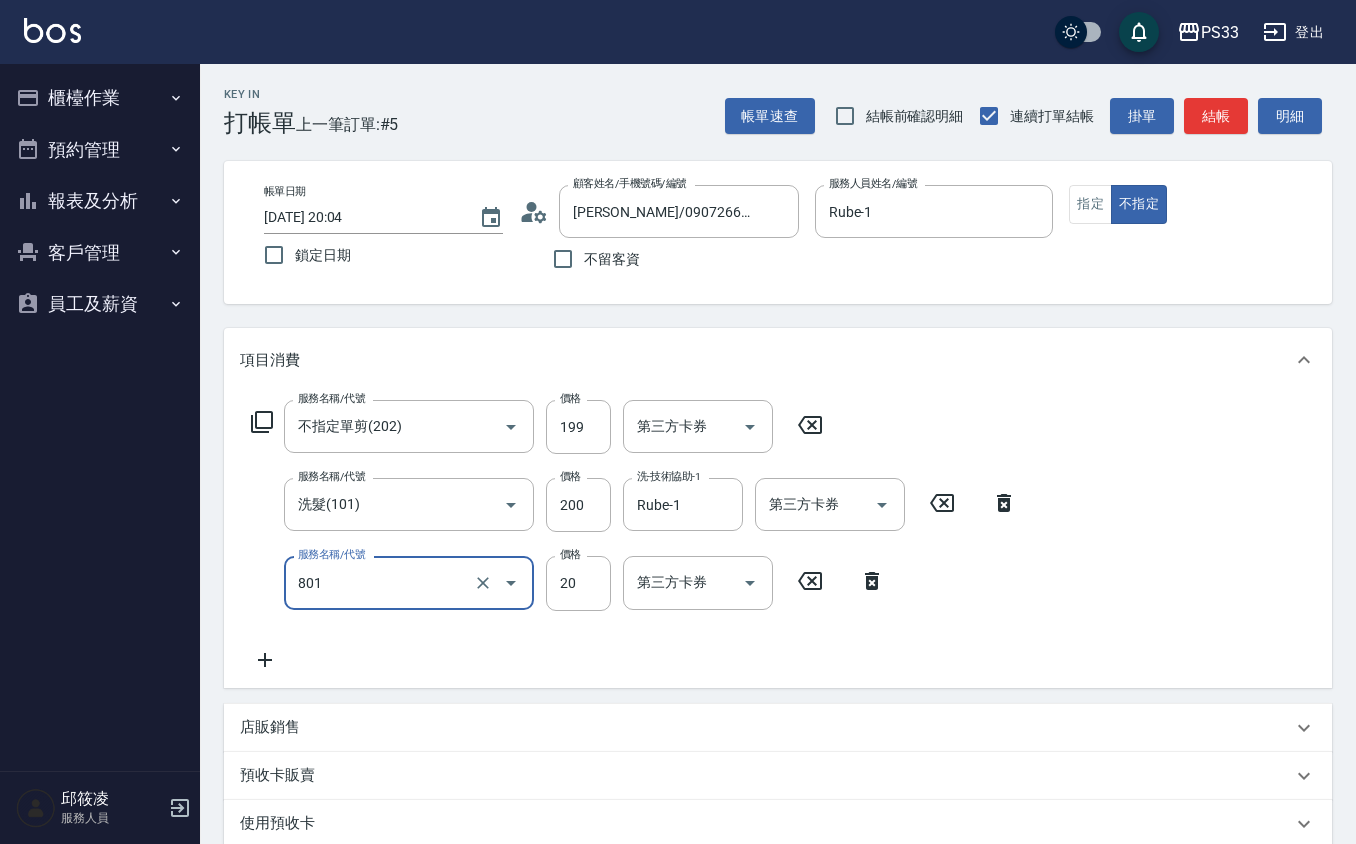 type on "潤絲(801)" 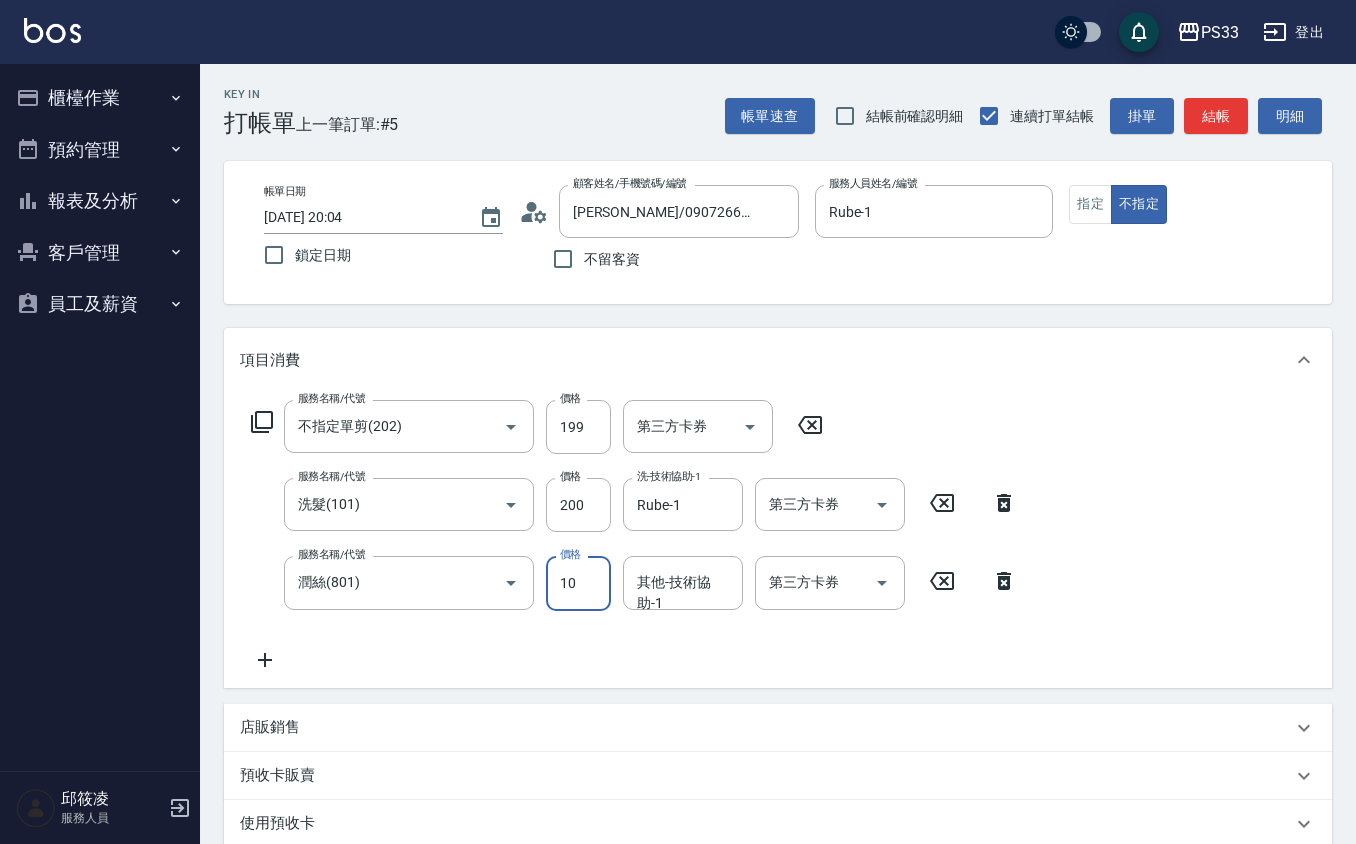 type on "10" 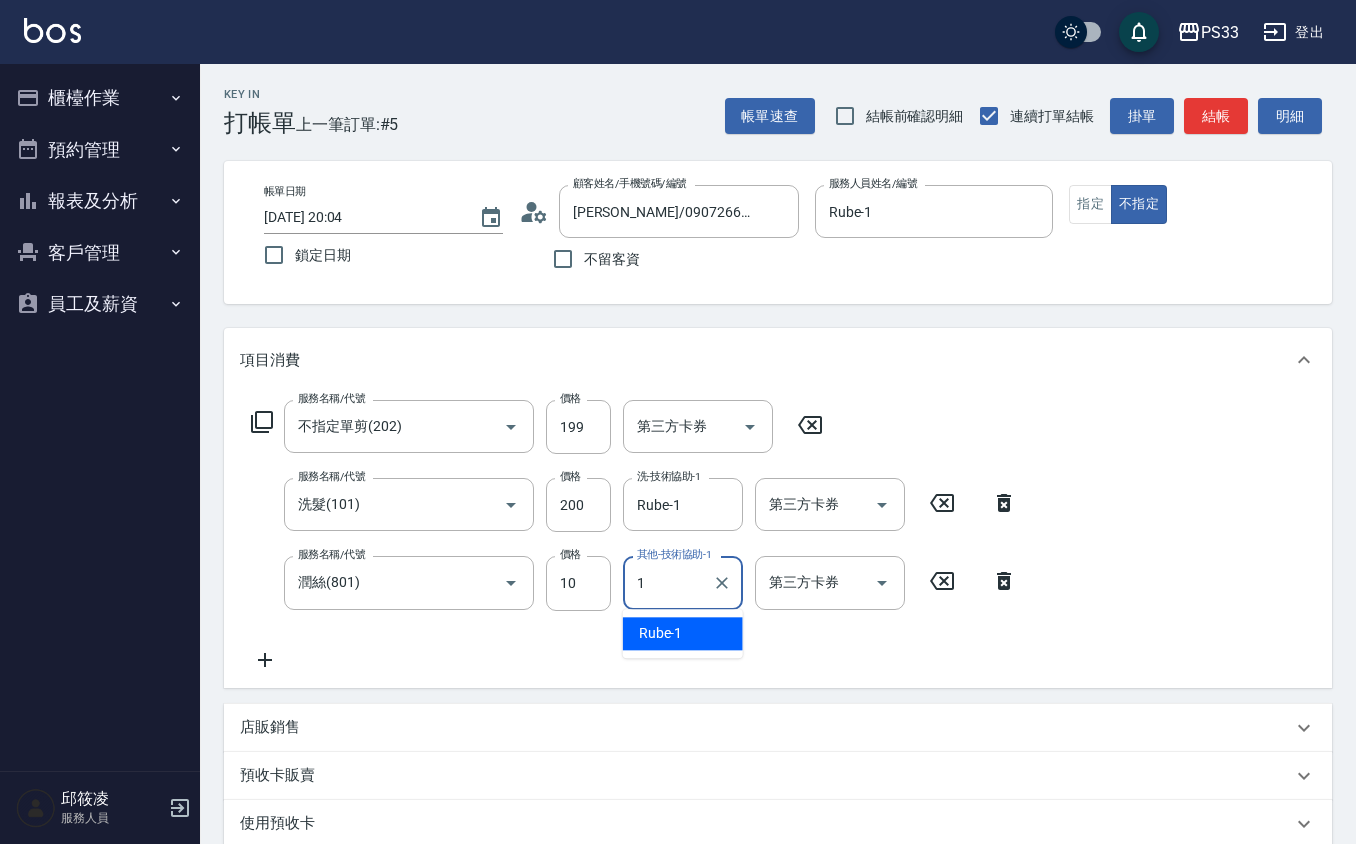 type on "Rube-1" 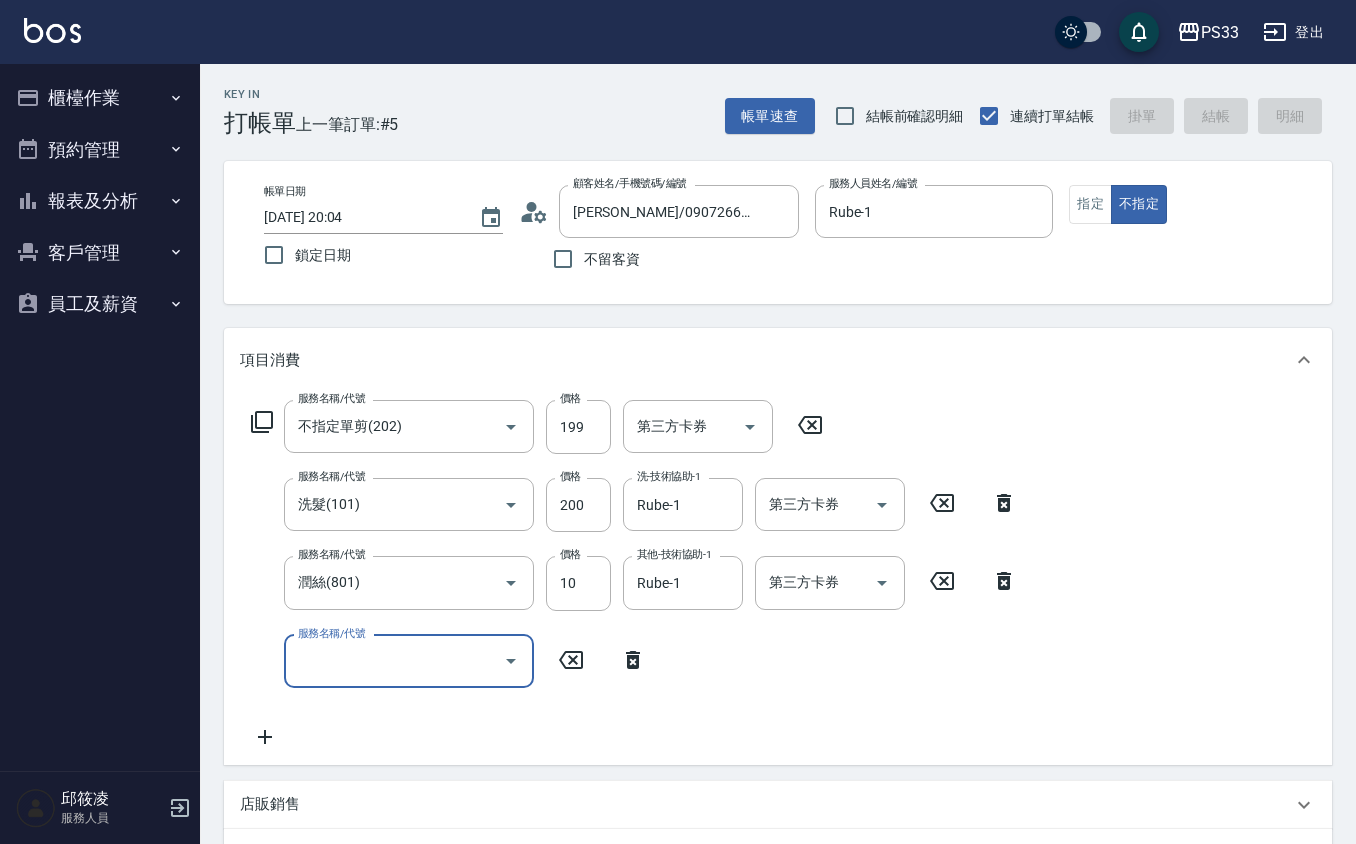 type on "2025/07/15 20:05" 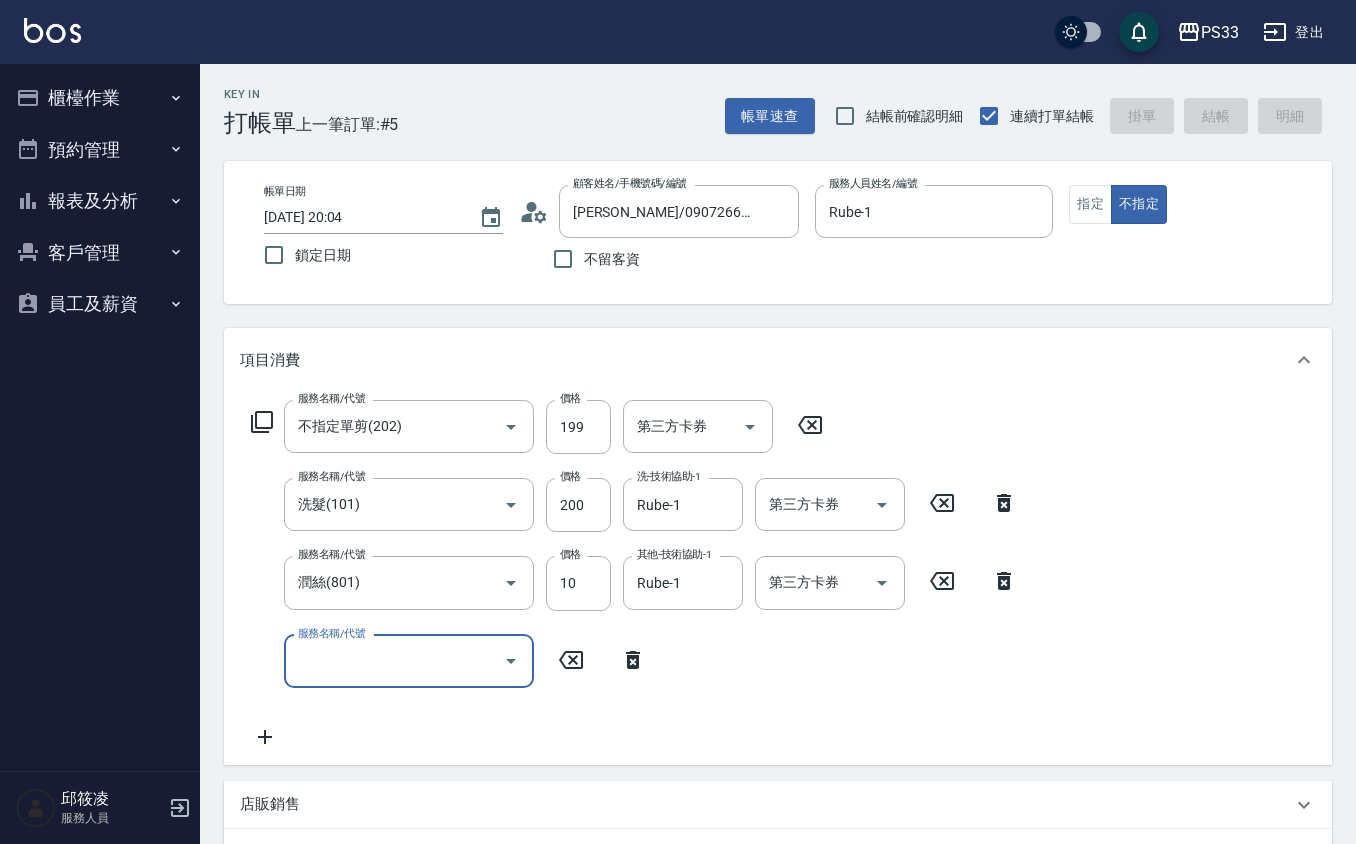 type 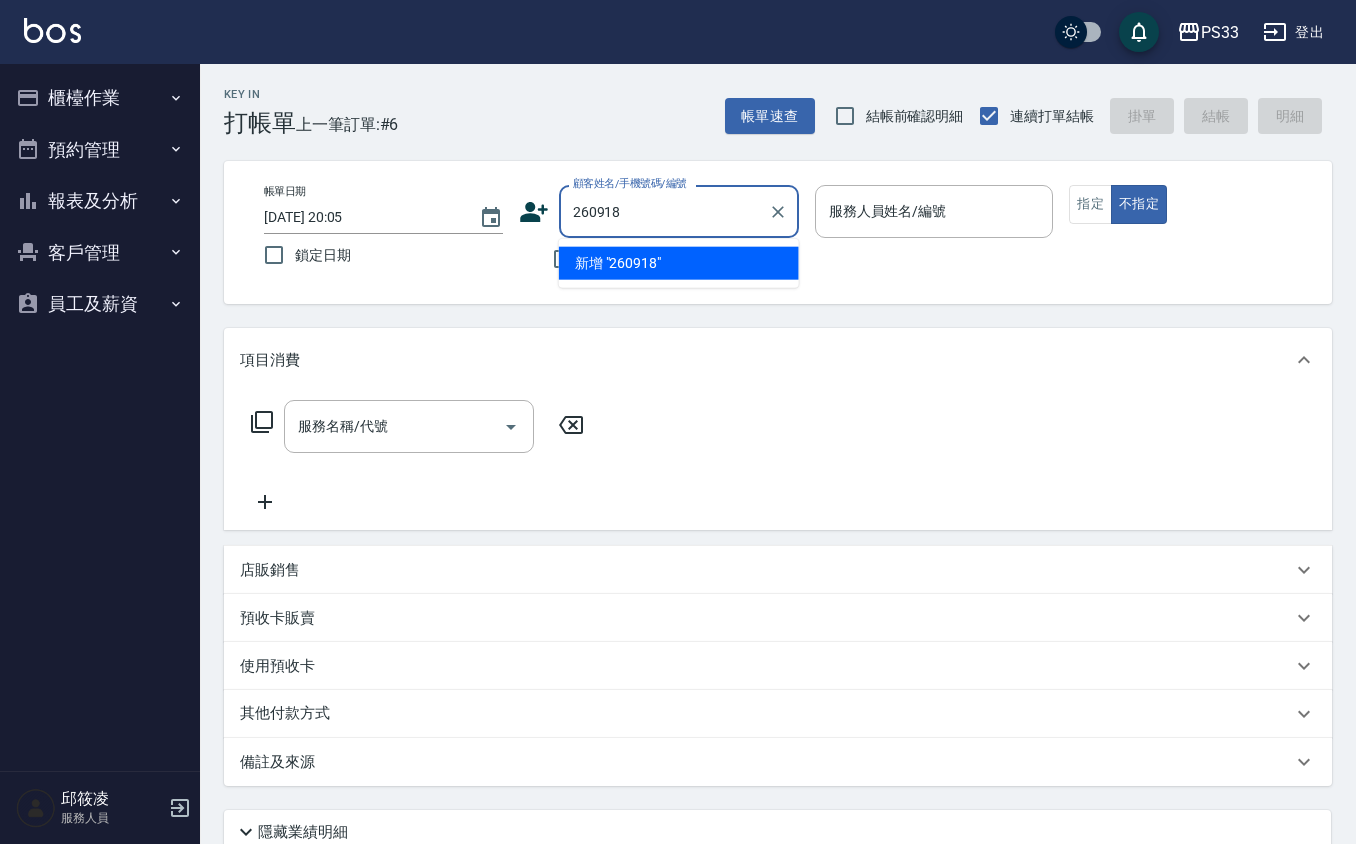 type on "260918" 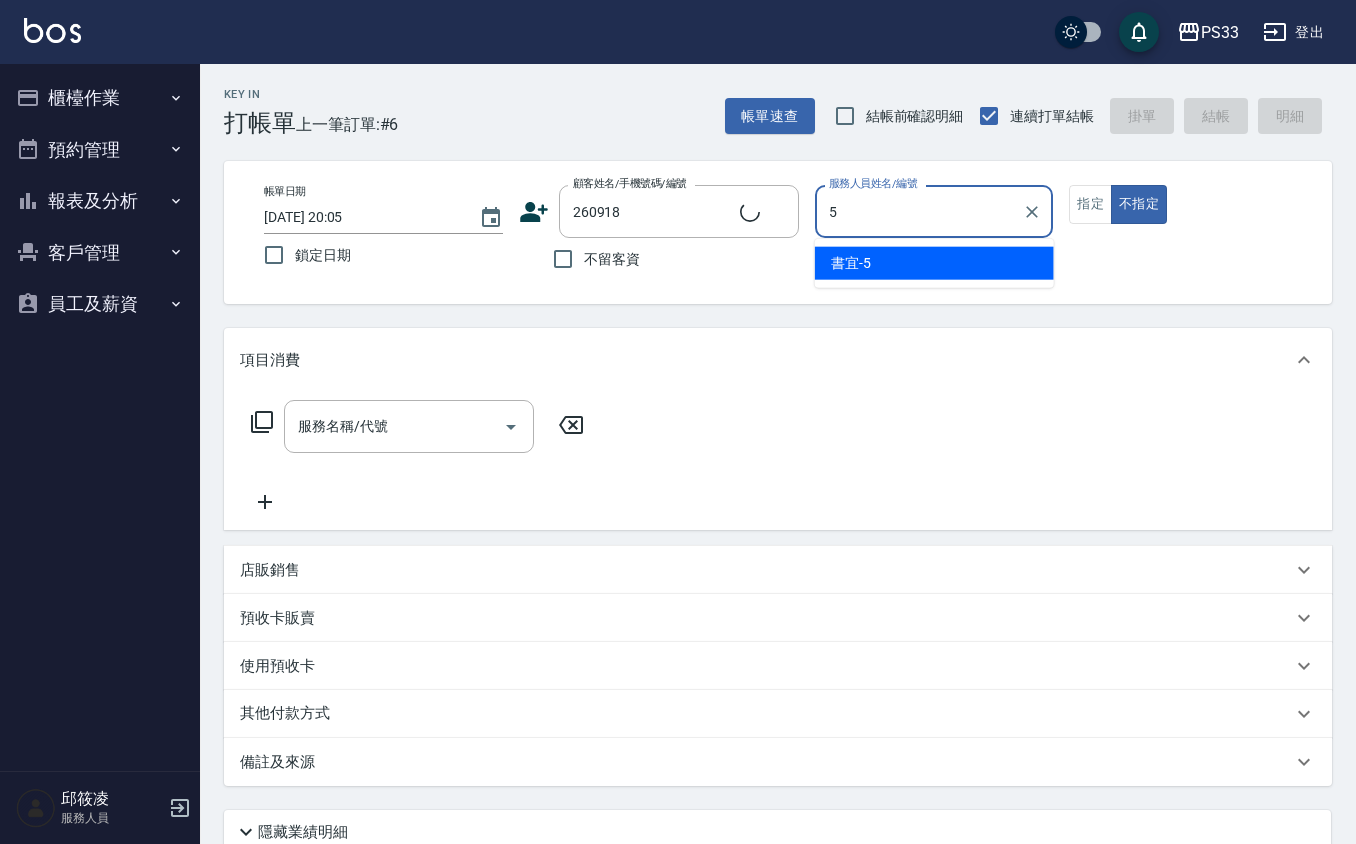 type on "書宜-5" 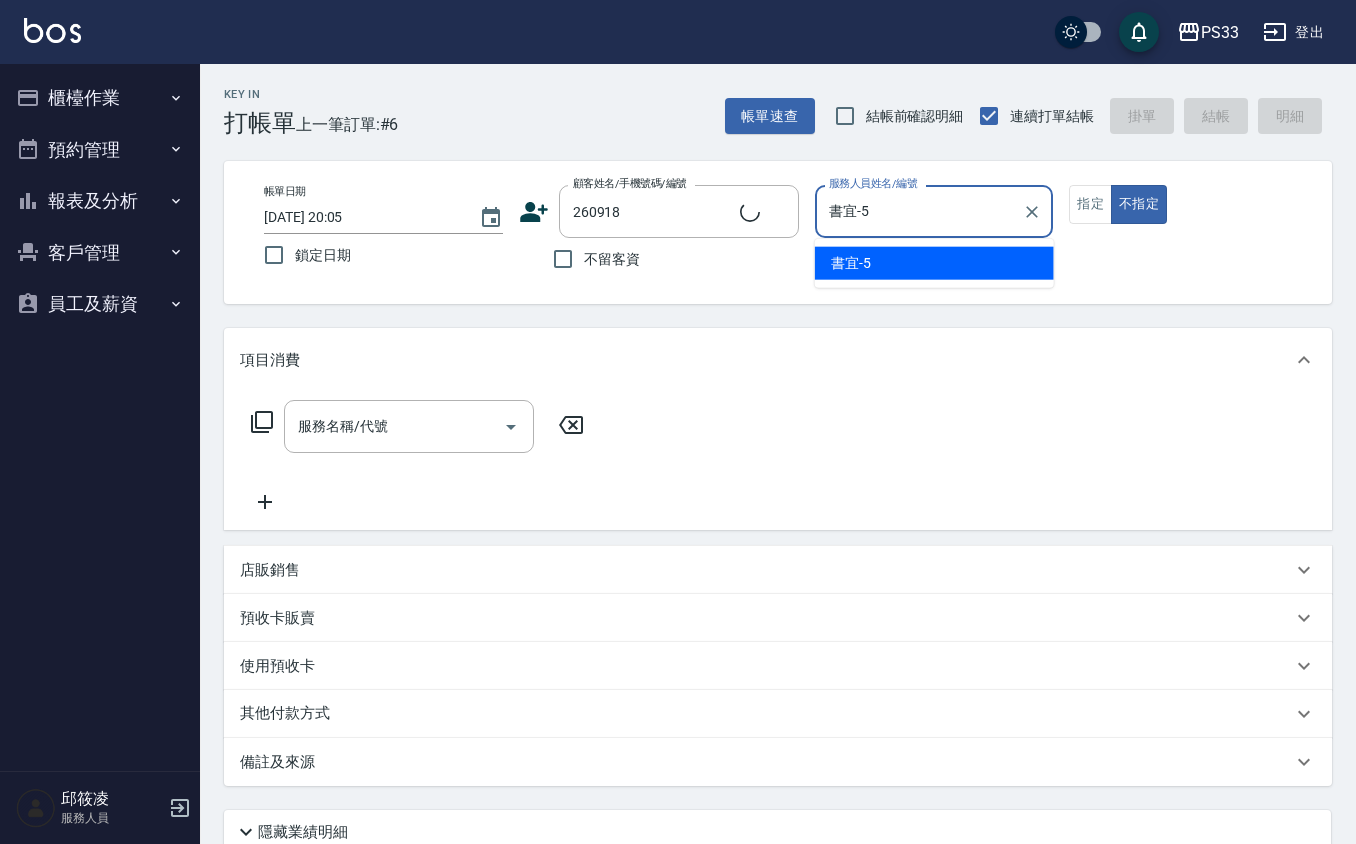 type on "false" 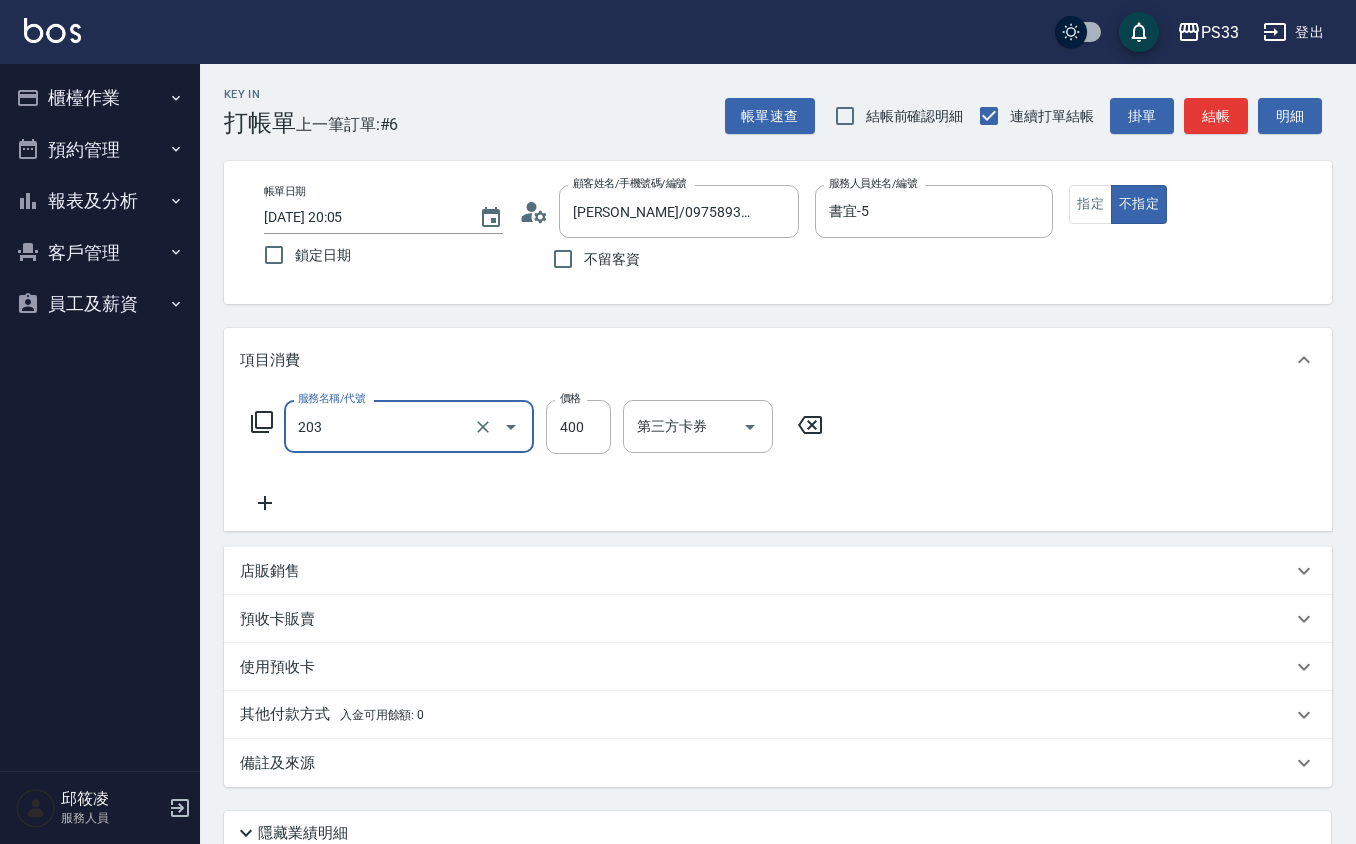 type on "指定單剪(203)" 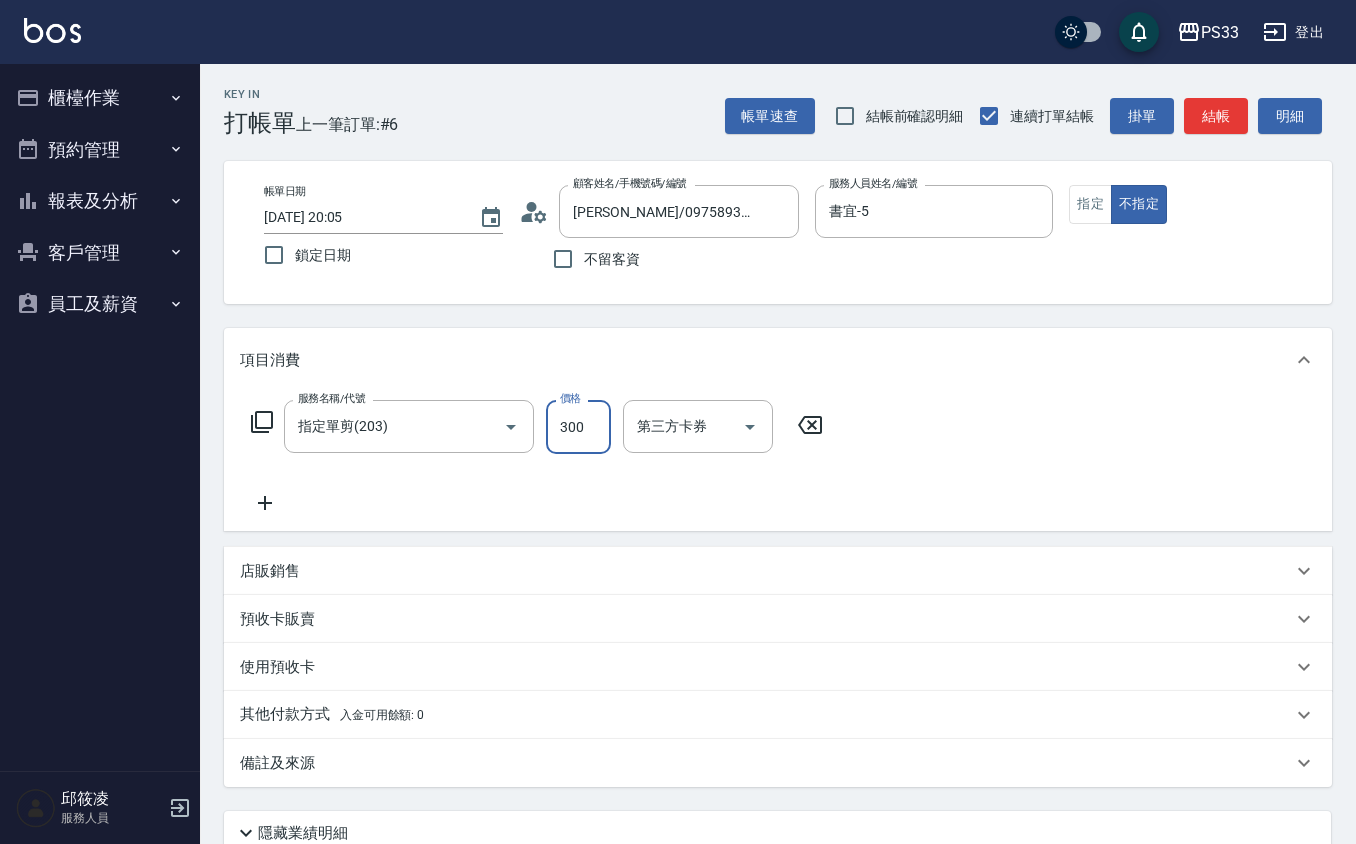 type on "300" 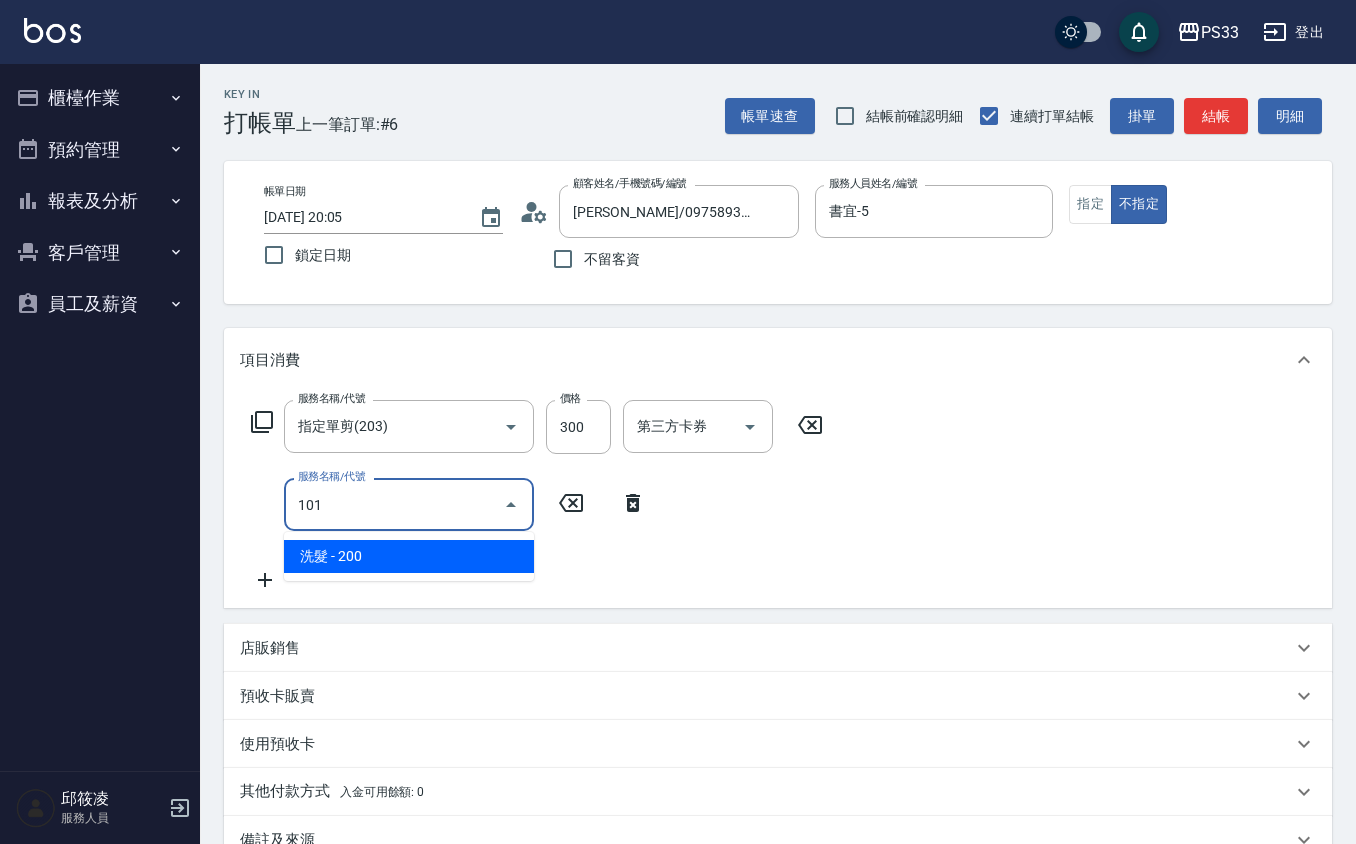 type on "洗髮(101)" 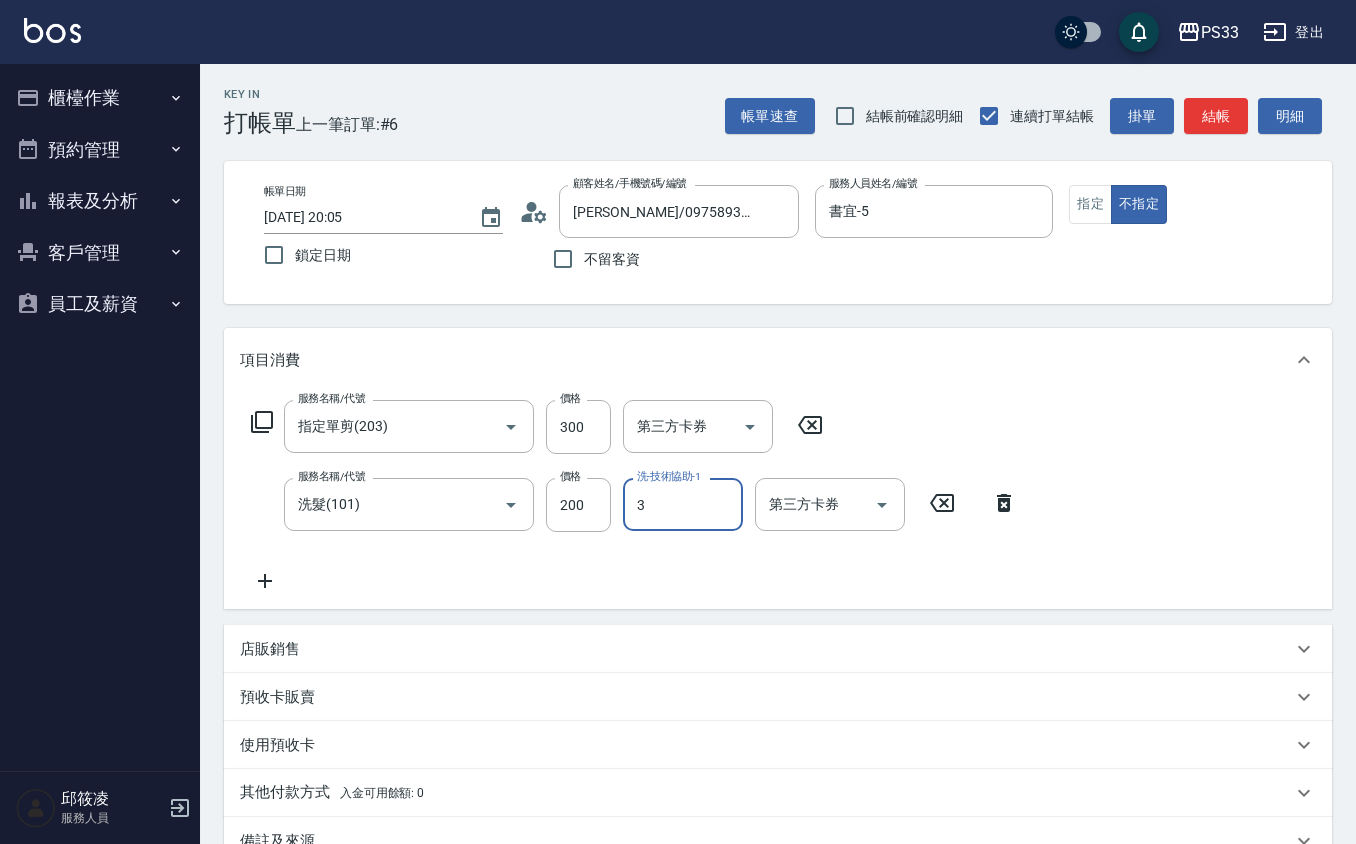 type on "瑜瑄-3" 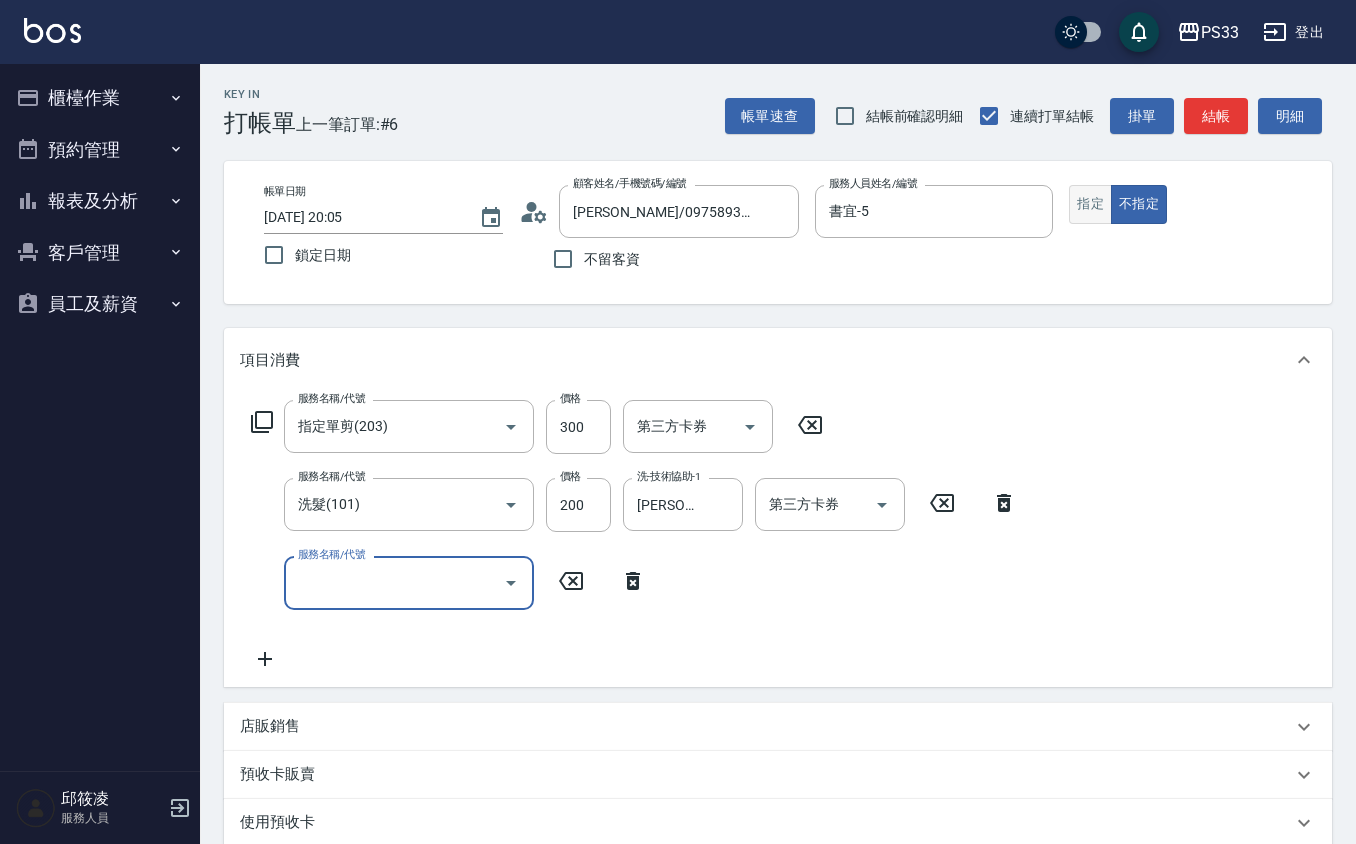 click on "指定" at bounding box center (1090, 204) 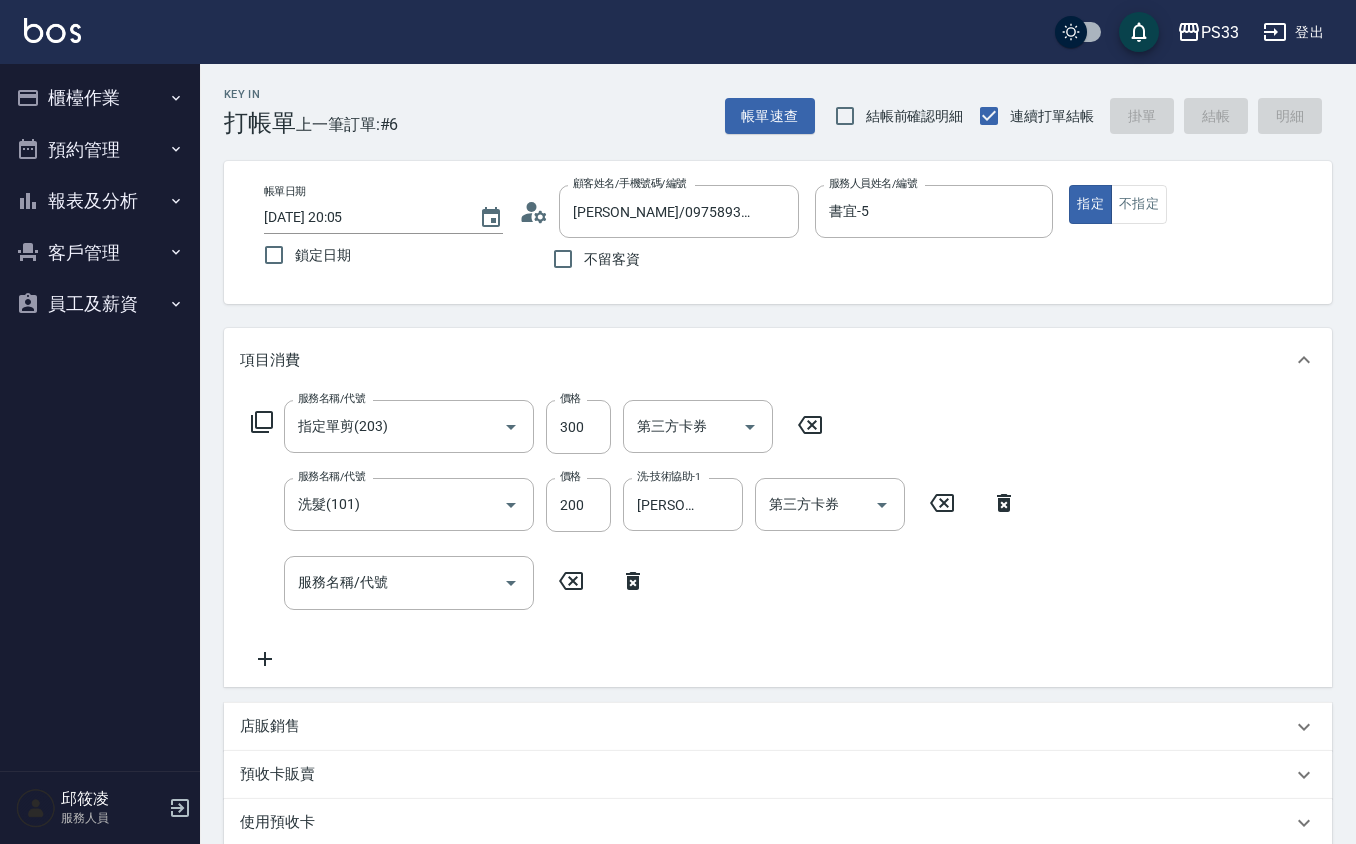 type 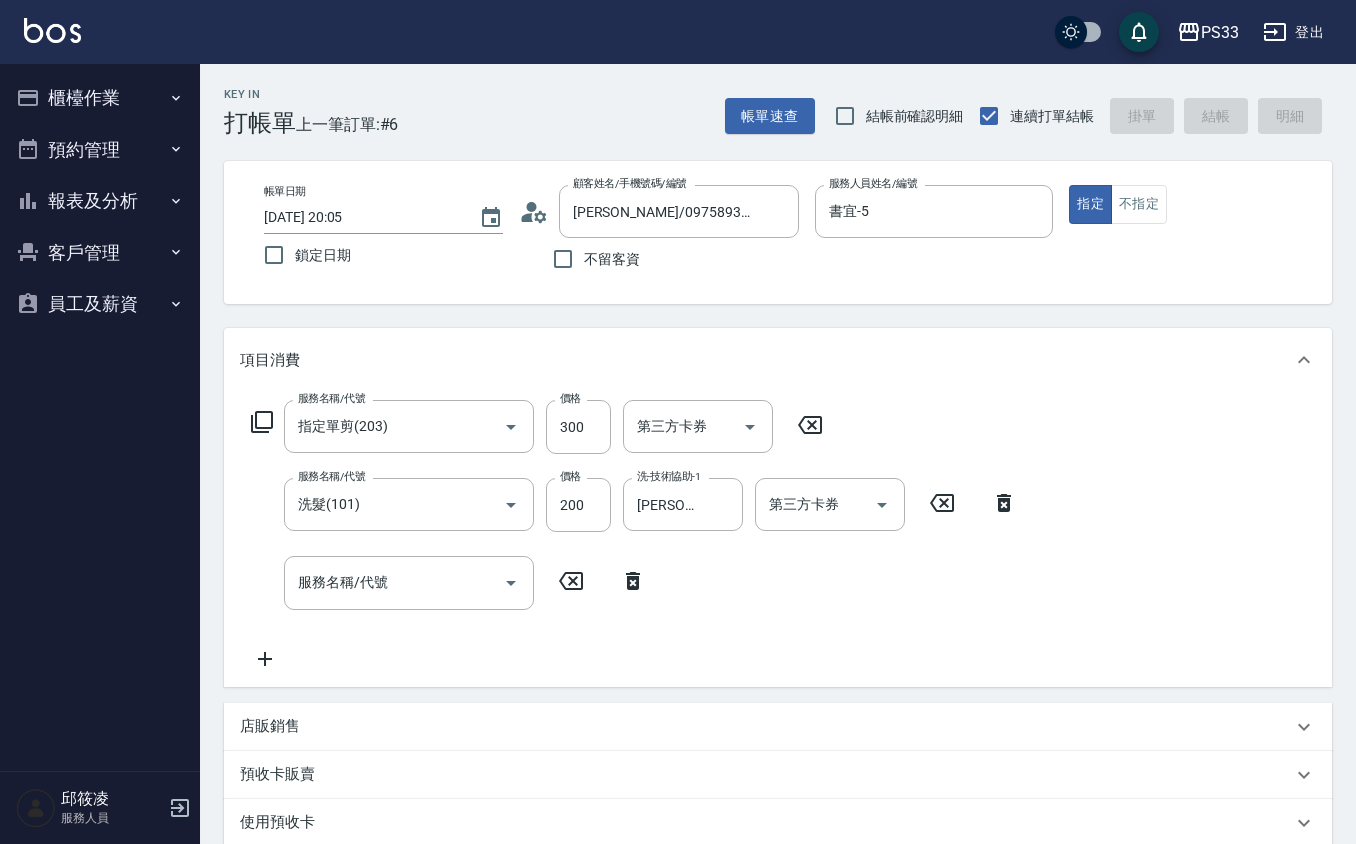 type 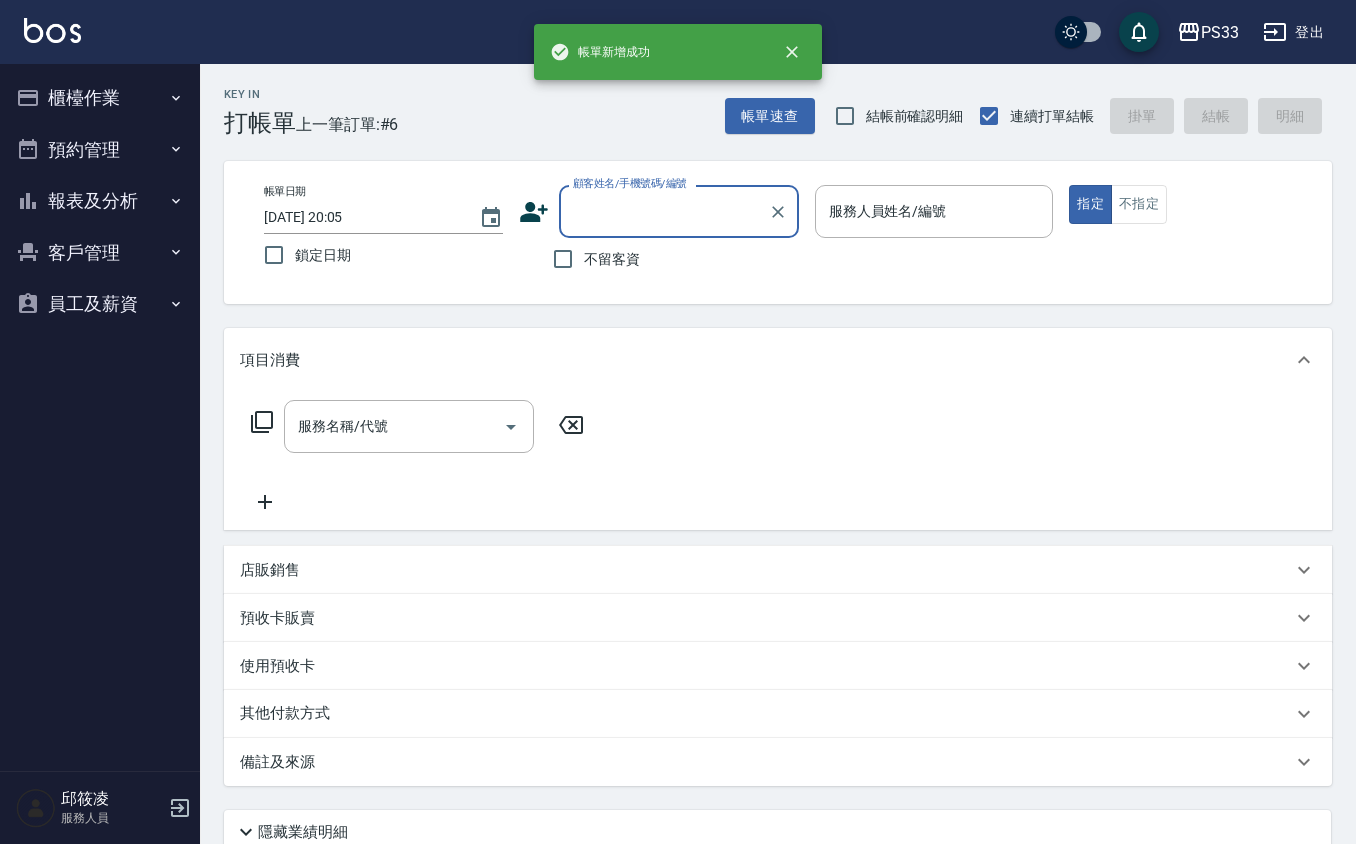 scroll, scrollTop: 0, scrollLeft: 0, axis: both 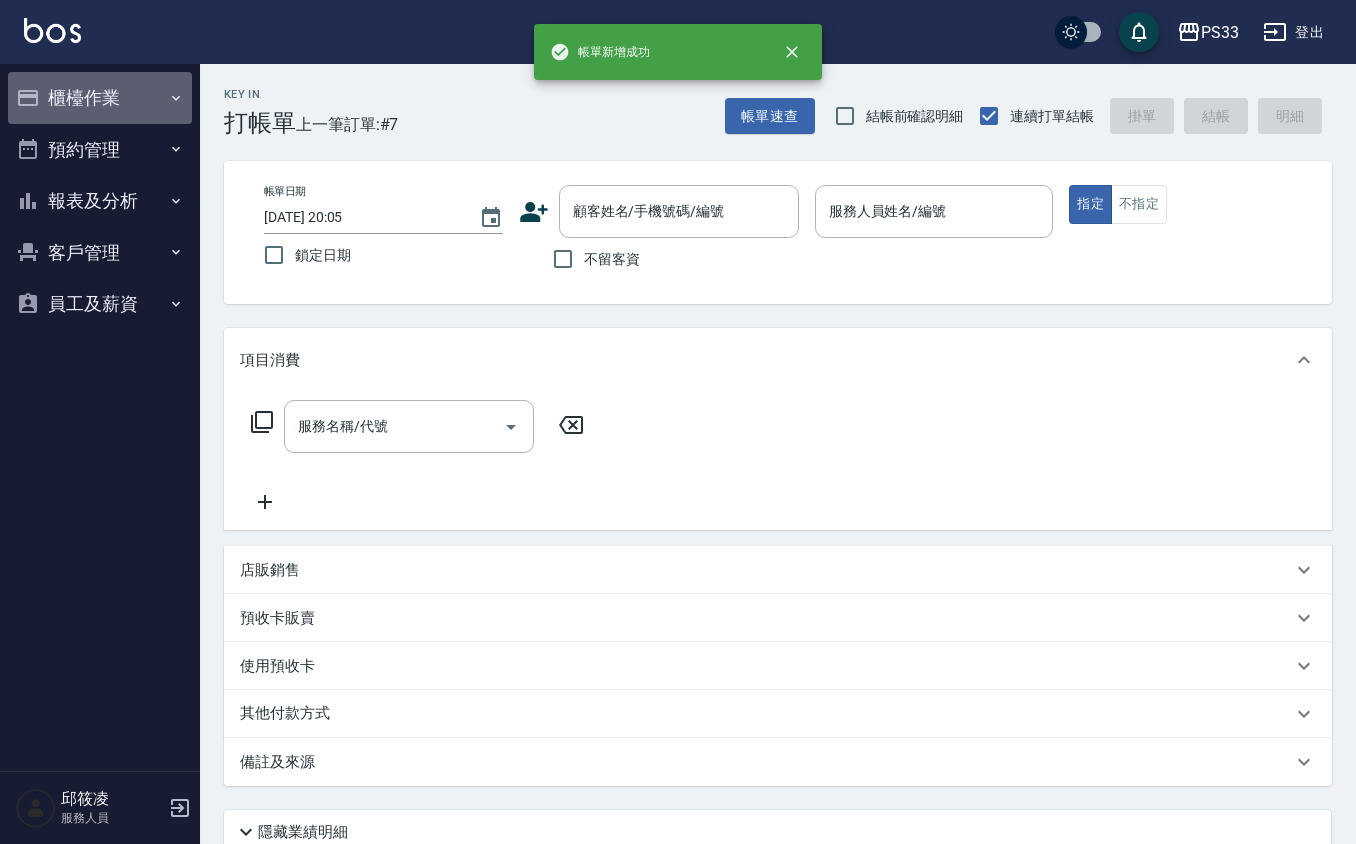 click on "櫃檯作業" at bounding box center (100, 98) 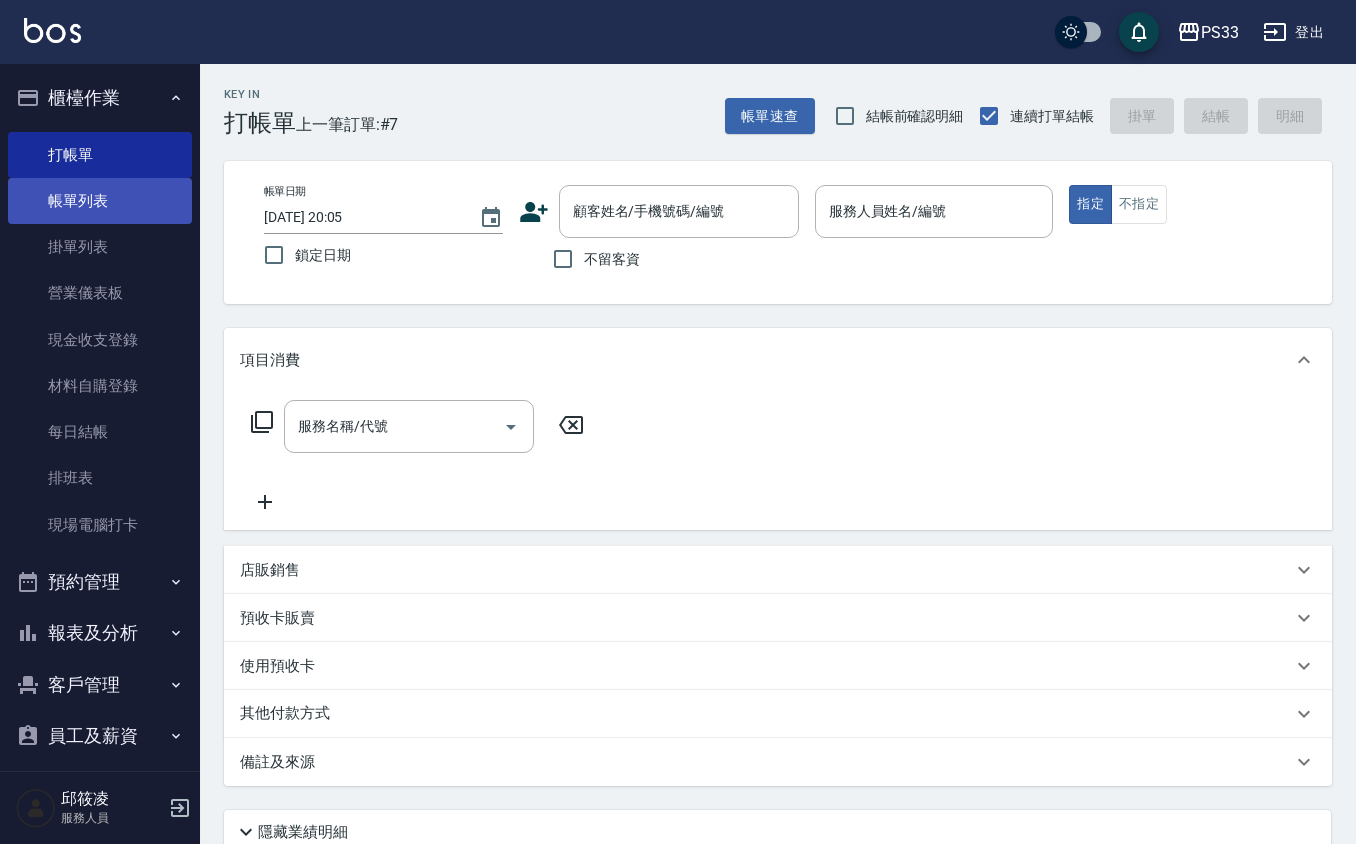 click on "帳單列表" at bounding box center [100, 201] 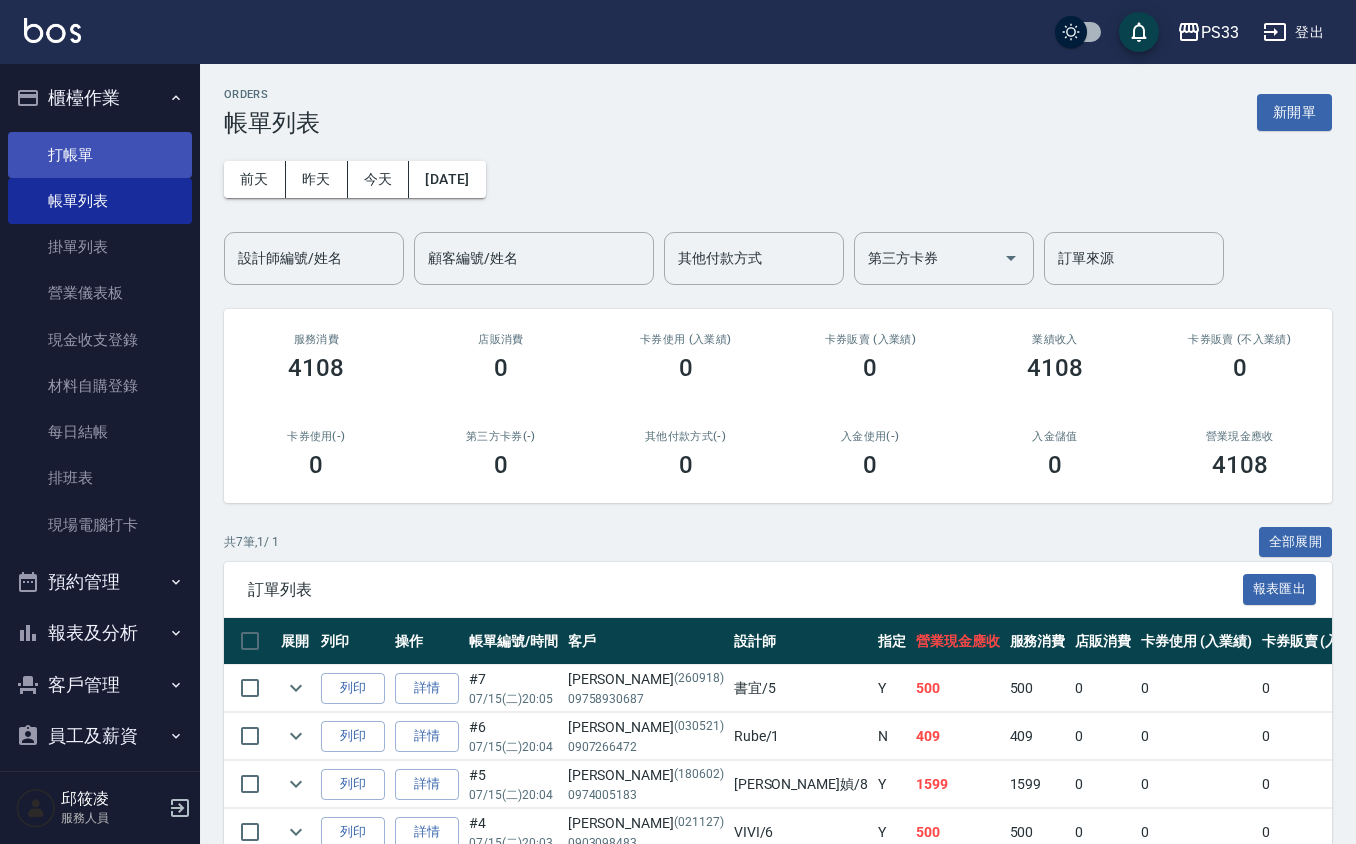 click on "打帳單" at bounding box center [100, 155] 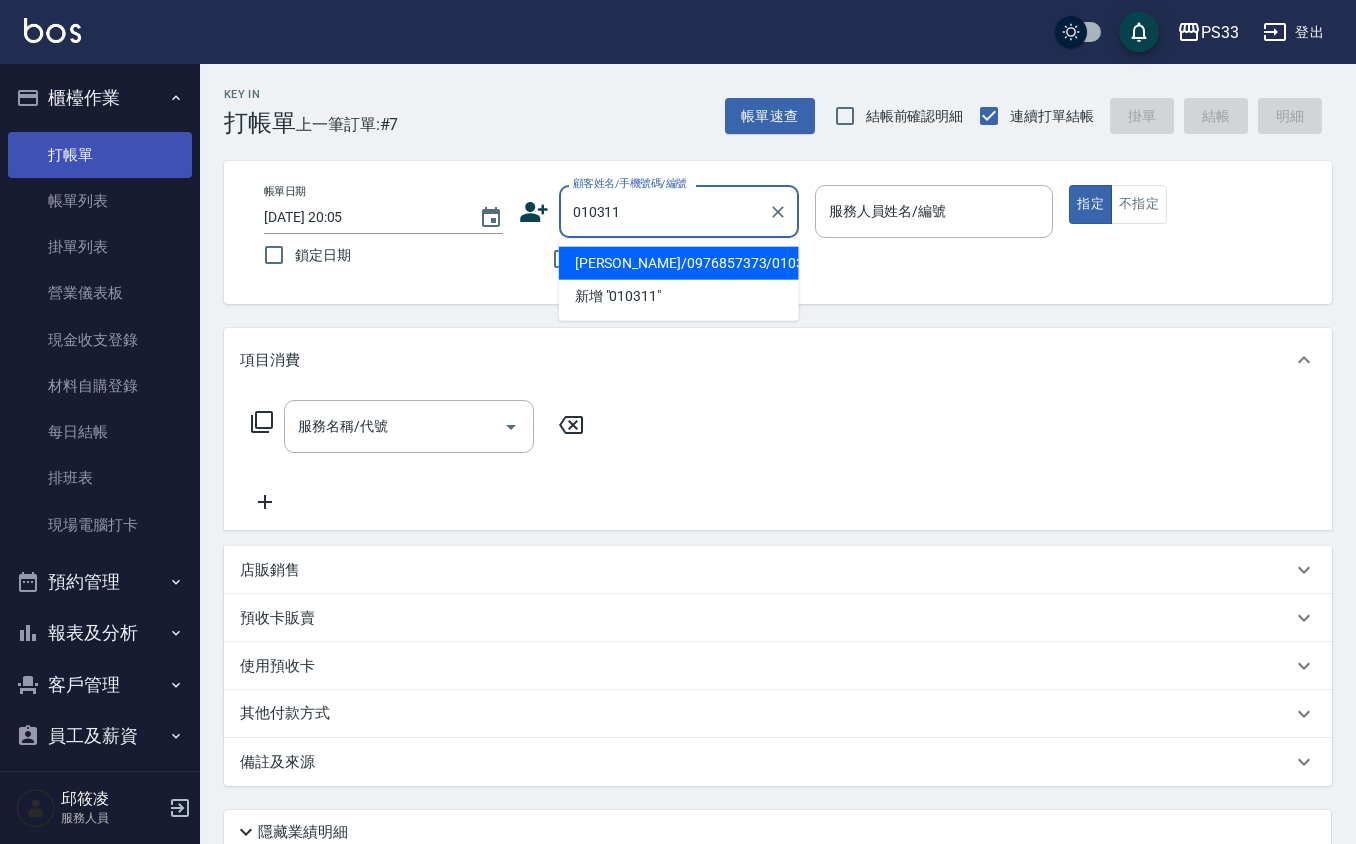 type on "林延渝/0976857373/010311" 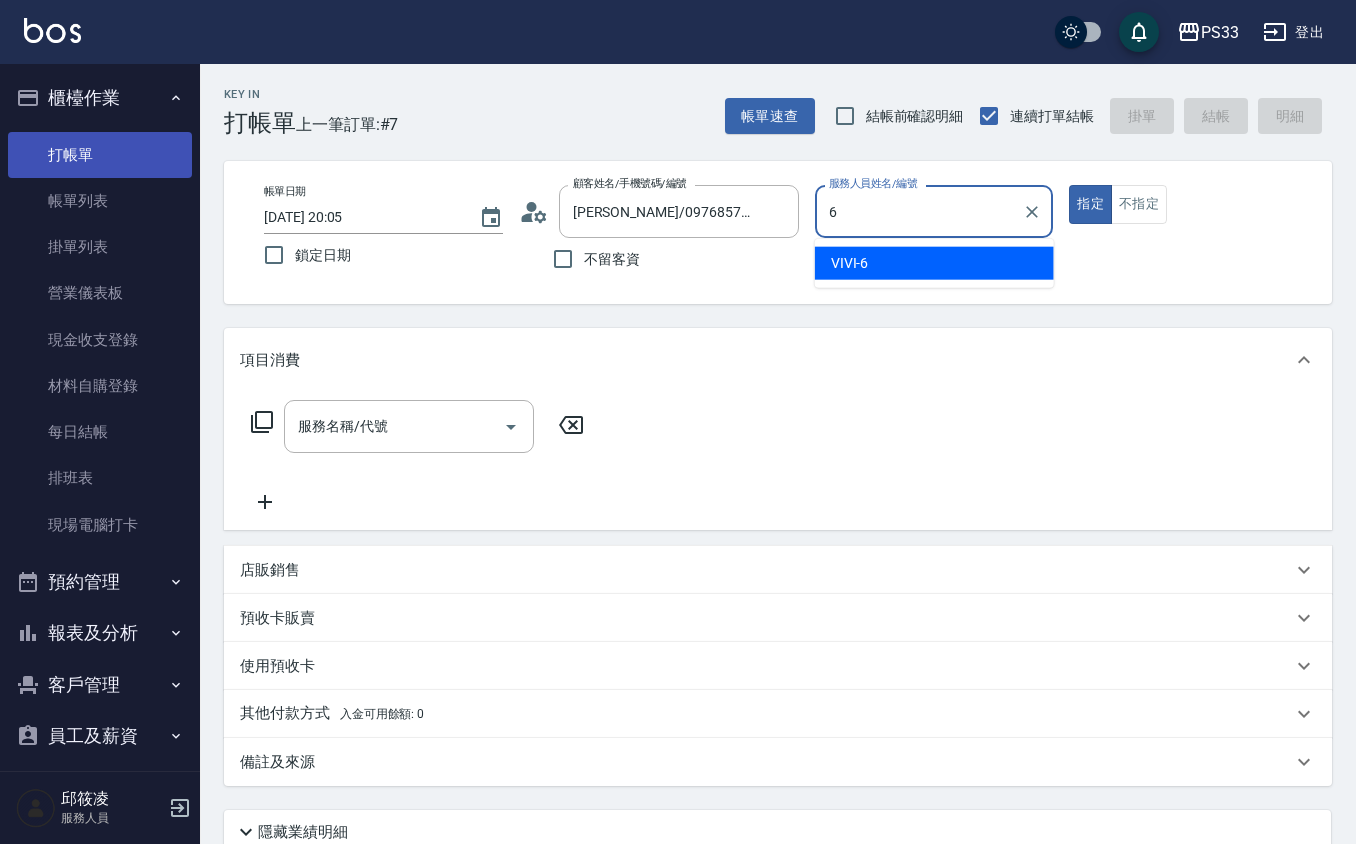 type on "VIVI-6" 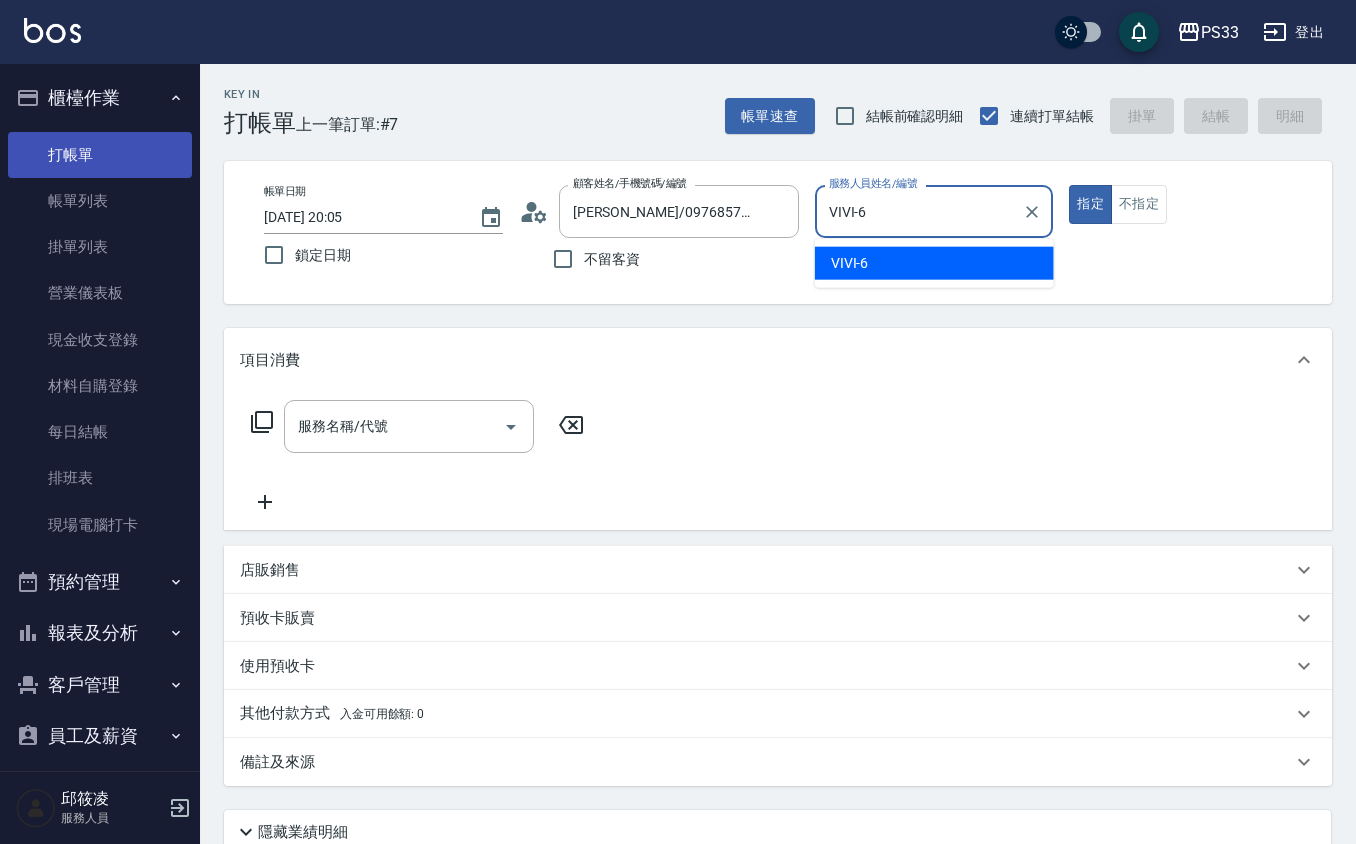 type on "true" 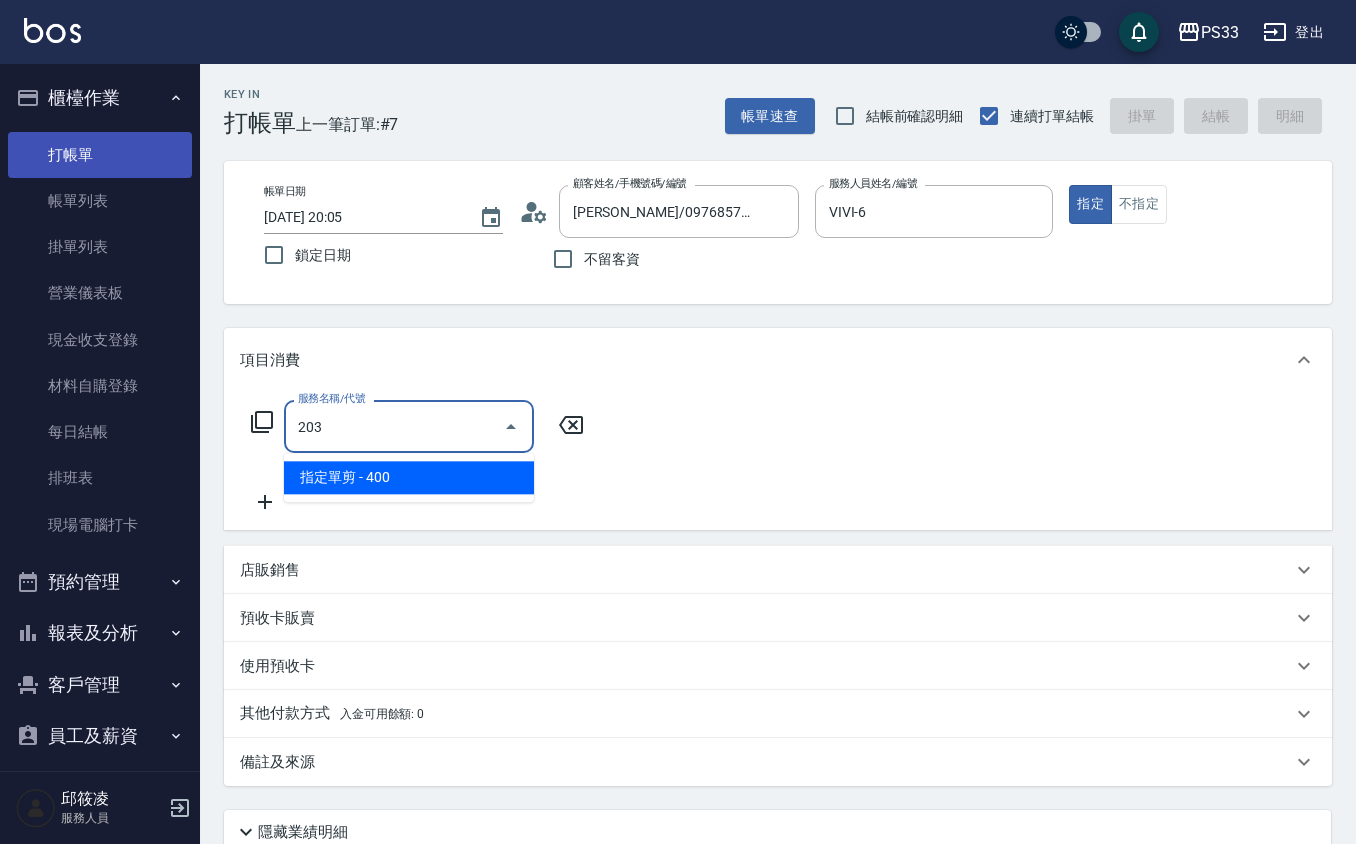 type on "指定單剪(203)" 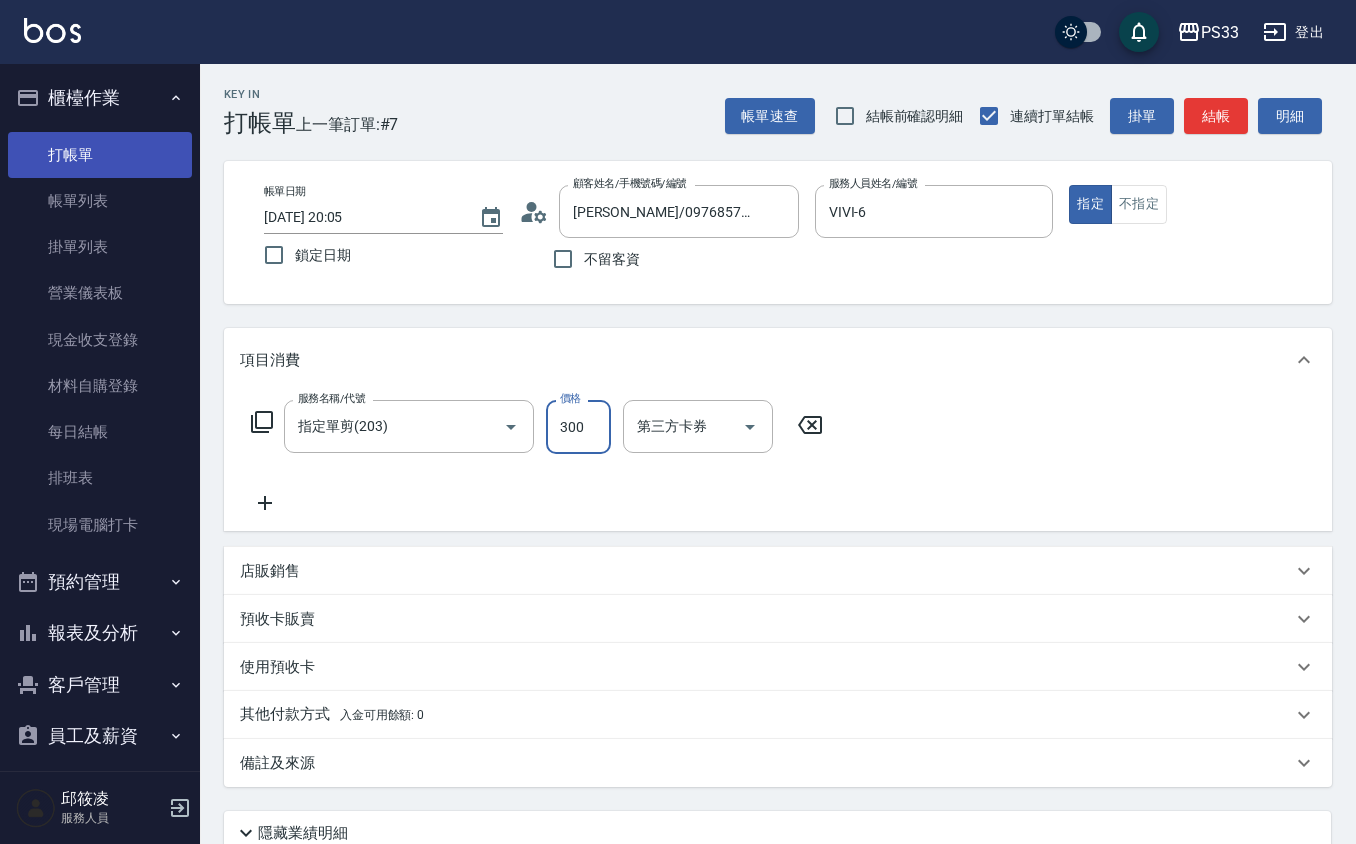 type on "300" 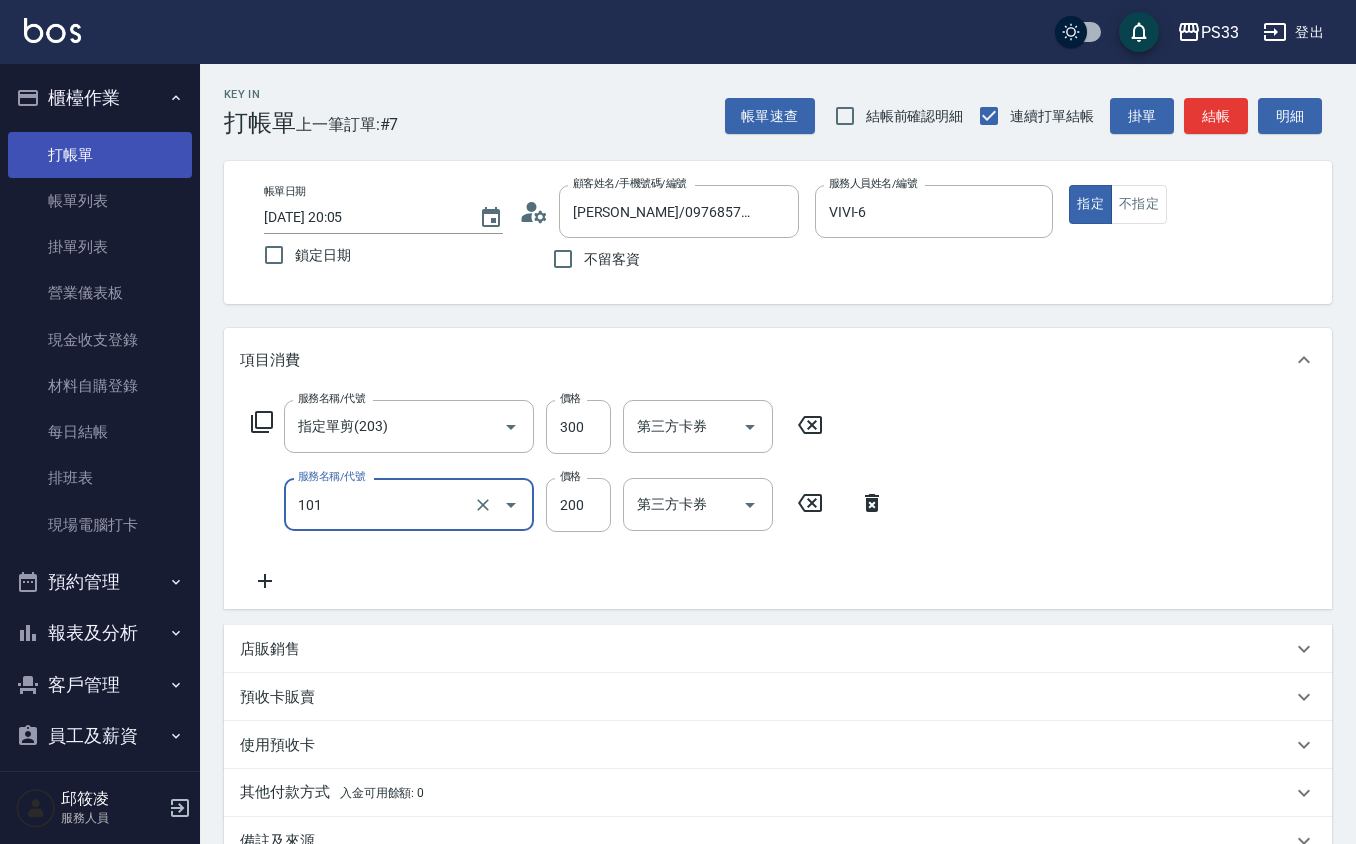 type on "洗髮(101)" 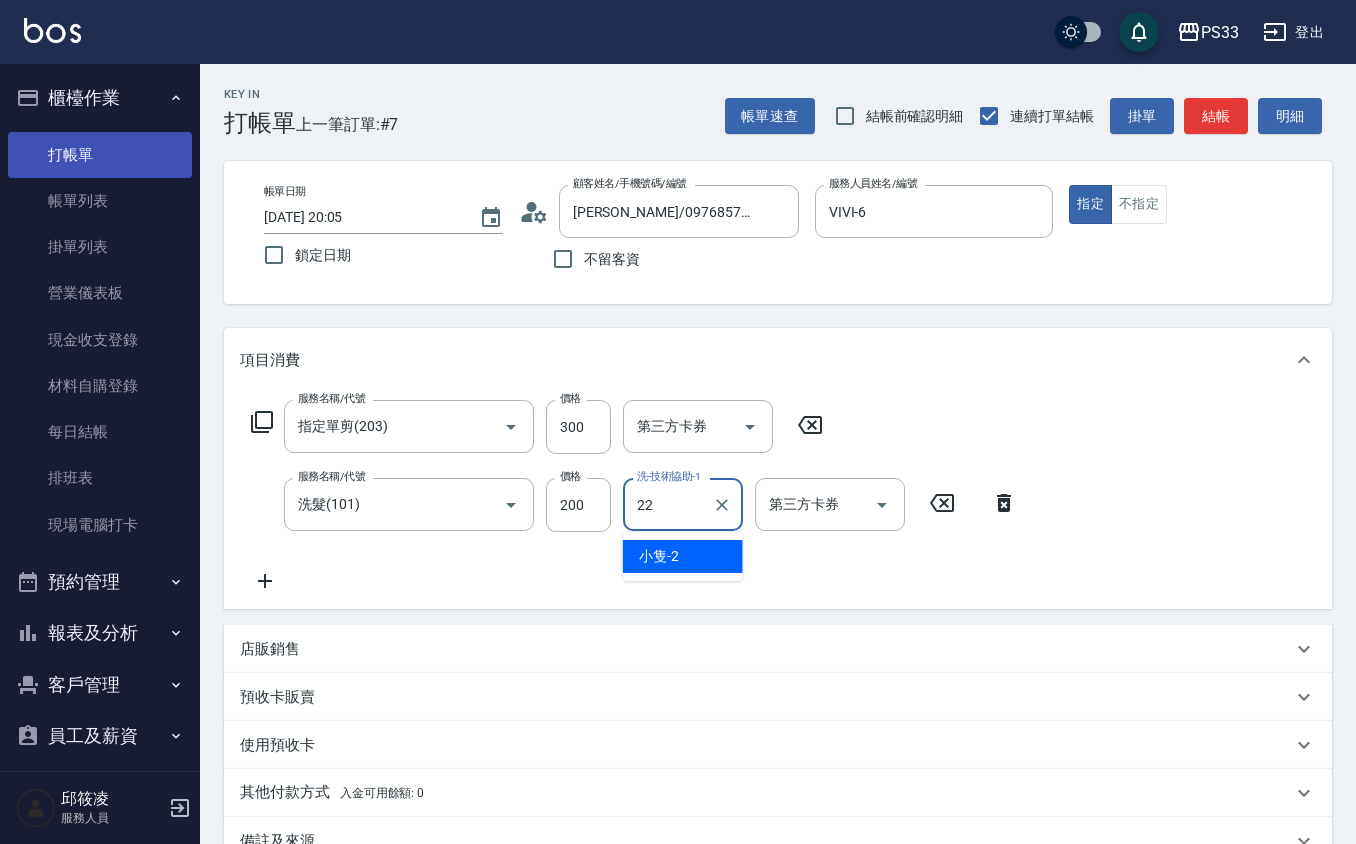 type on "黃筱筑 -22" 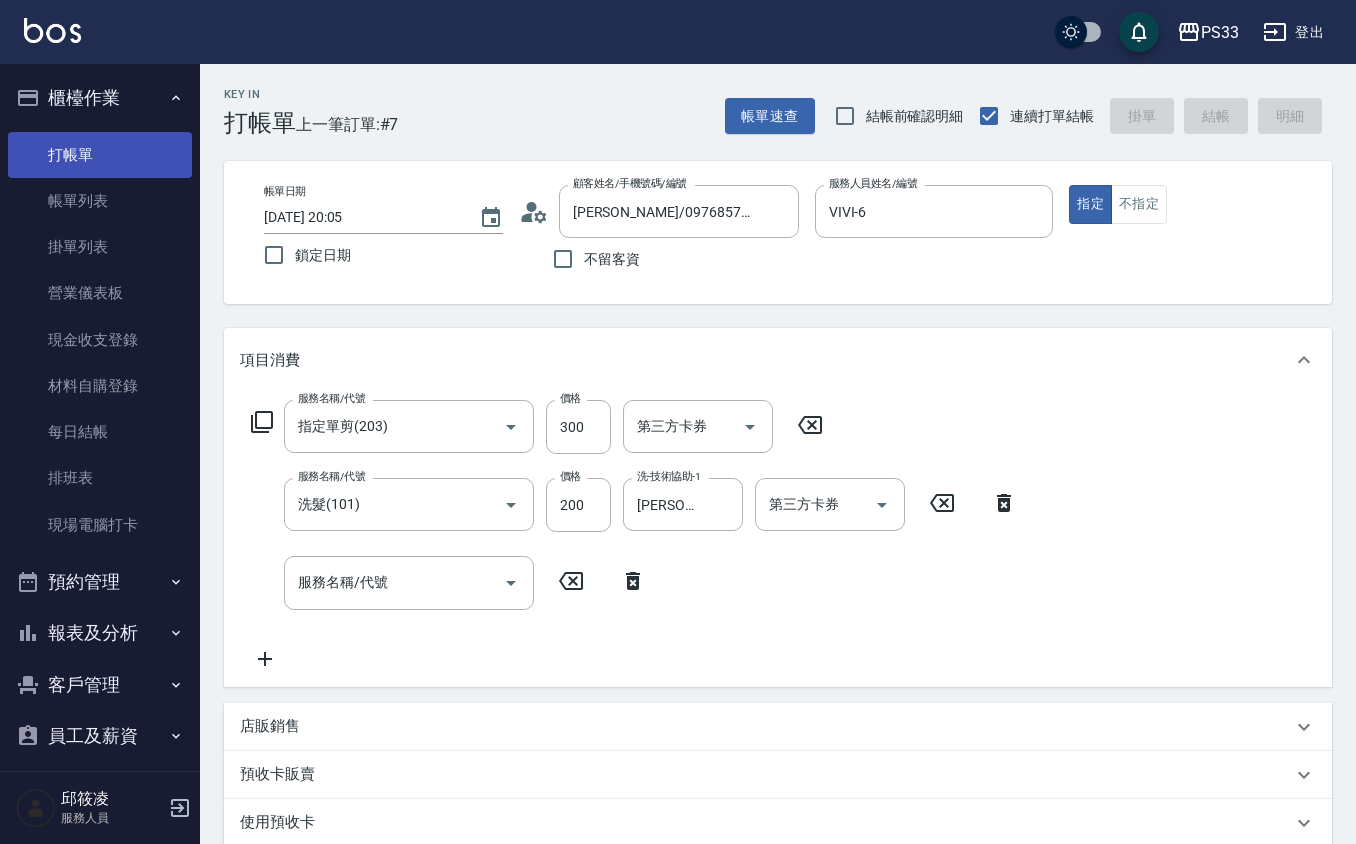 type 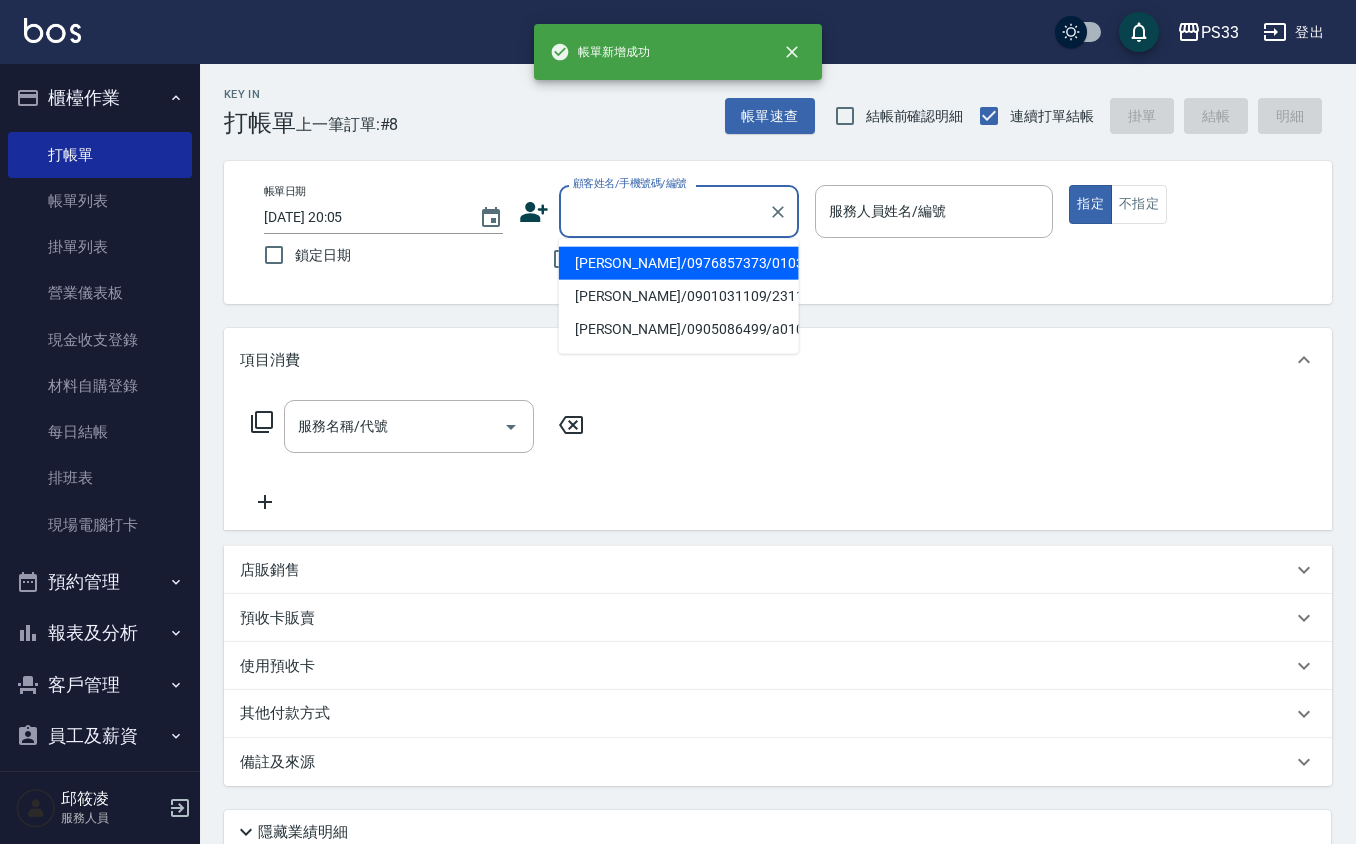 click on "顧客姓名/手機號碼/編號" at bounding box center [664, 211] 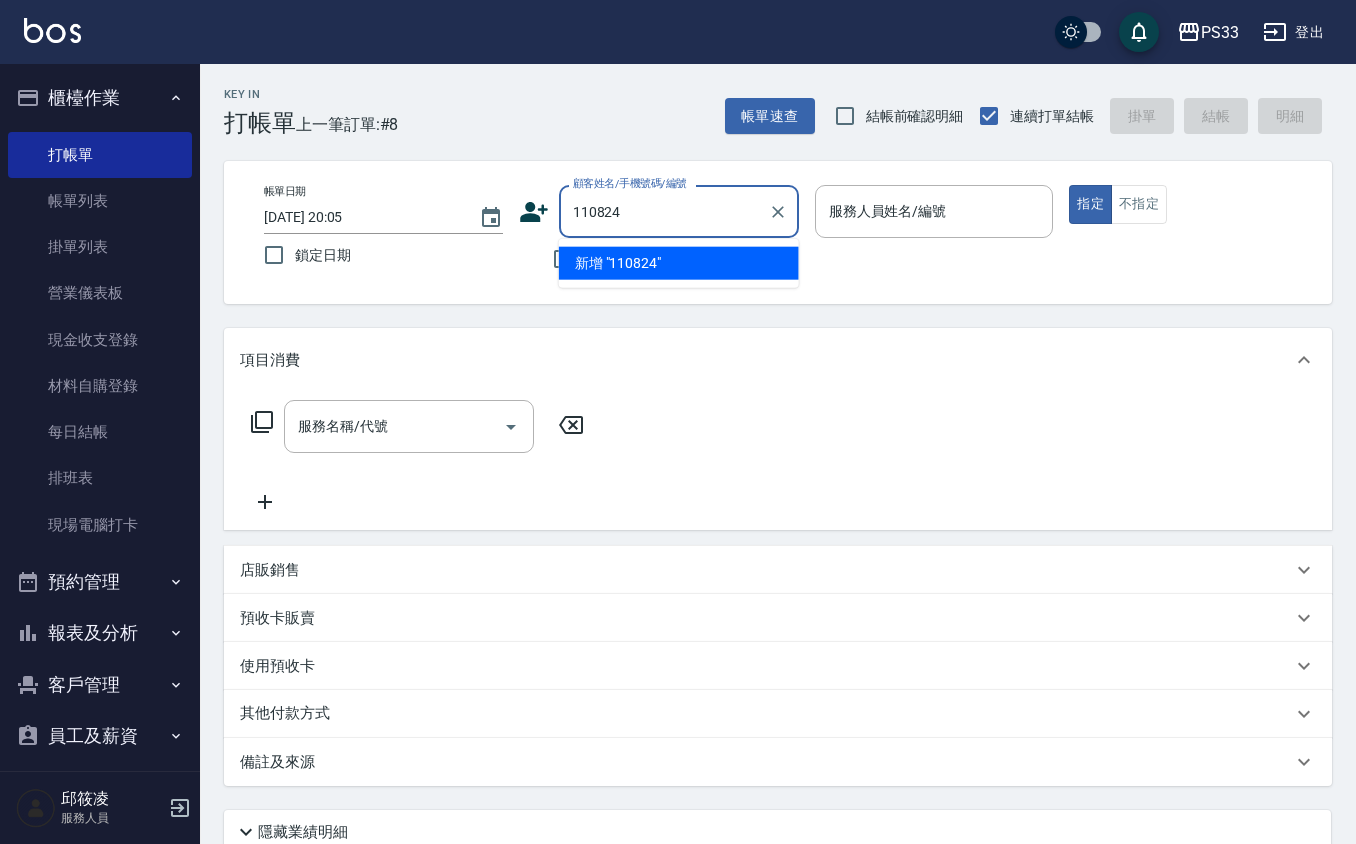 type on "110824" 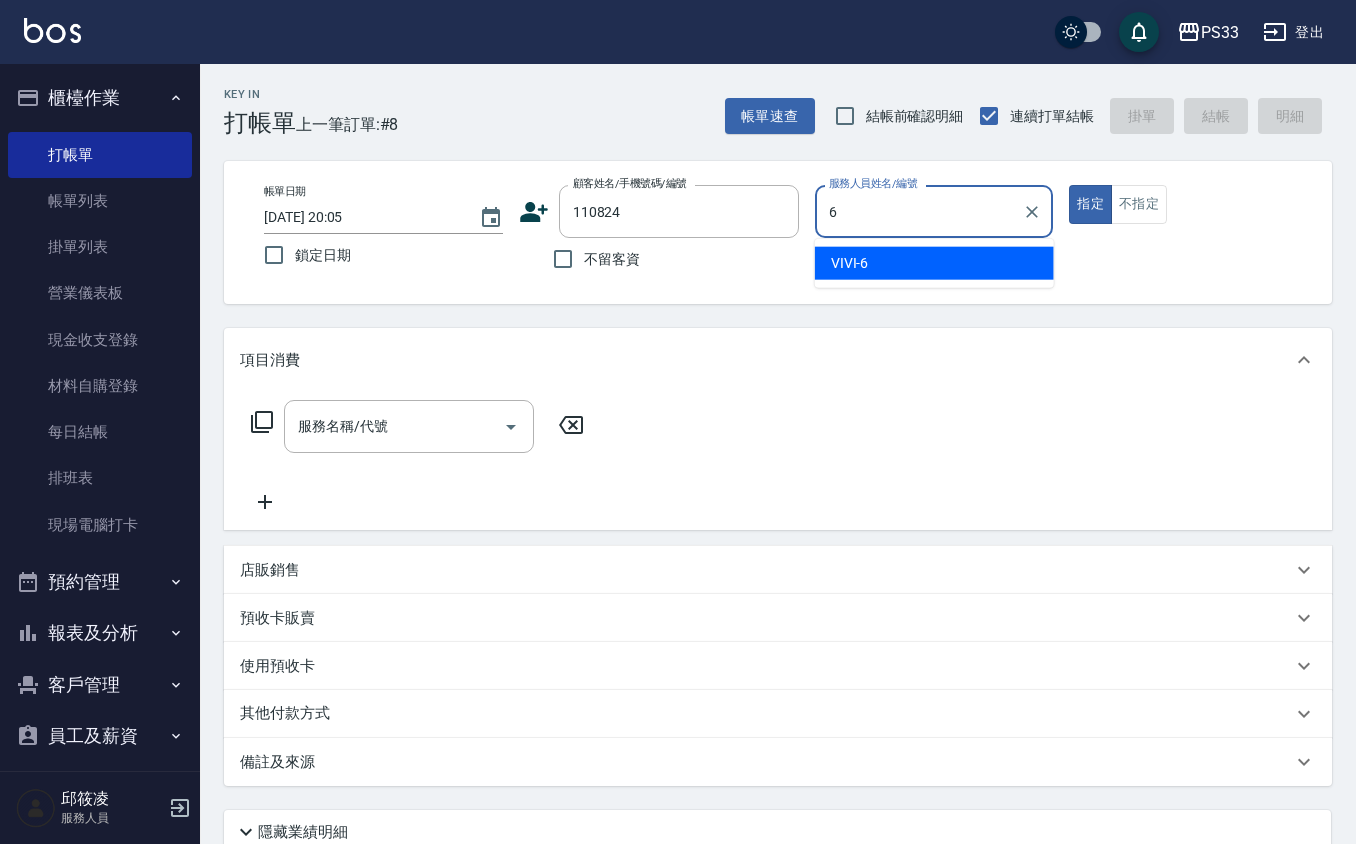 type on "VIVI-6" 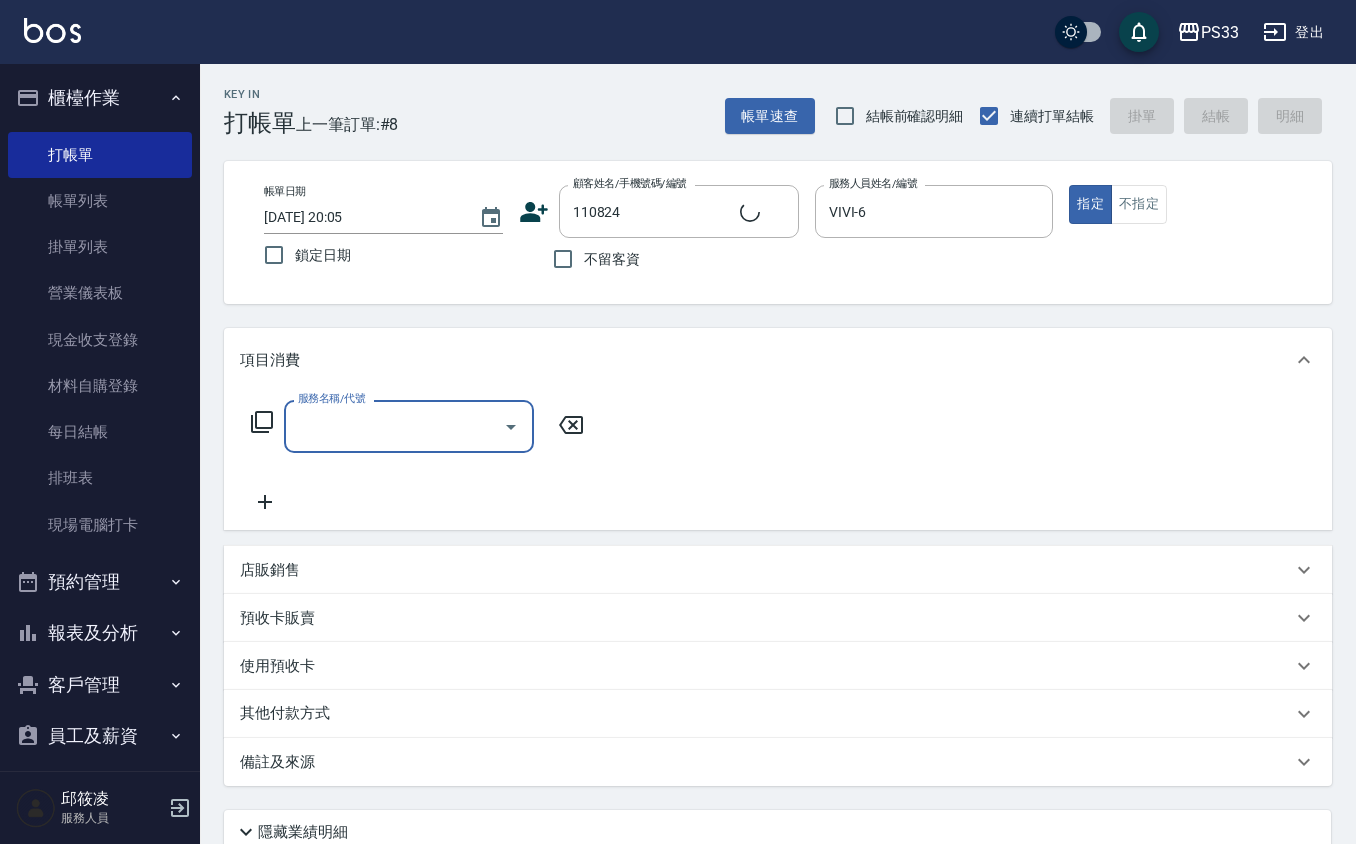 type on "賴應賢/0979824068/110824" 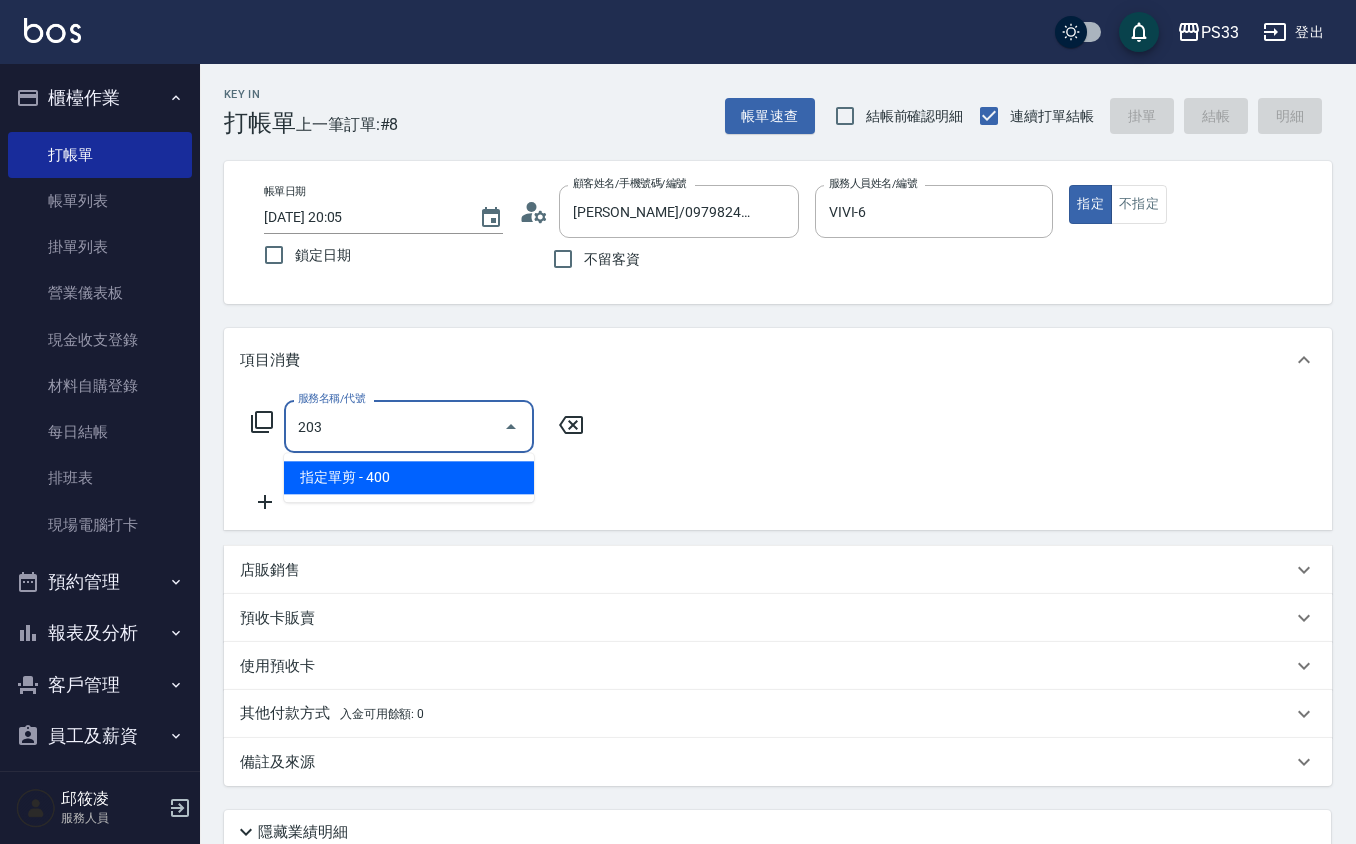 type on "指定單剪(203)" 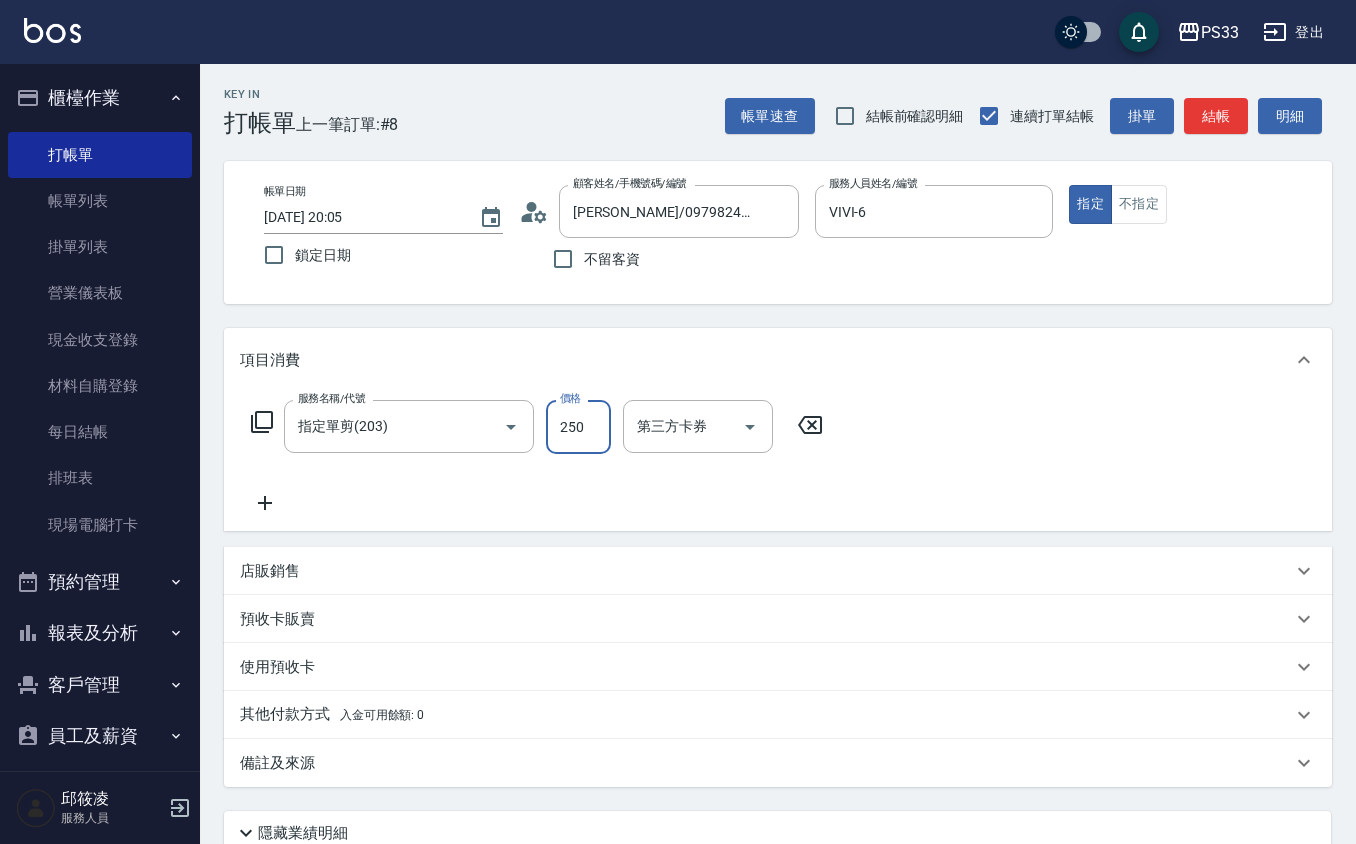 type on "250" 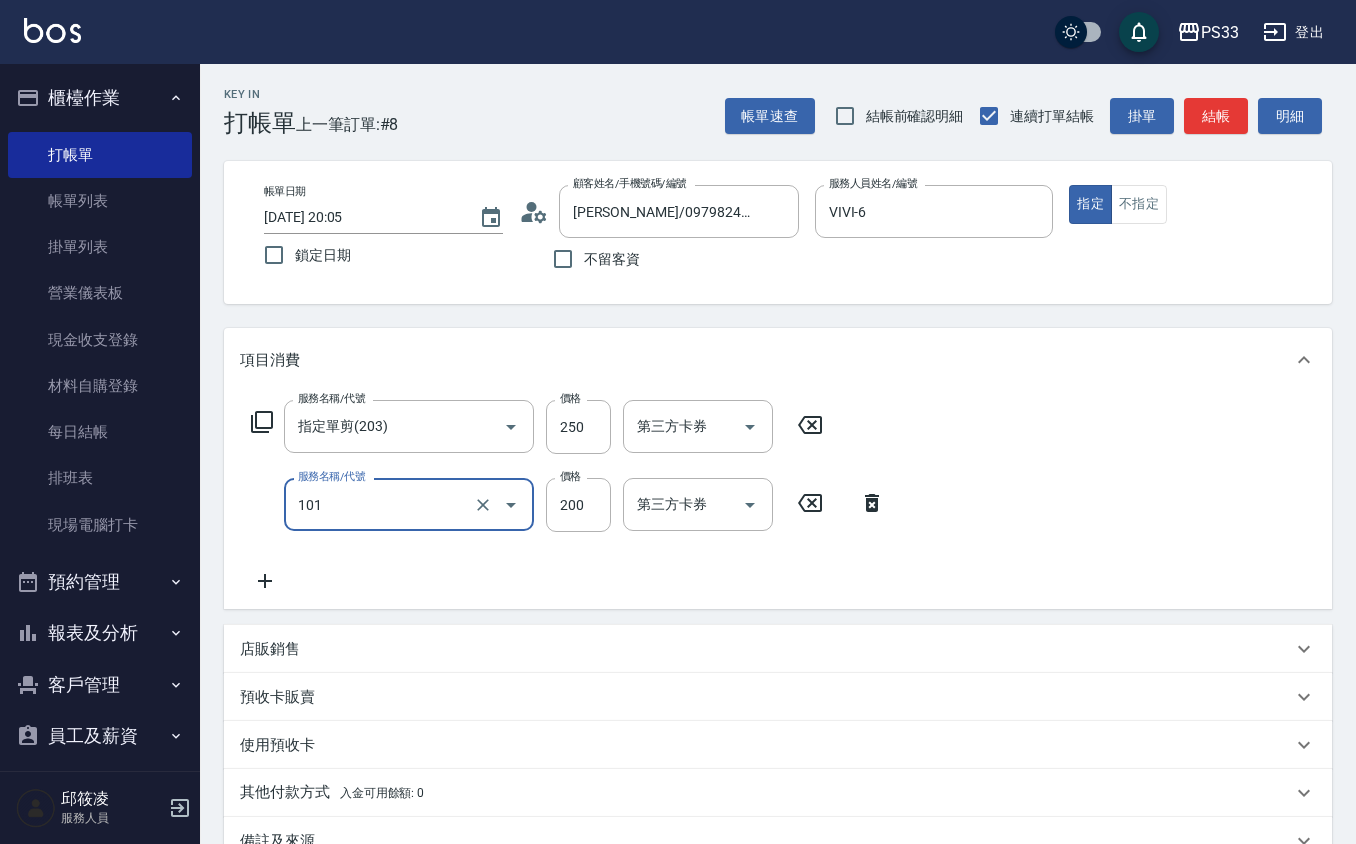 type on "洗髮(101)" 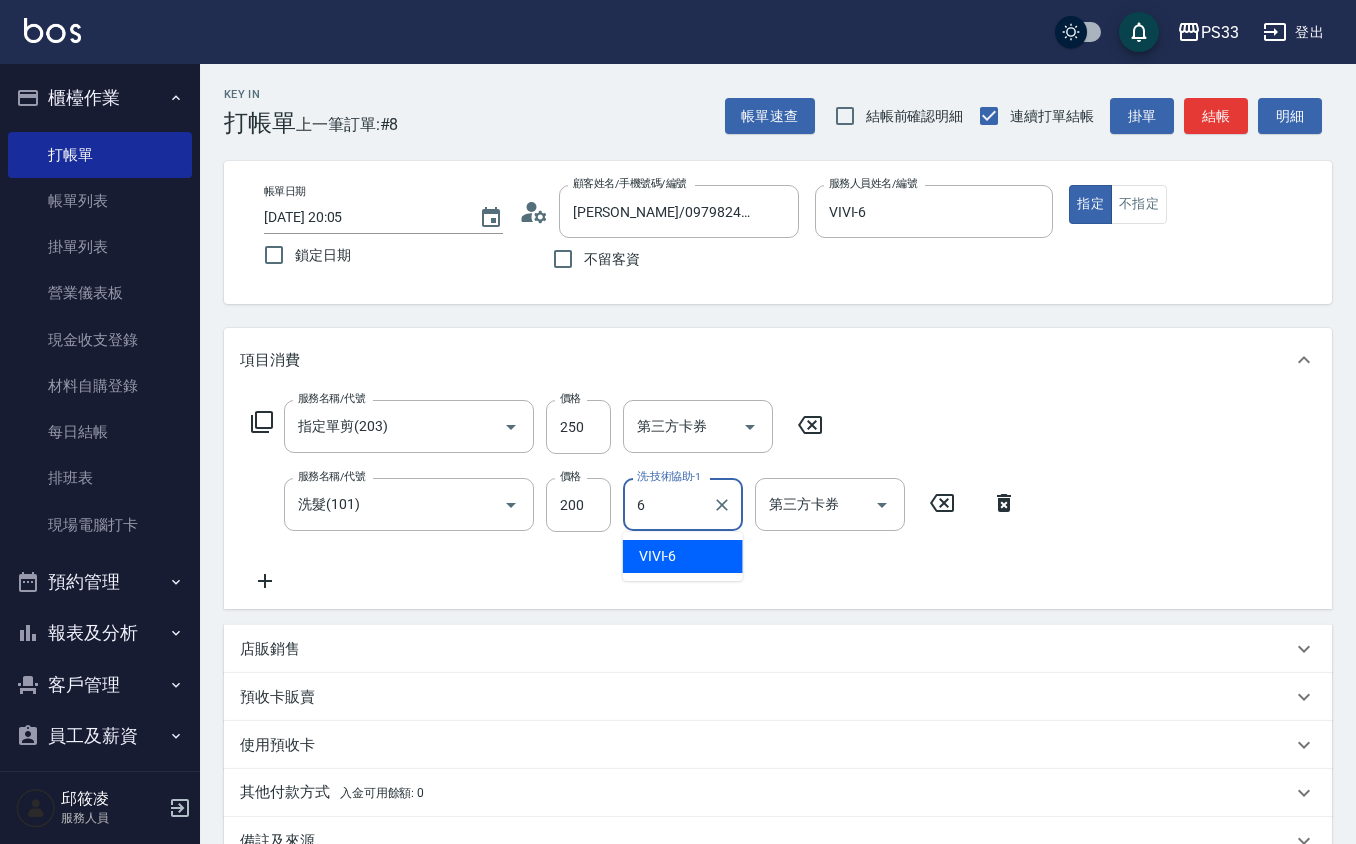 type on "VIVI-6" 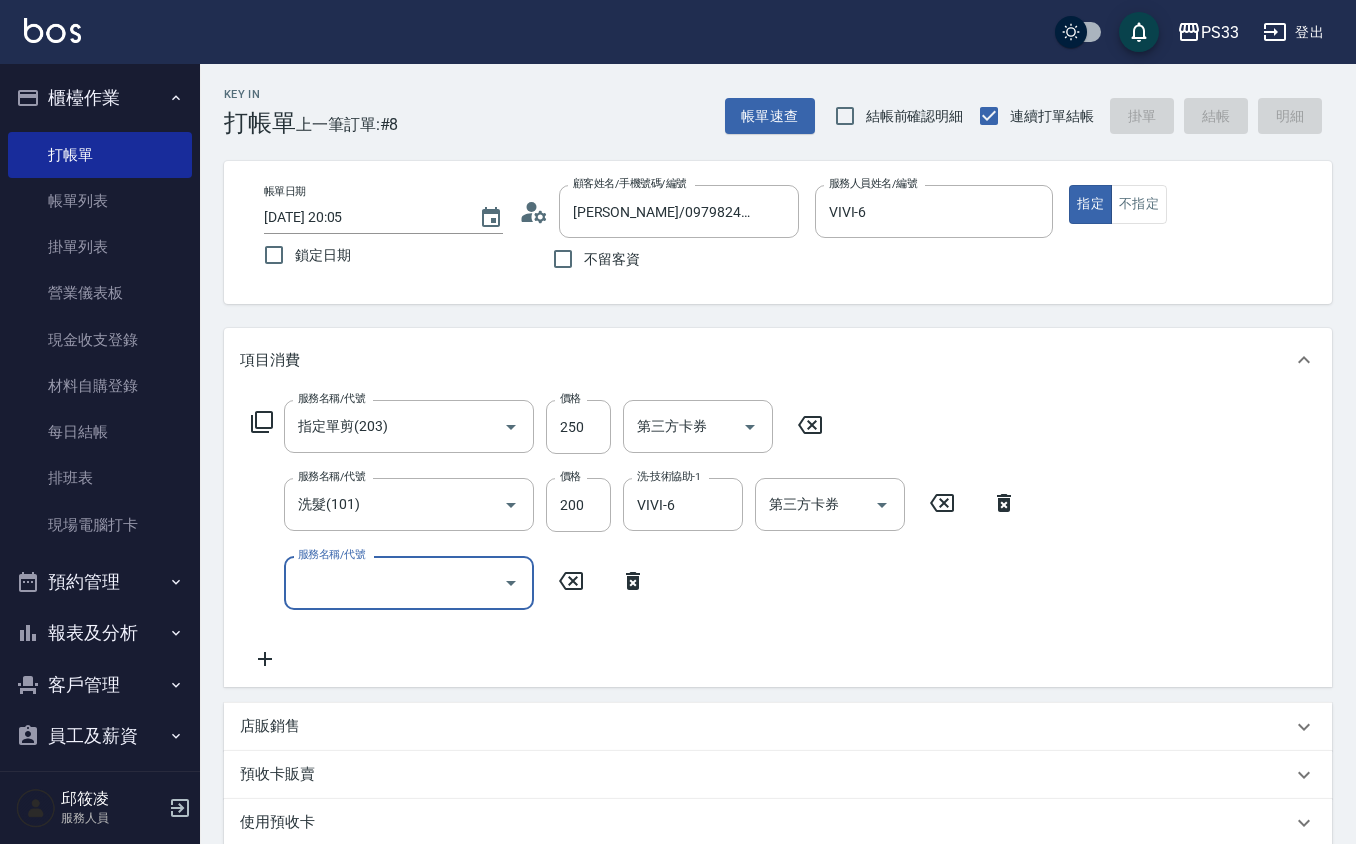 type 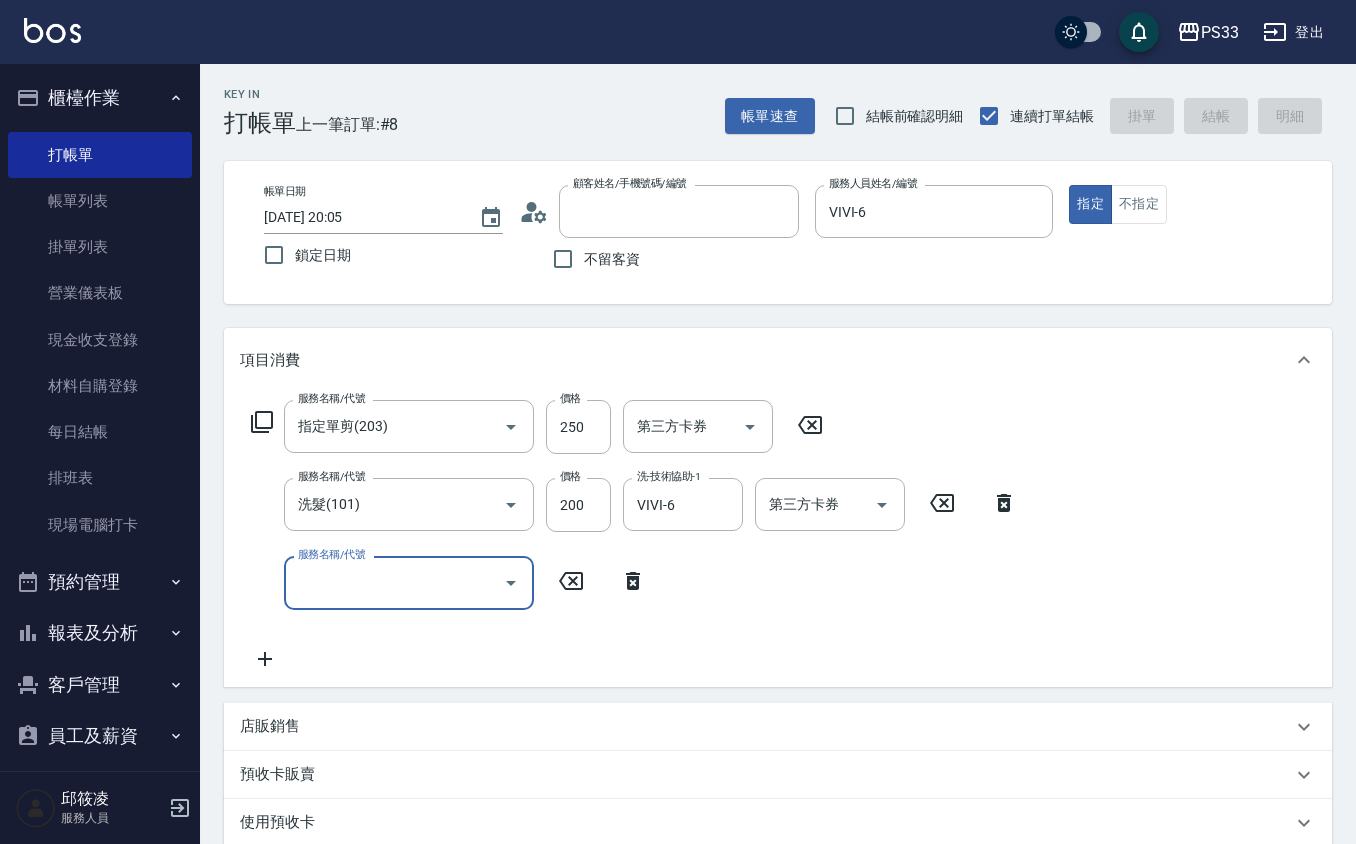 type 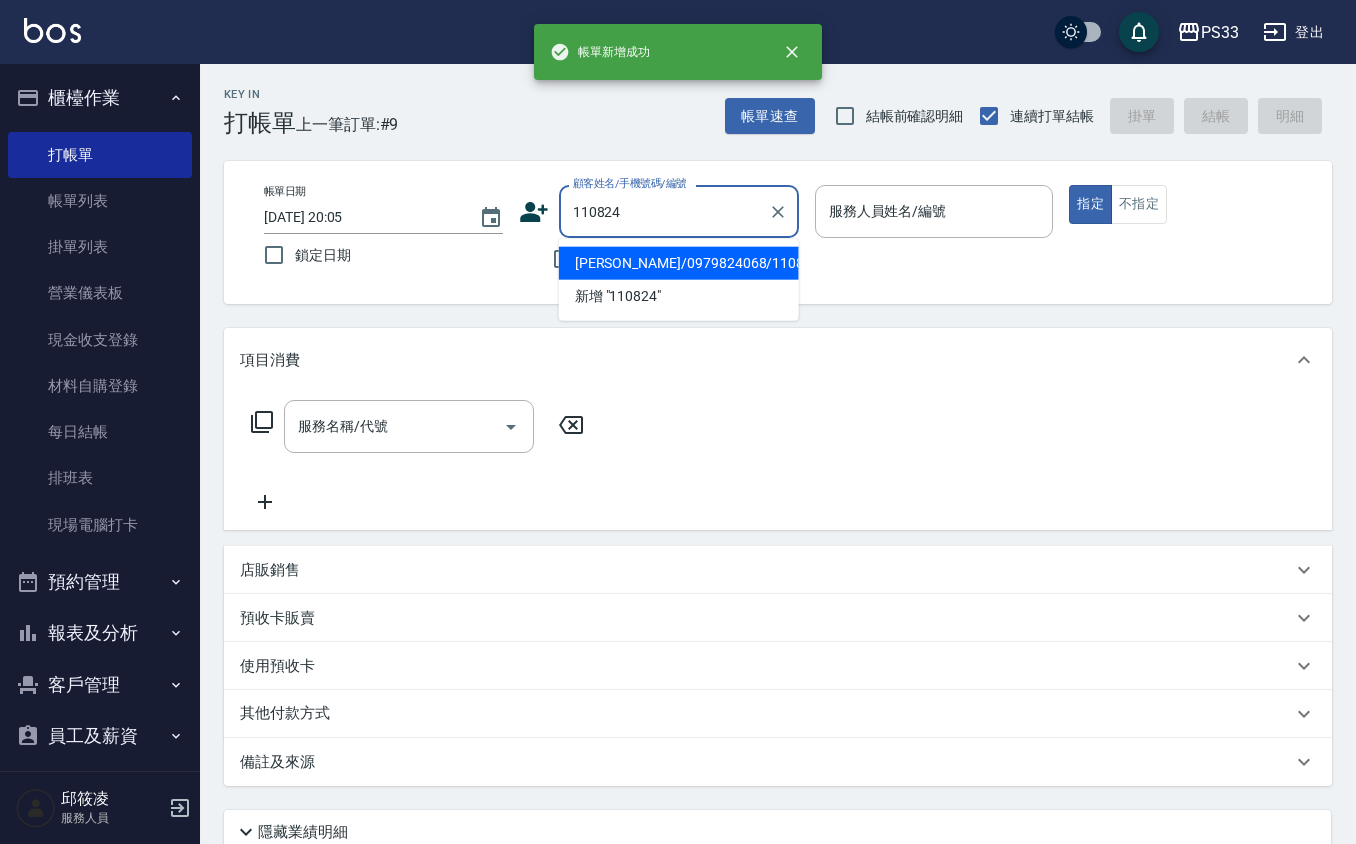 type on "賴應賢/0979824068/110824" 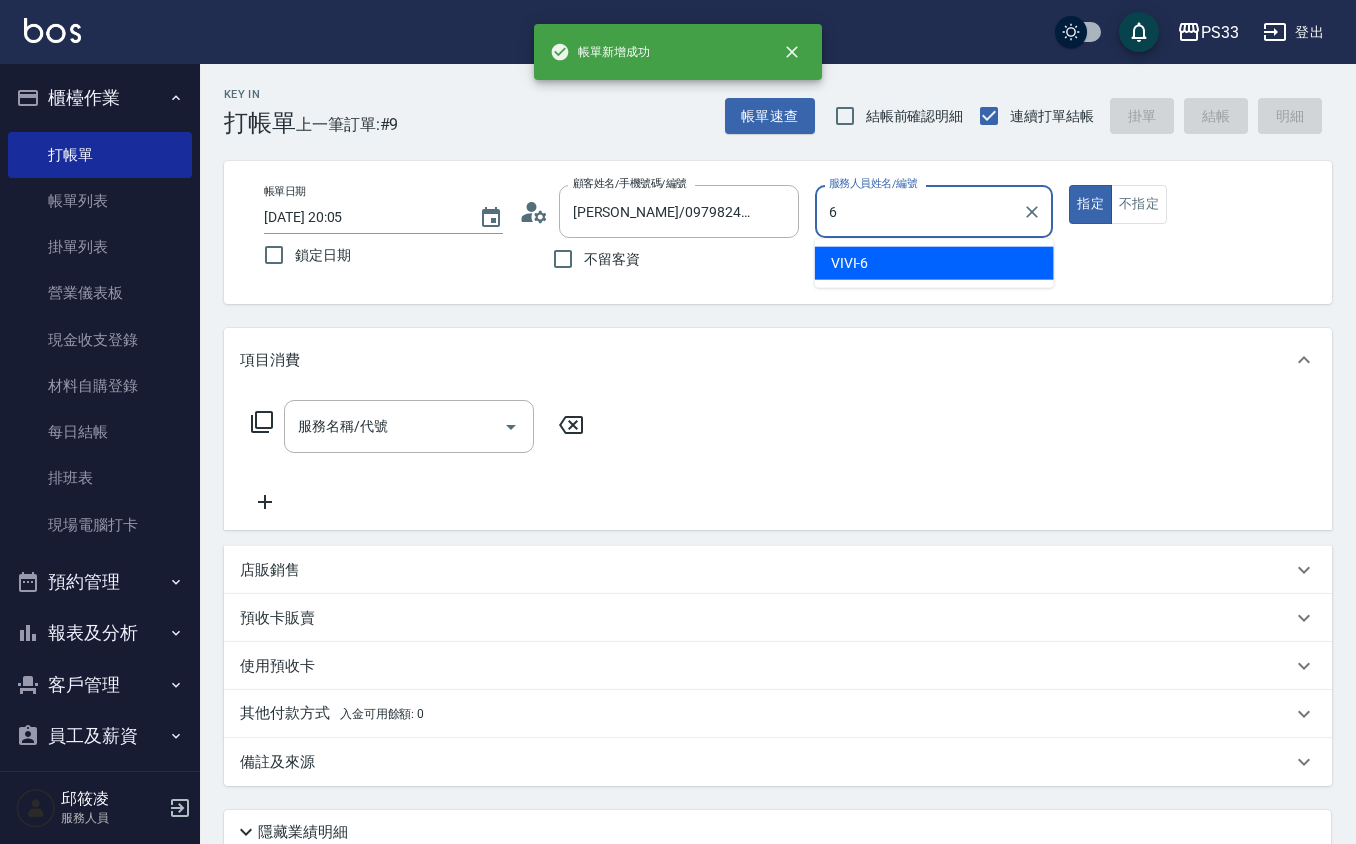type on "VIVI-6" 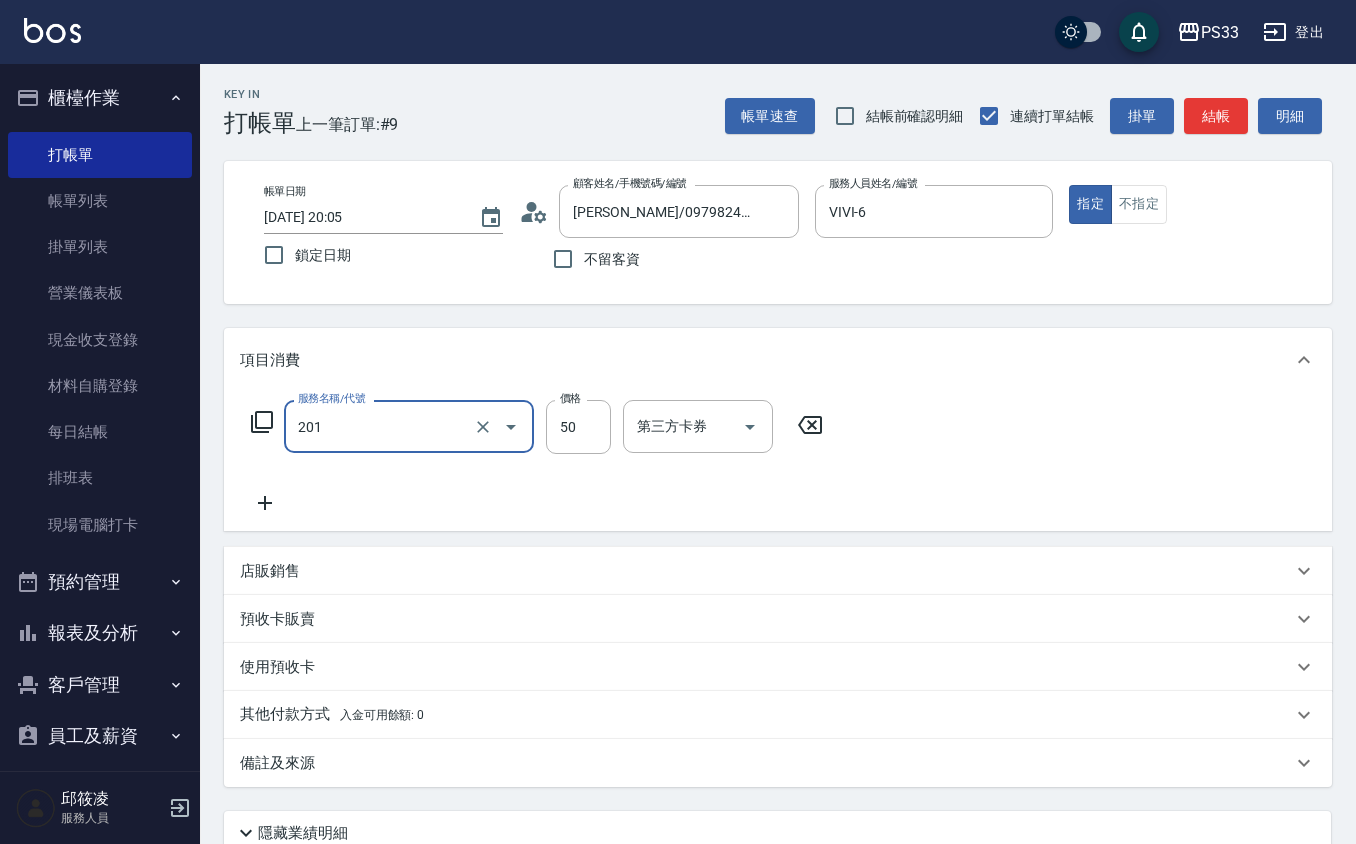 type on "剪瀏海(201)" 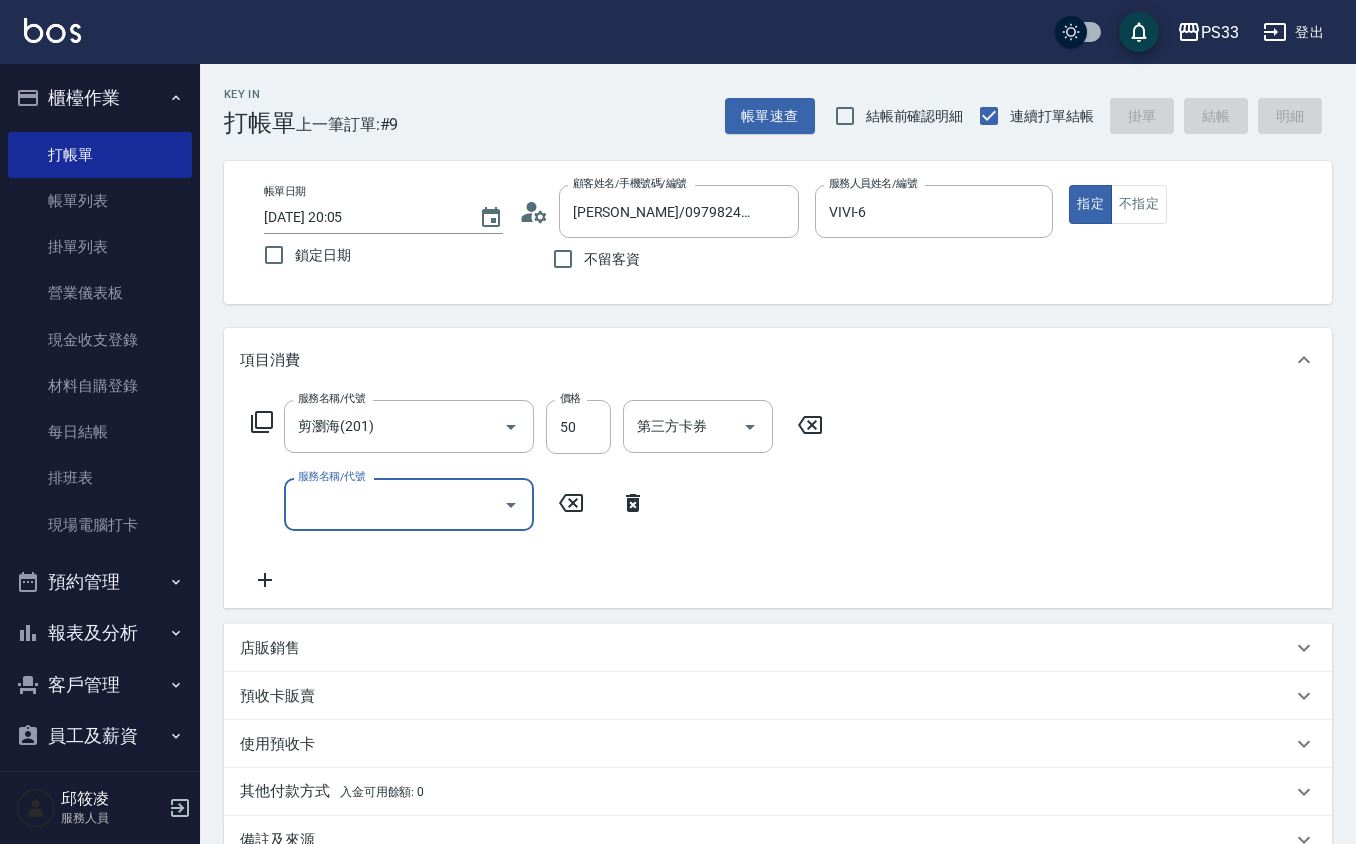 type on "2025/07/15 20:06" 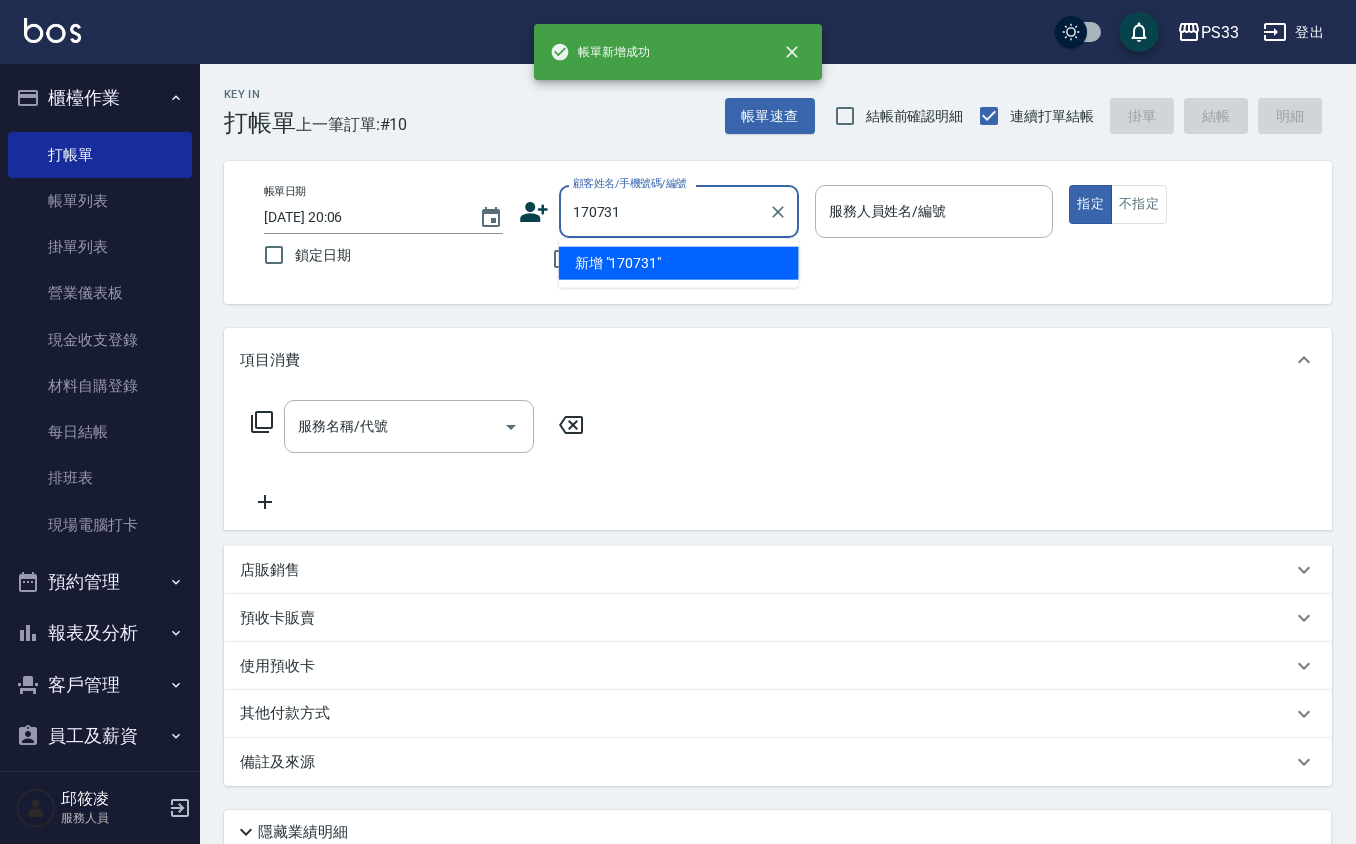 type on "170731" 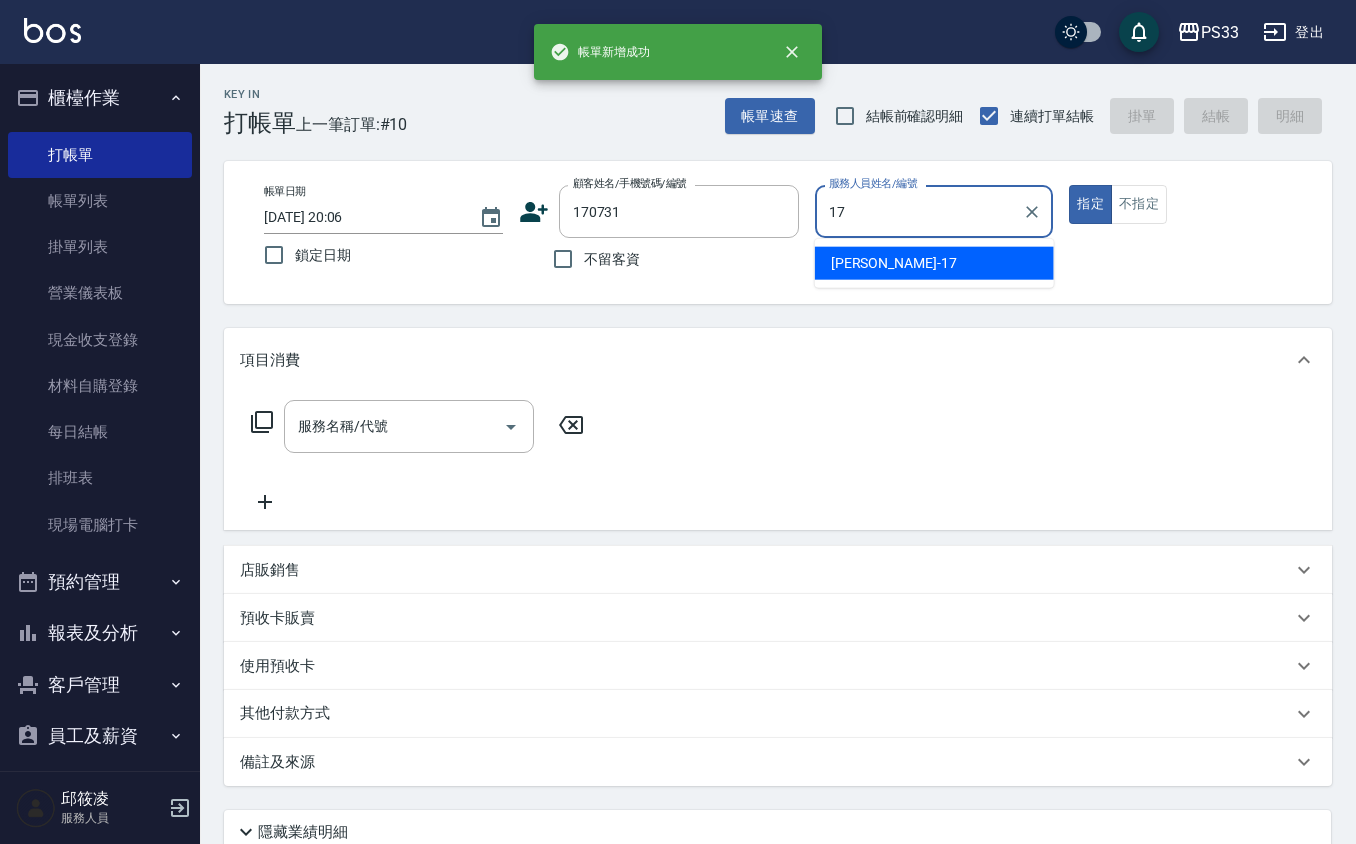 type on "嘉珮-17" 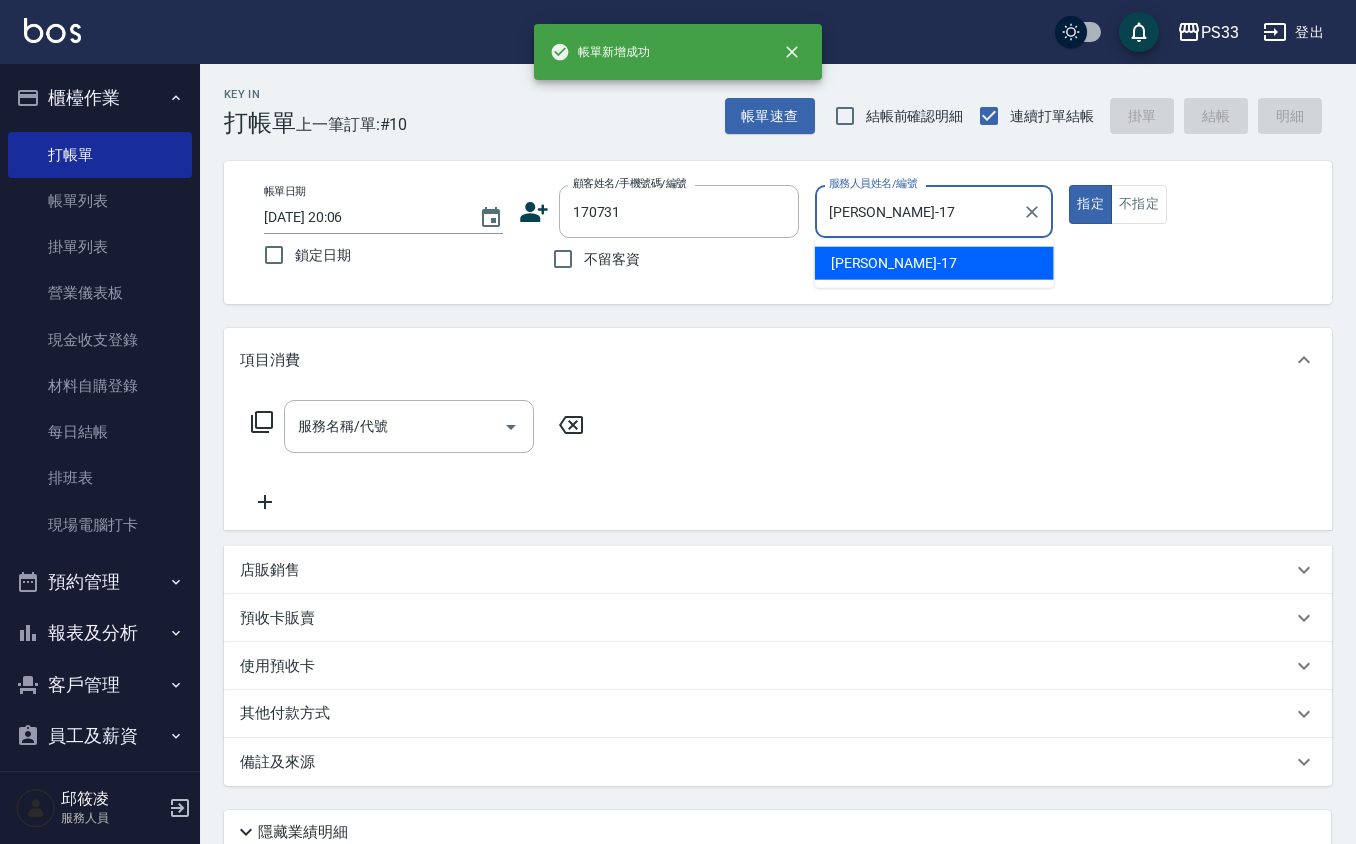 type on "小曼/0939279388/170731" 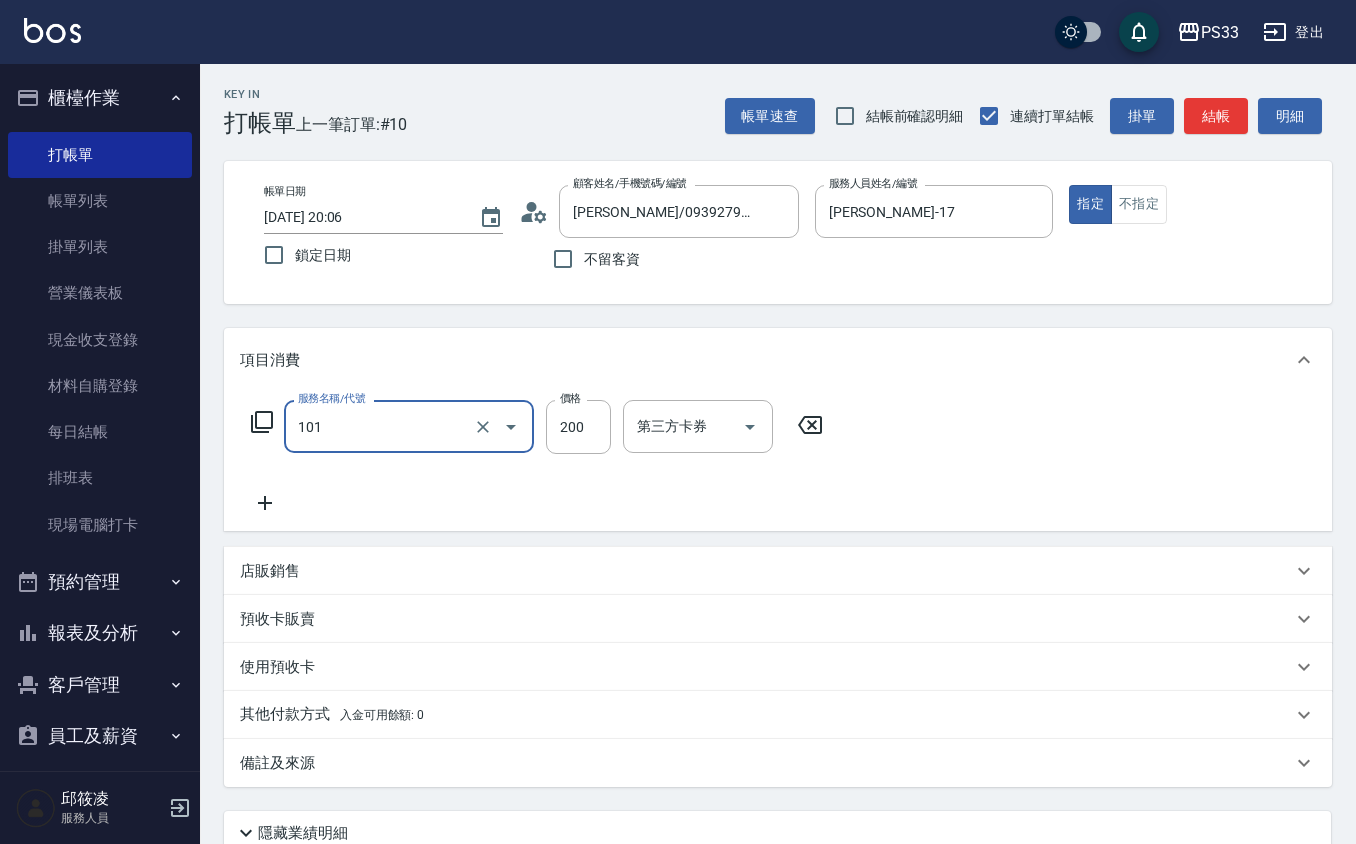 type on "洗髮(101)" 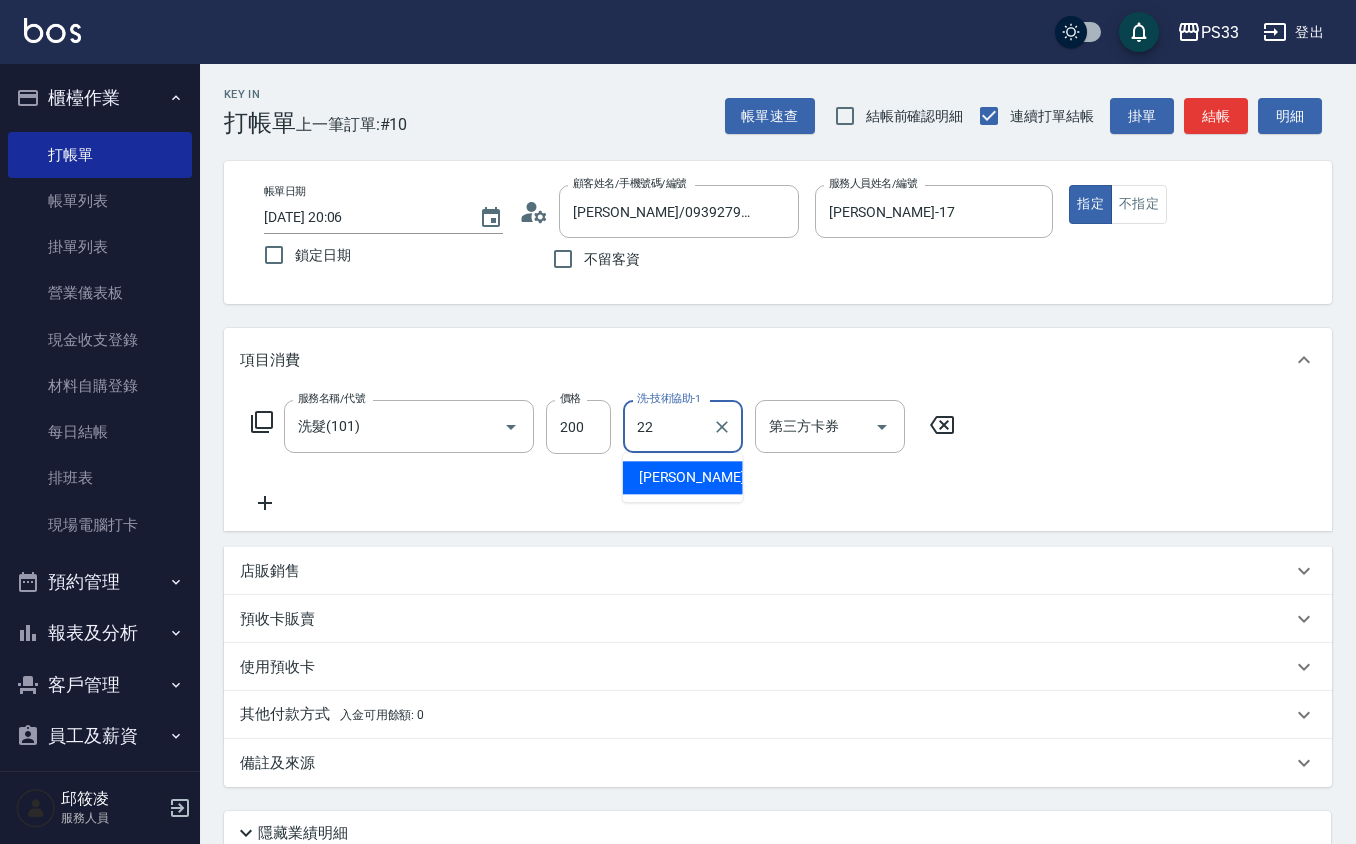 type on "黃筱筑 -22" 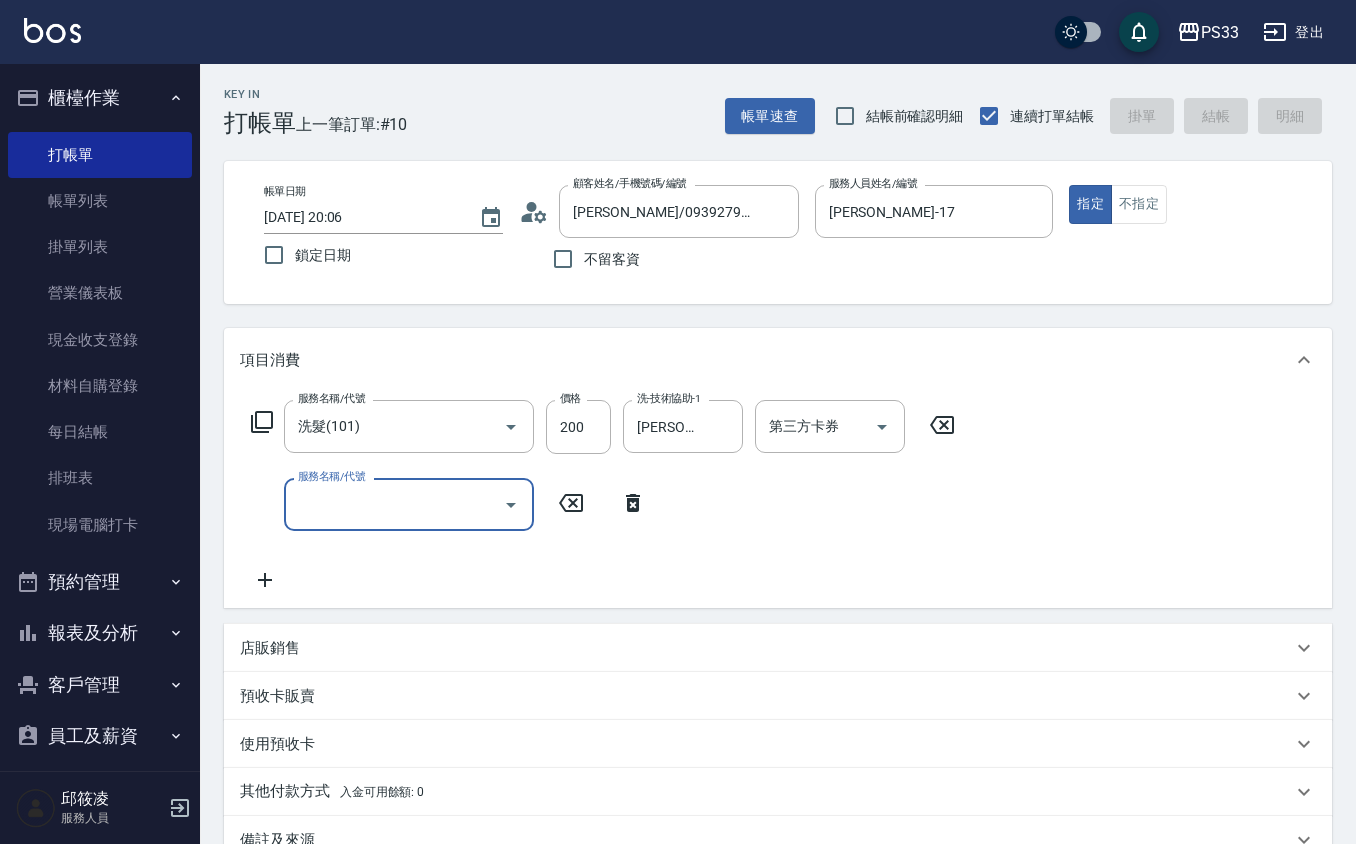 type 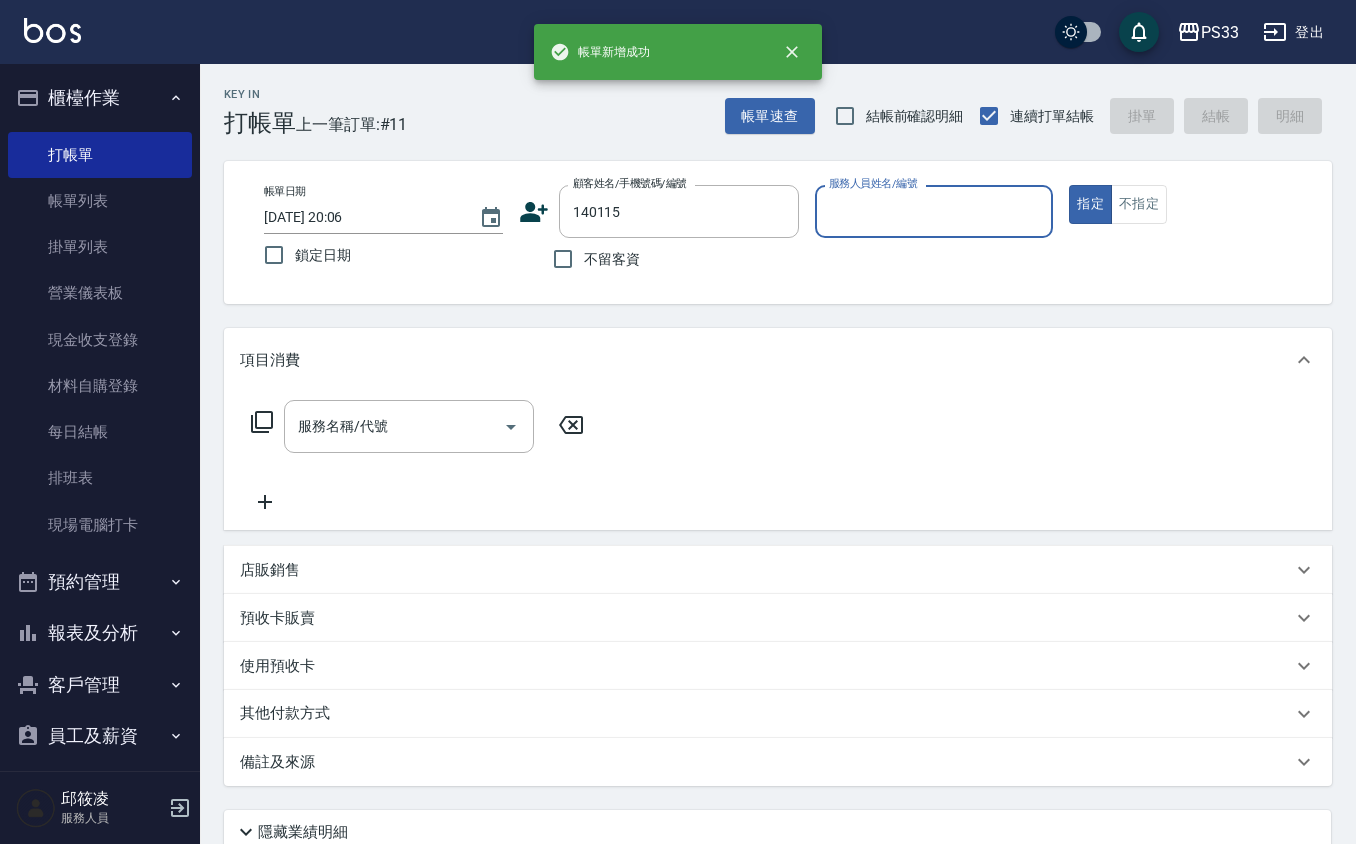 type on "蘇子婷/0983115451/140115" 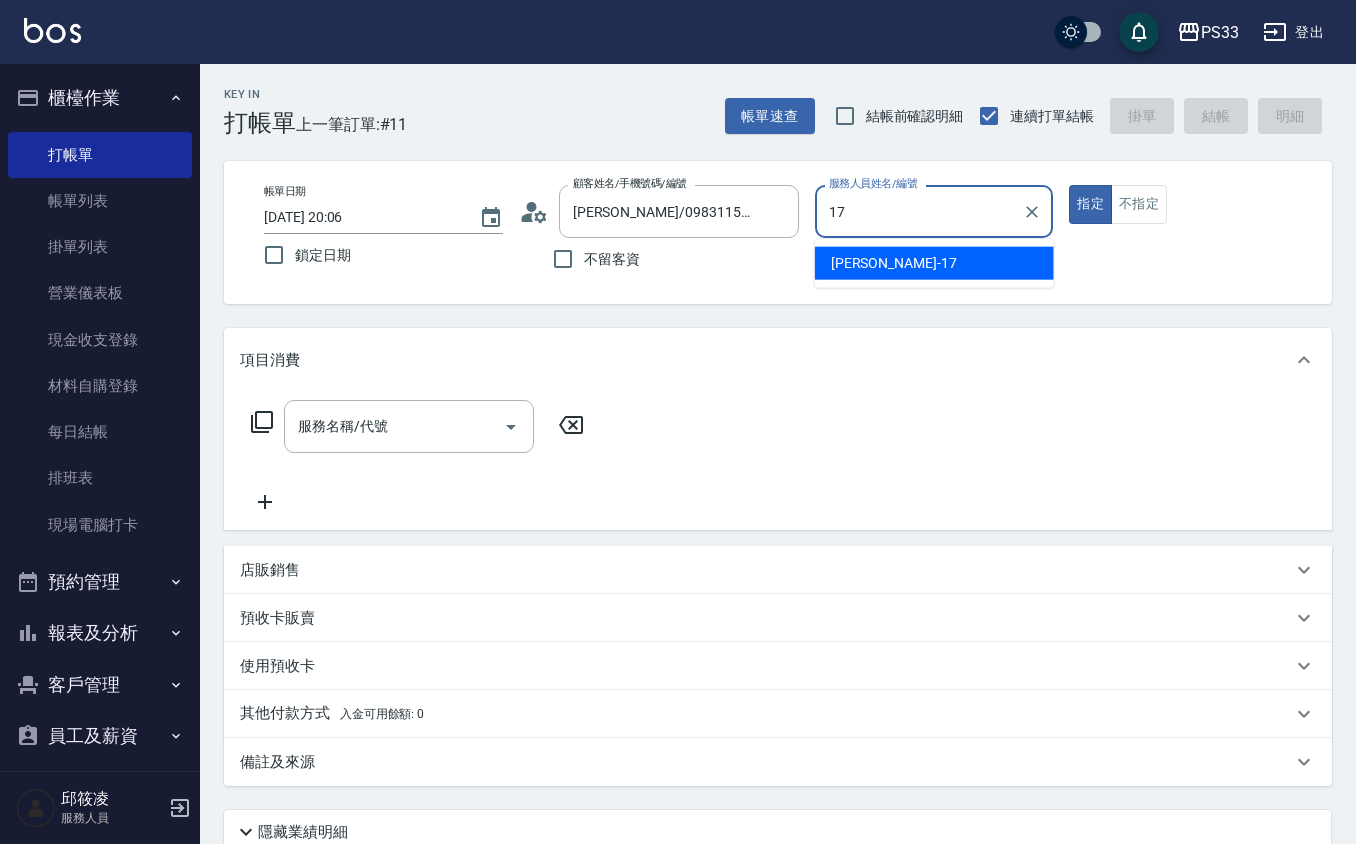type on "嘉珮-17" 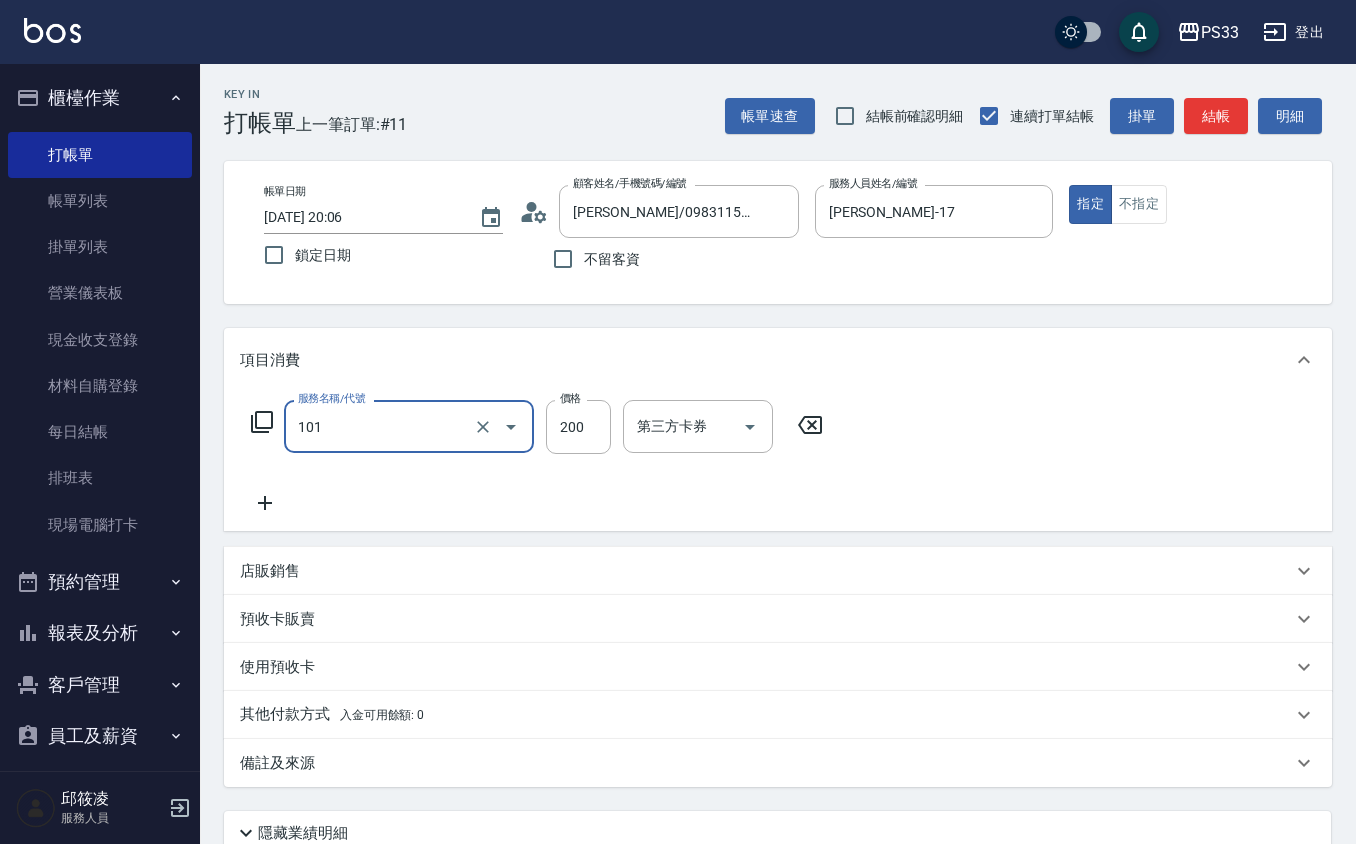 type on "洗髮(101)" 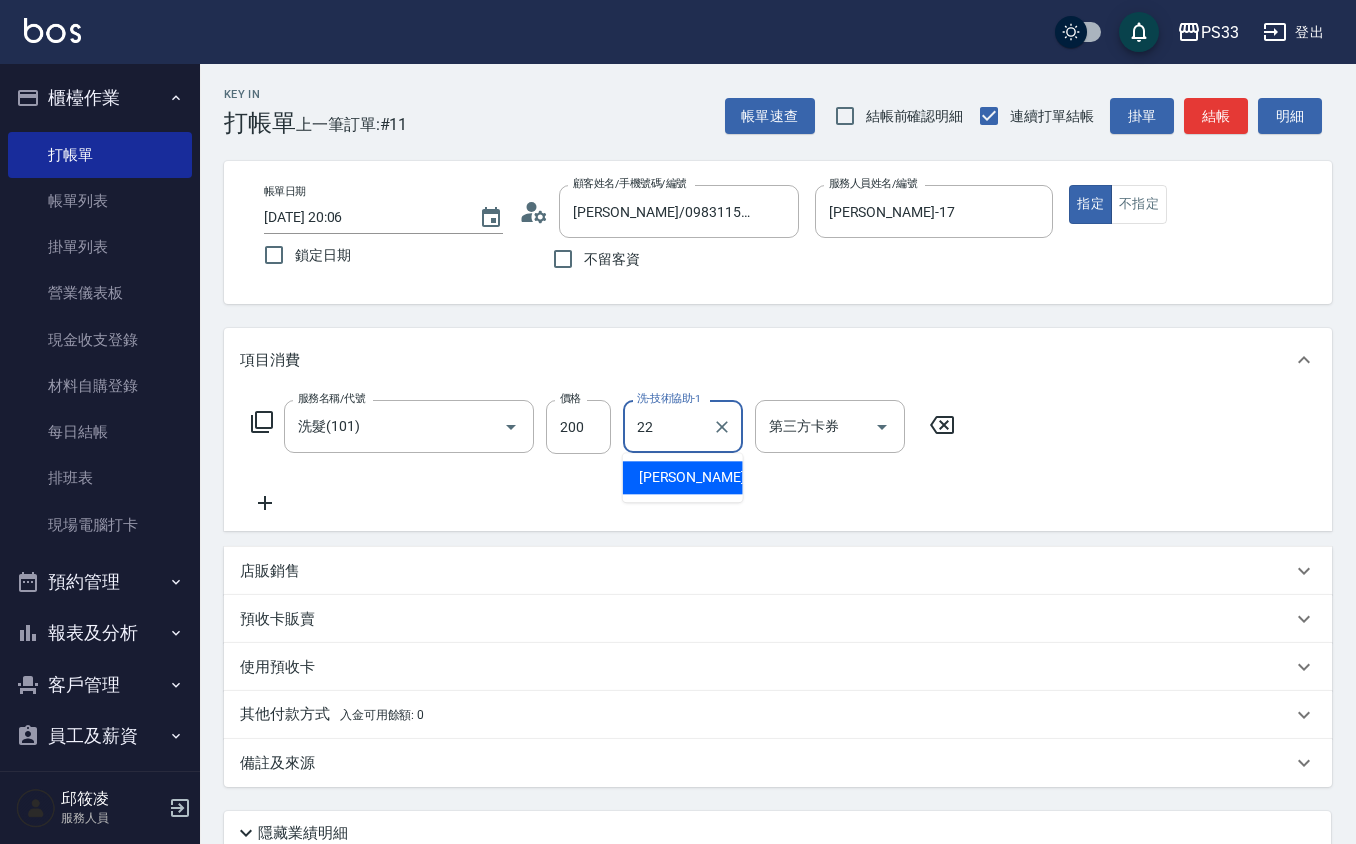 type on "黃筱筑 -22" 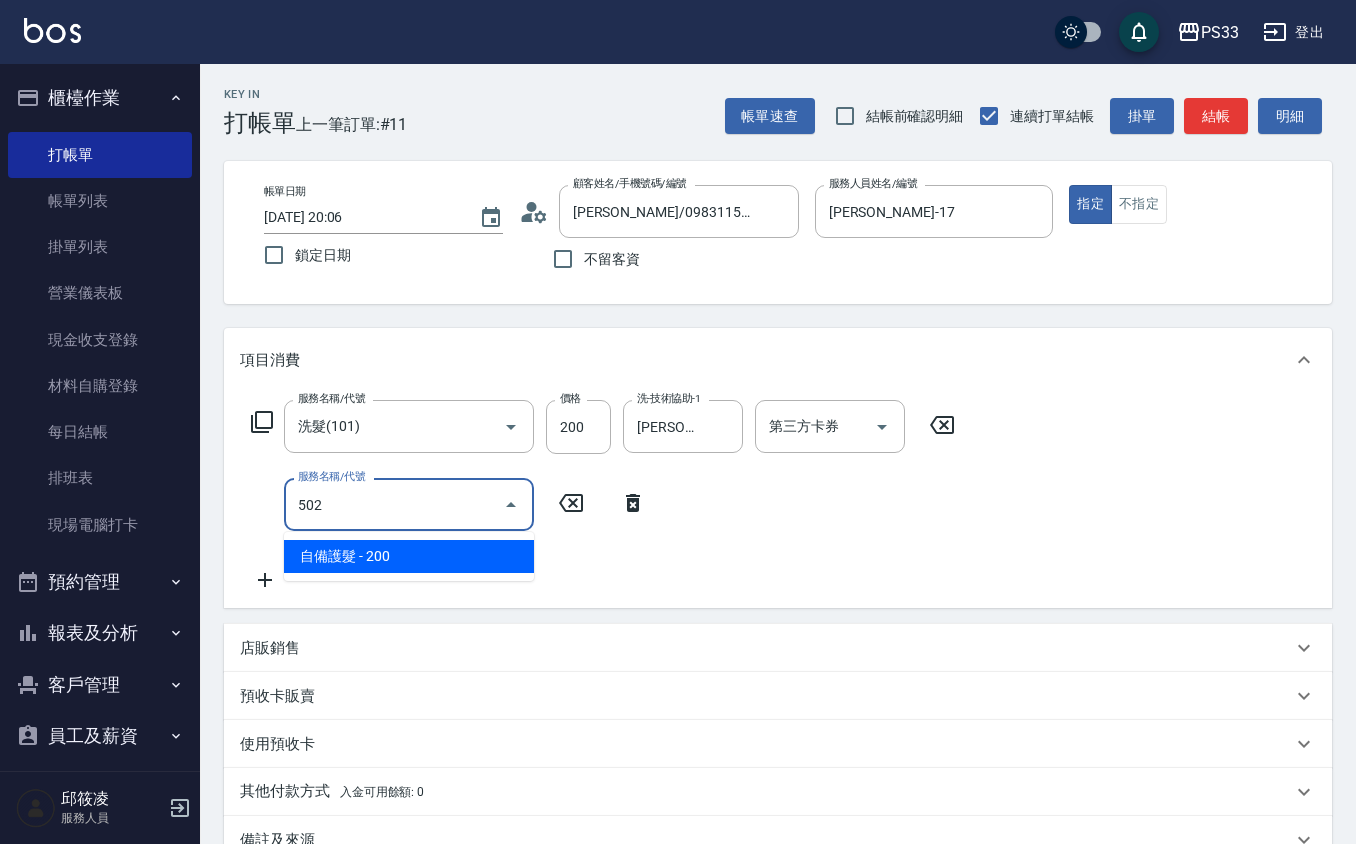 type on "自備護髮(502)" 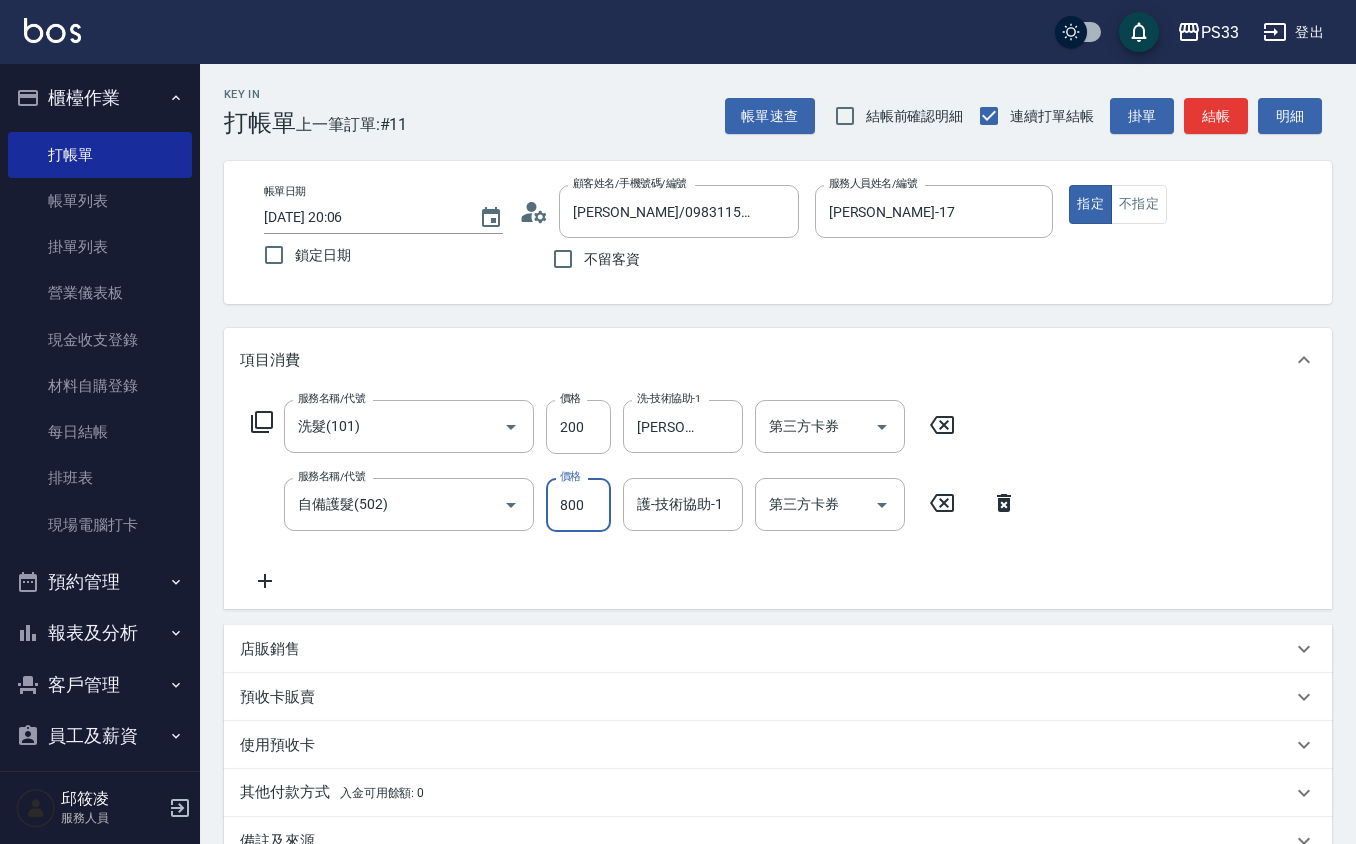 type on "800" 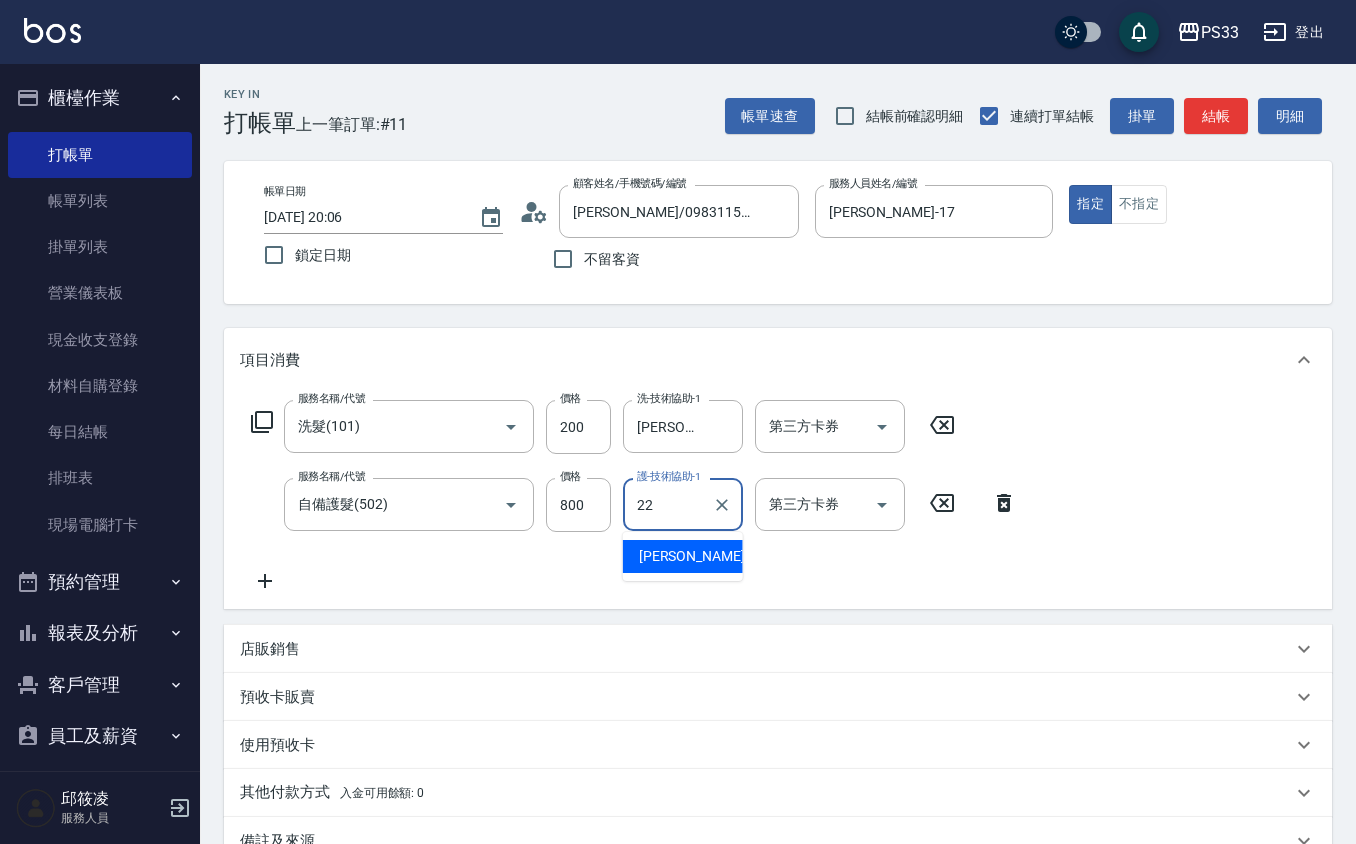 type on "黃筱筑 -22" 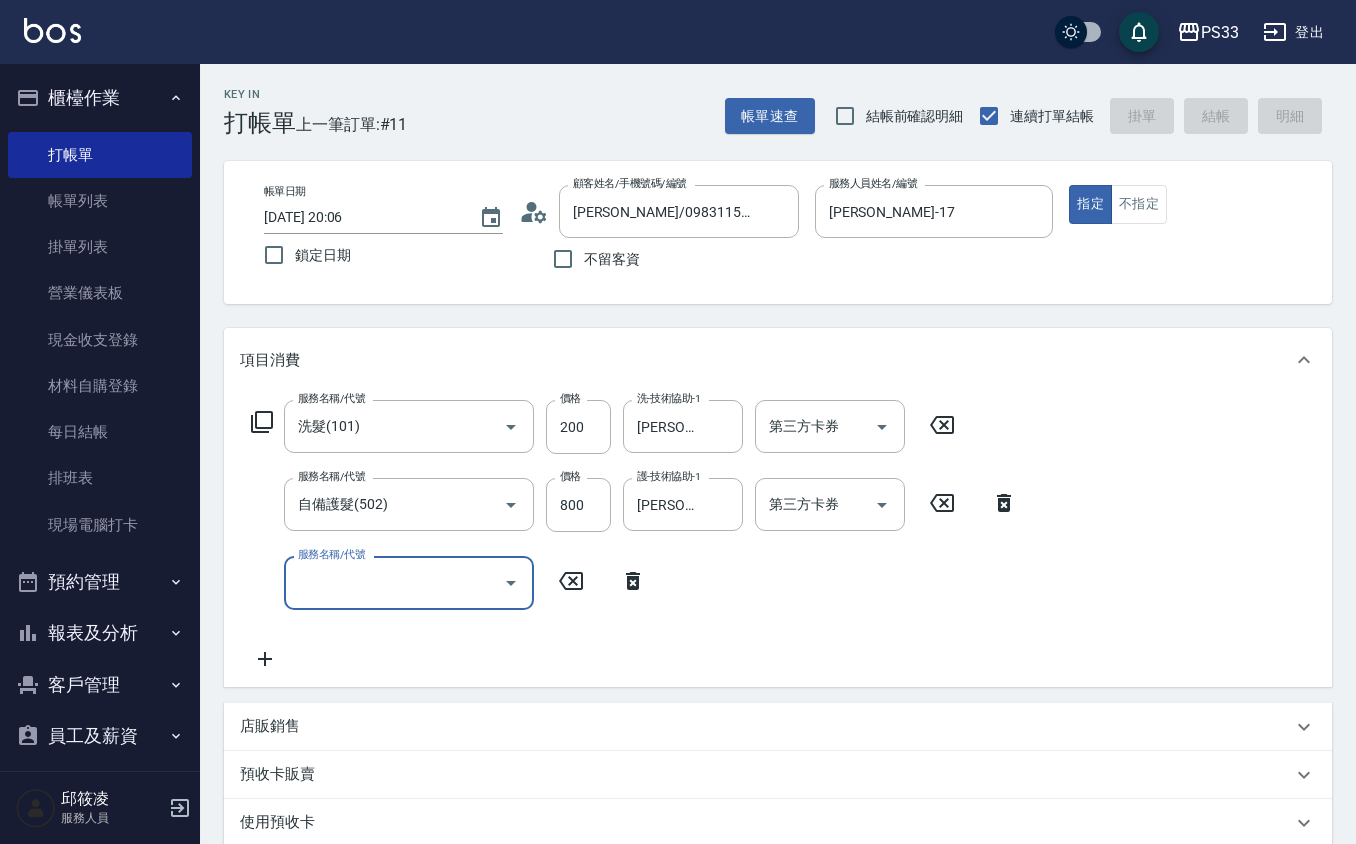 type 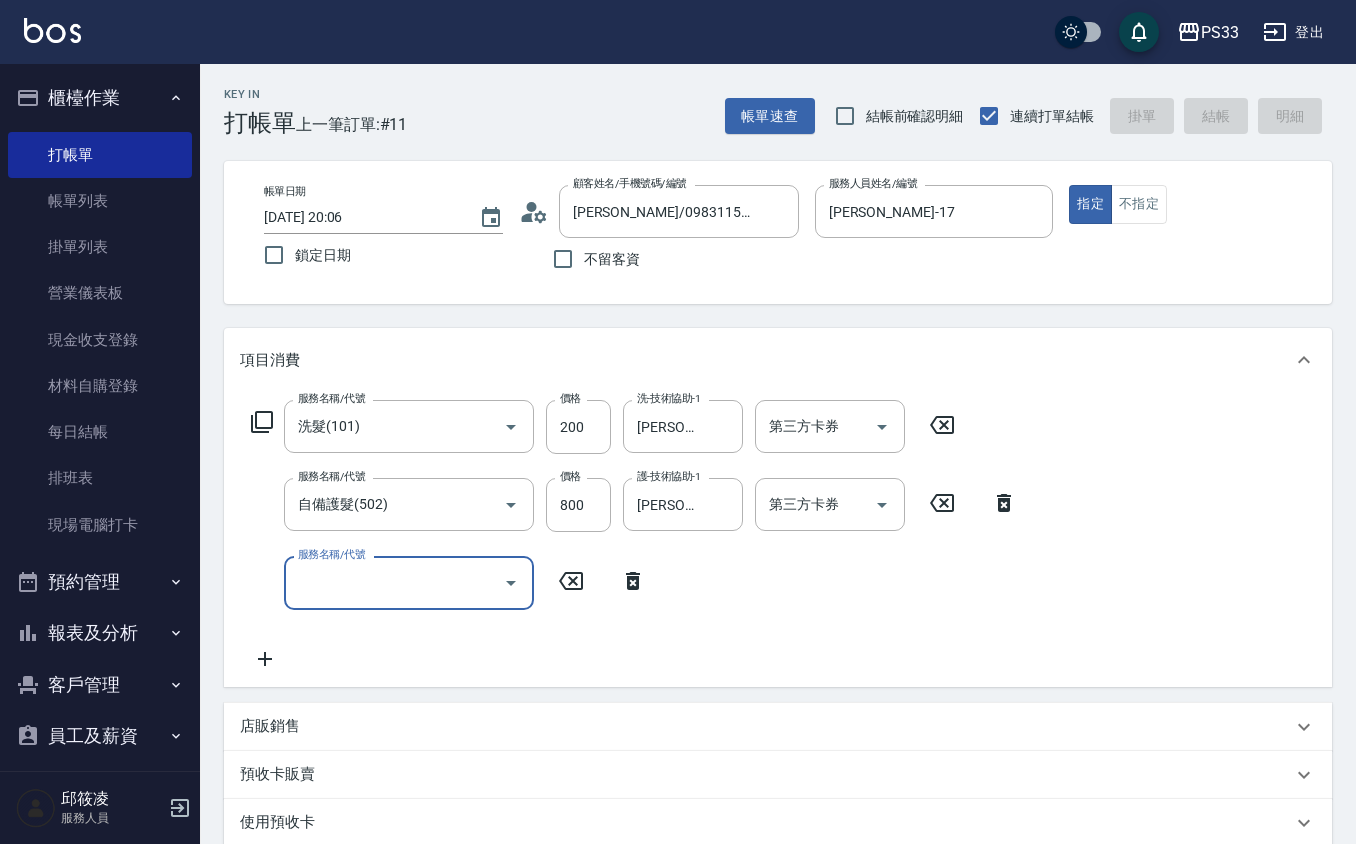 type 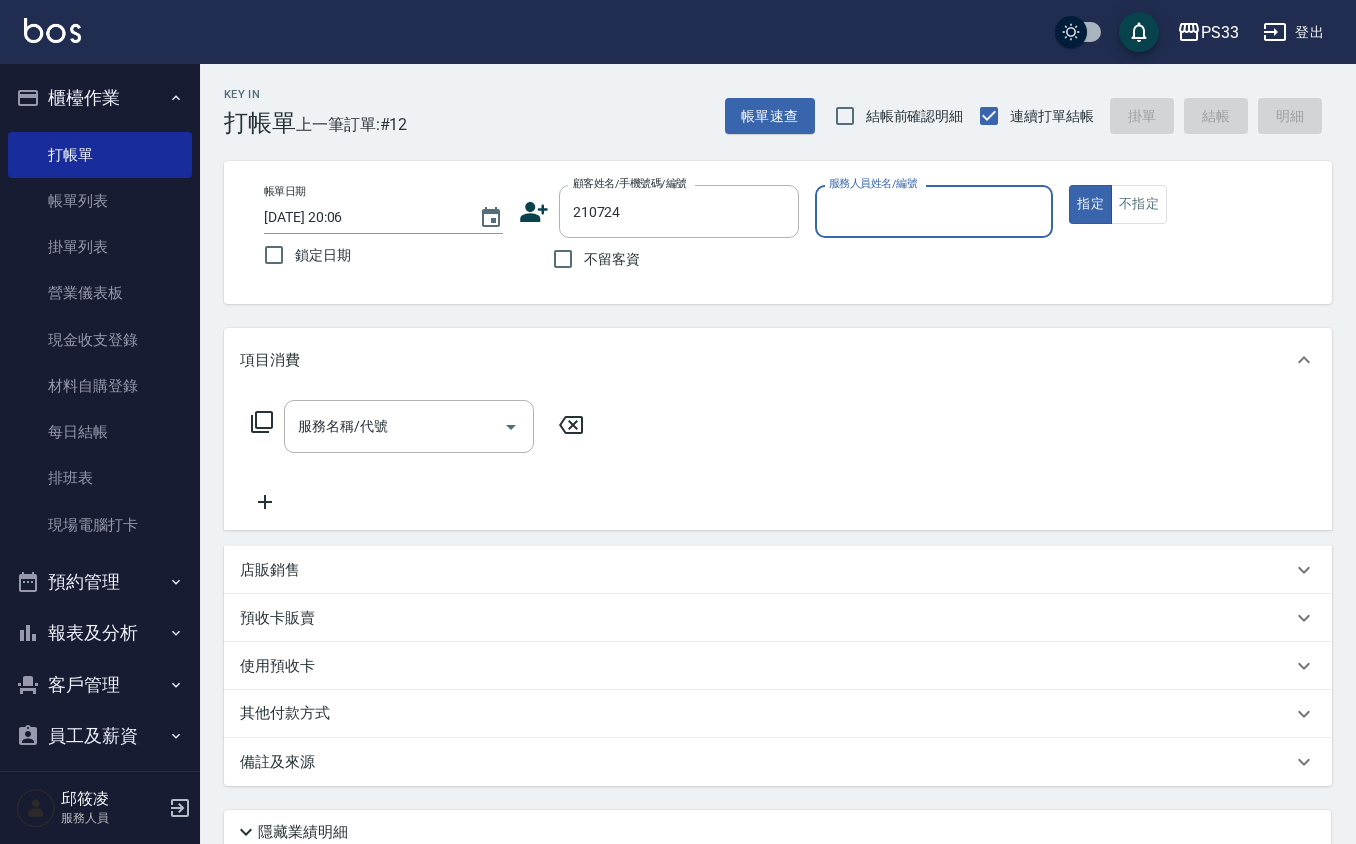 type on "姚詠諭/0937241114/210724" 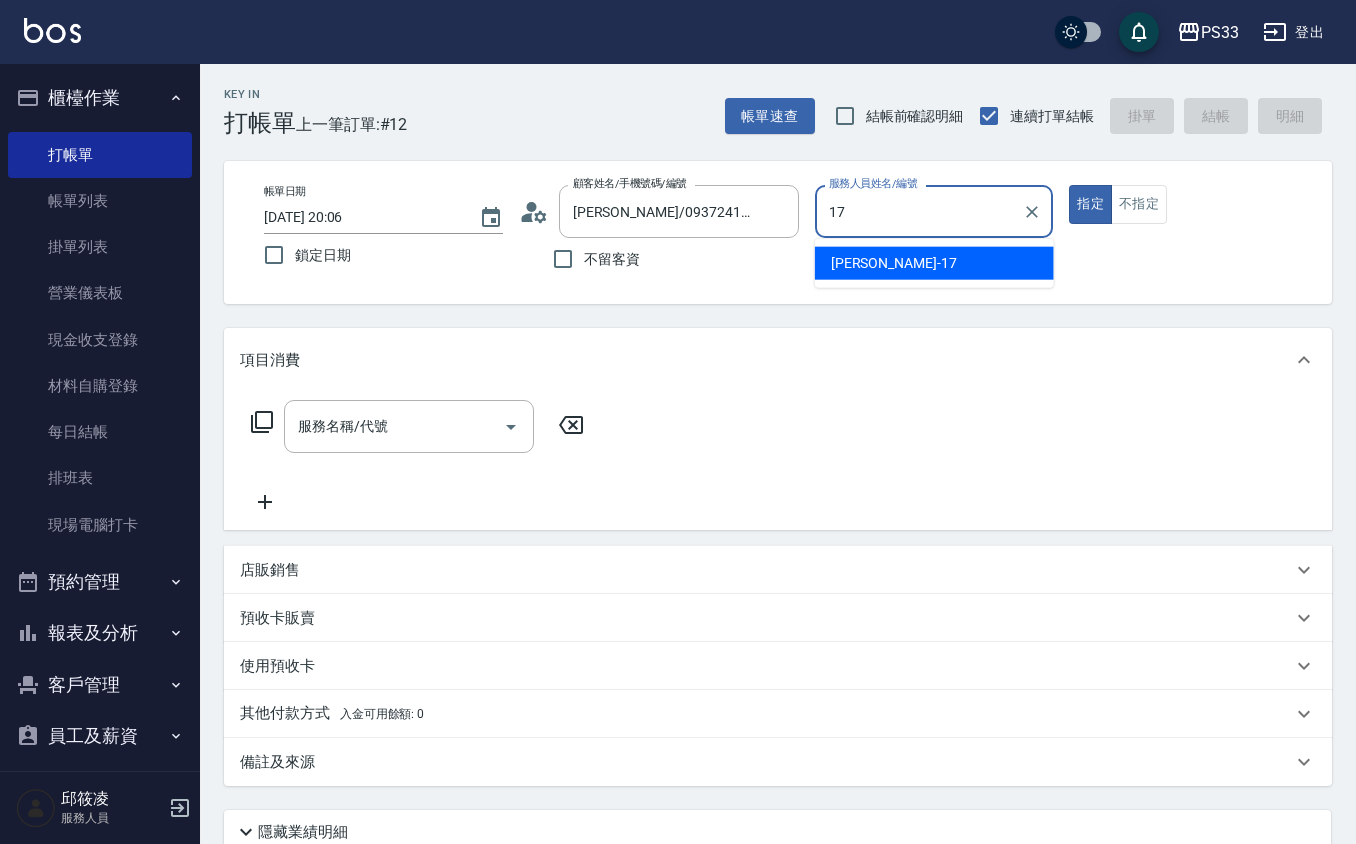 type on "嘉珮-17" 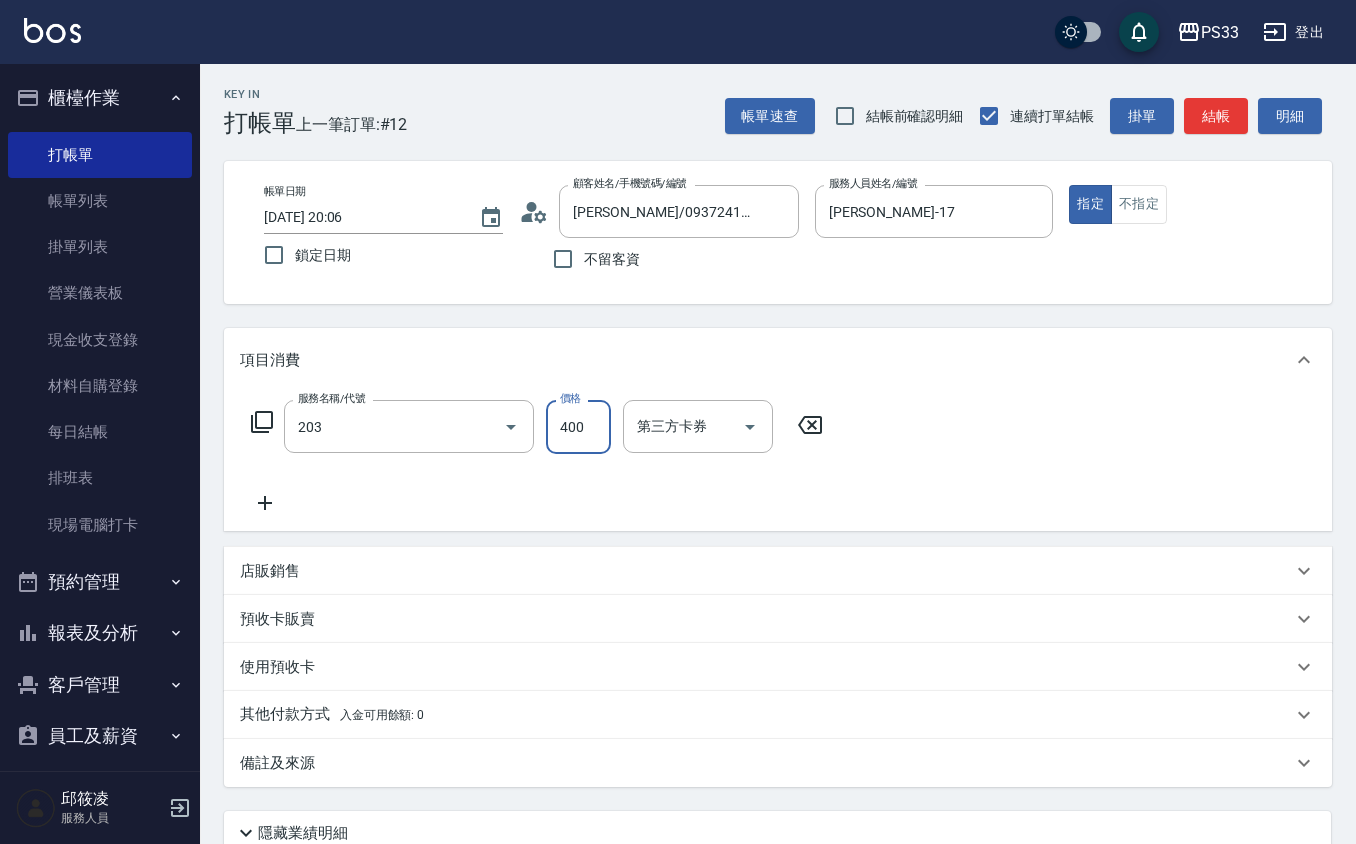 type on "指定單剪(203)" 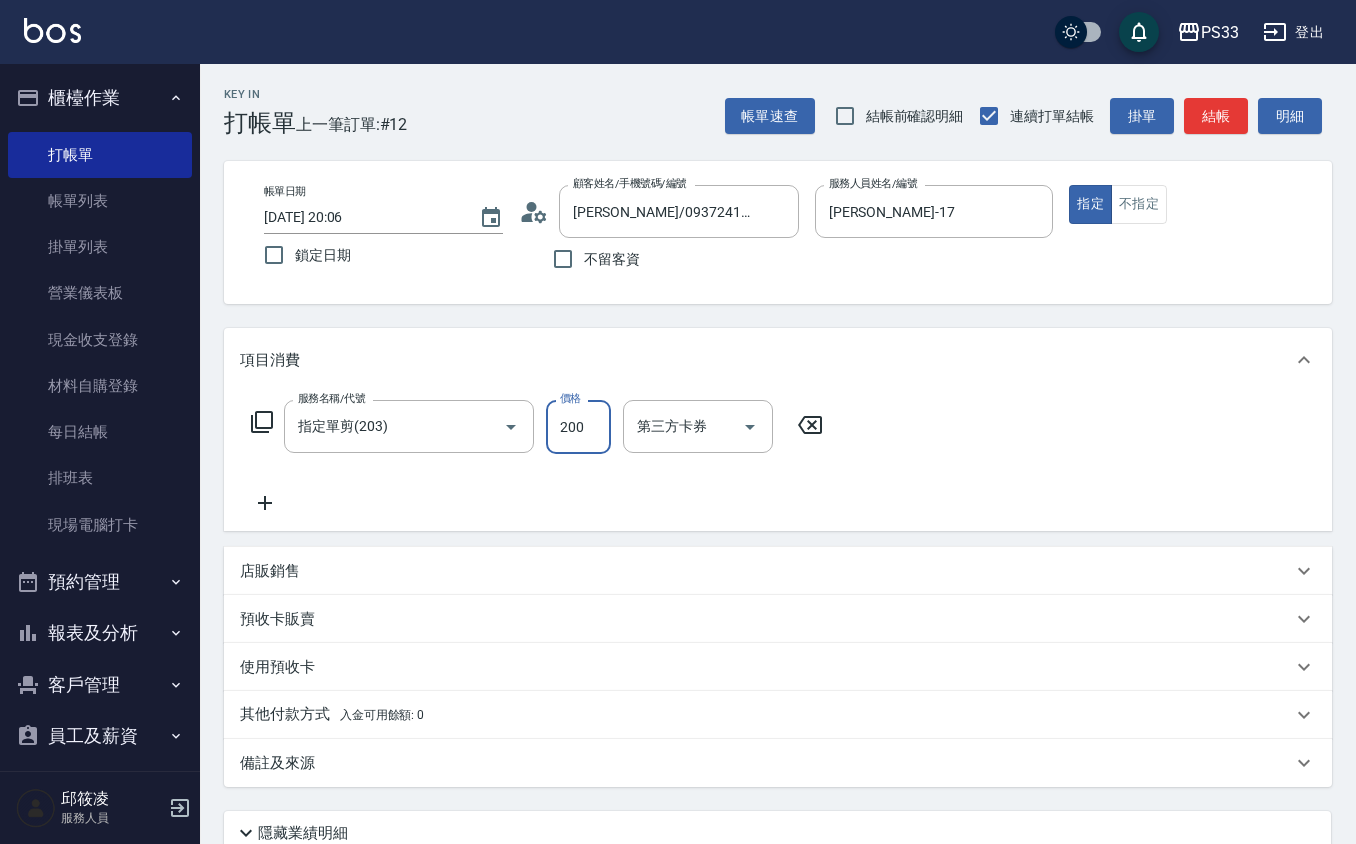 type on "200" 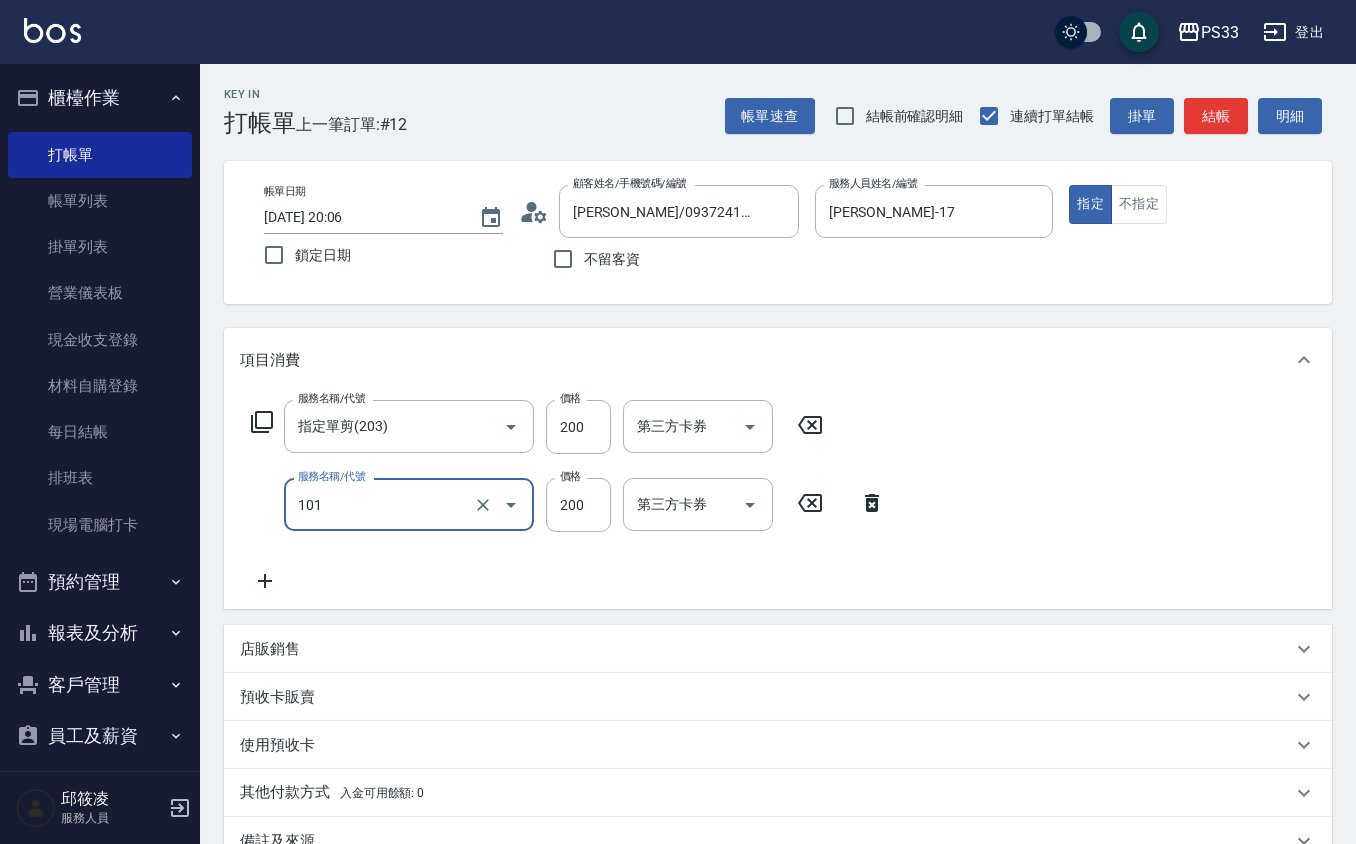type on "洗髮(101)" 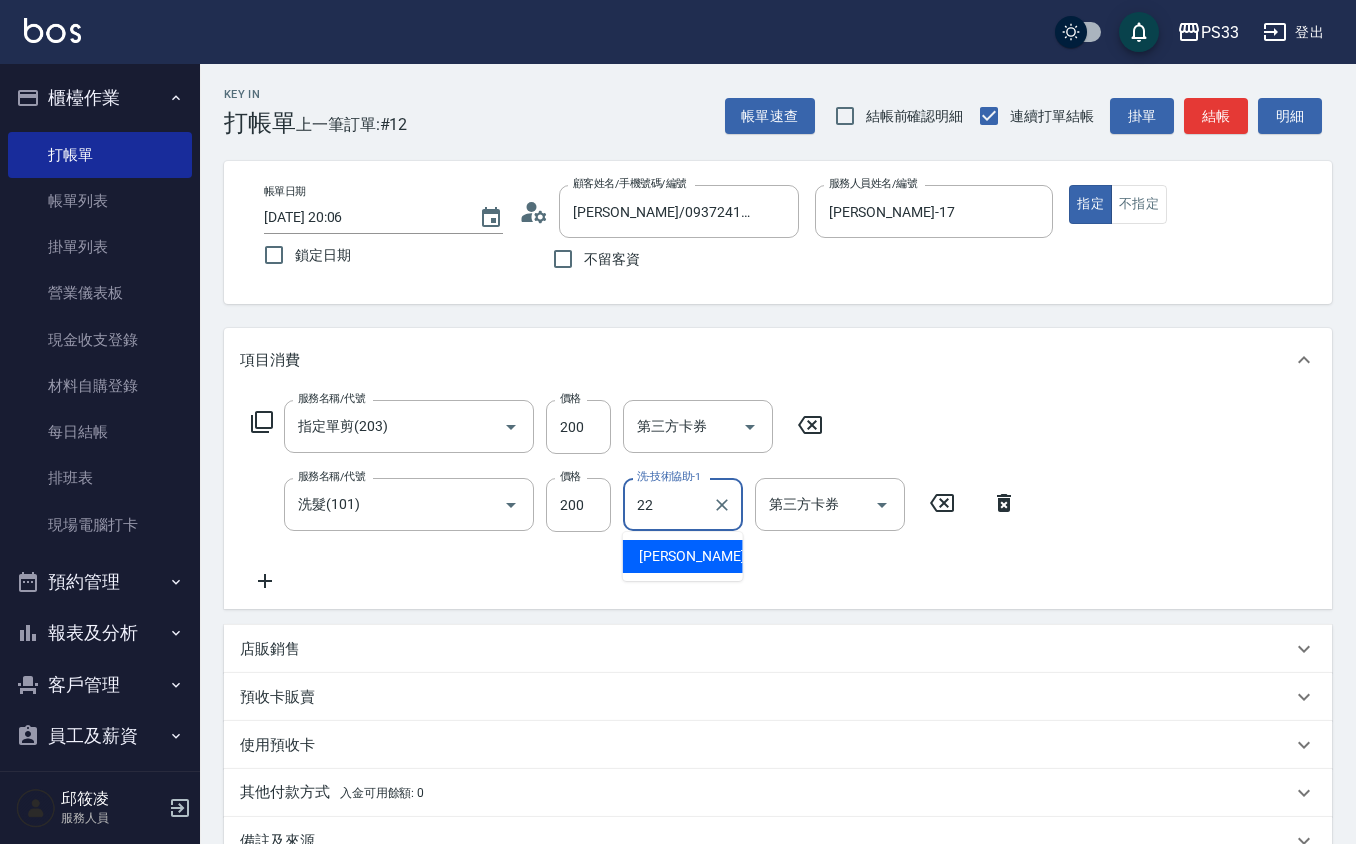 type on "黃筱筑 -22" 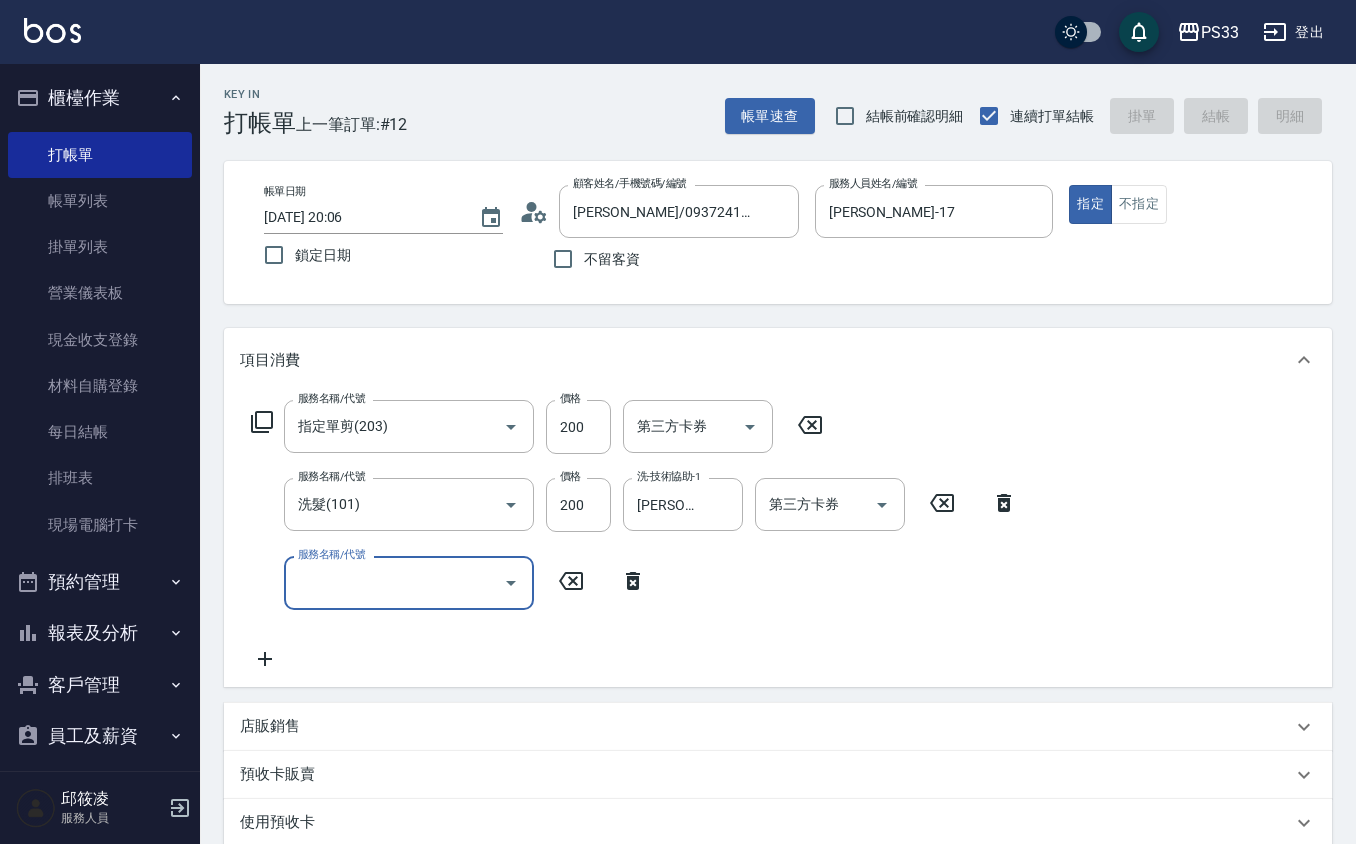 type 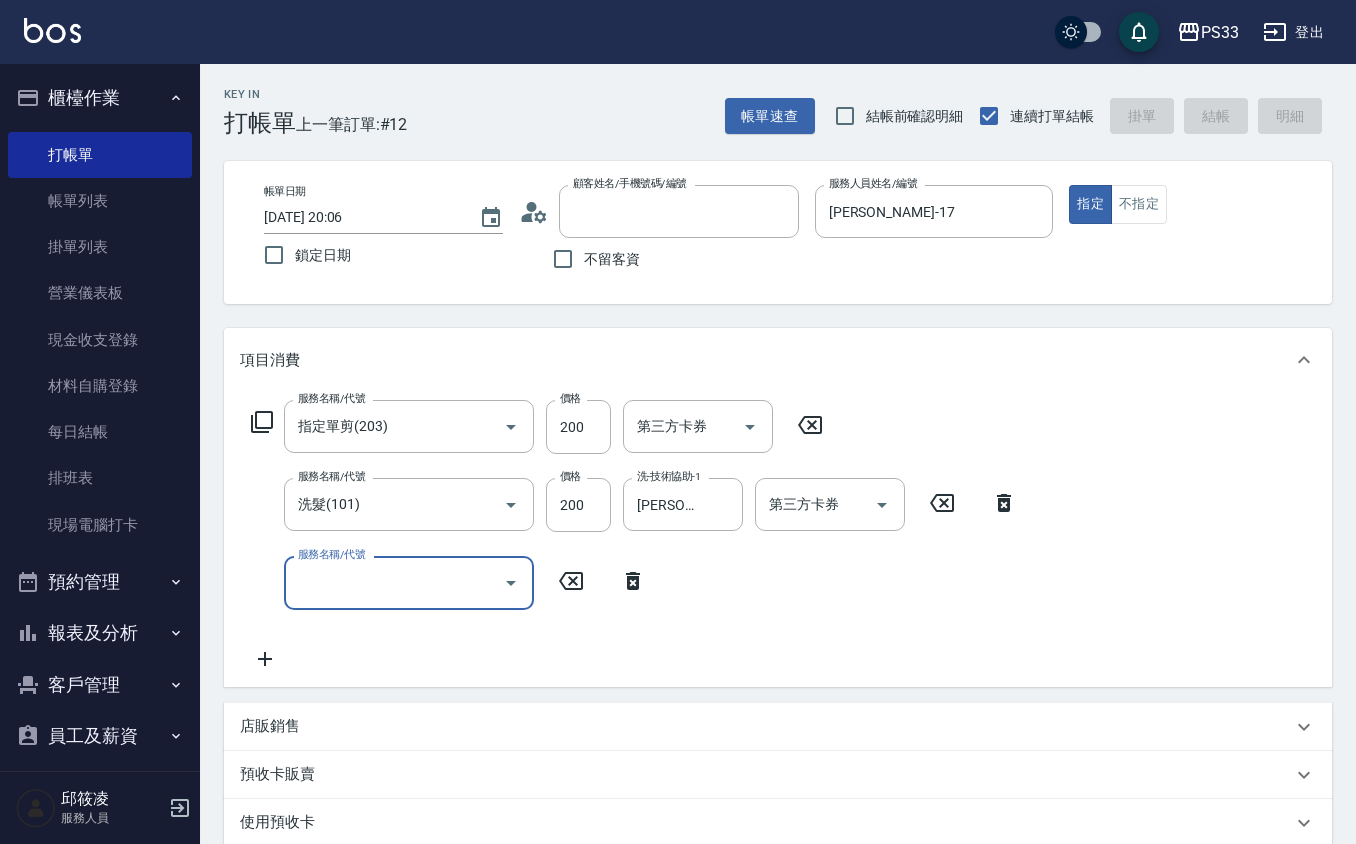 type 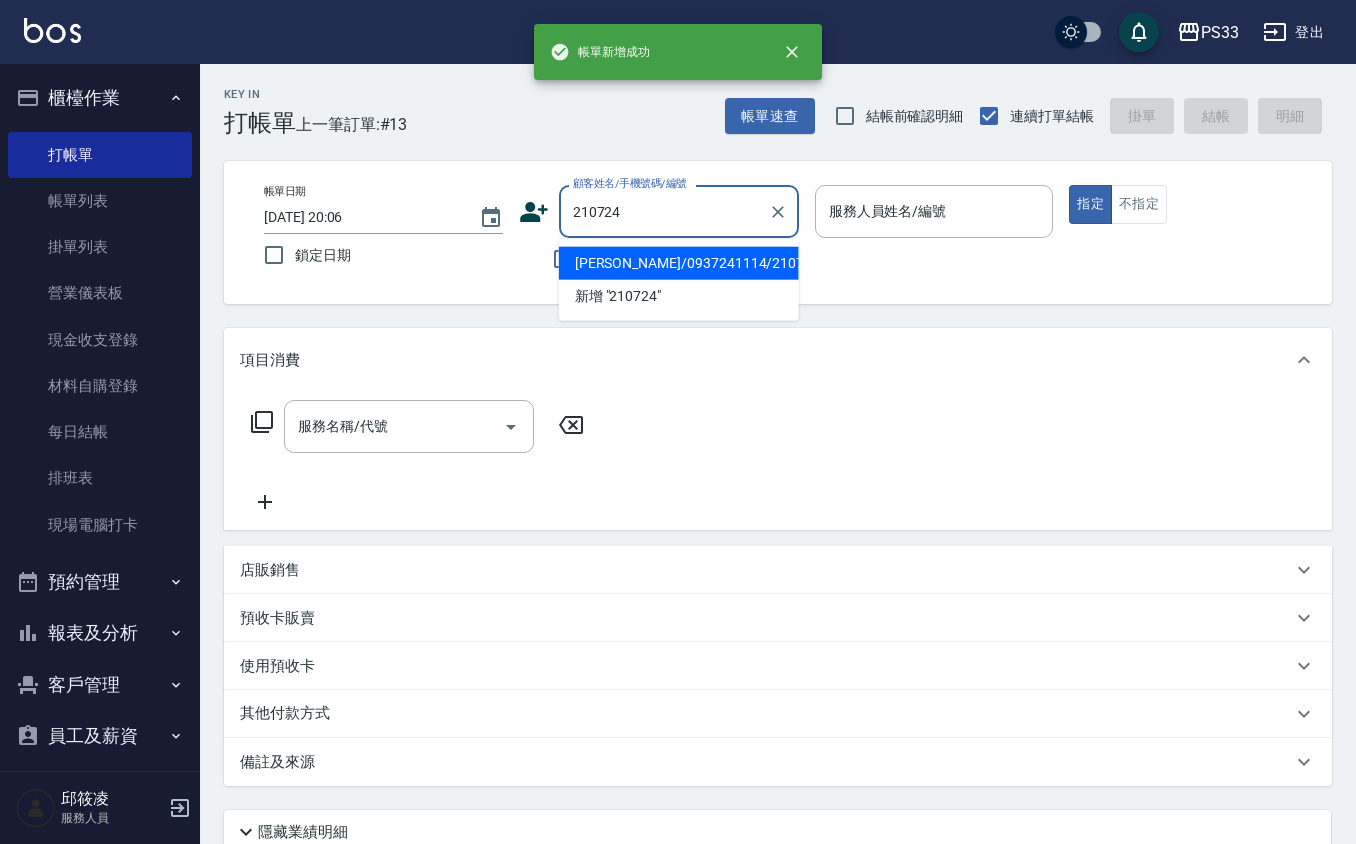 type on "姚詠諭/0937241114/210724" 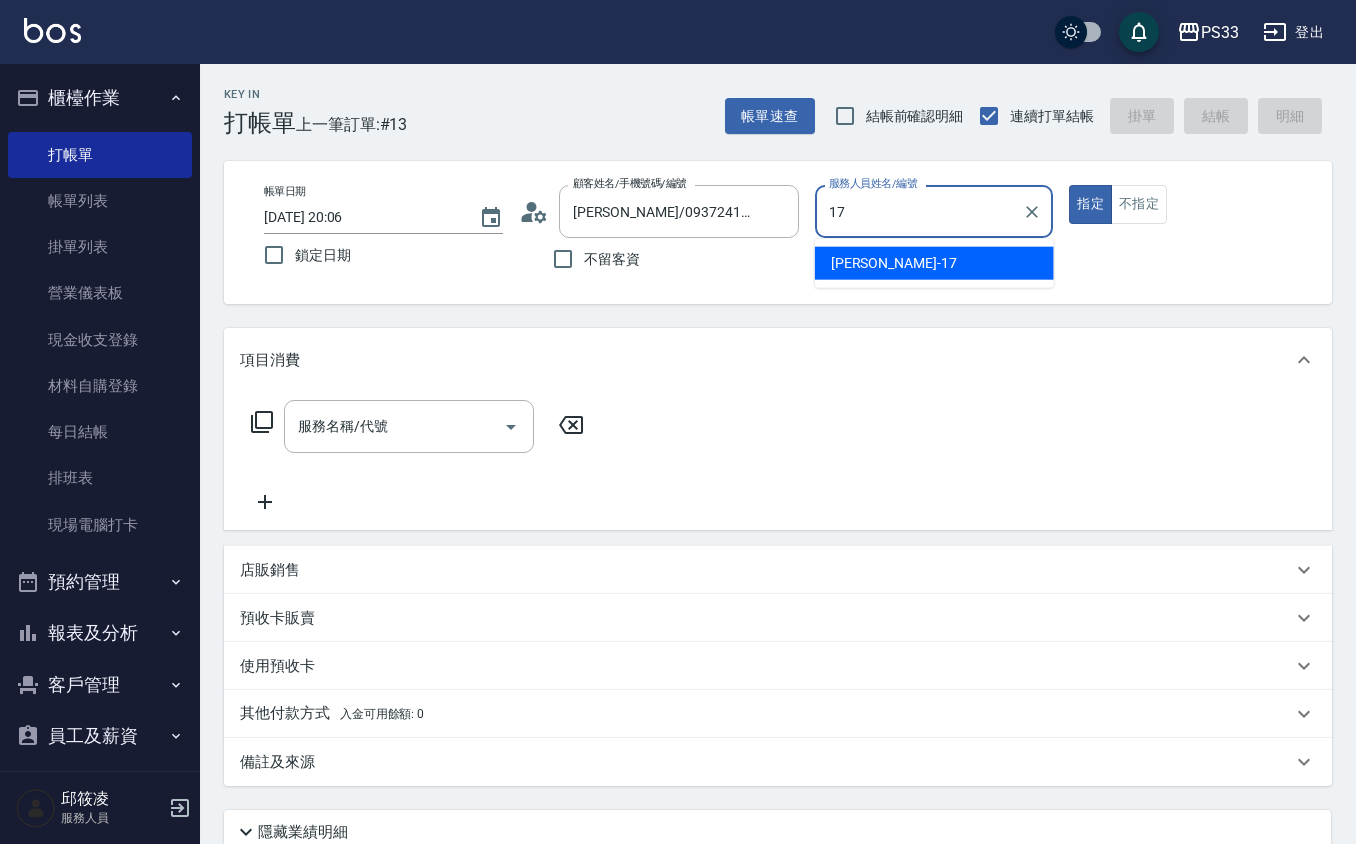 type on "嘉珮-17" 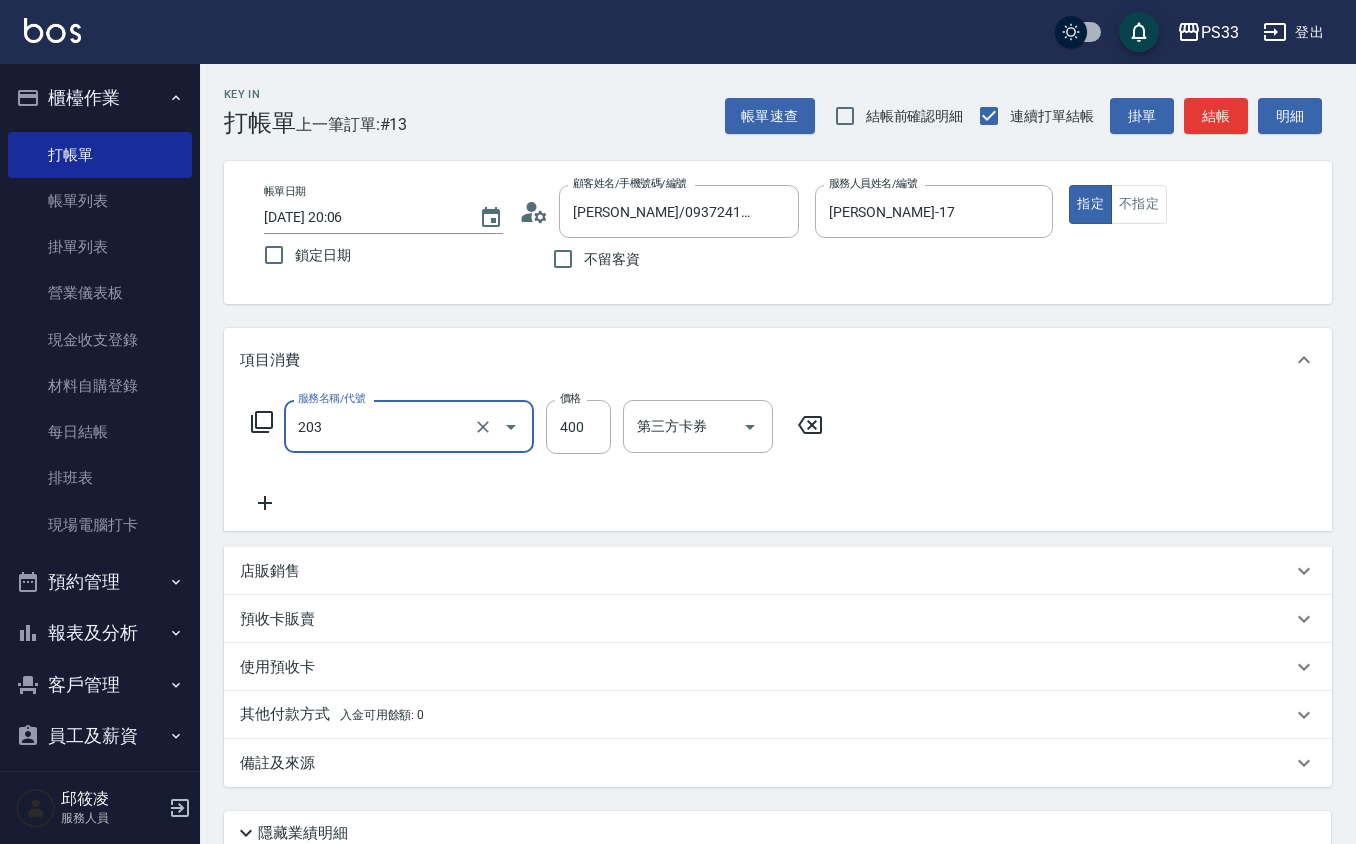 type on "指定單剪(203)" 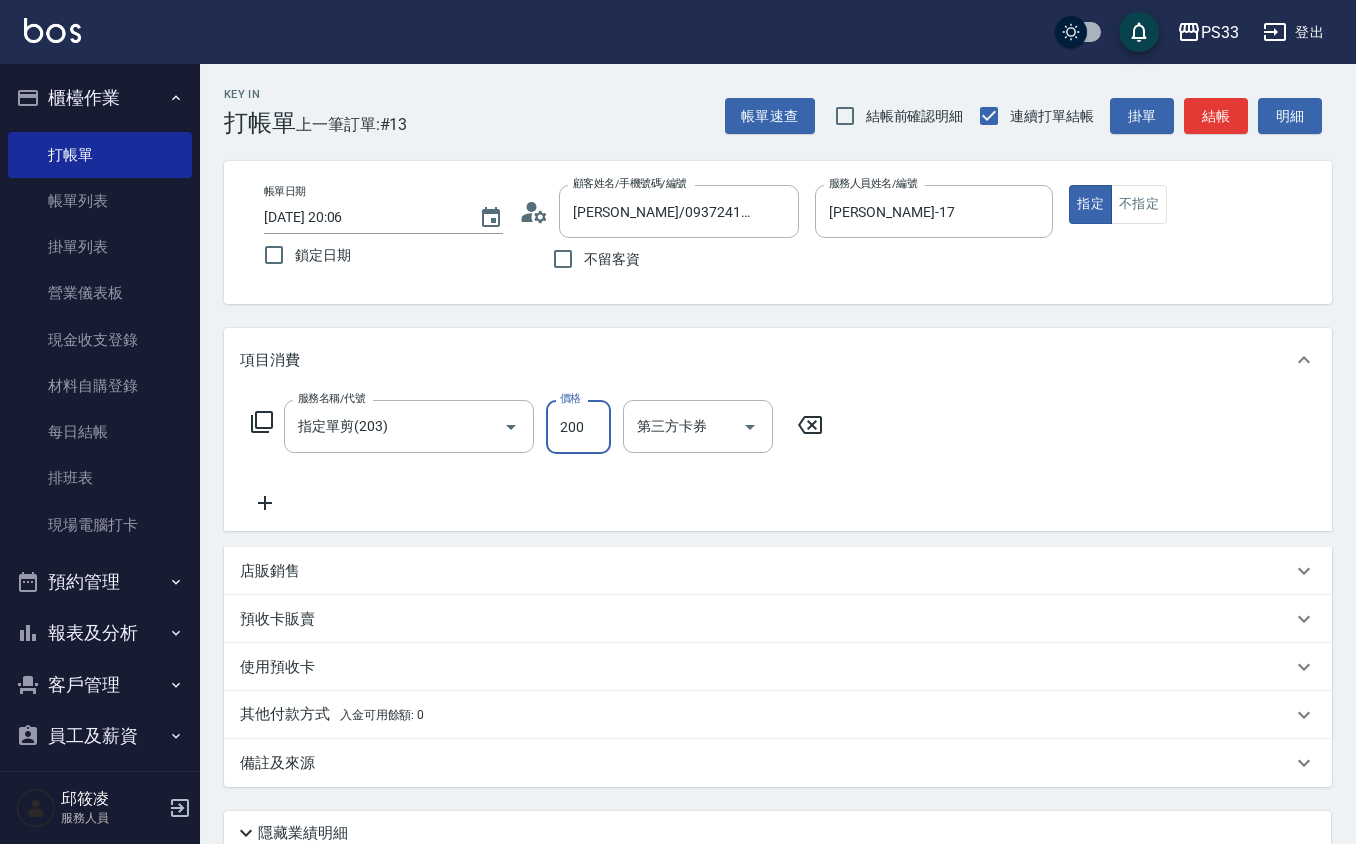type on "200" 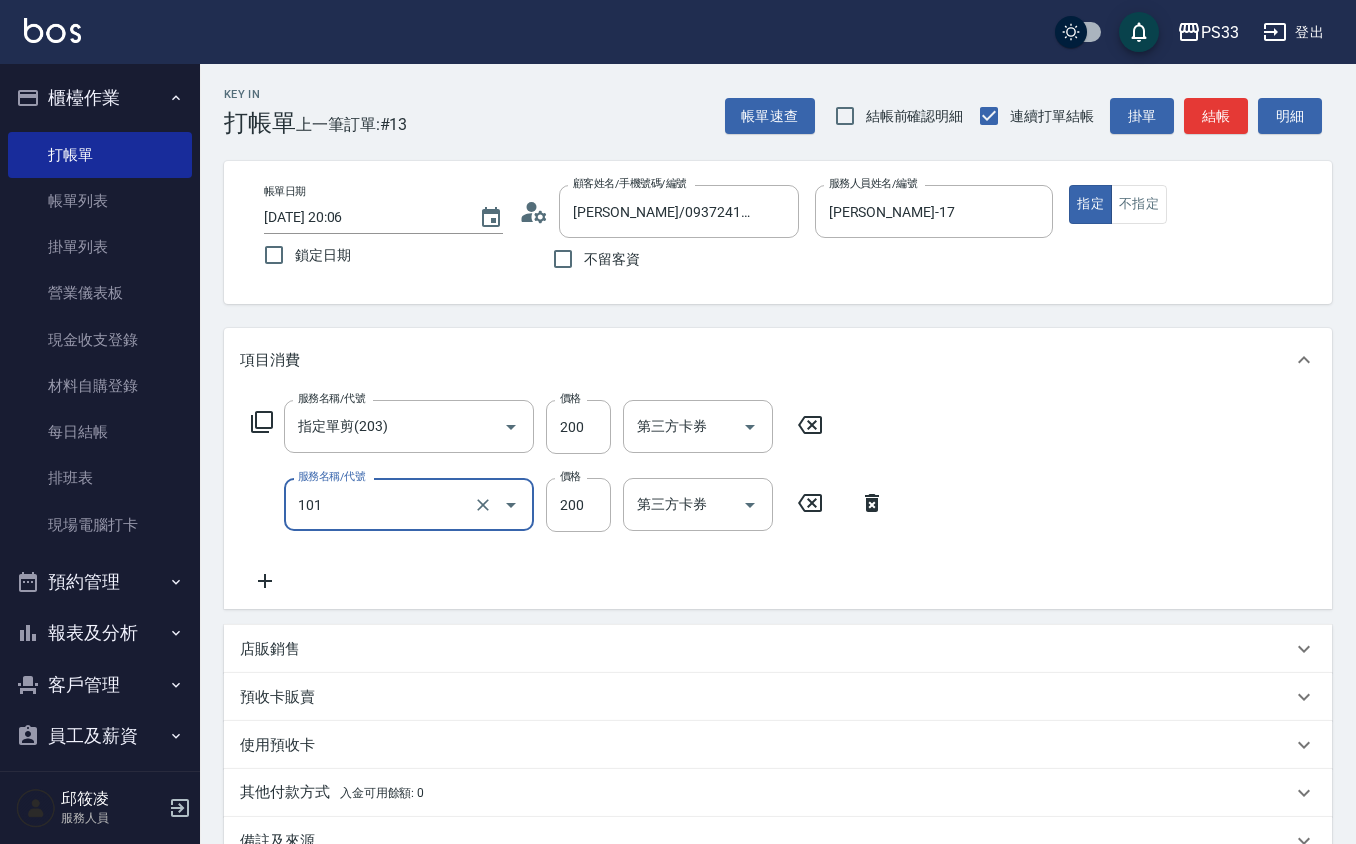 type on "洗髮(101)" 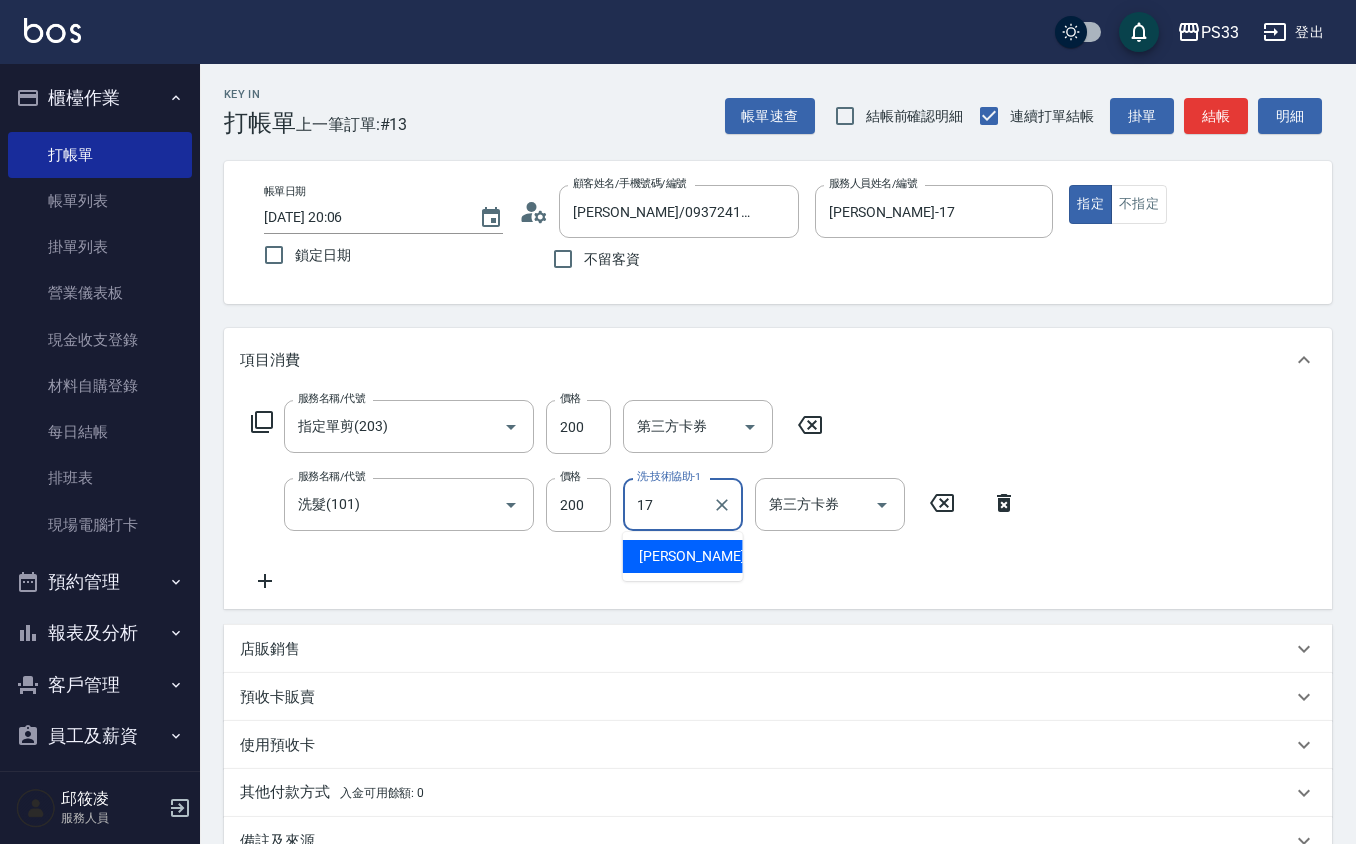 type on "嘉珮-17" 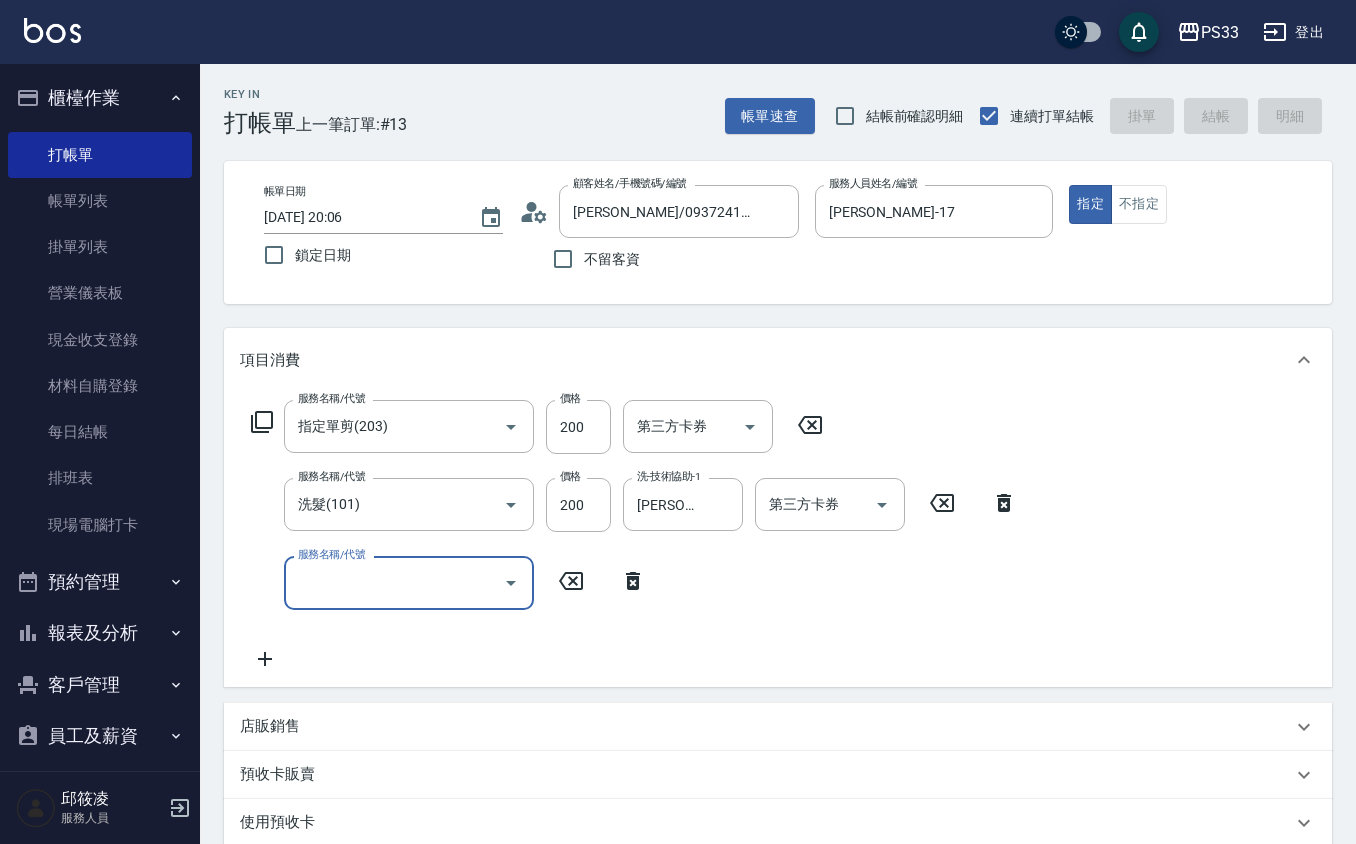 type 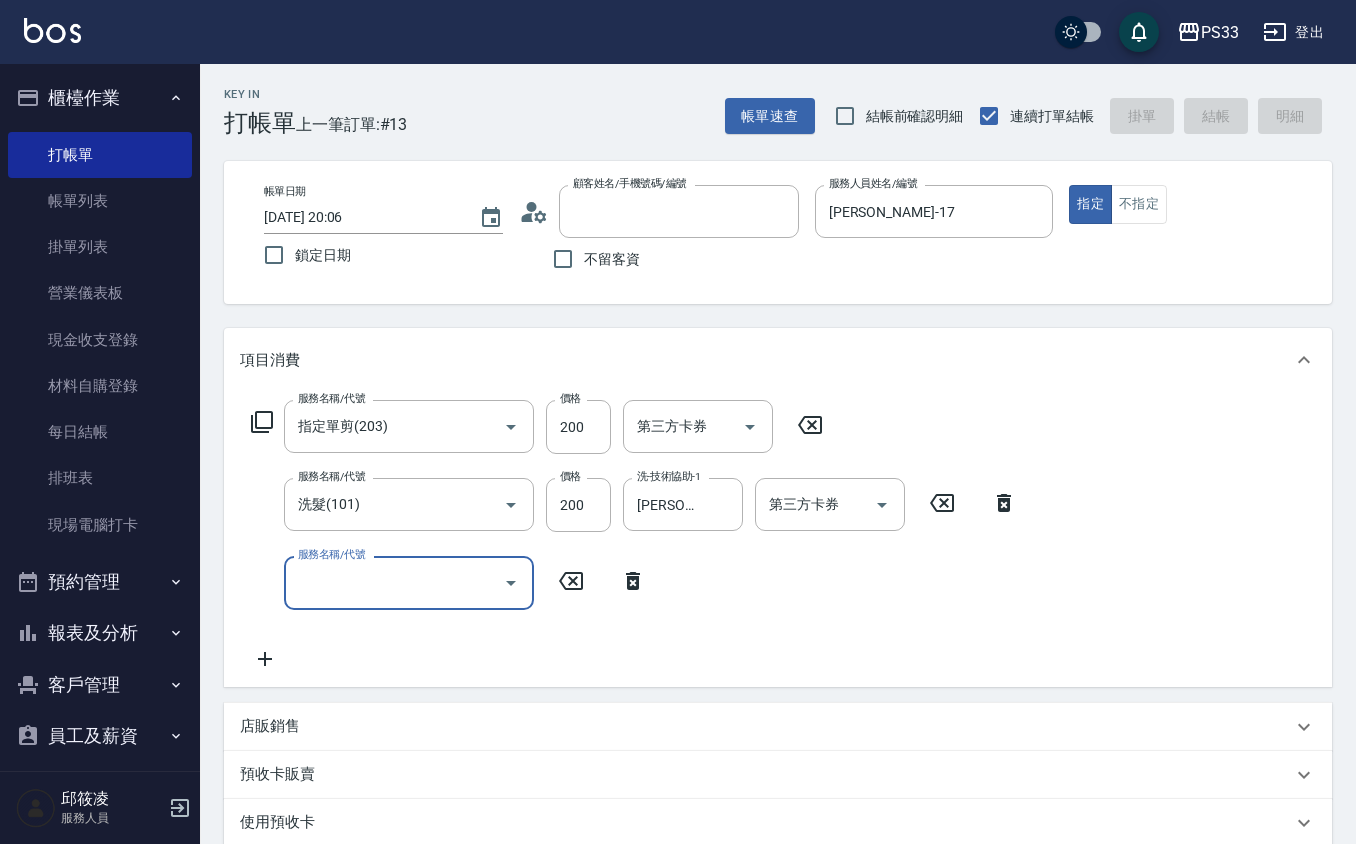 type on "2025/07/15 20:07" 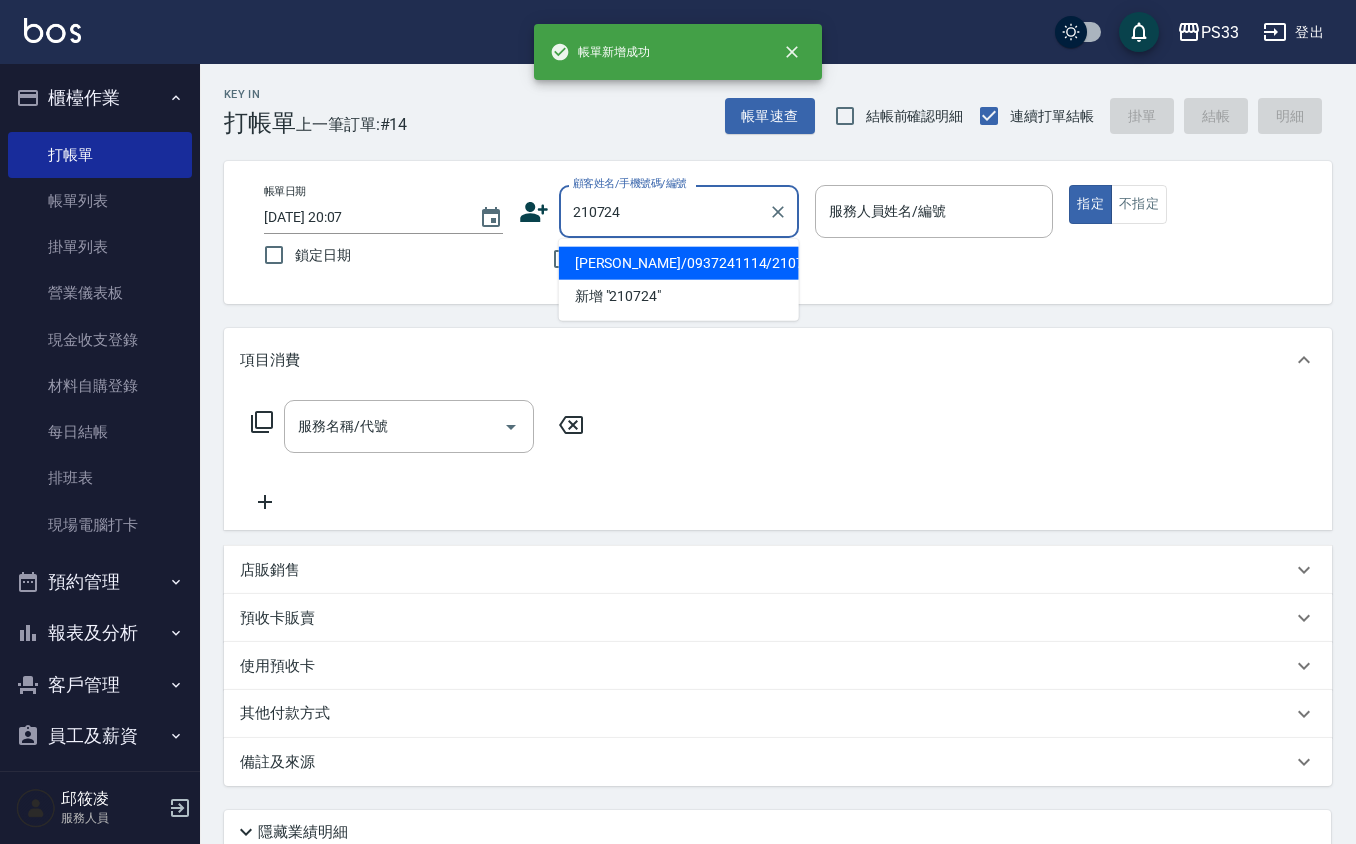 type on "姚詠諭/0937241114/210724" 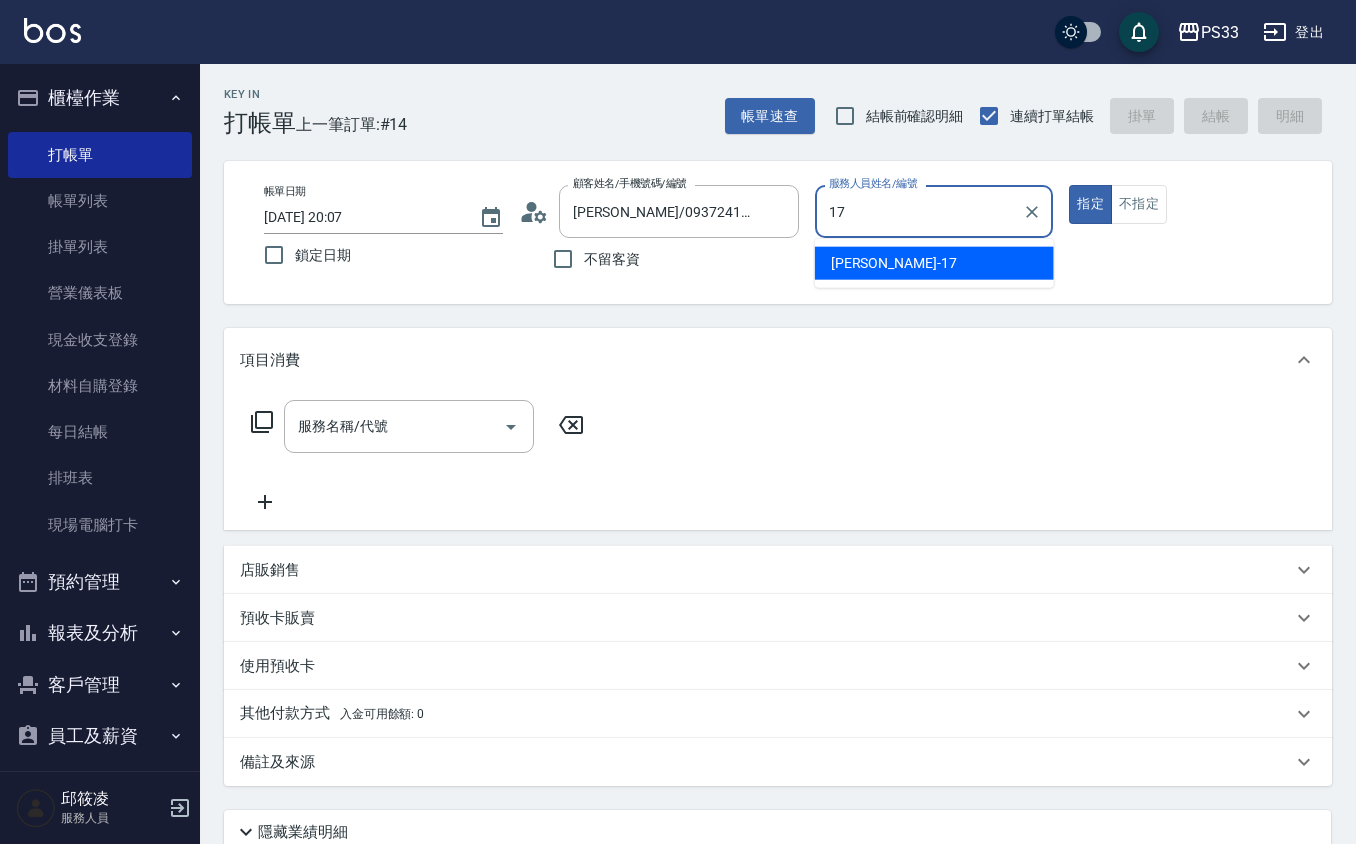 type on "嘉珮-17" 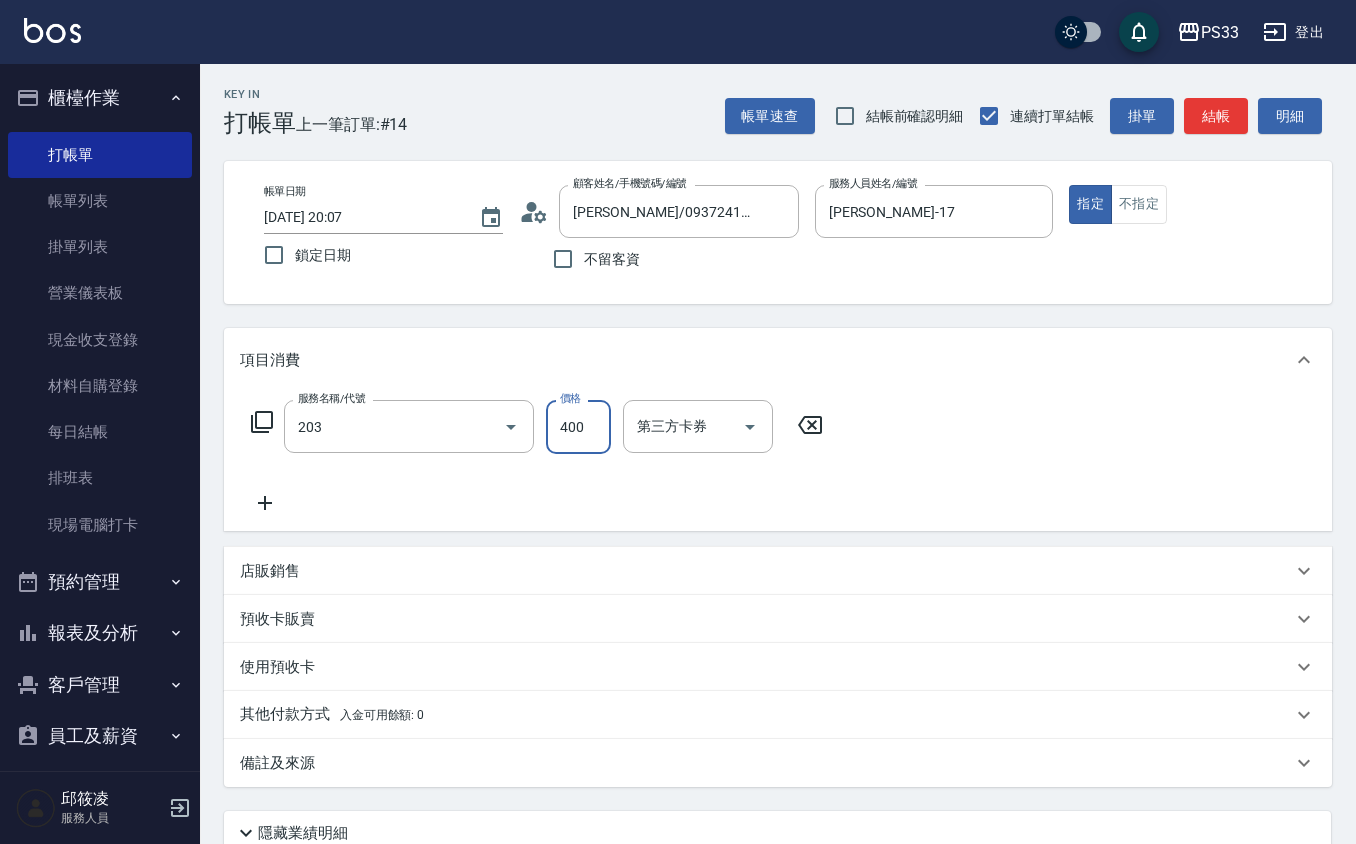 type on "指定單剪(203)" 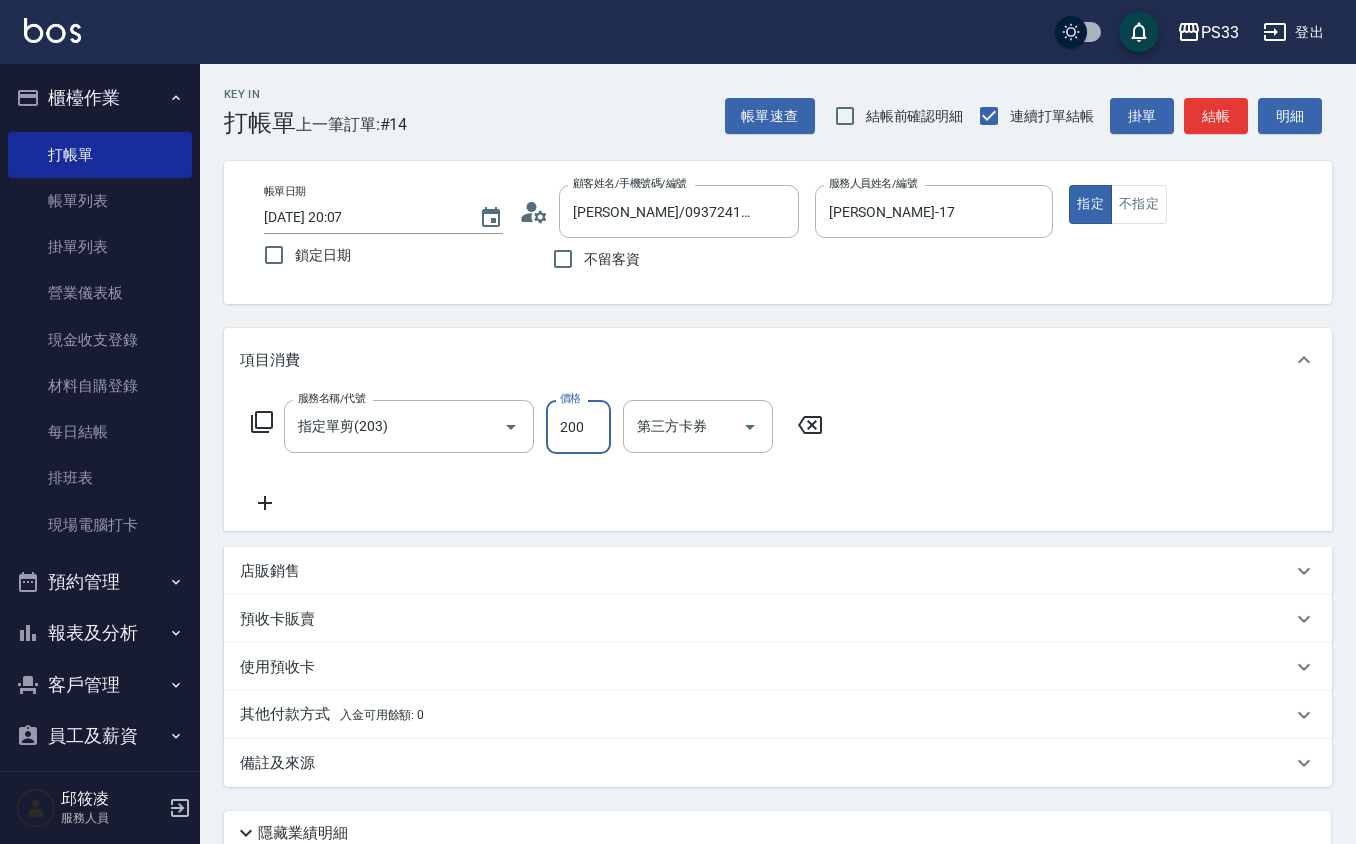 type on "200" 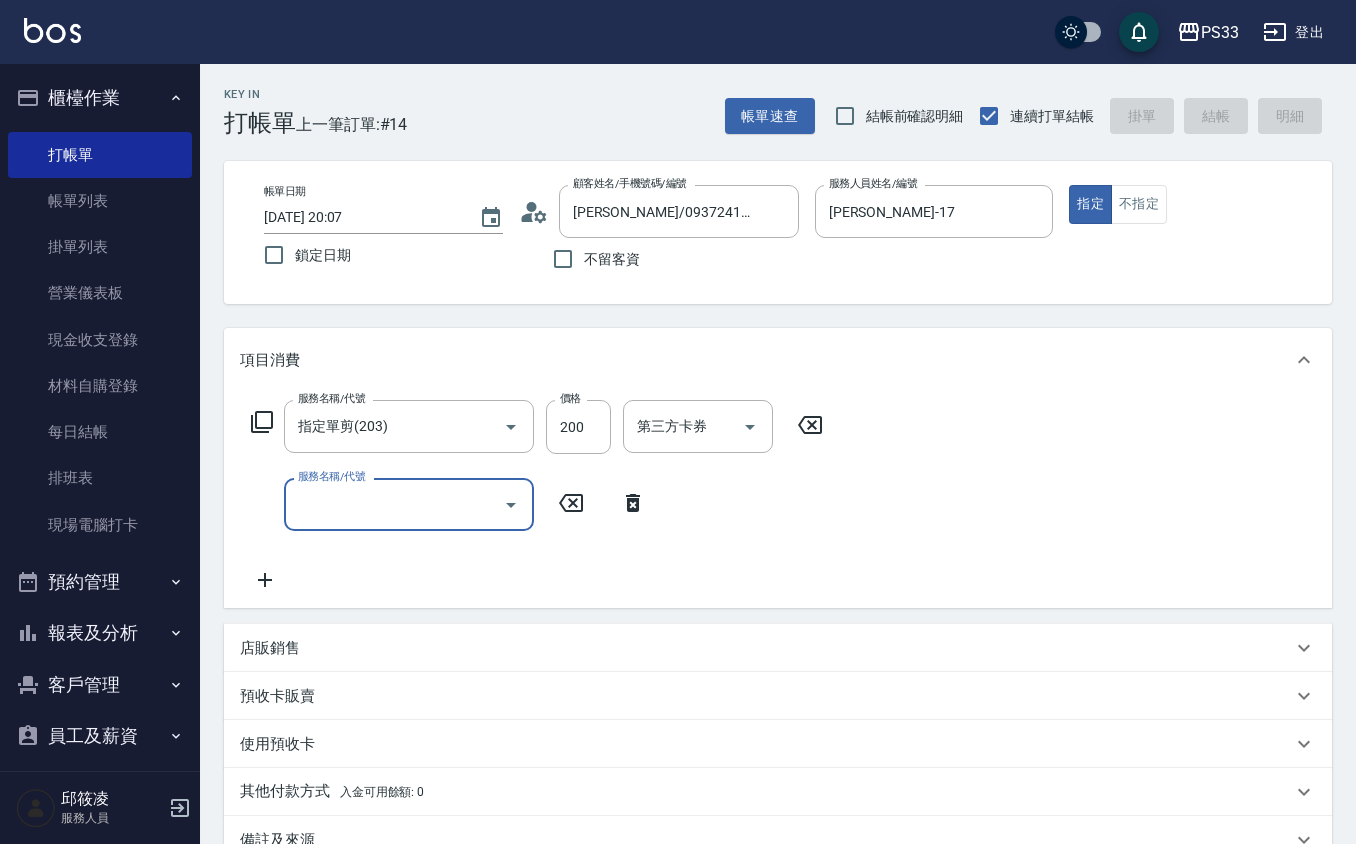type 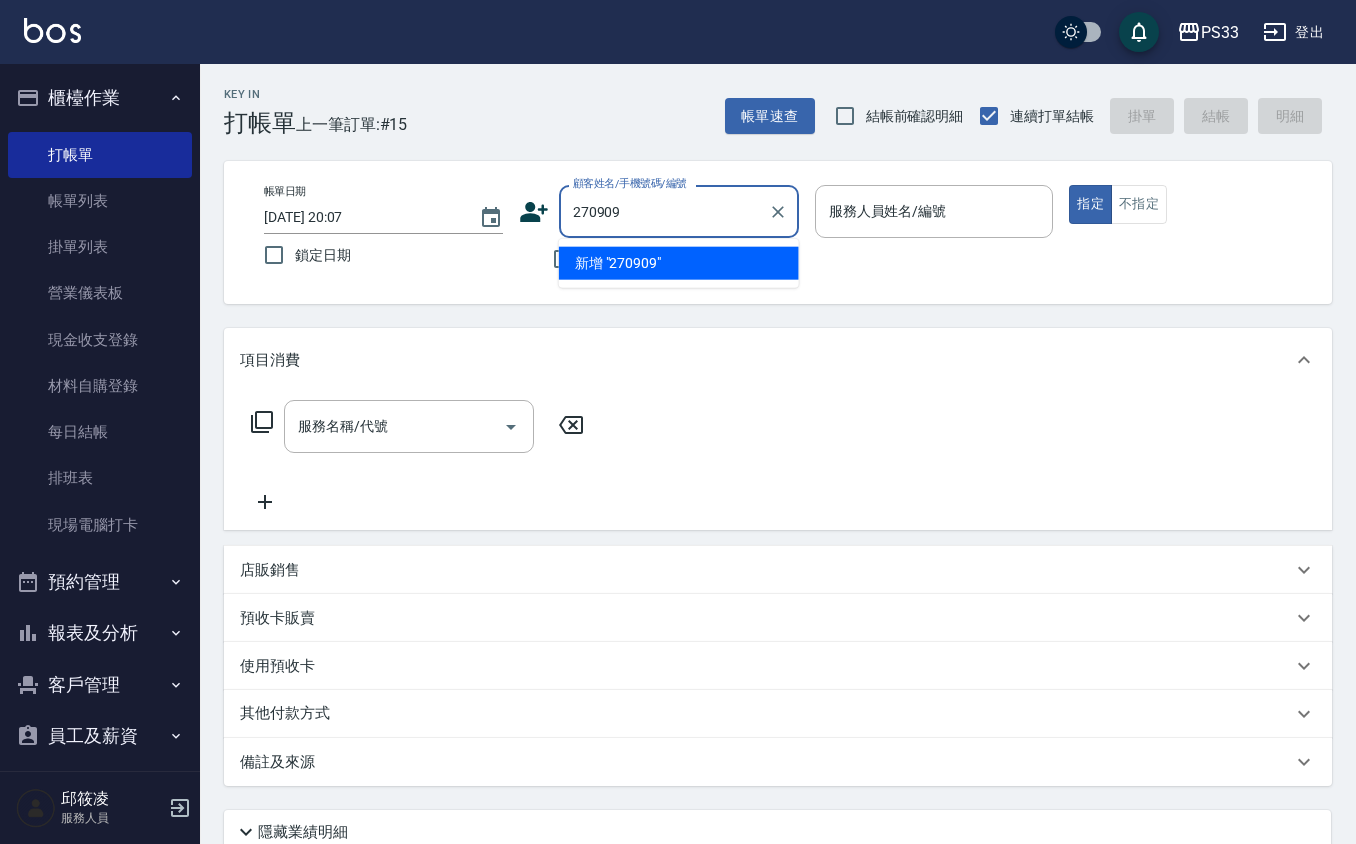 type on "270909" 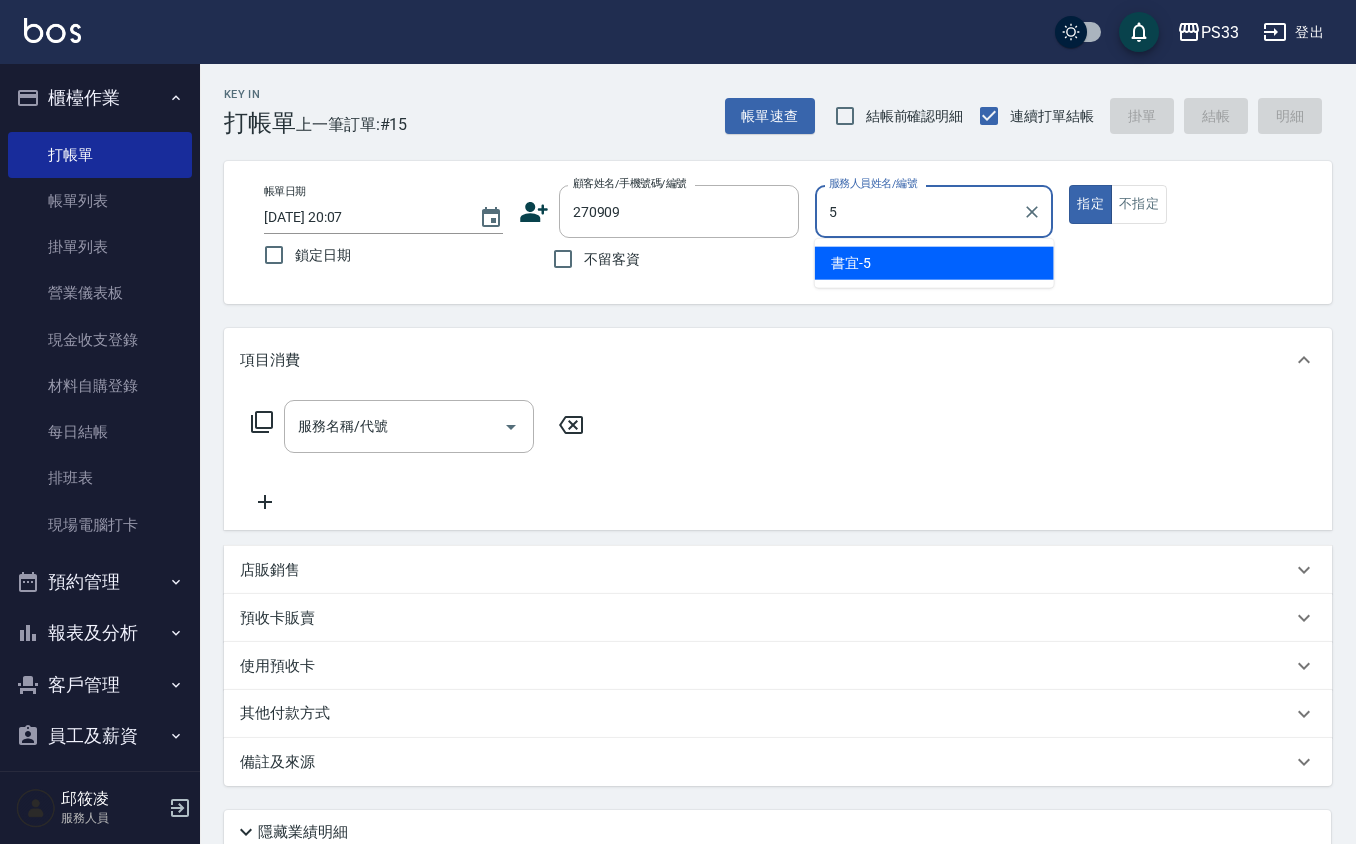 type on "書宜-5" 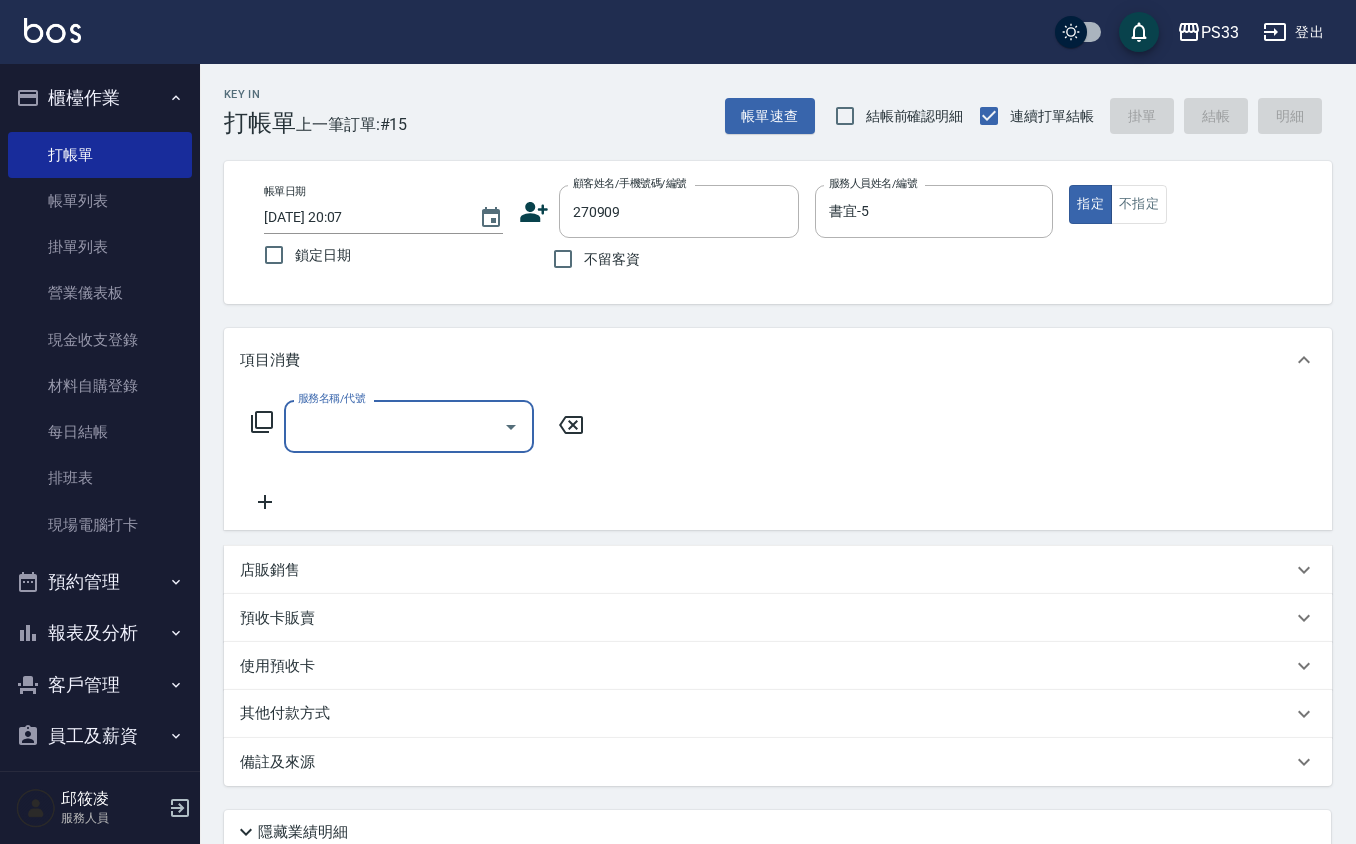 type on "吳宥萱/0980530314/270909" 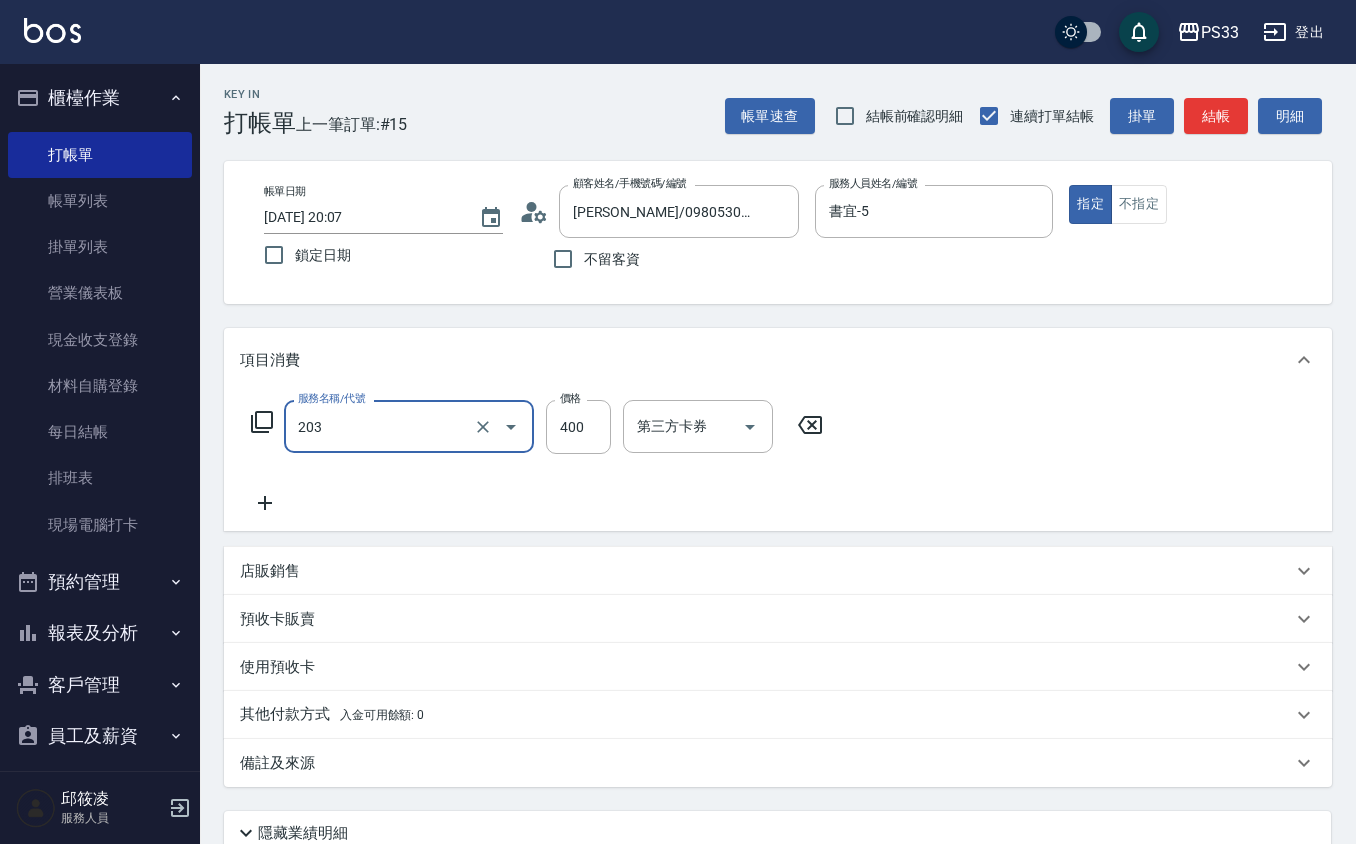 type on "指定單剪(203)" 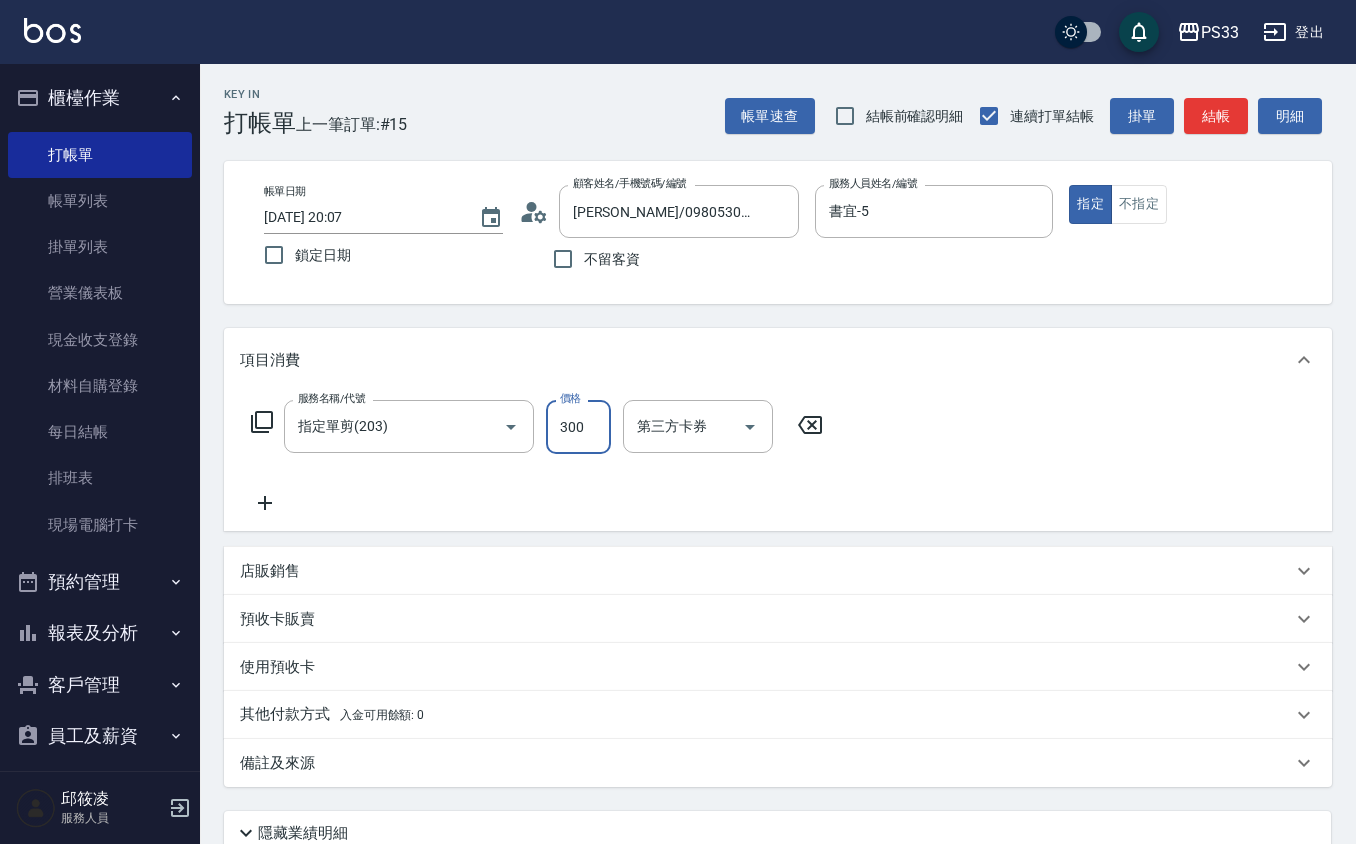 type on "300" 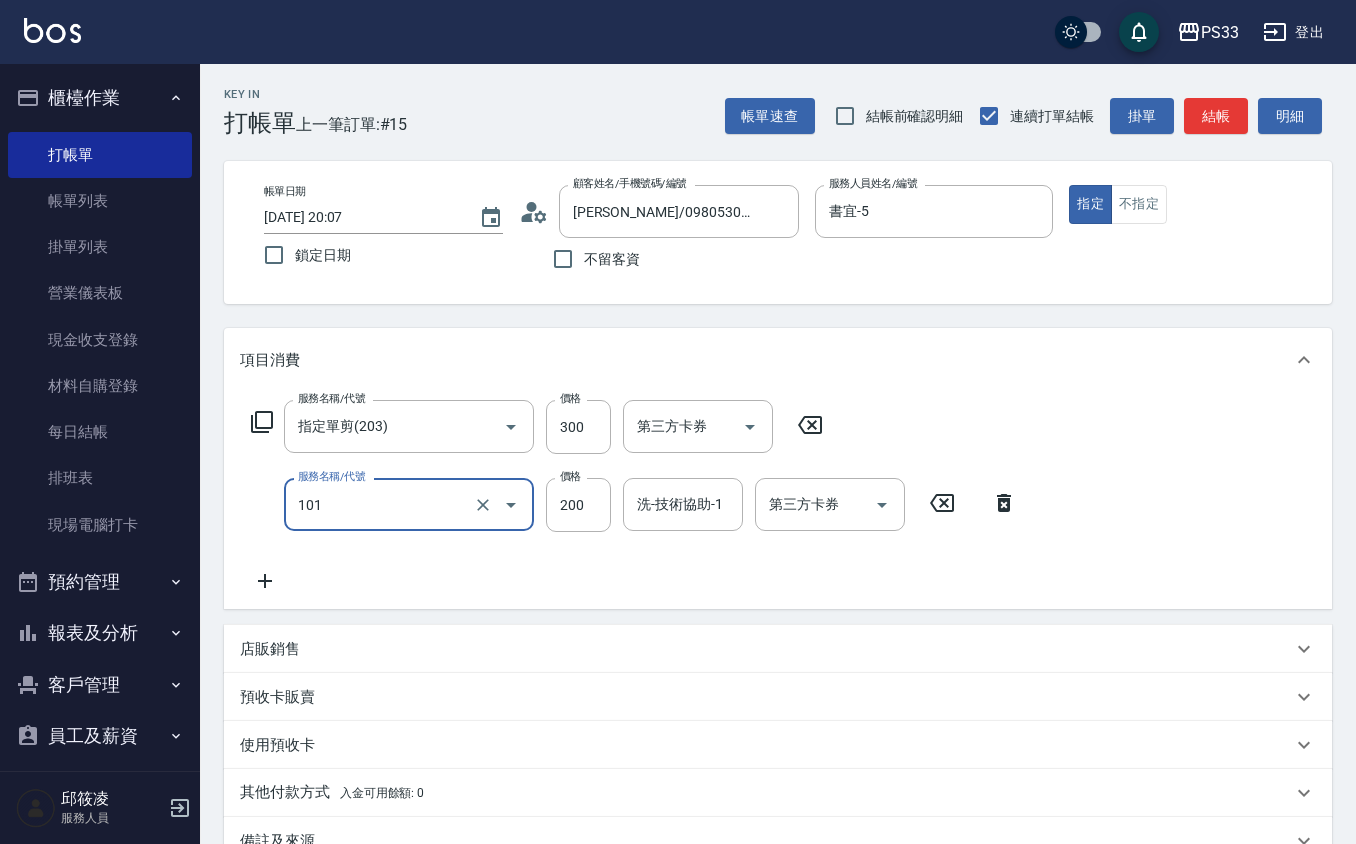 type on "洗髮(101)" 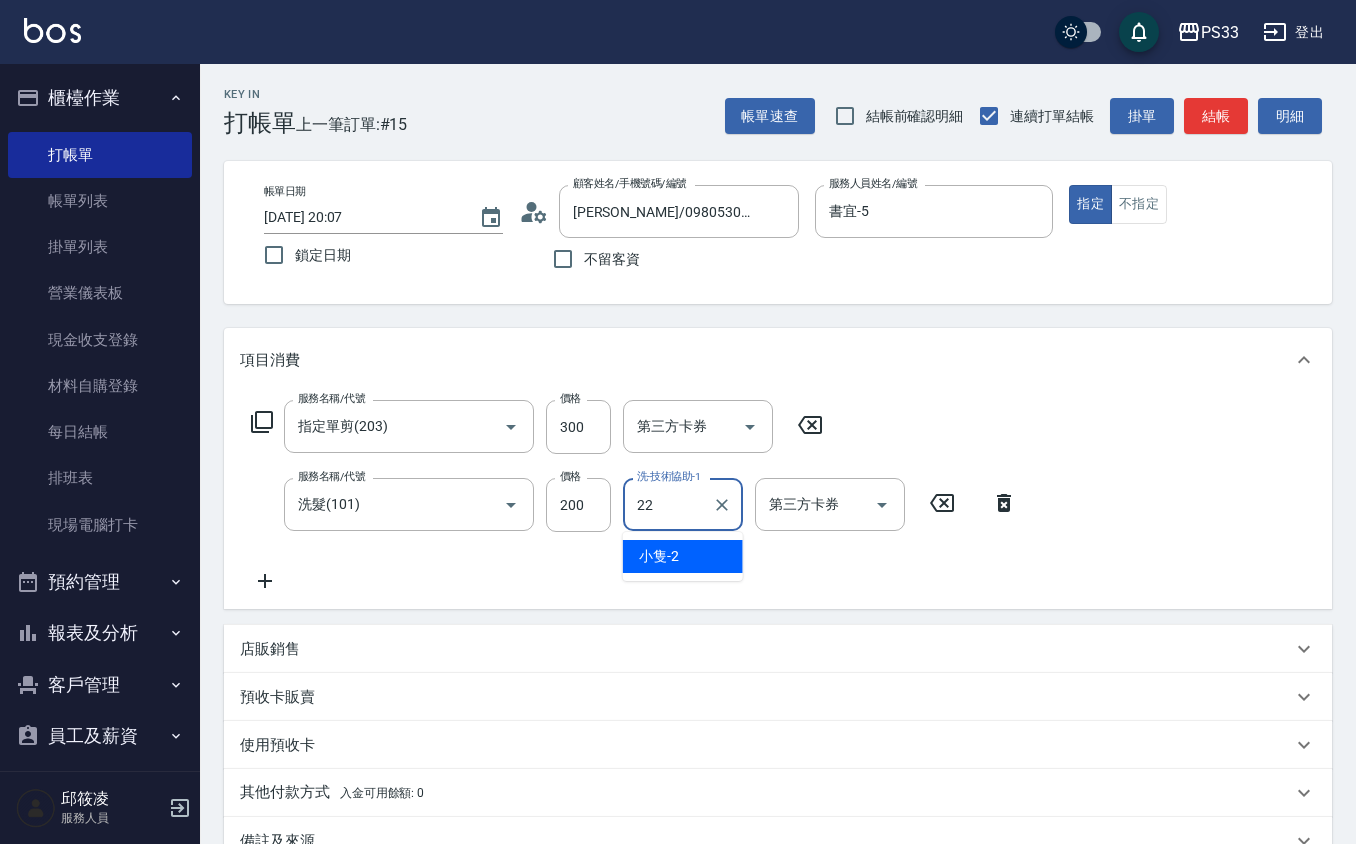 type on "黃筱筑 -22" 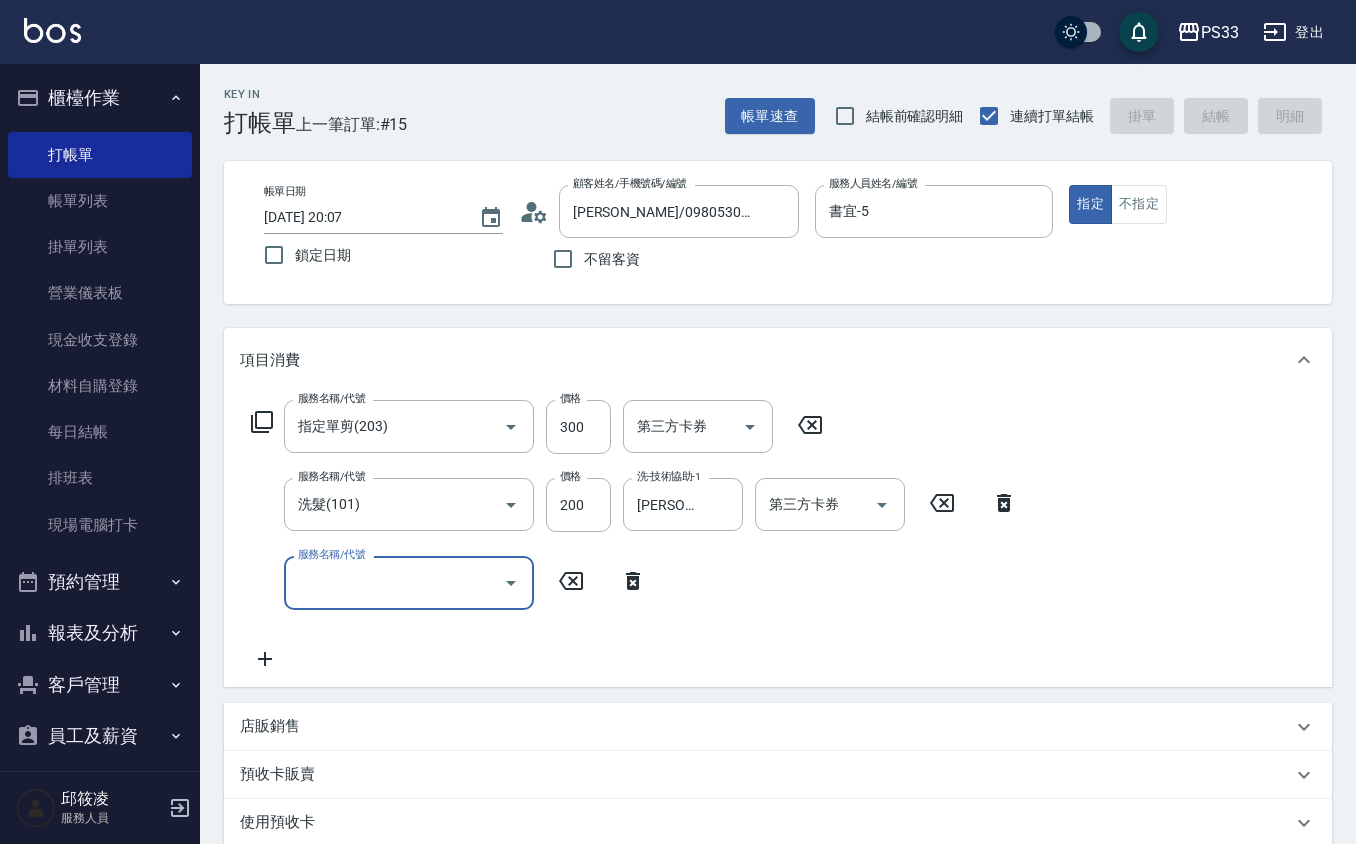 type 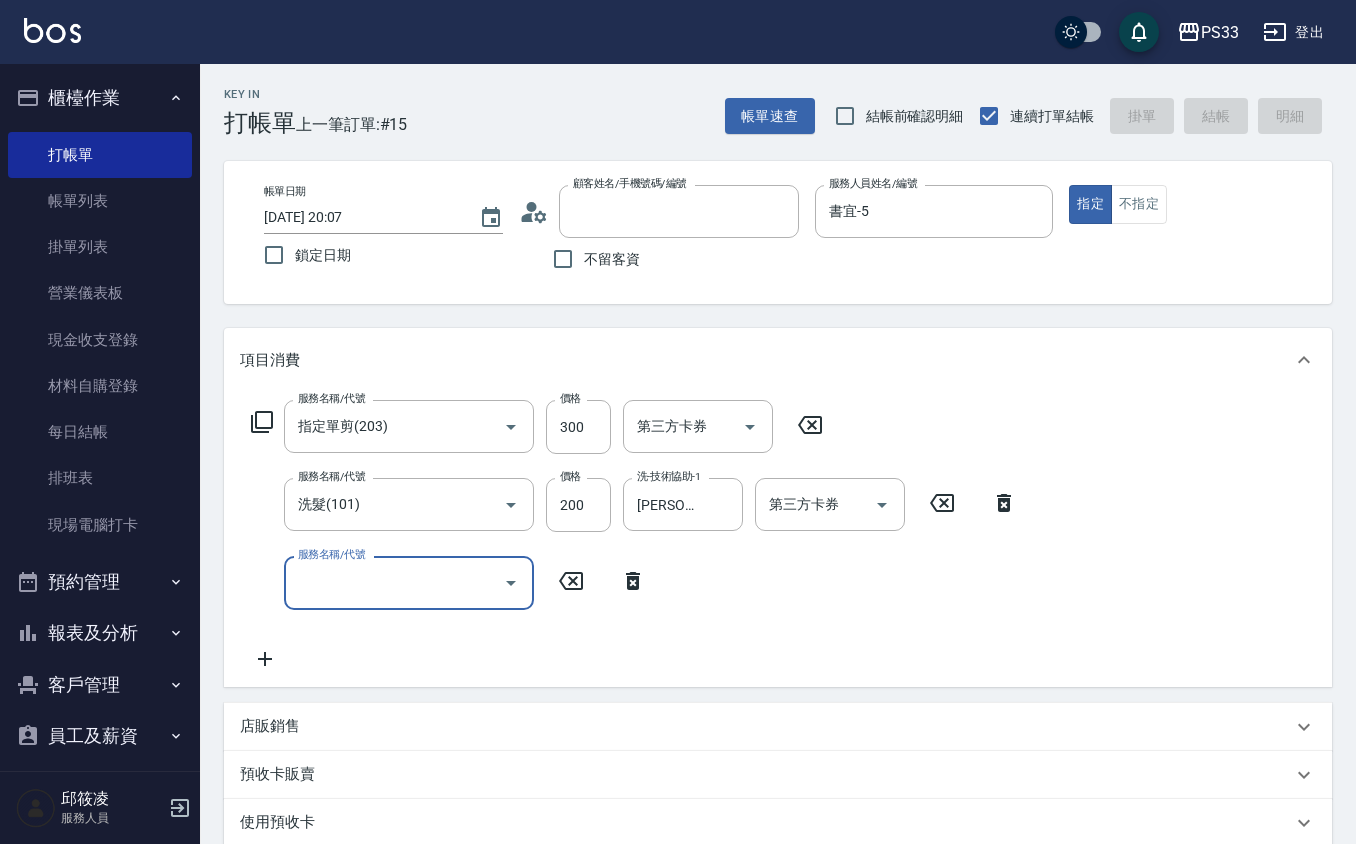 type 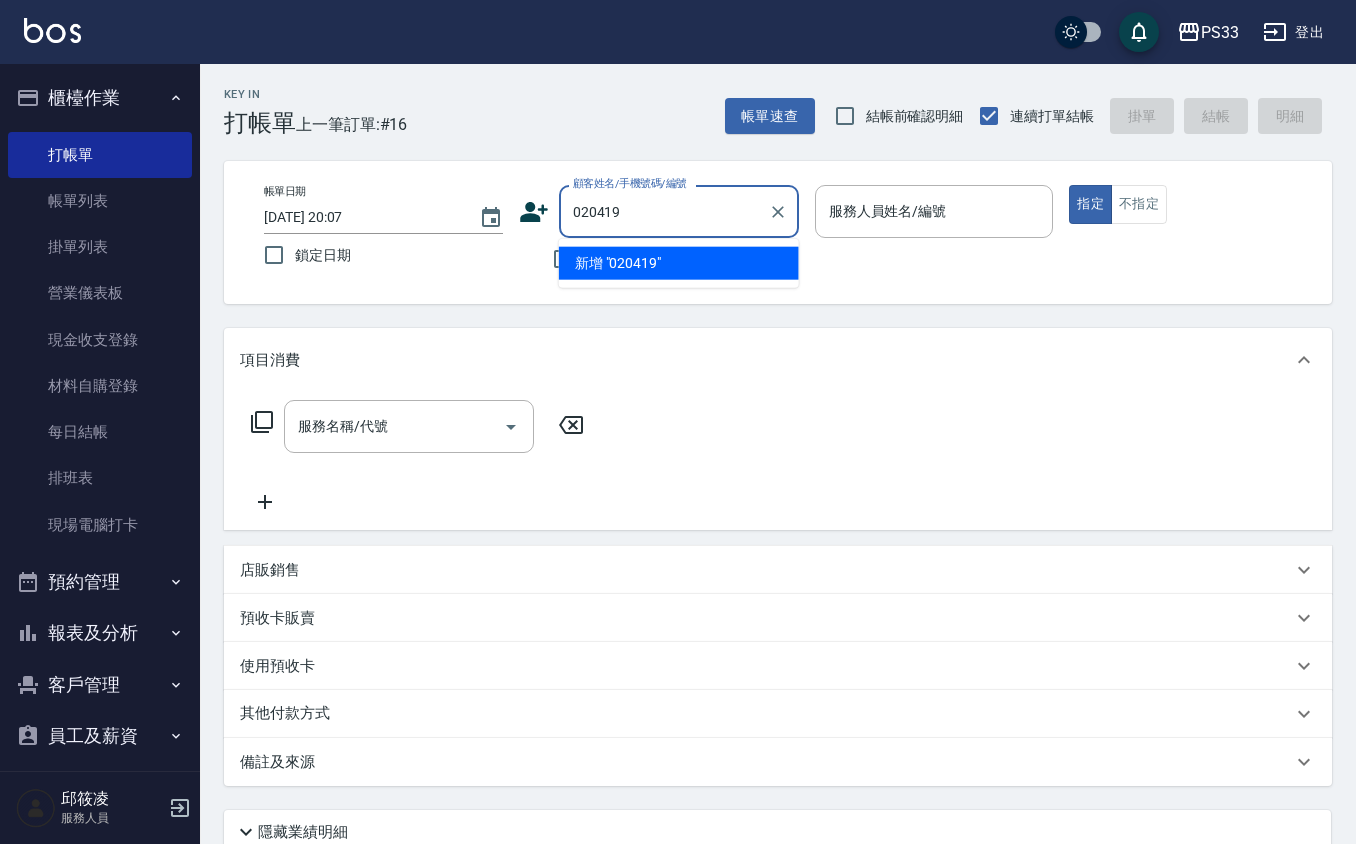 type on "020419" 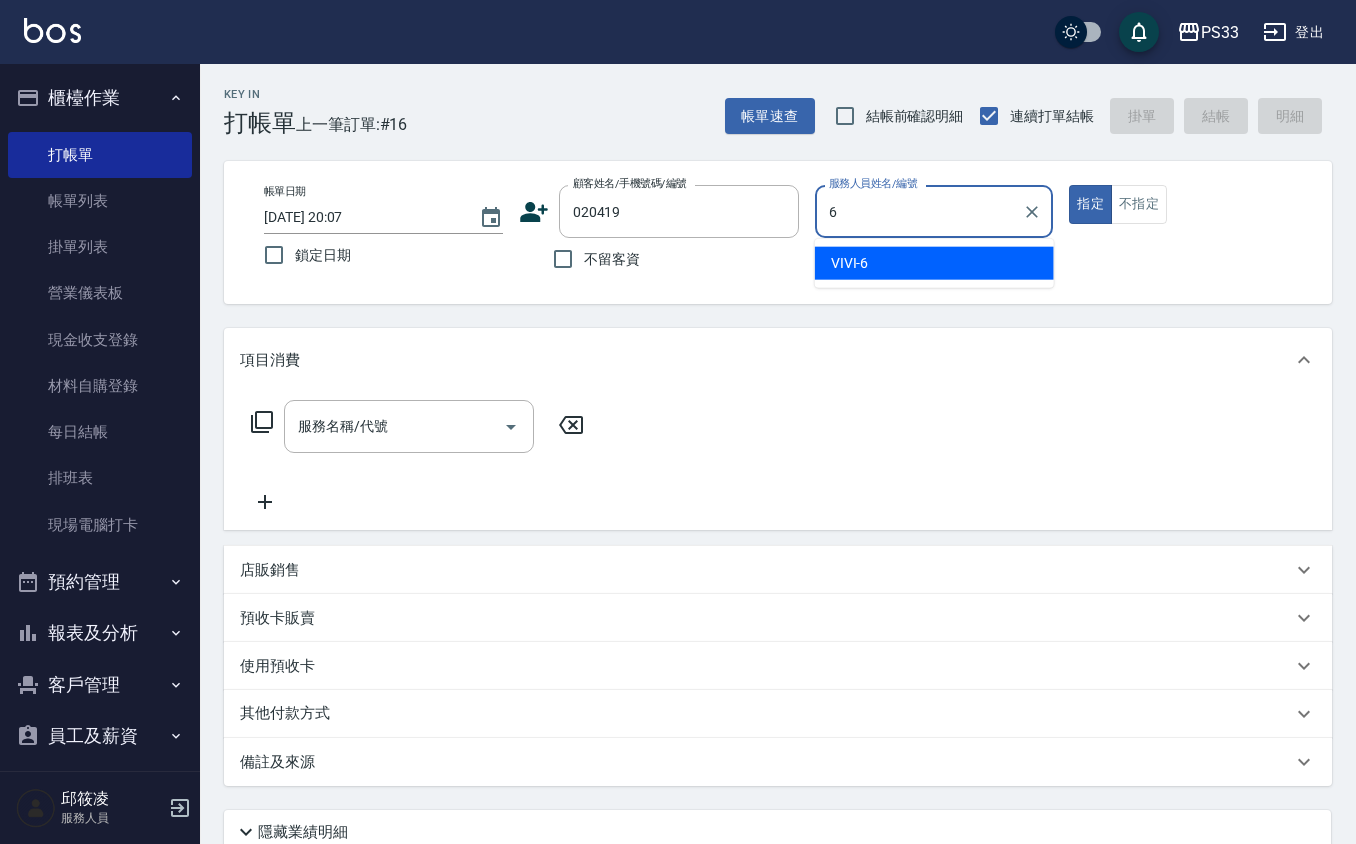type on "VIVI-6" 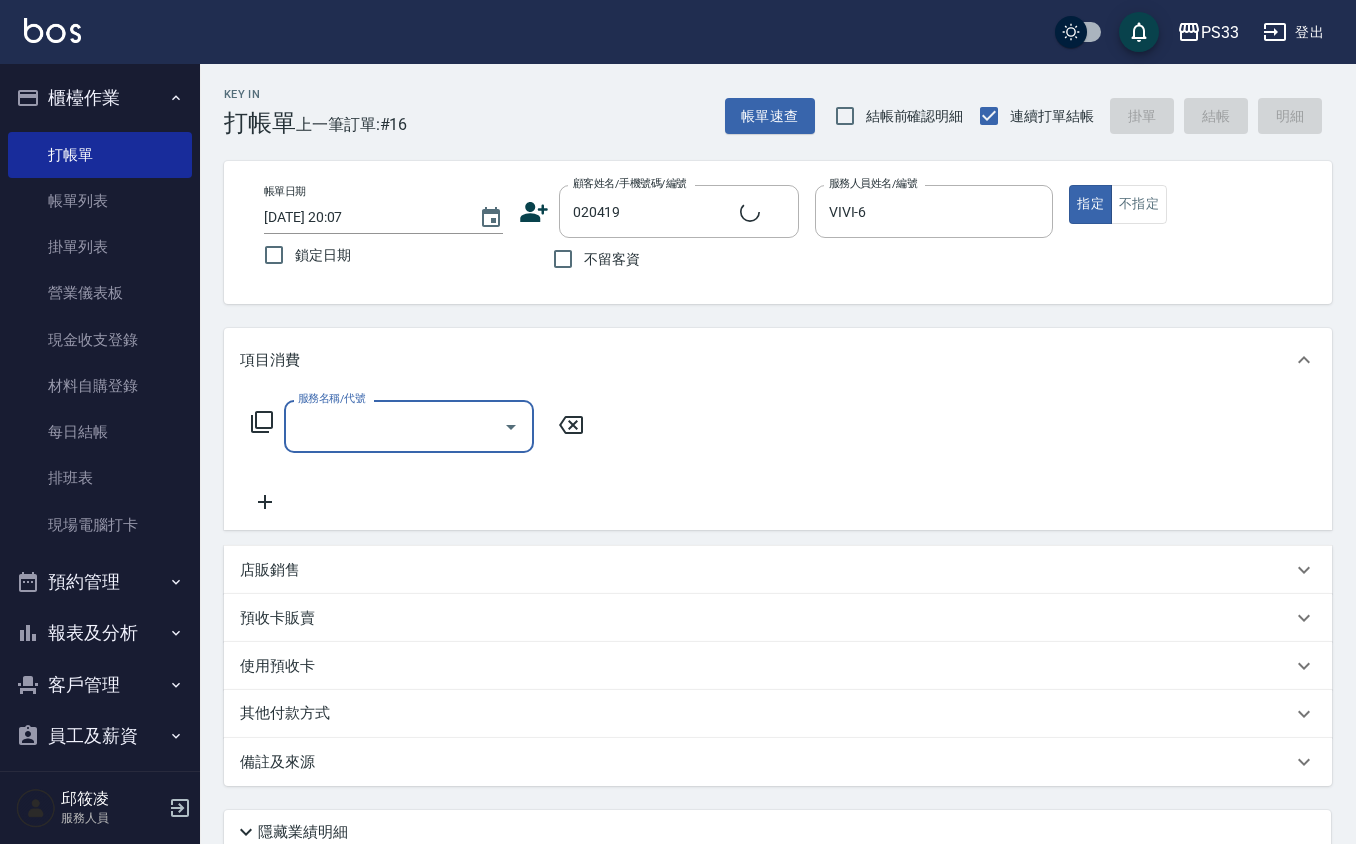 type on "張雅涵/0911764412/020419" 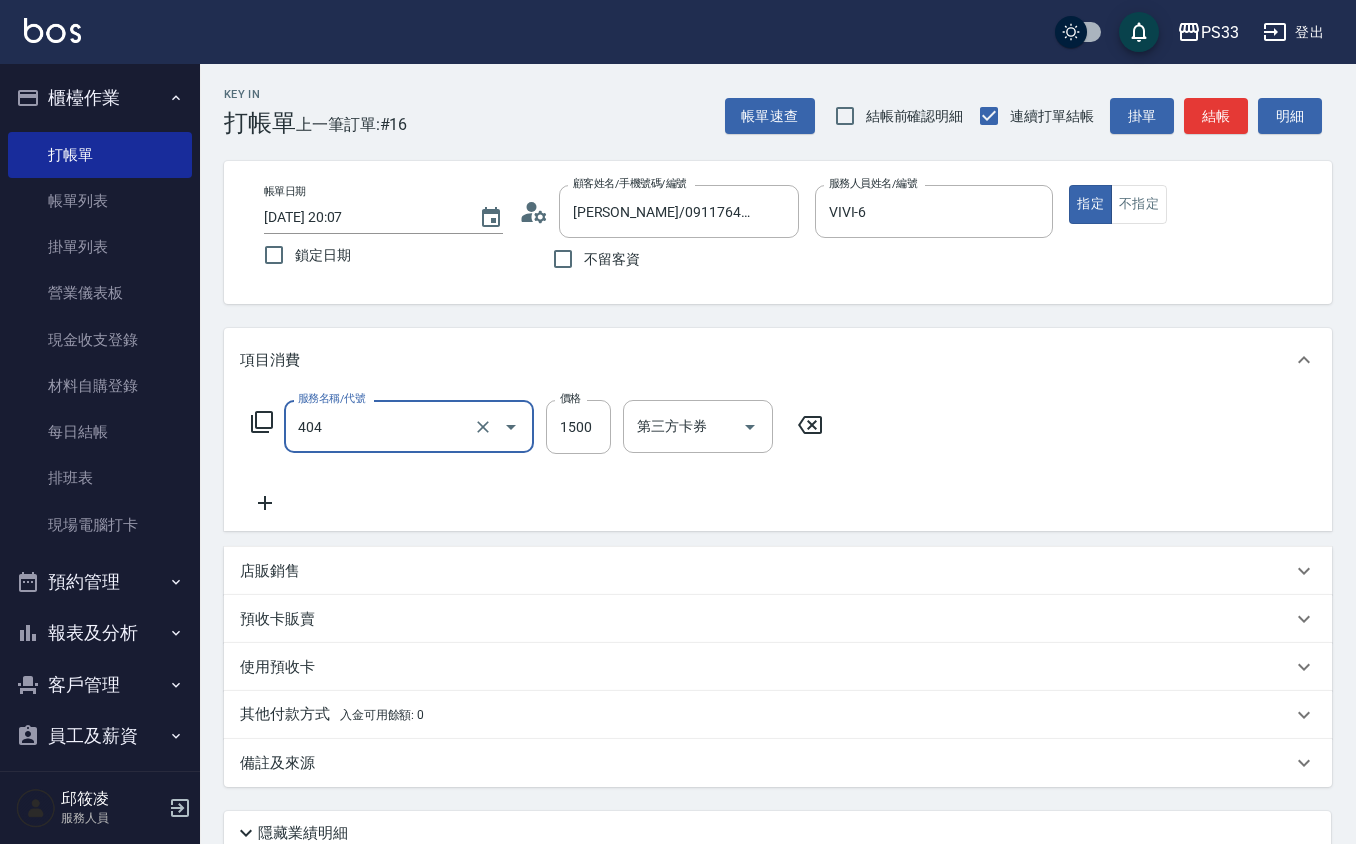 type on "設計染髮(404)" 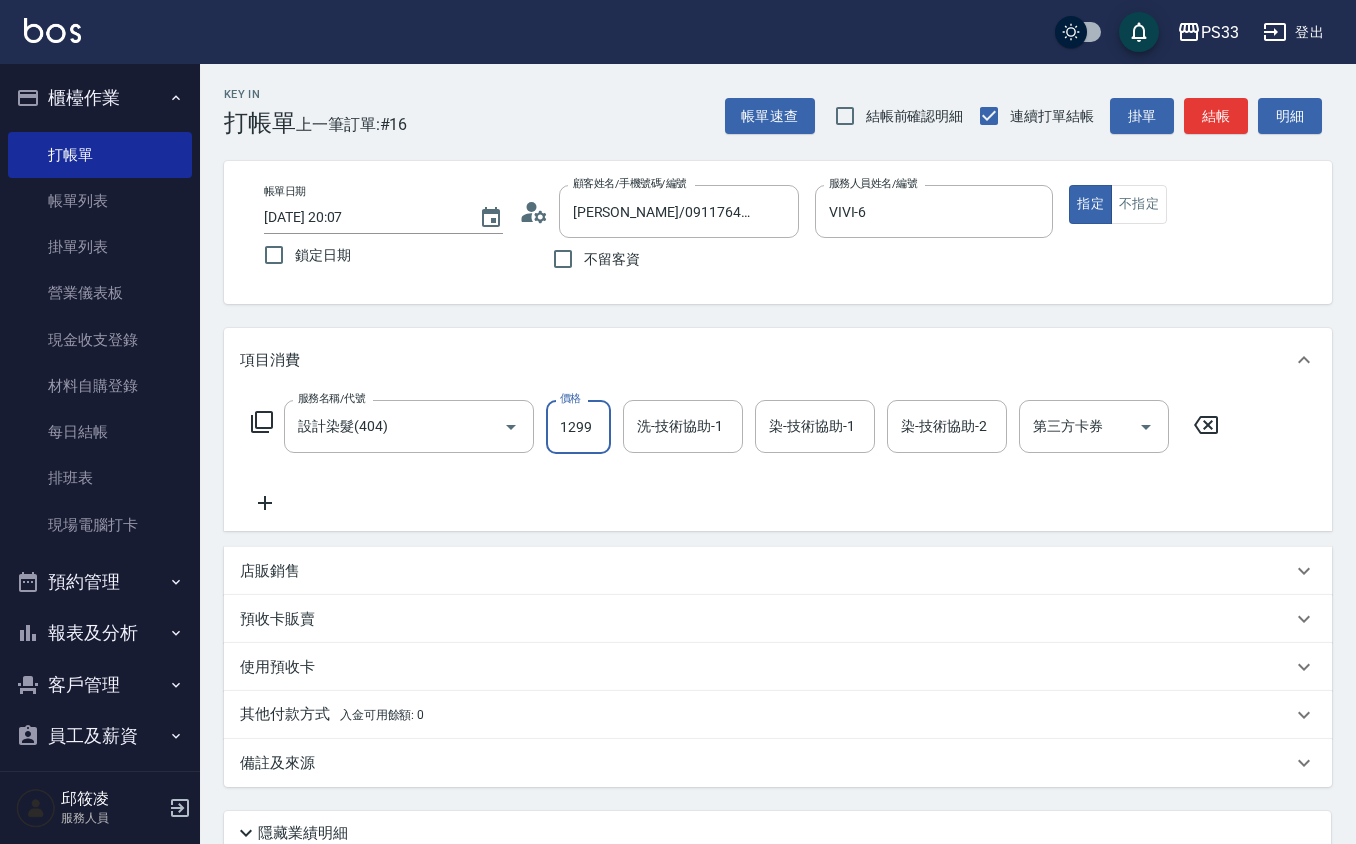 type on "1299" 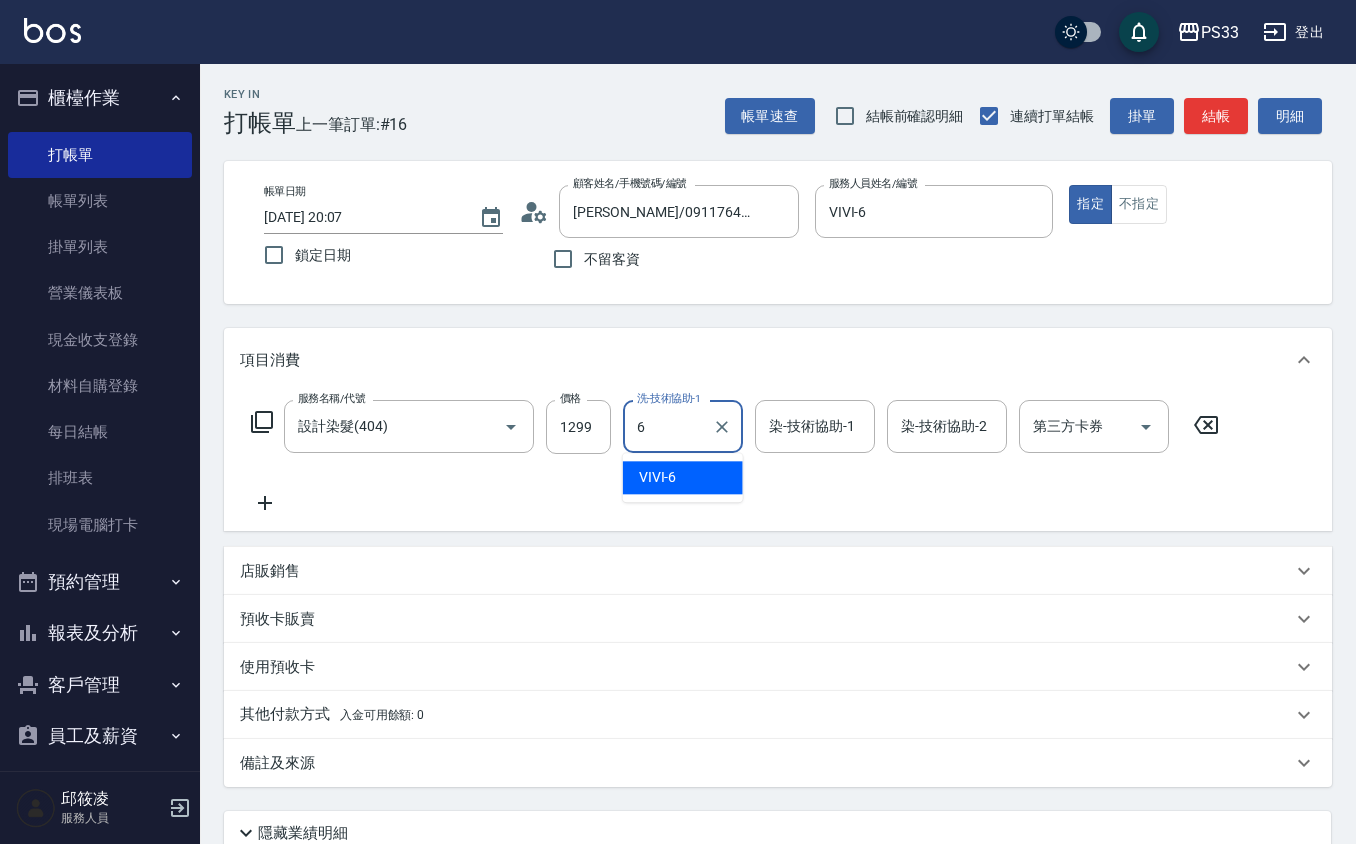 type on "VIVI-6" 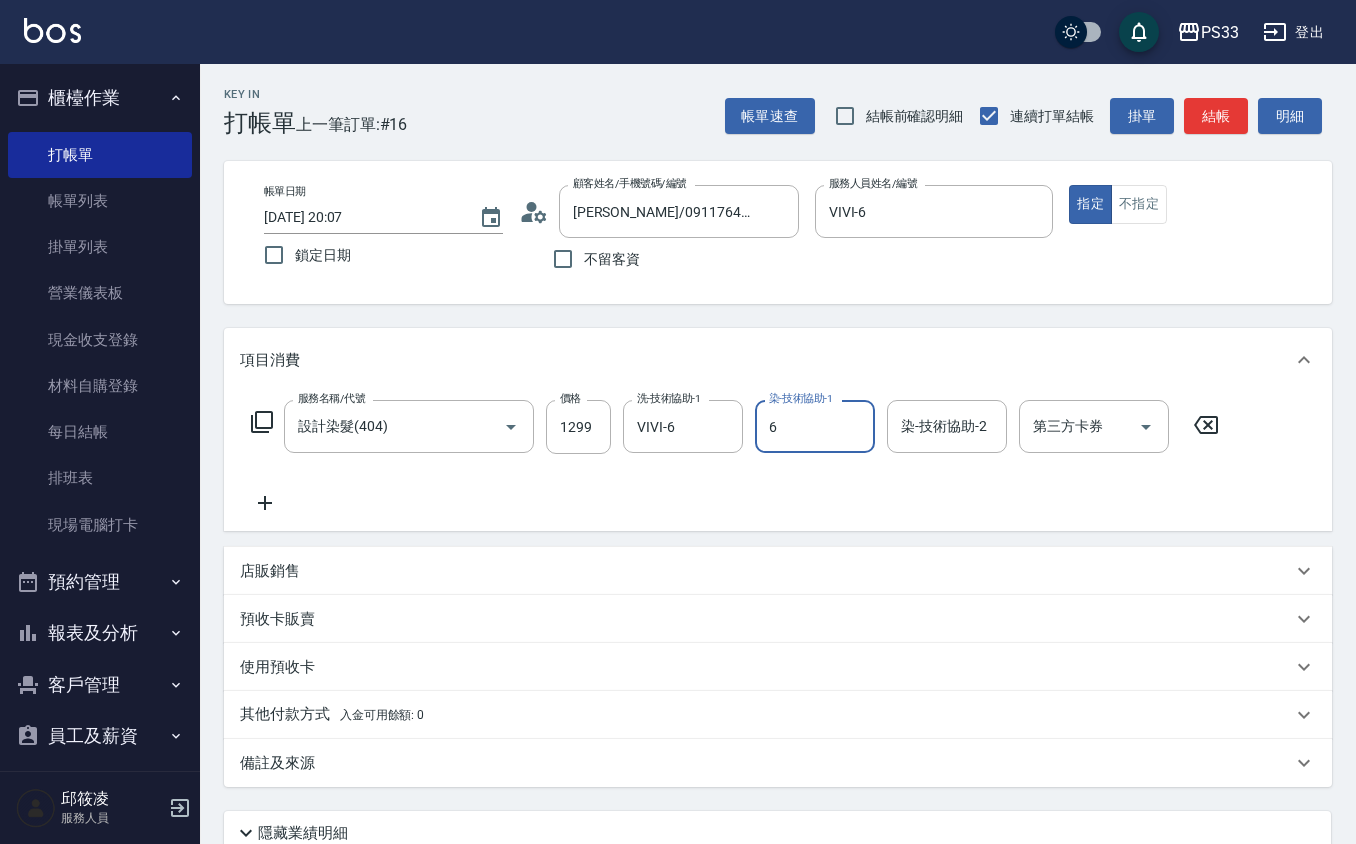 type on "VIVI-6" 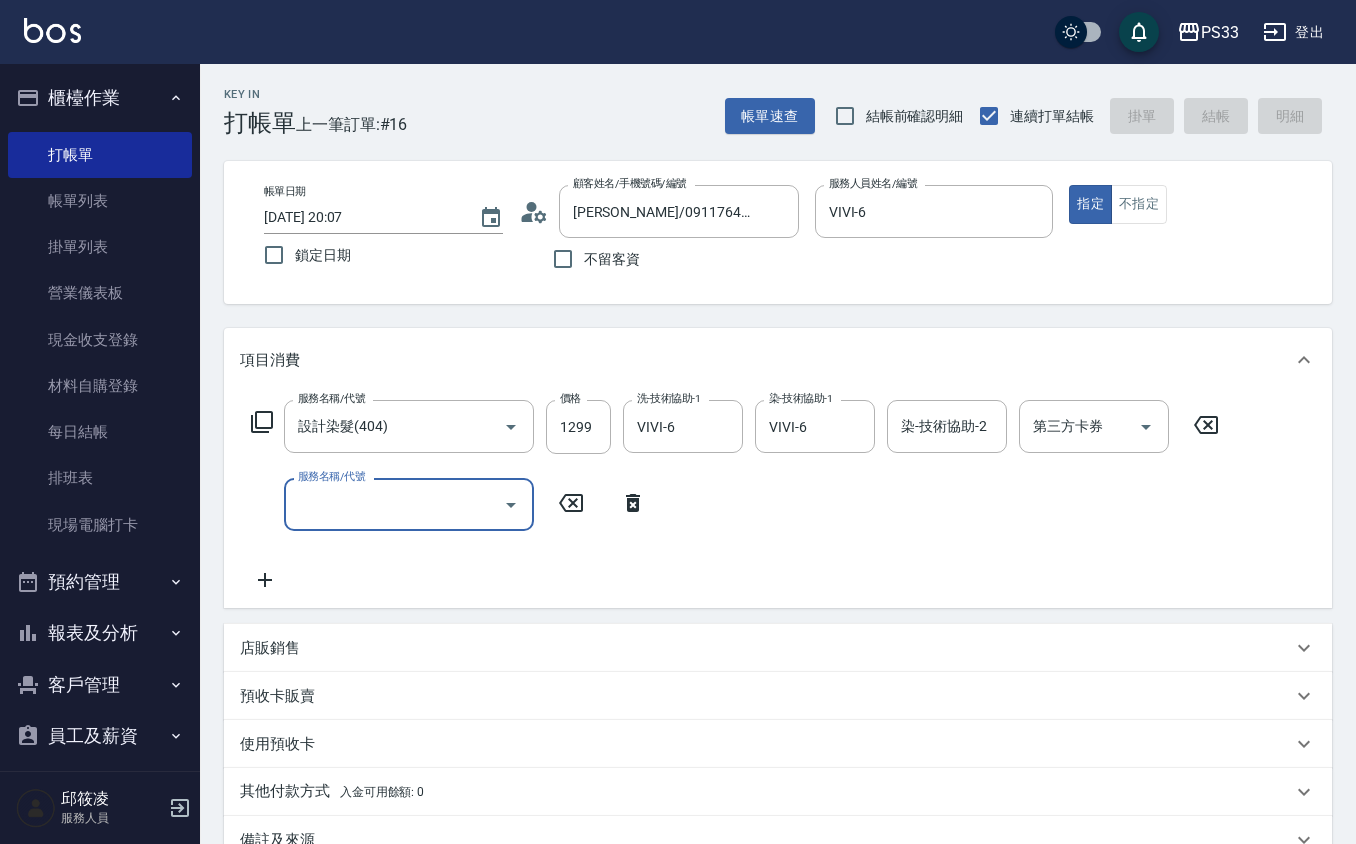 type 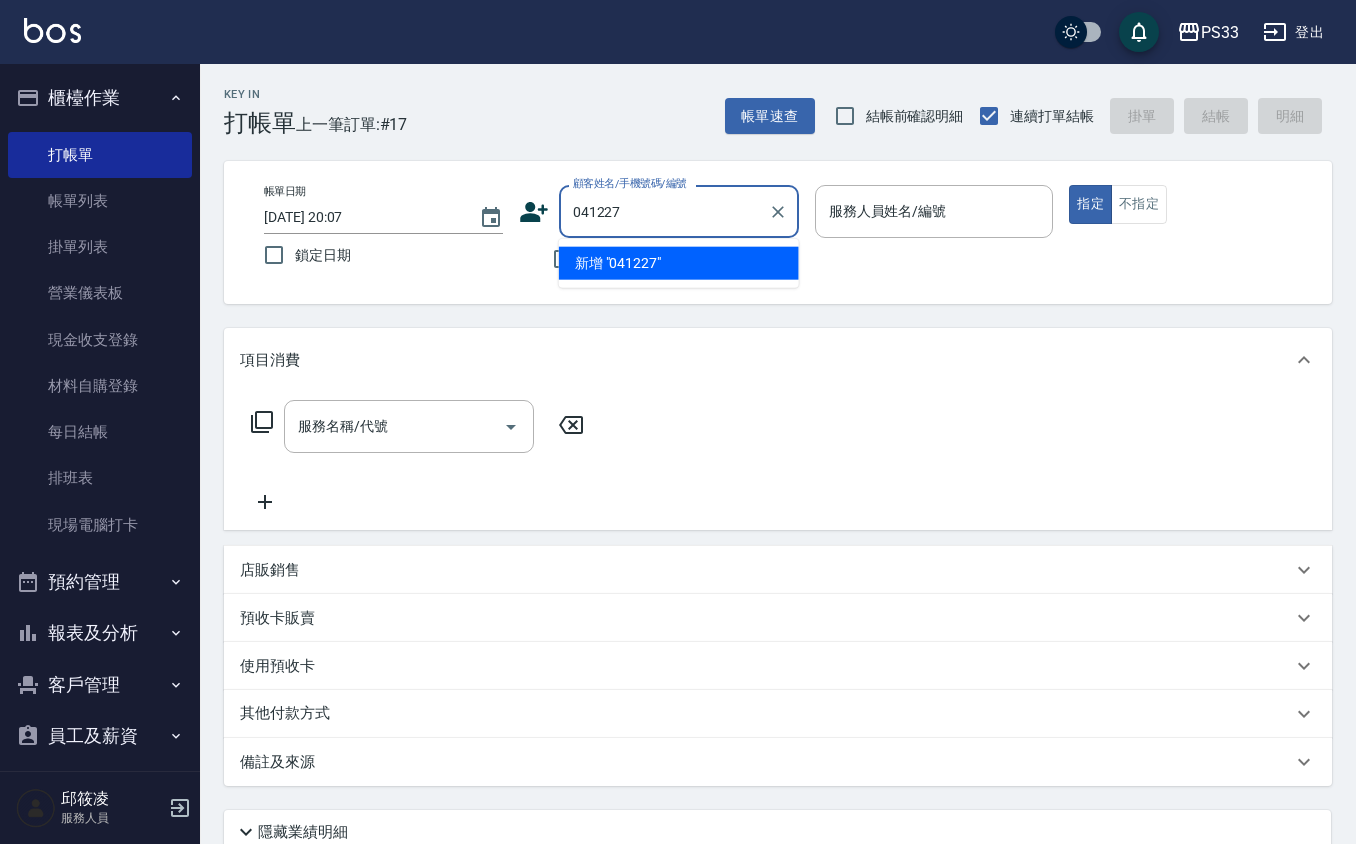type on "041227" 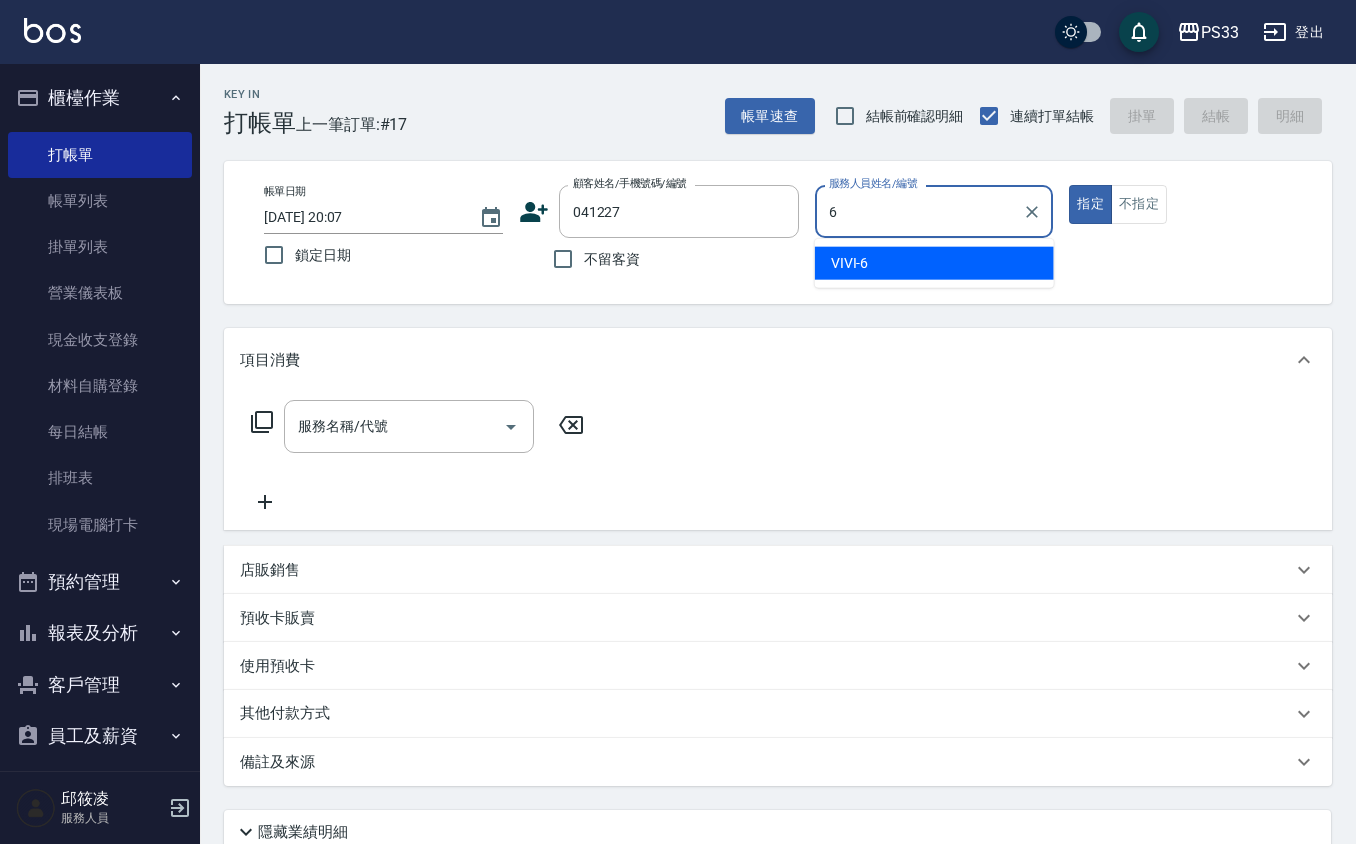 type on "VIVI-6" 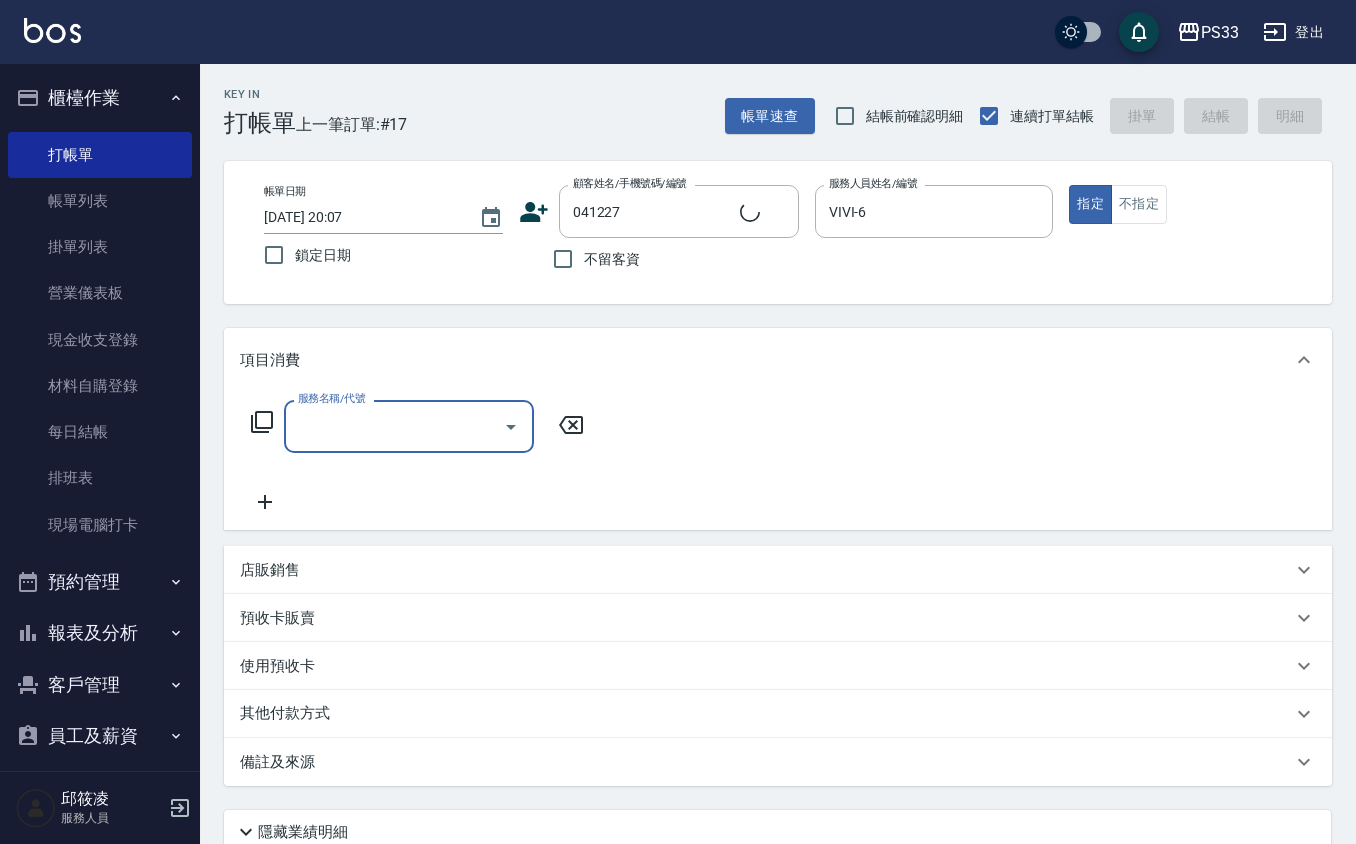 type on "鍾國睿/0960966617/041227" 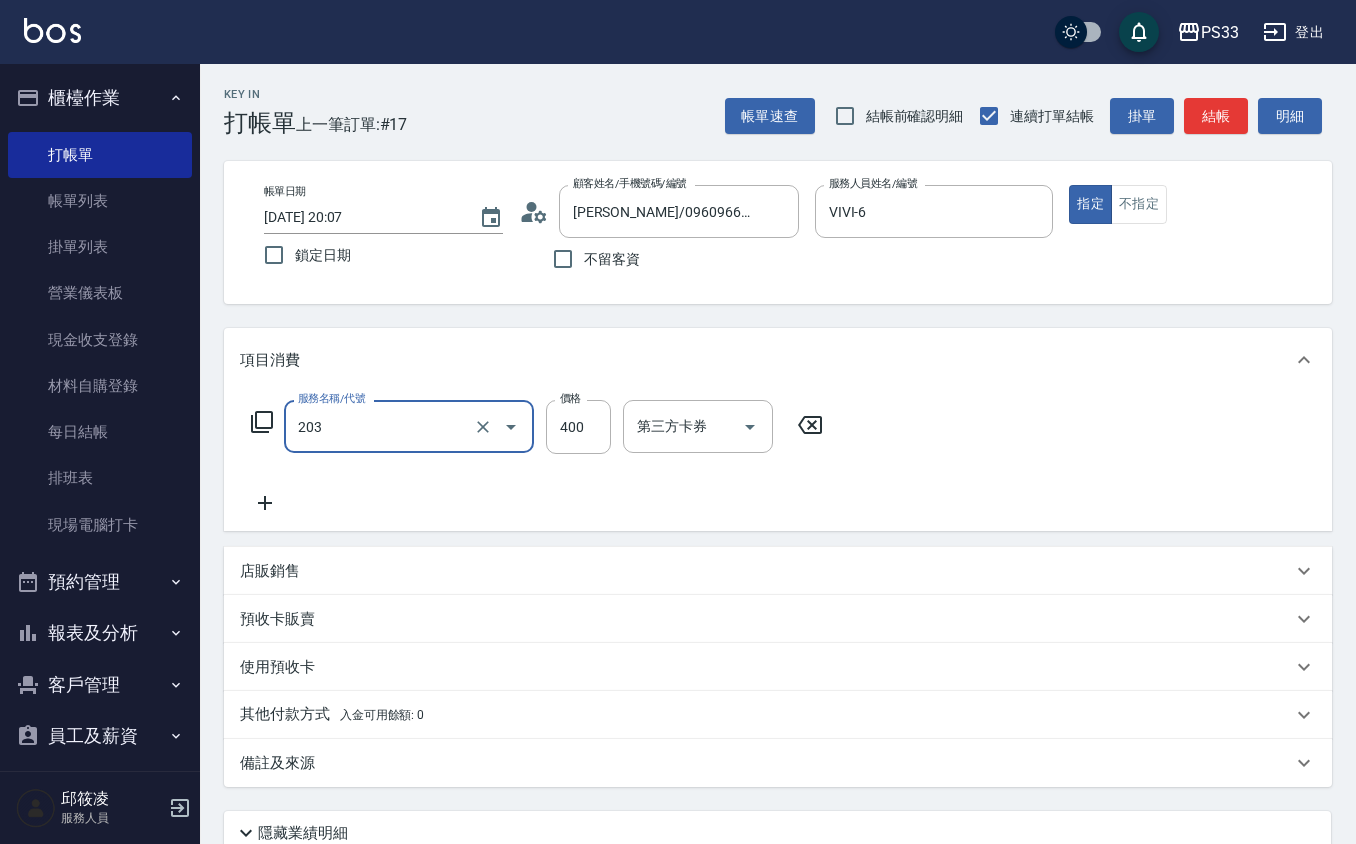 type on "指定單剪(203)" 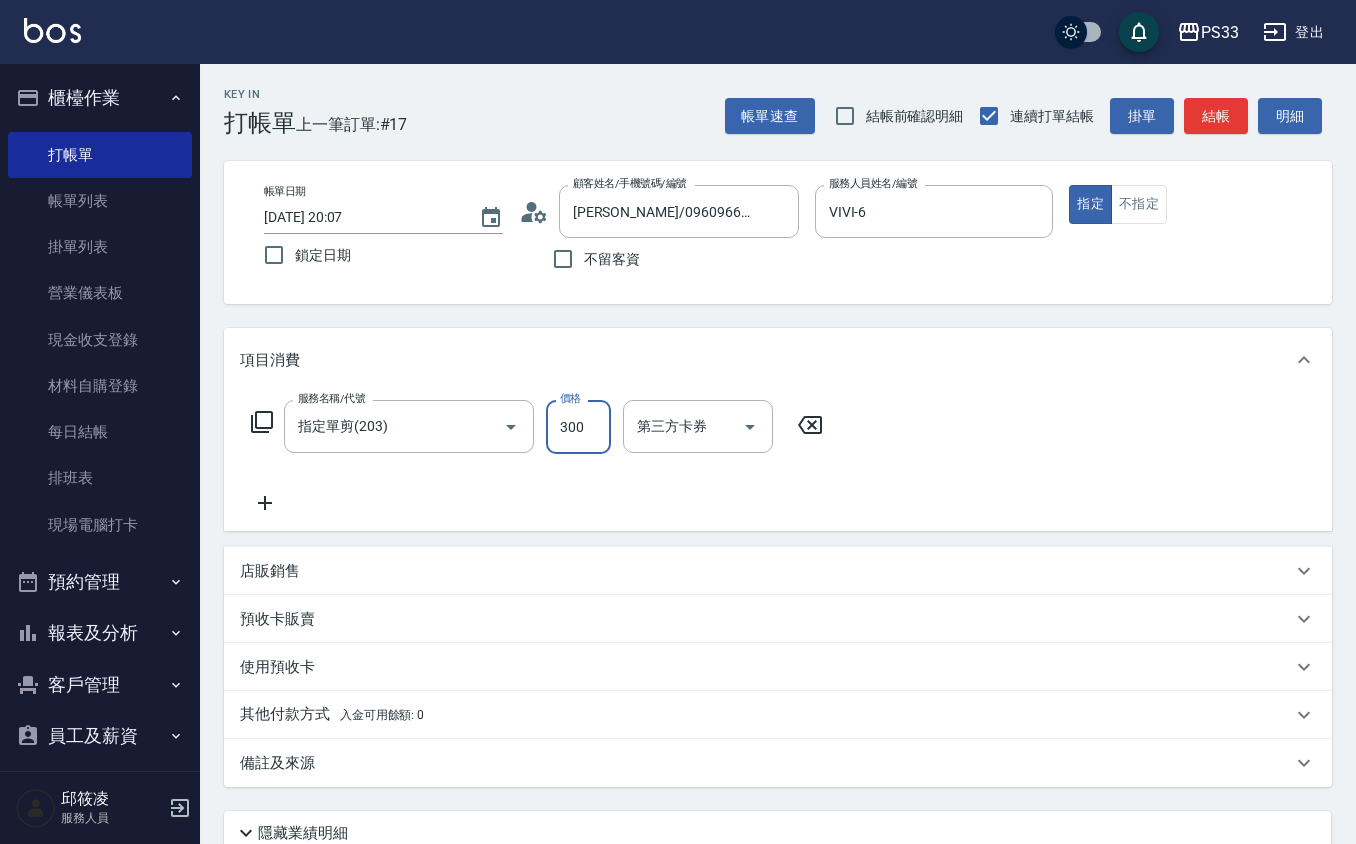 type on "300" 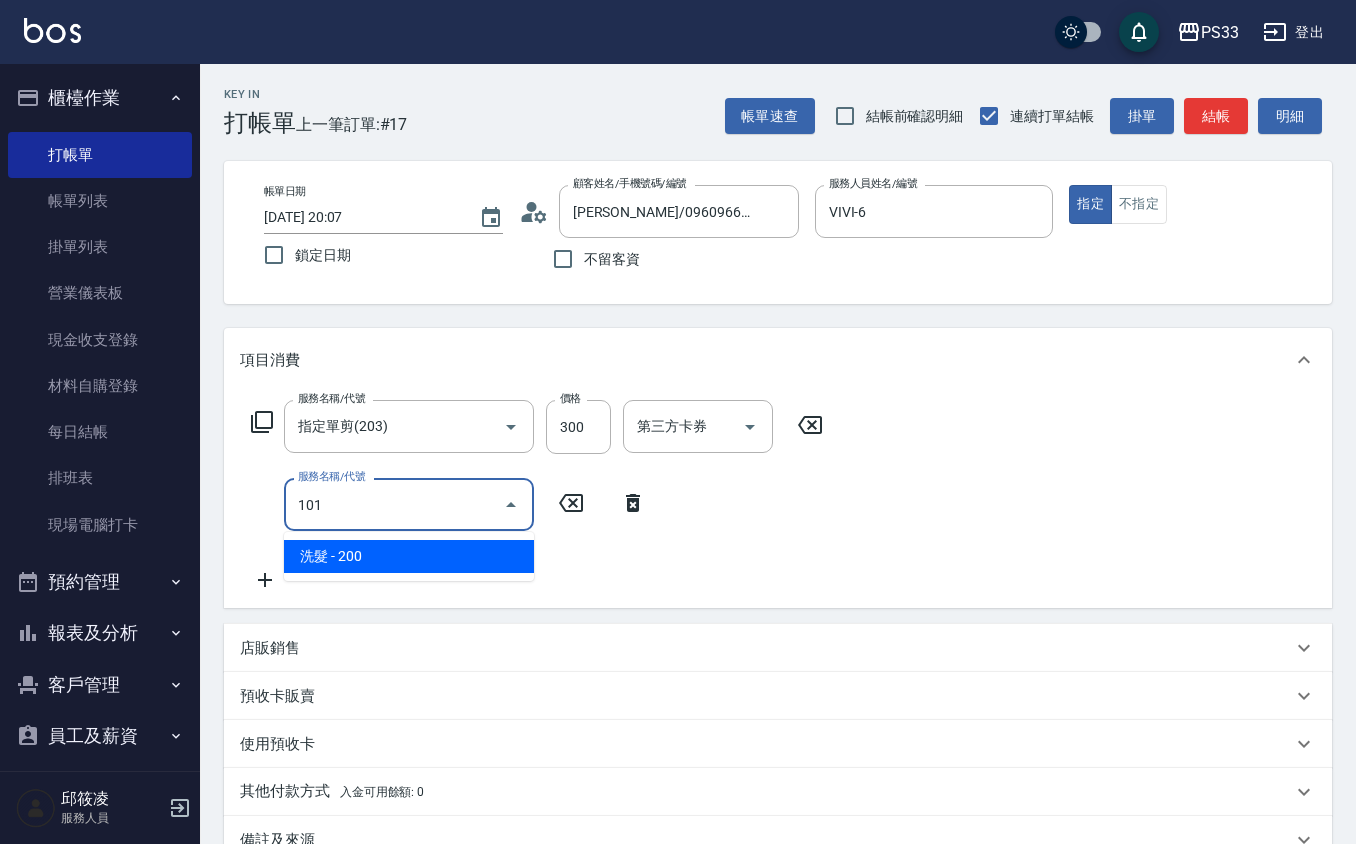 type on "洗髮(101)" 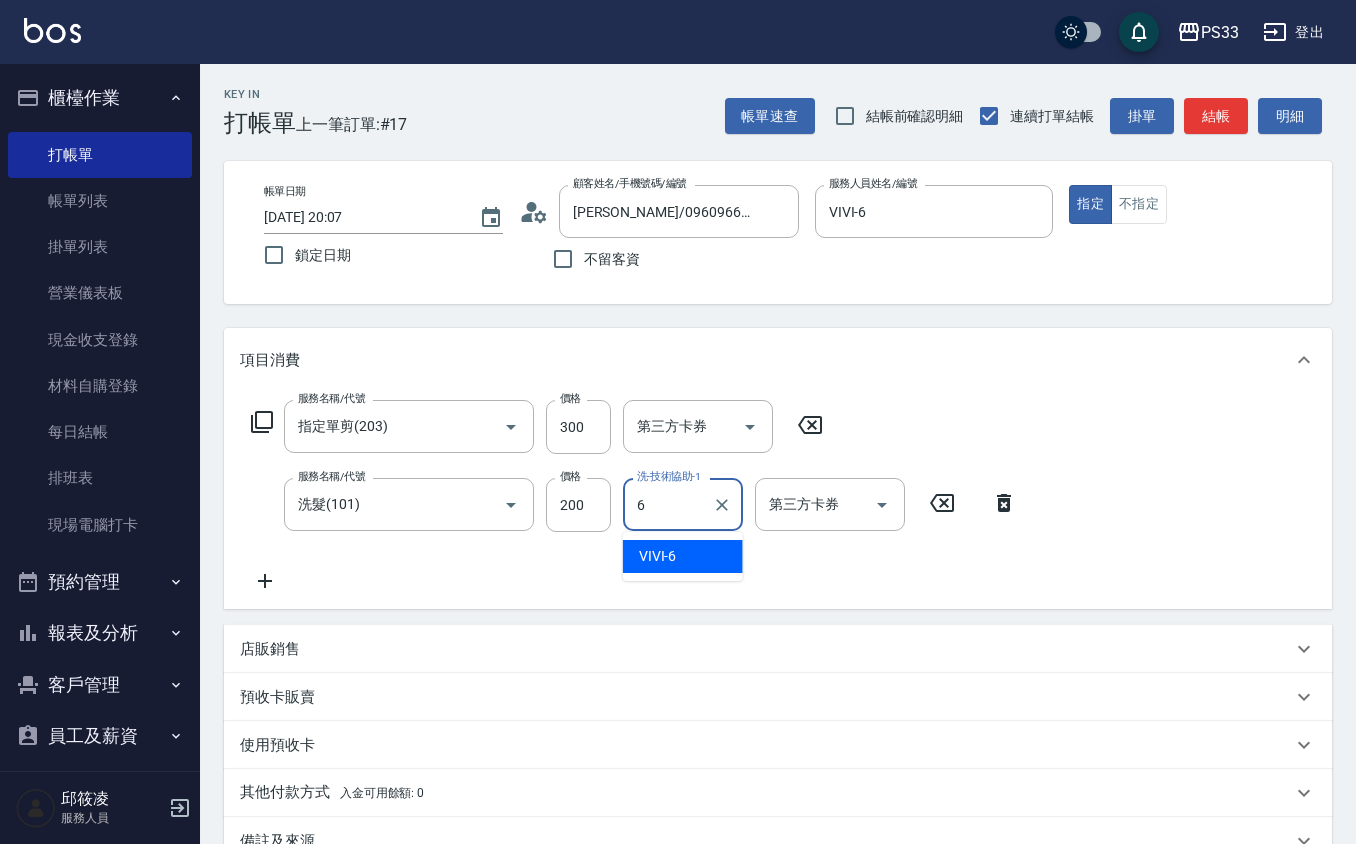 type on "VIVI-6" 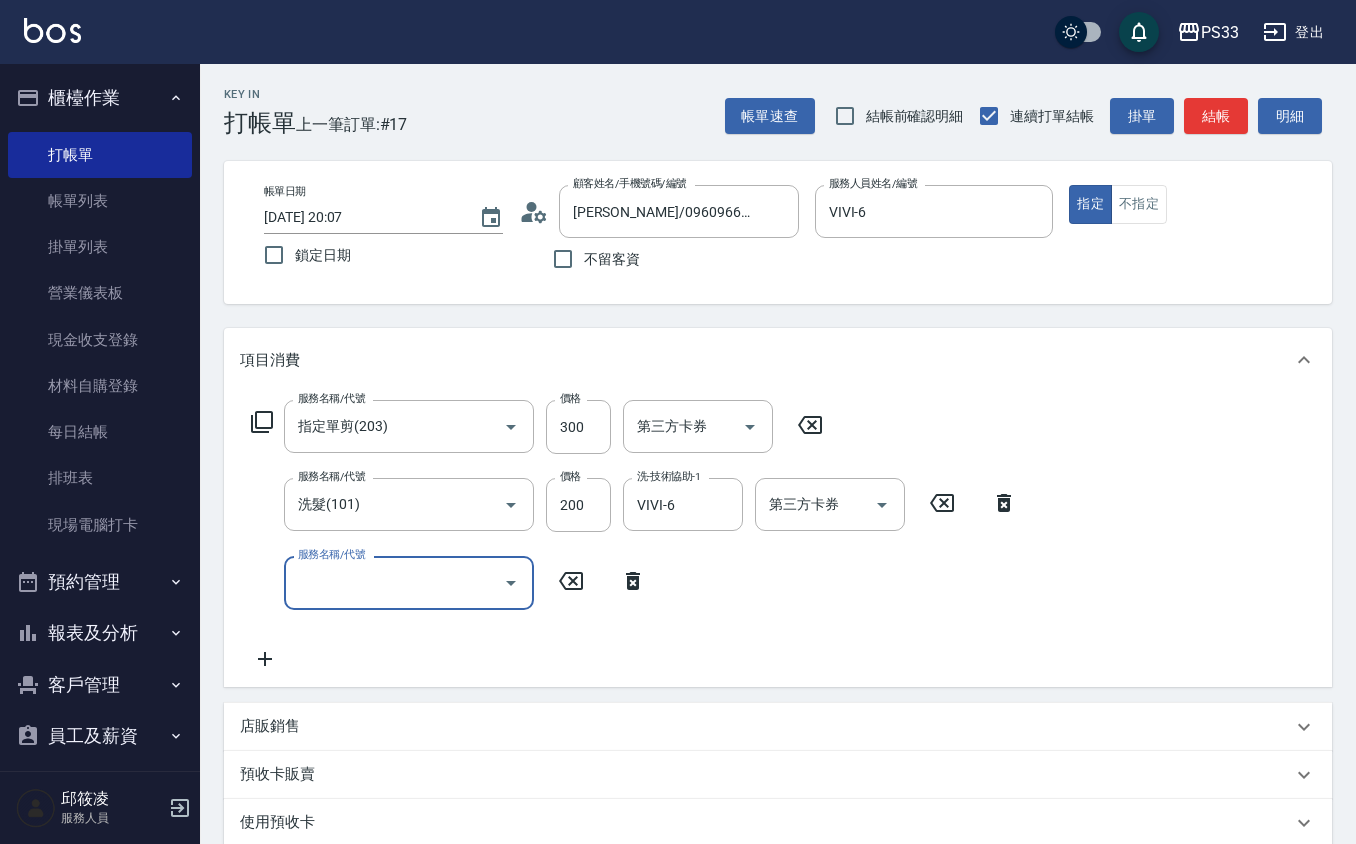 type on "ㄢ" 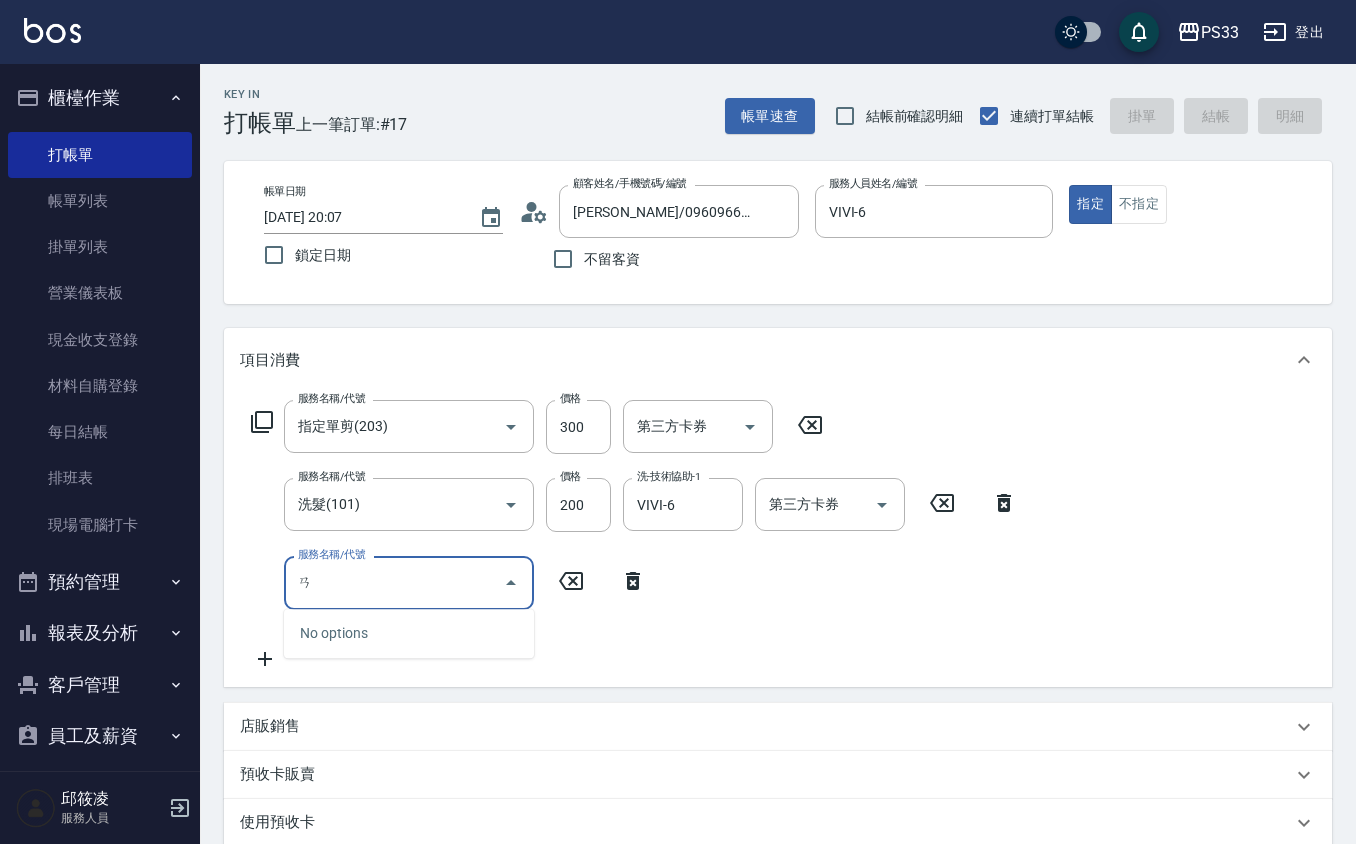 type on "2025/07/15 20:08" 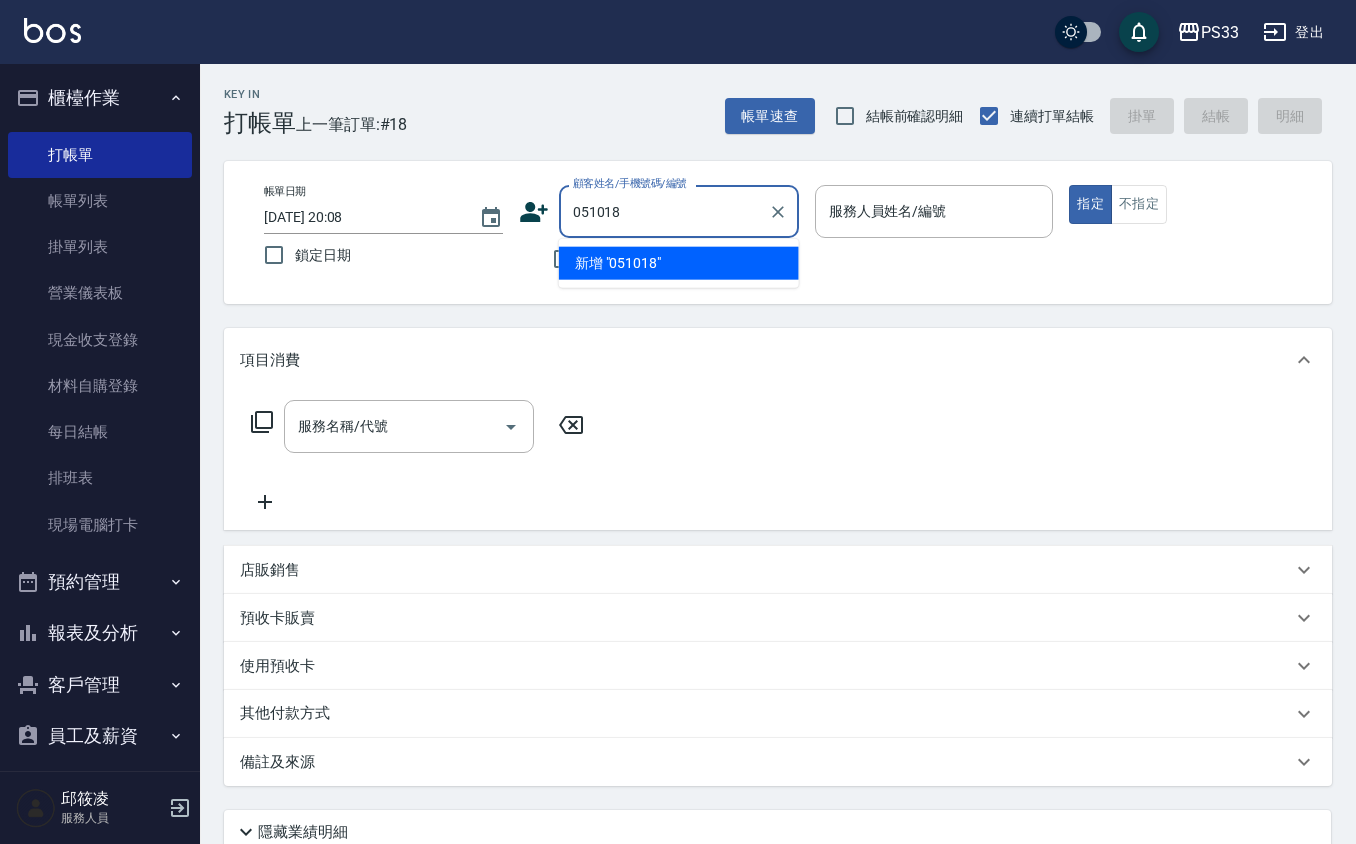type on "051018" 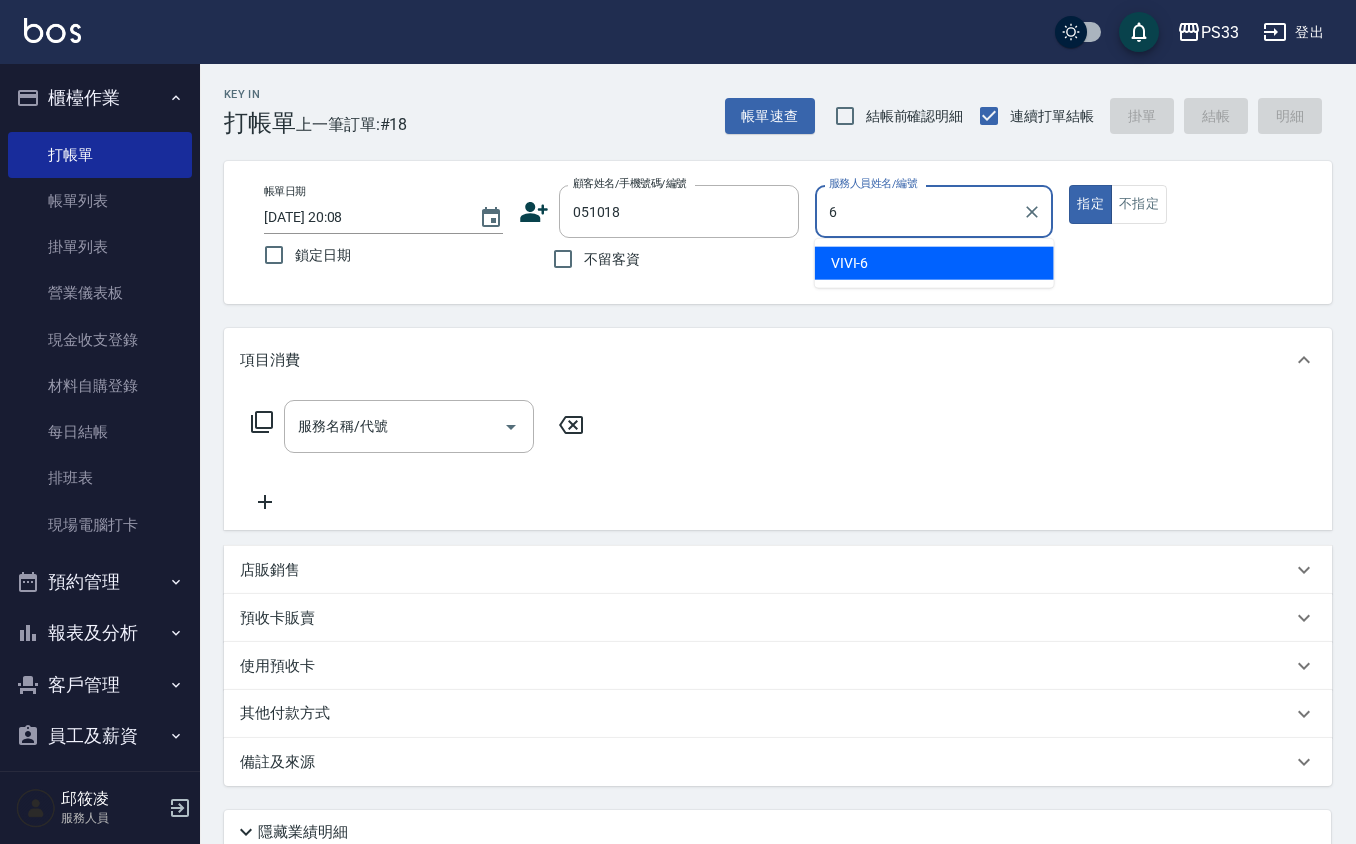 type on "VIVI-6" 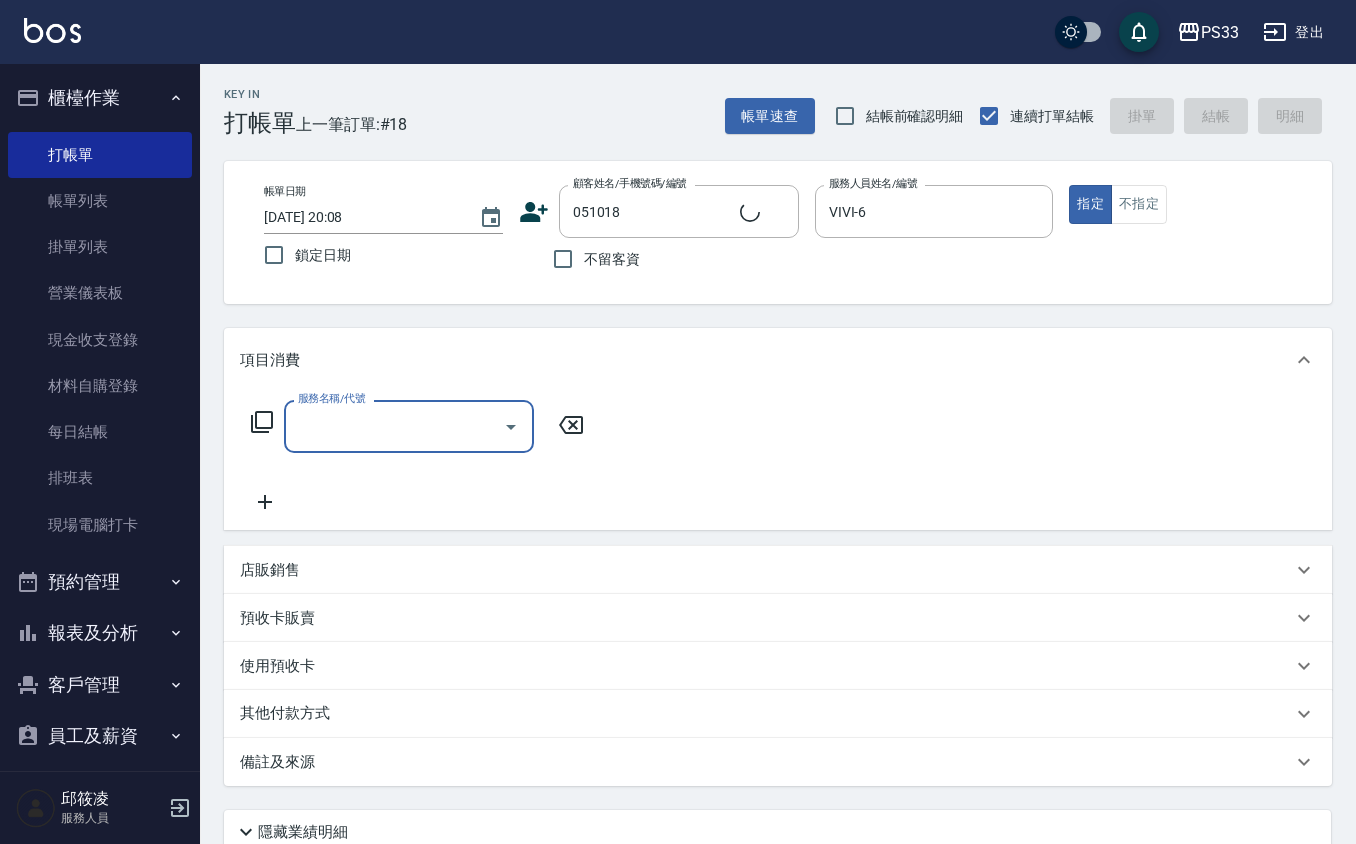 type on "徐子杰/098001098/051018" 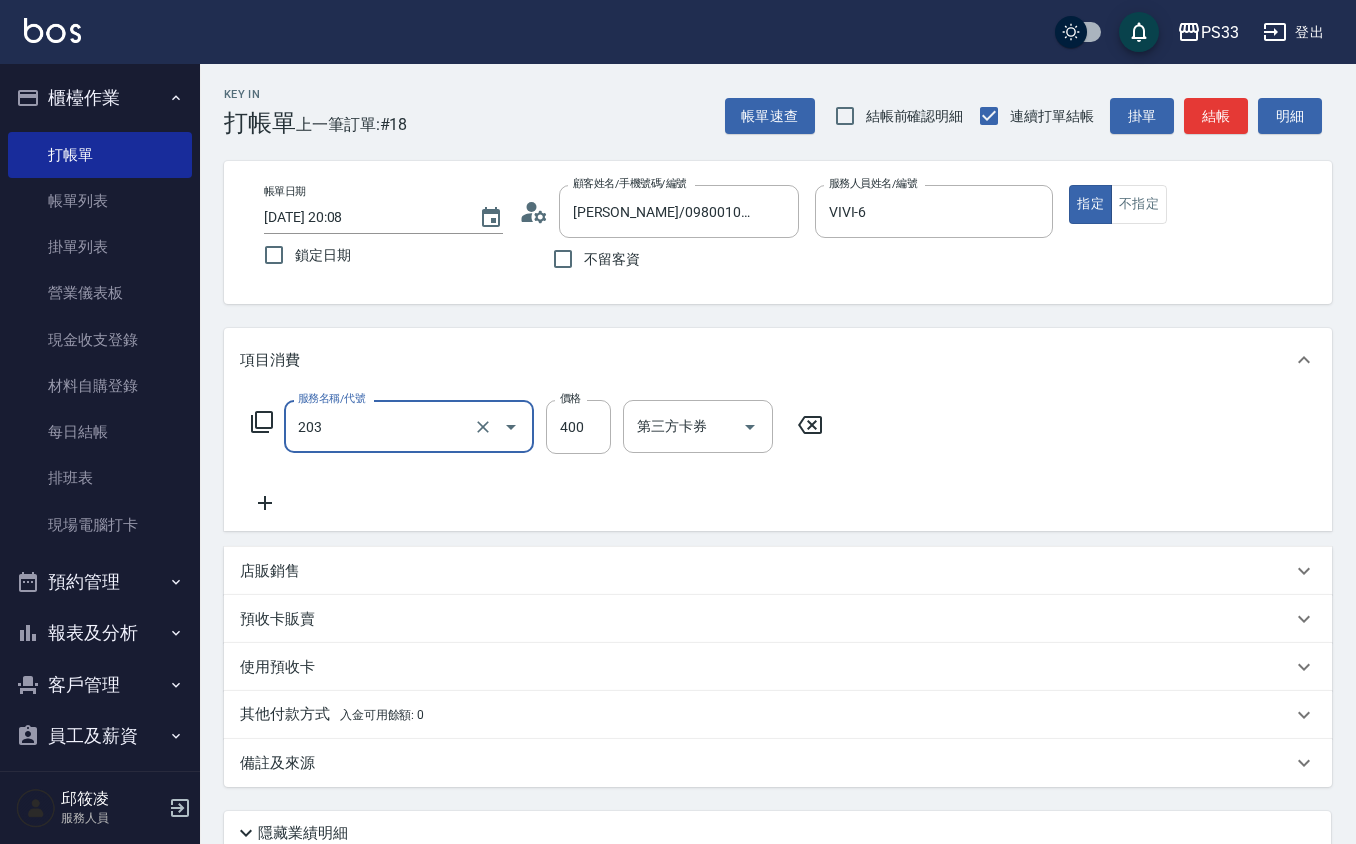 type on "指定單剪(203)" 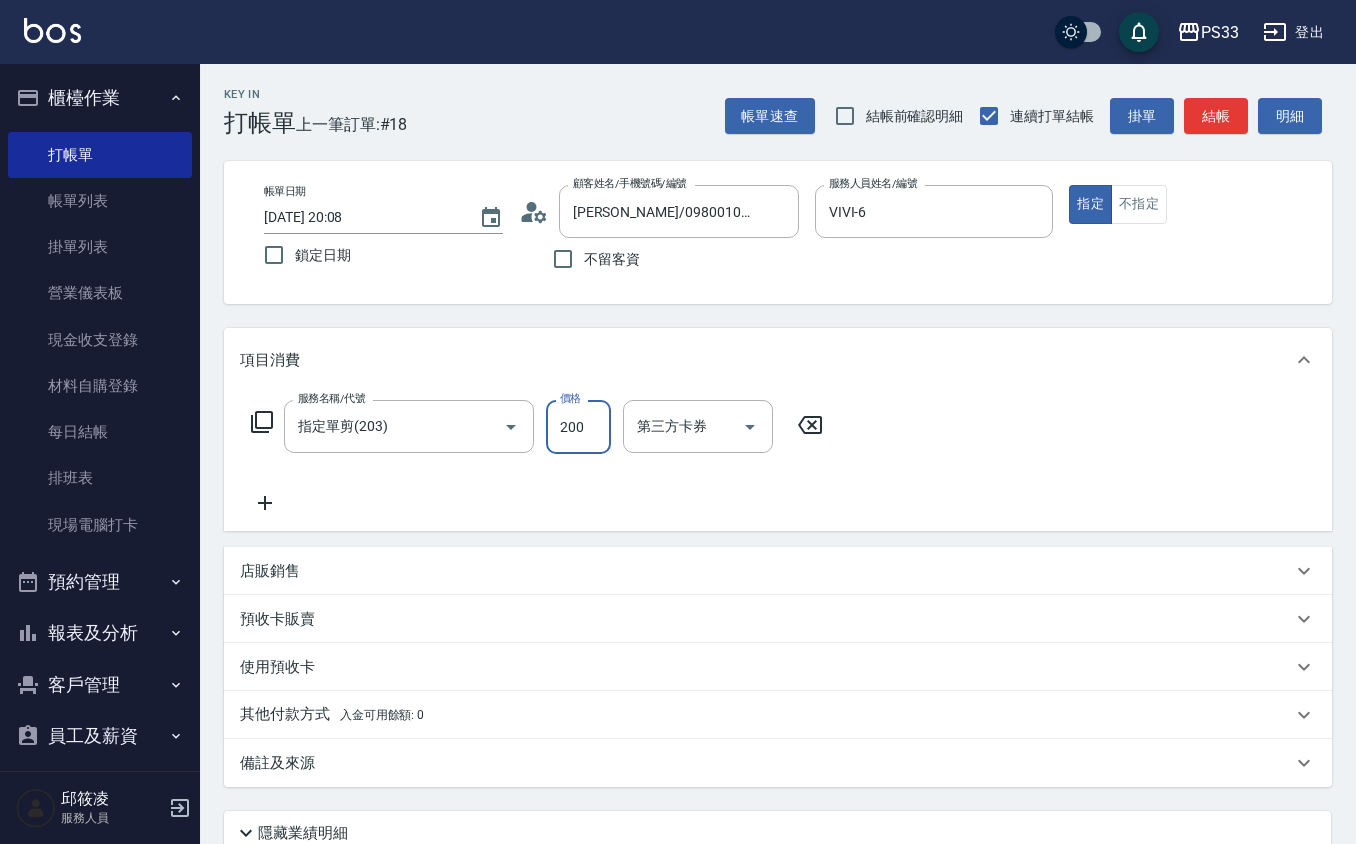 type on "200" 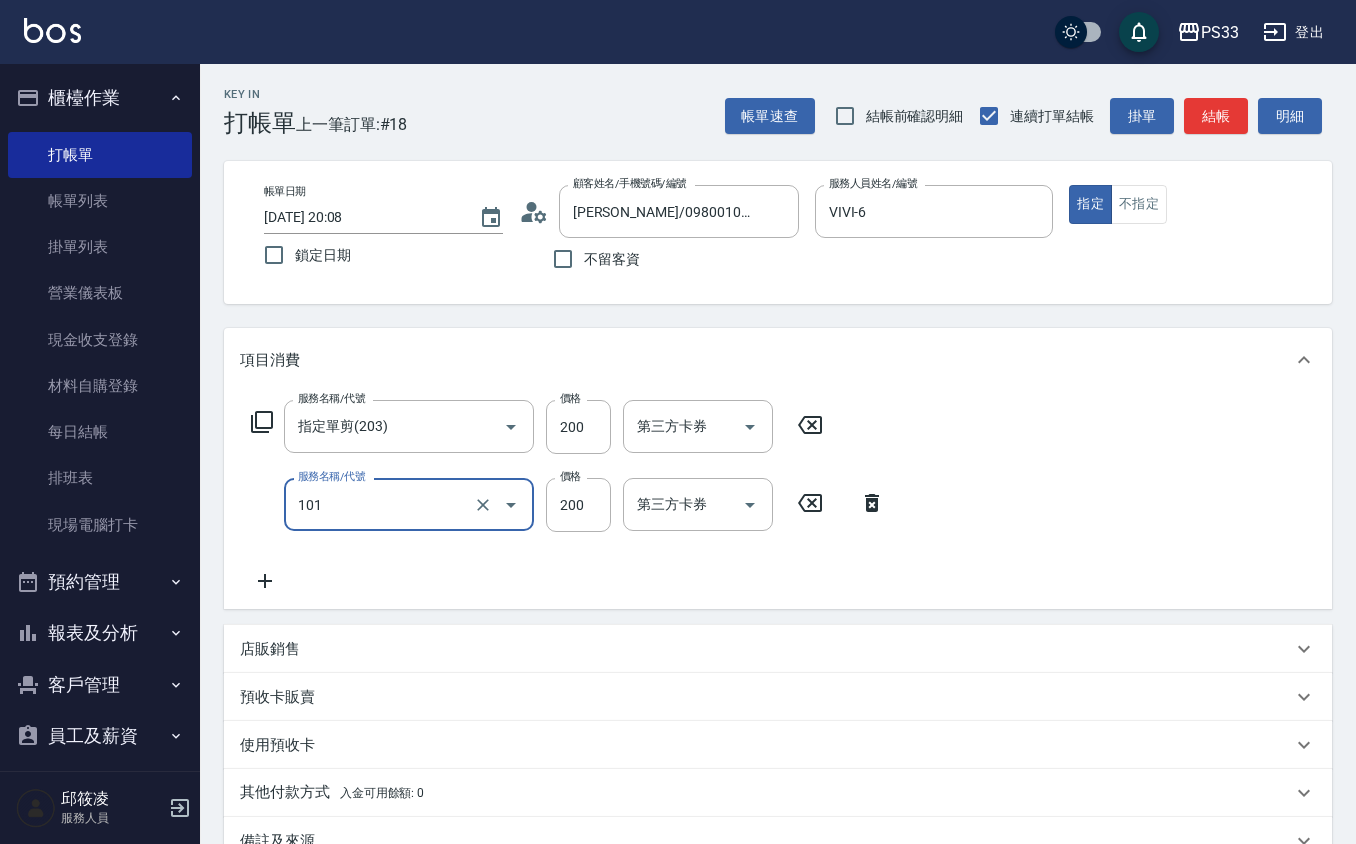 type on "洗髮(101)" 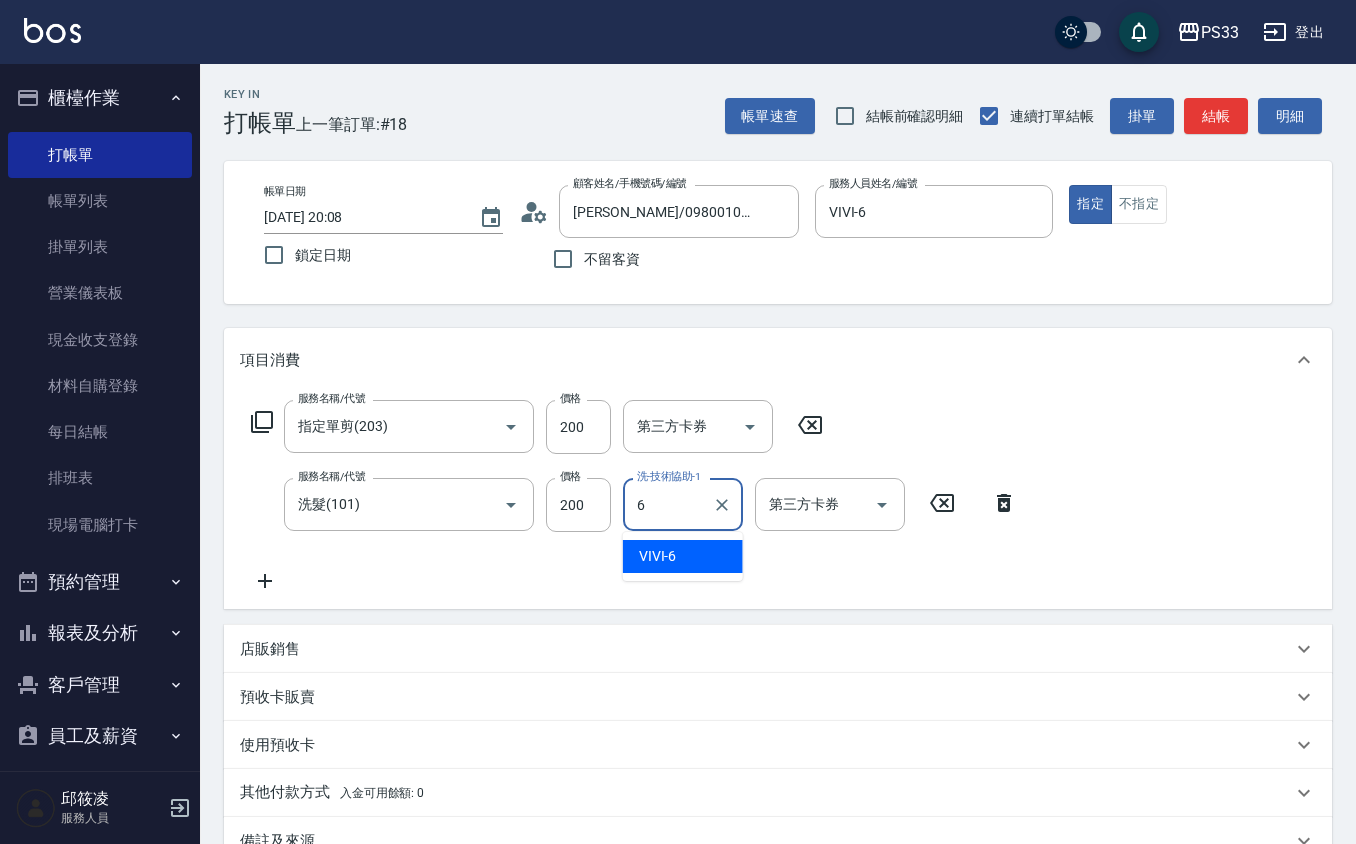 type on "VIVI-6" 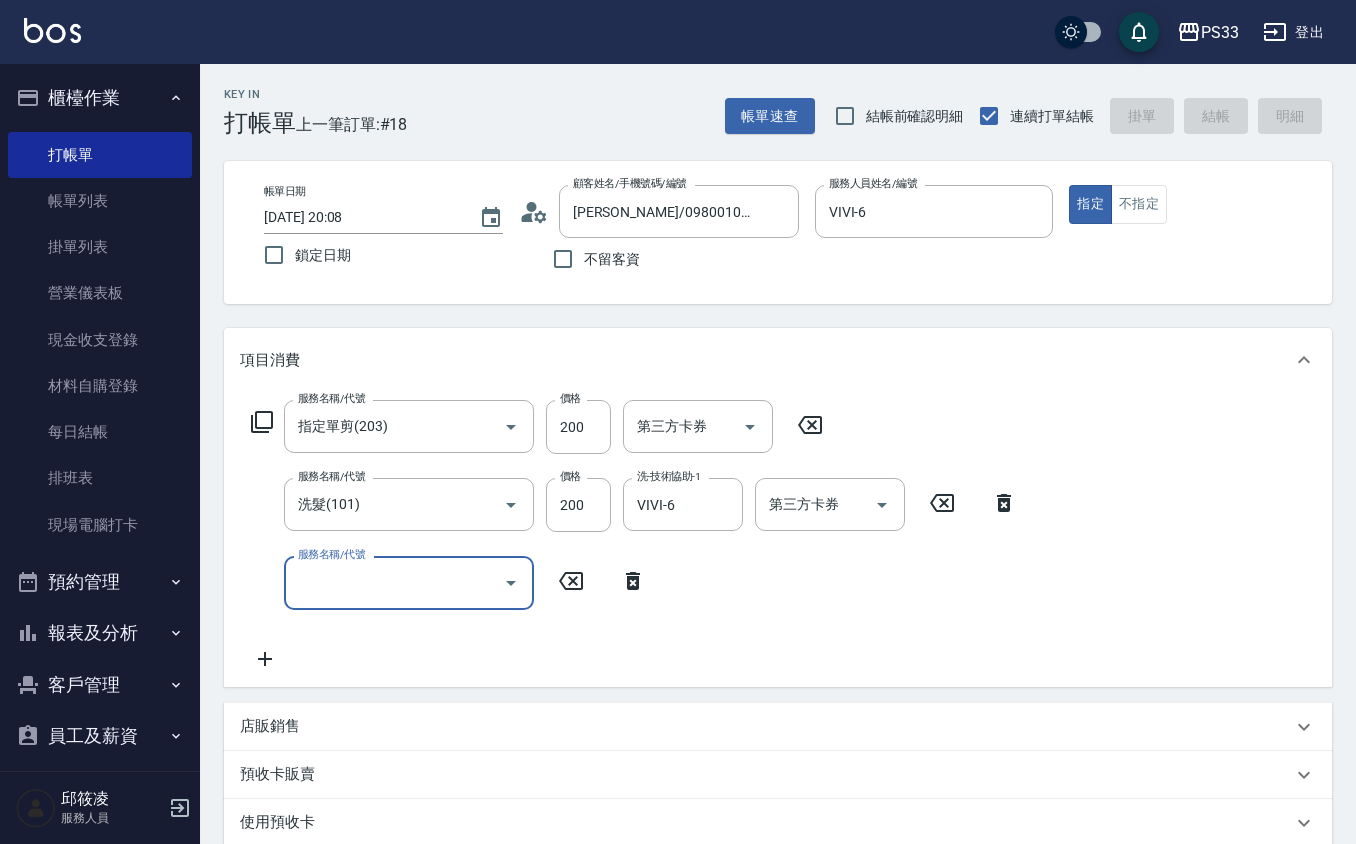 type 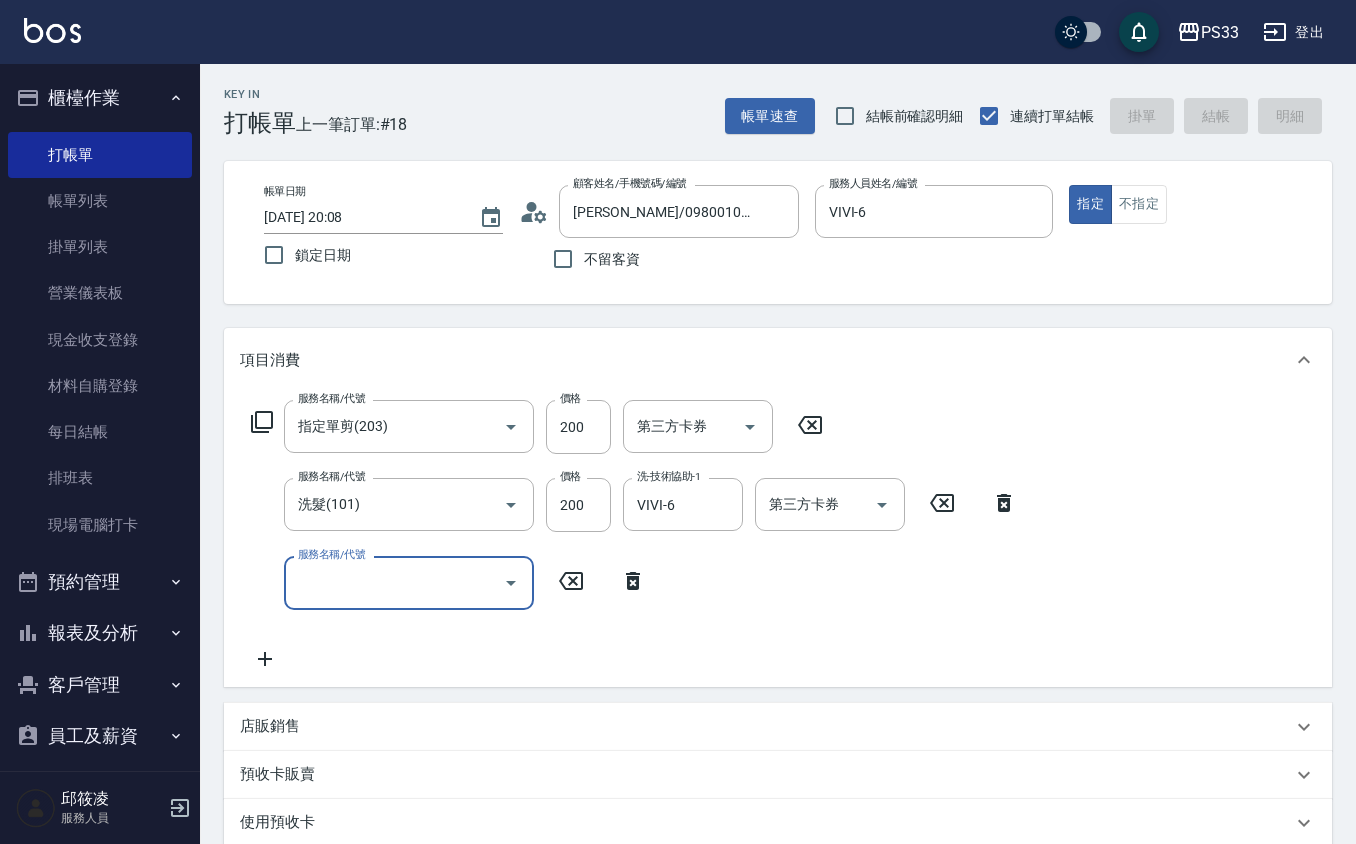 type 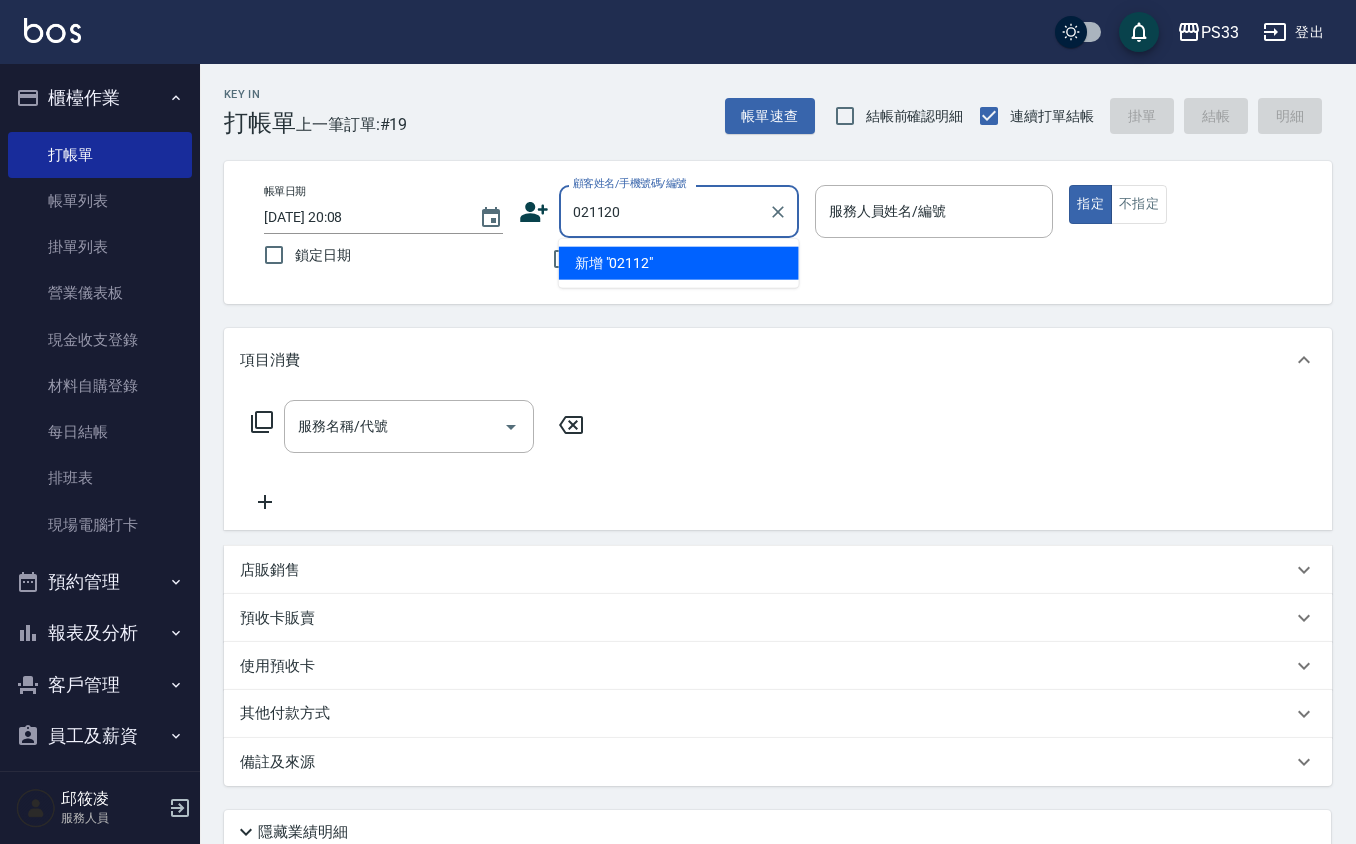 type on "021120" 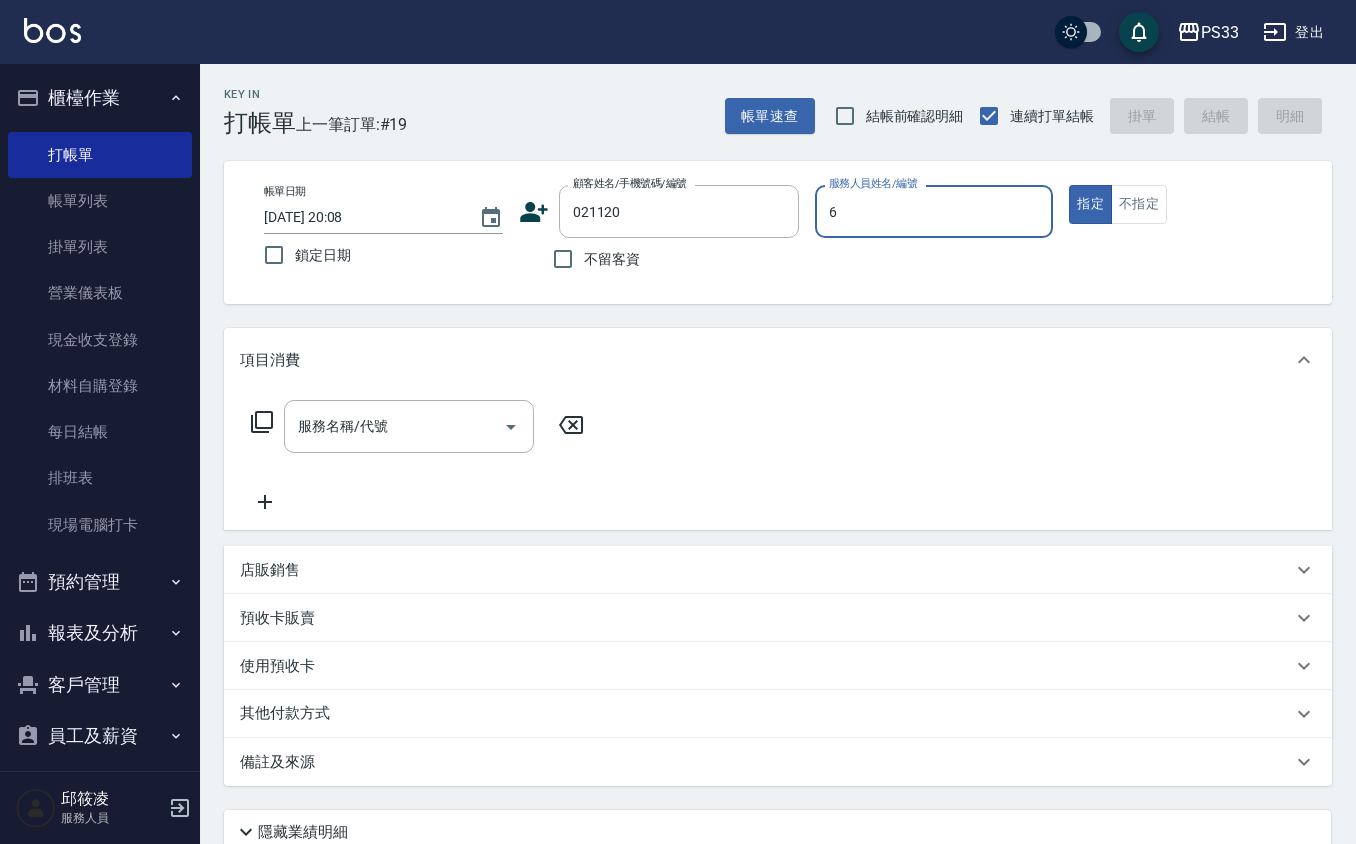 type on "VIVI-6" 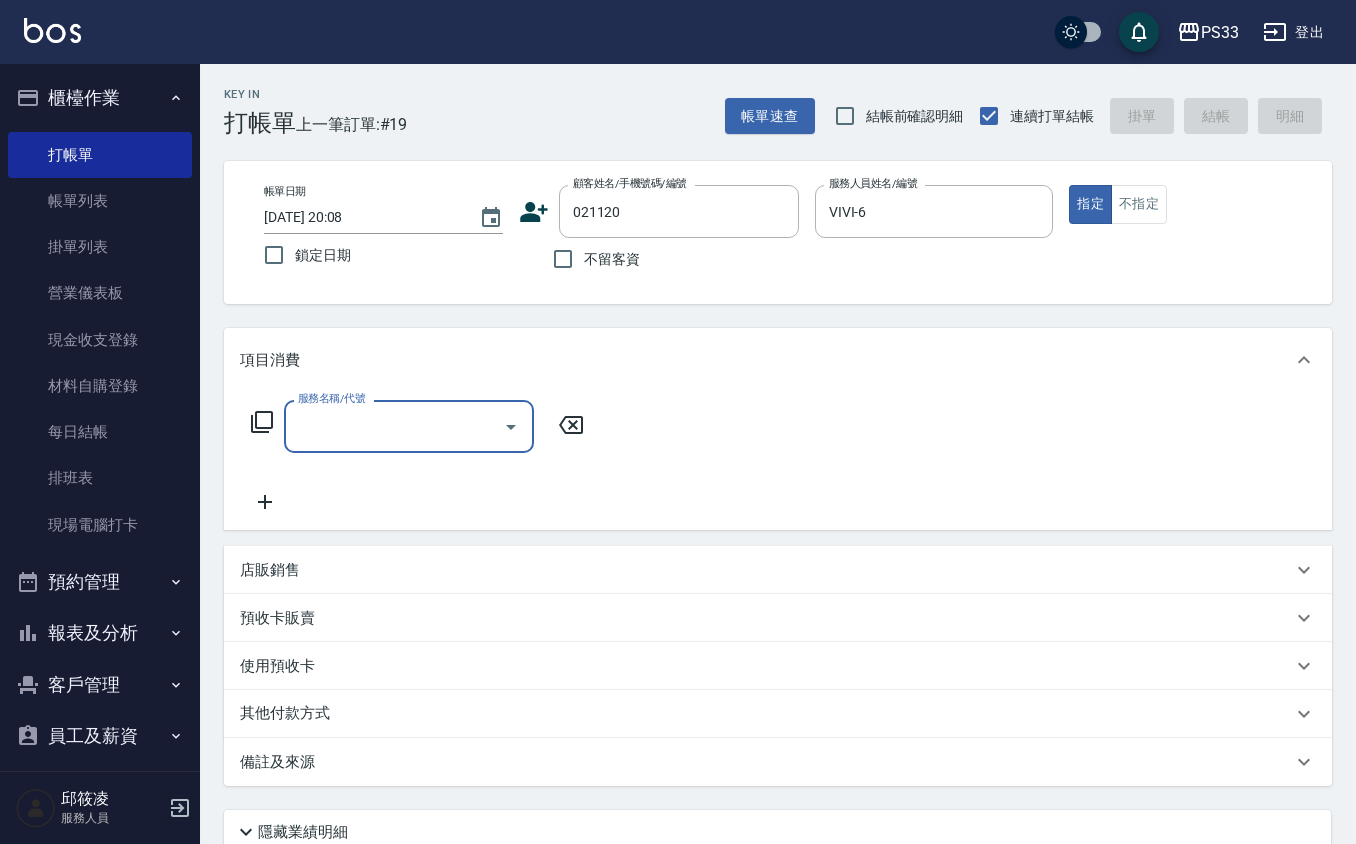 type on "陳羽楓/0931072263/021120" 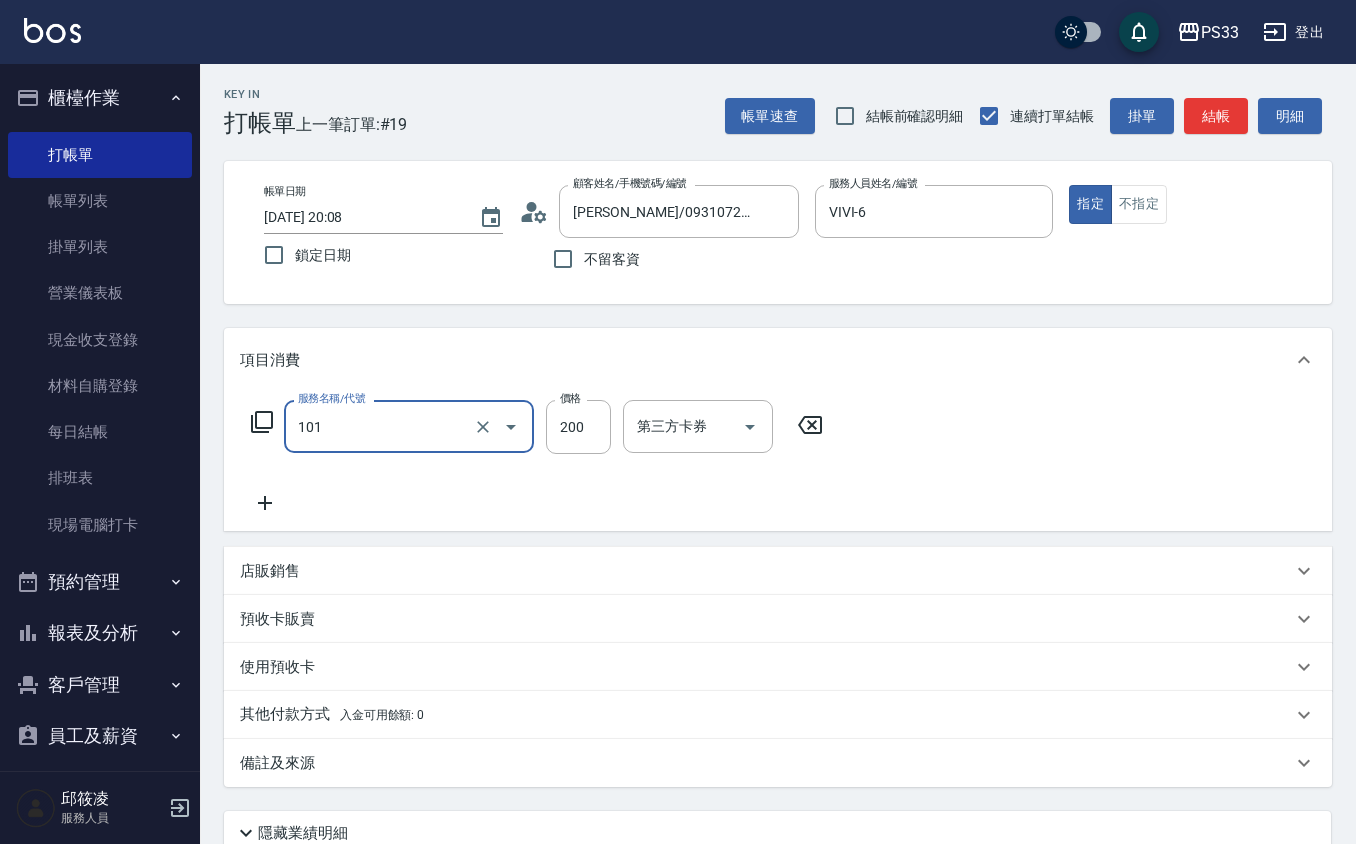 type on "洗髮(101)" 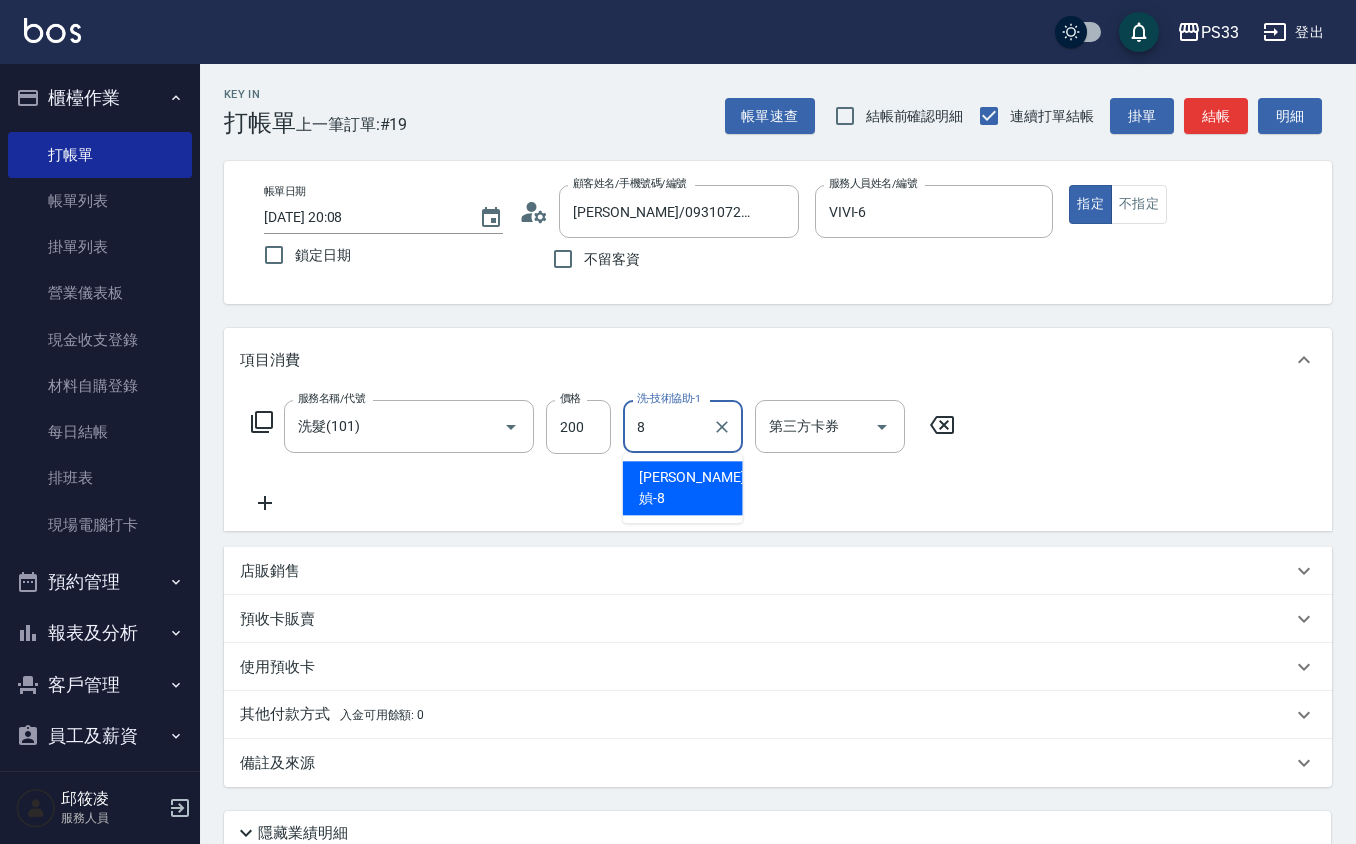 type on "羅怡媜-8" 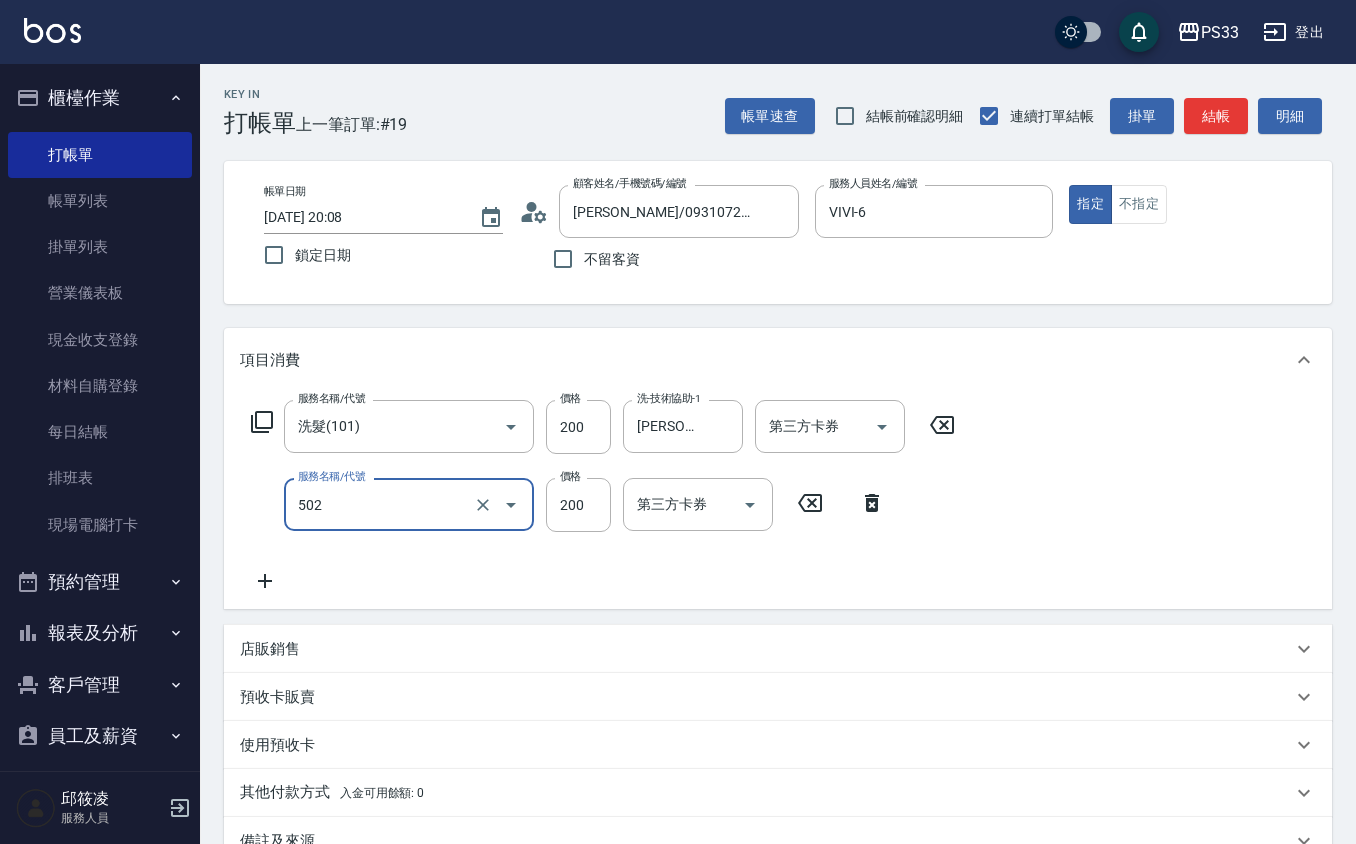 type on "自備護髮(502)" 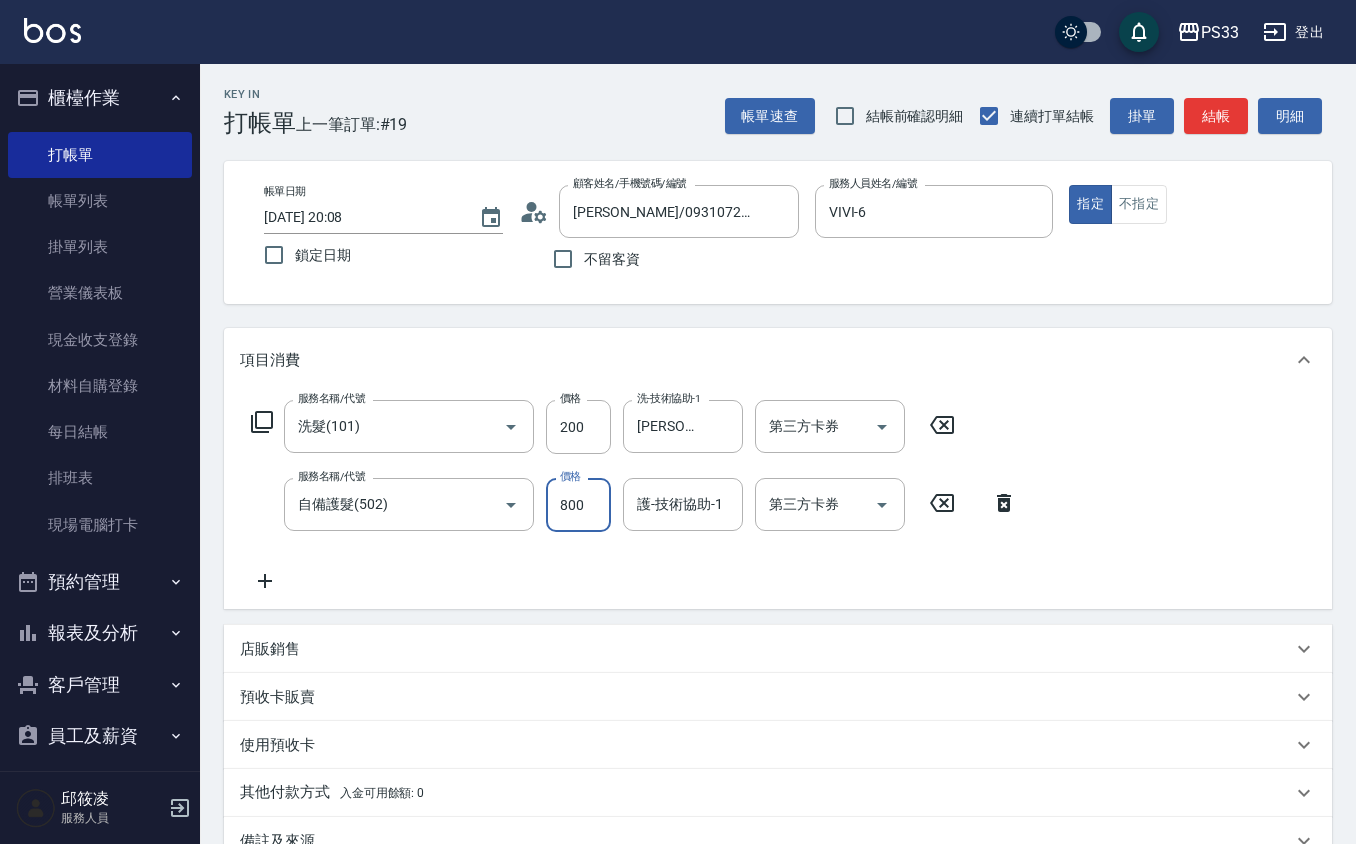 type on "800" 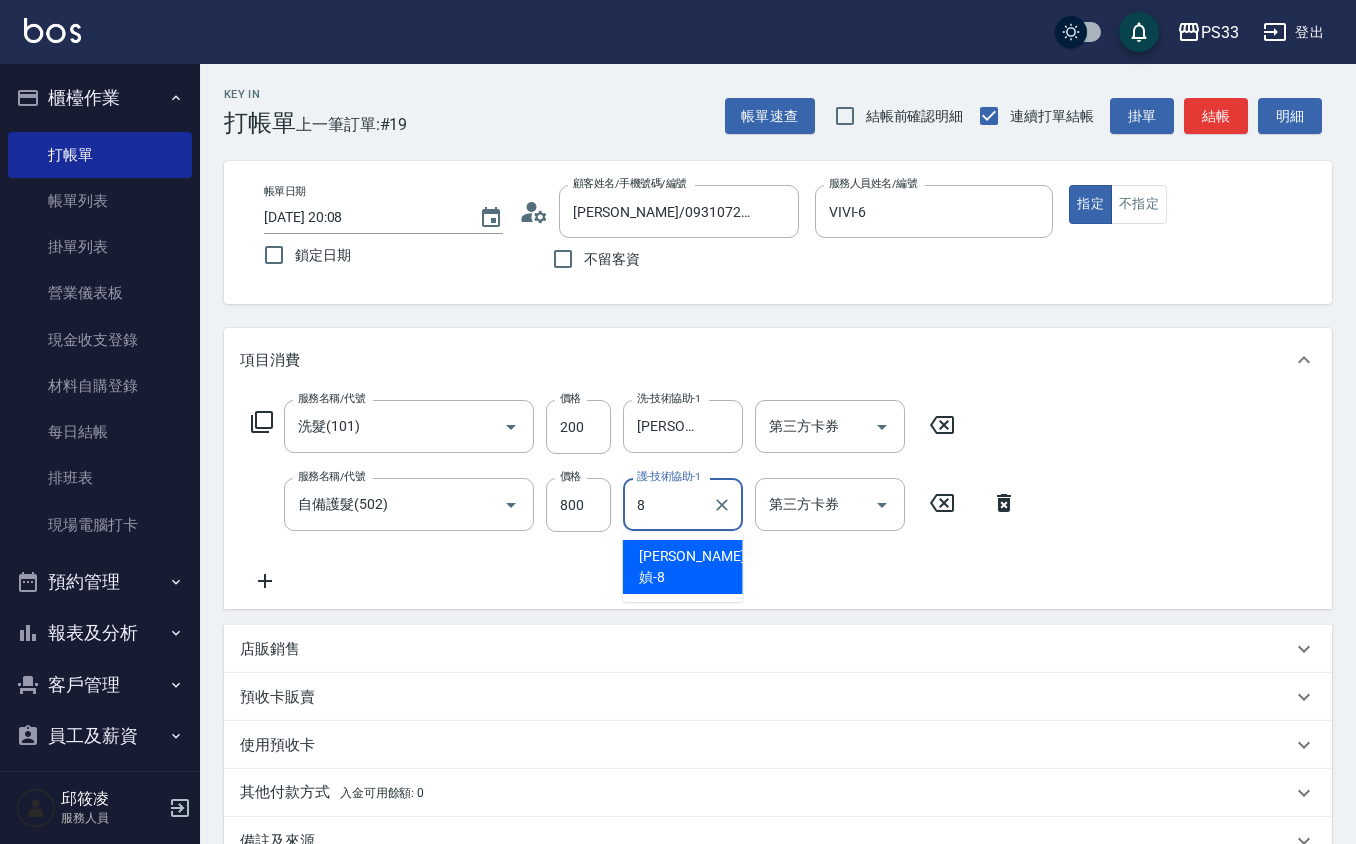 type on "羅怡媜-8" 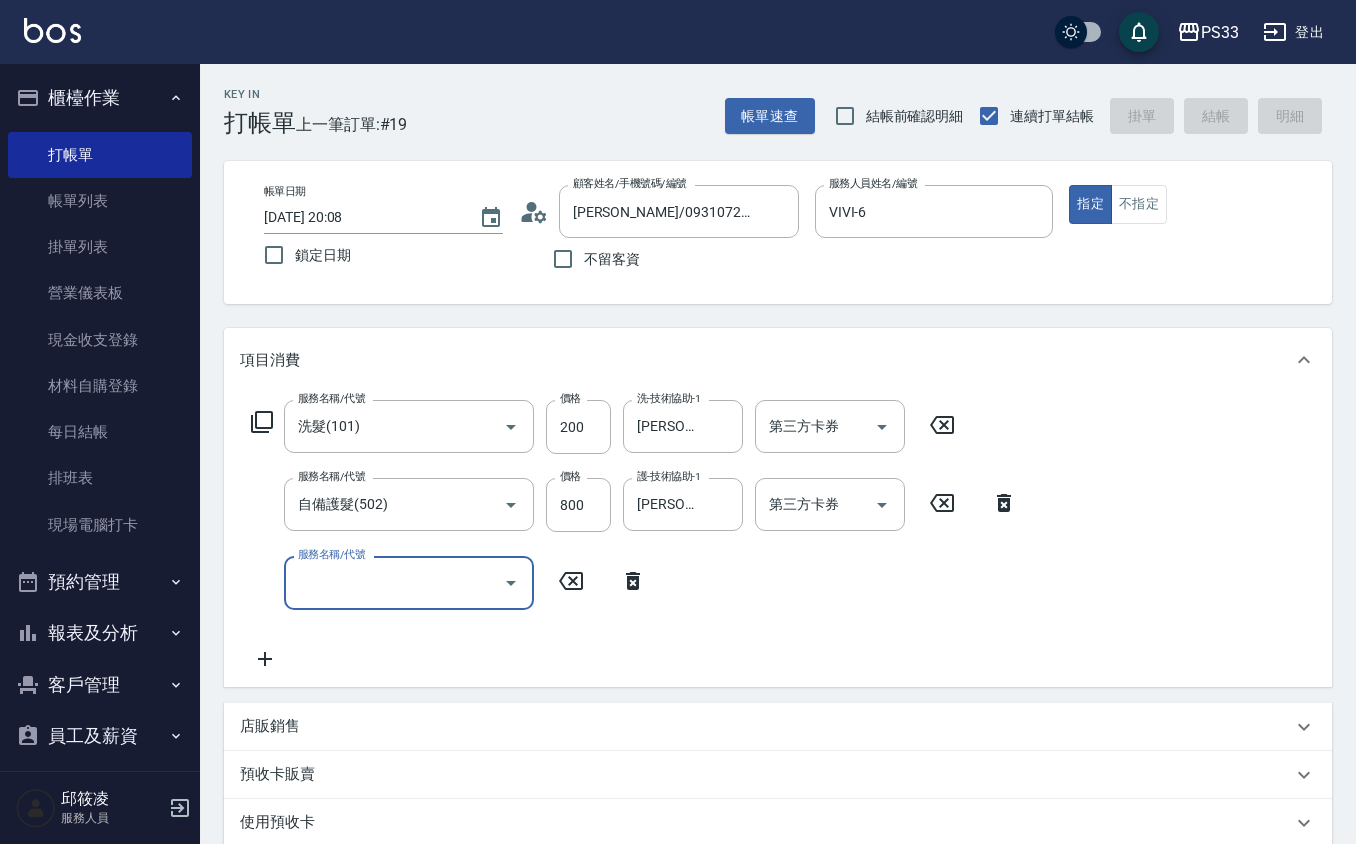 type 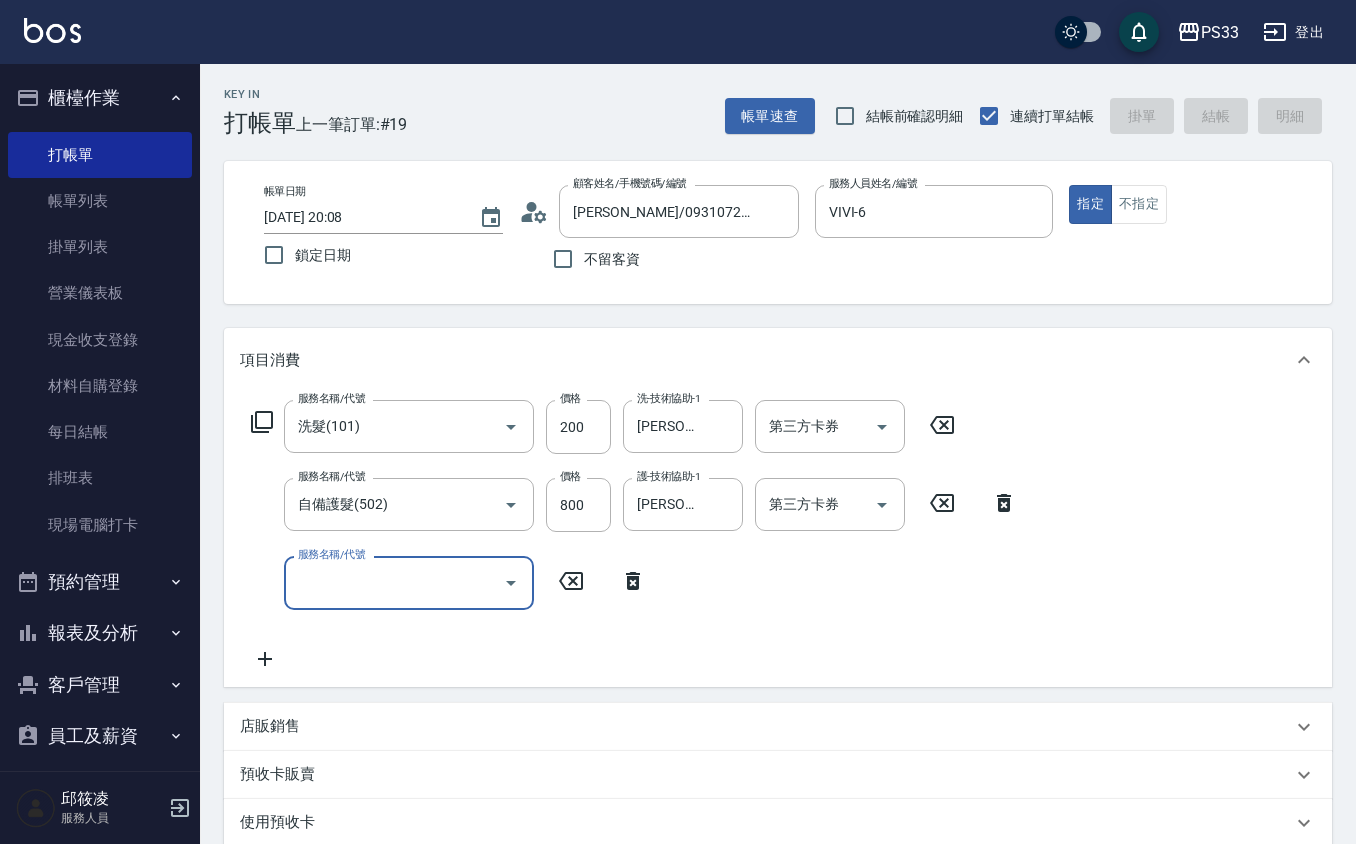 type 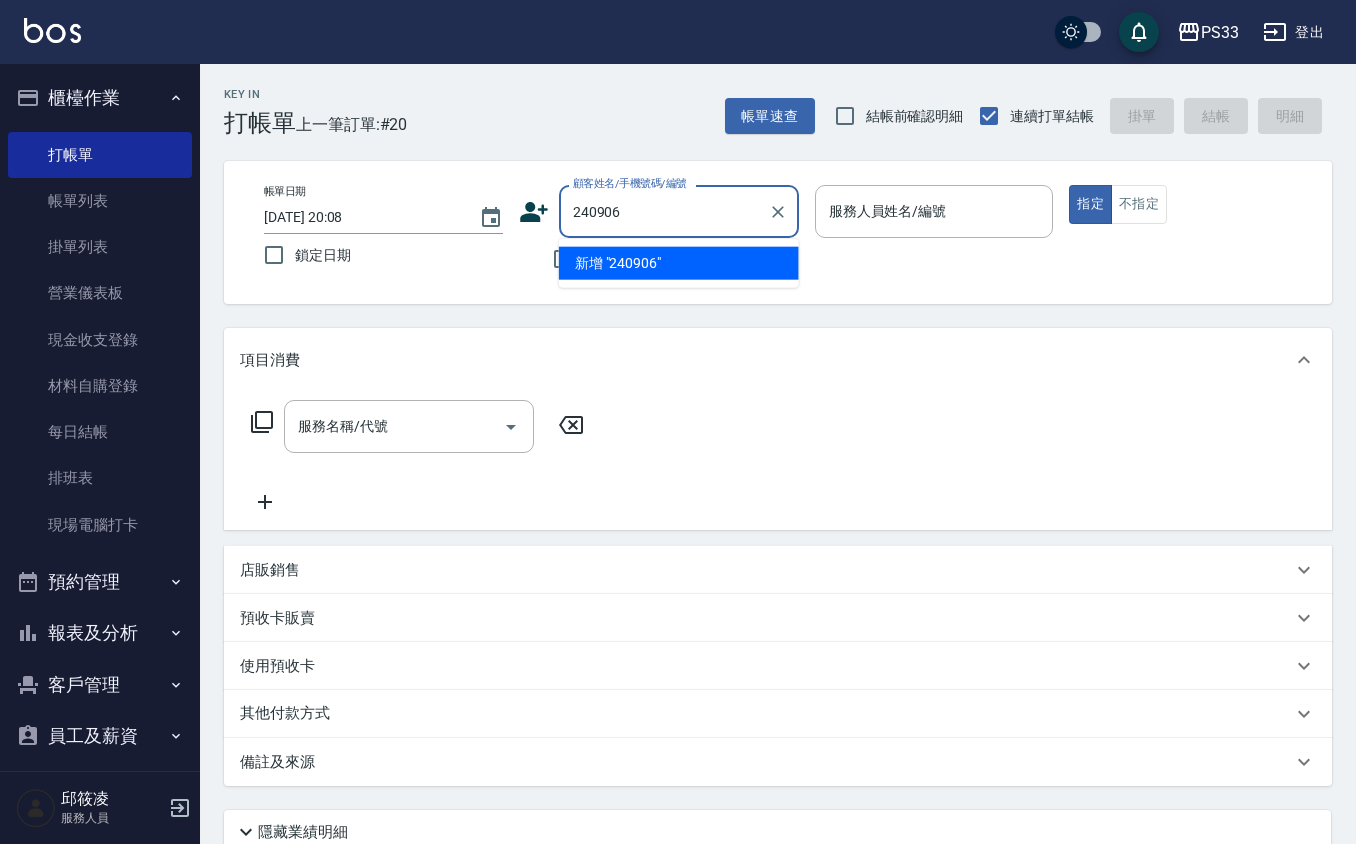 type on "240906" 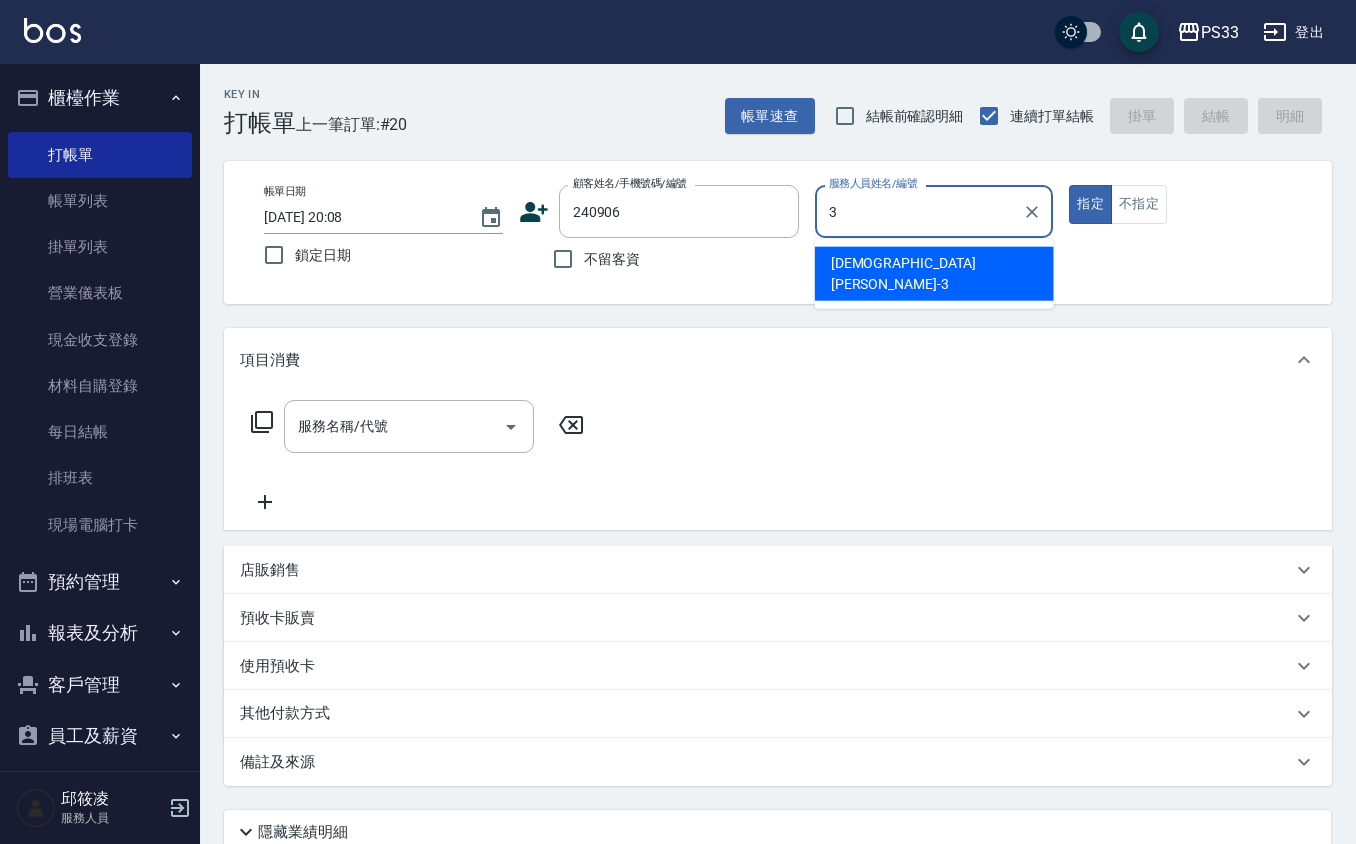 type on "瑜瑄-3" 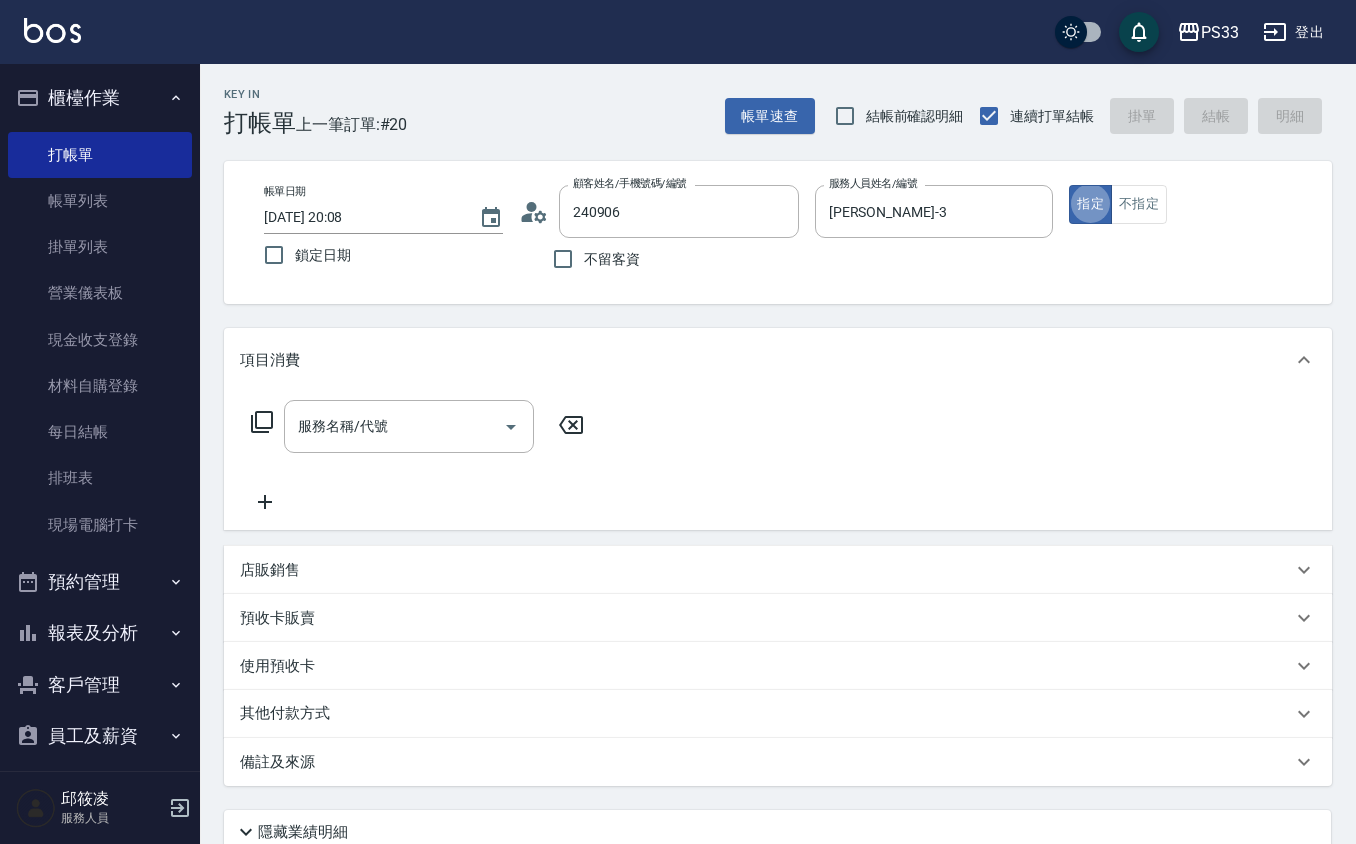 type on "張家瑋/0965592786/240906" 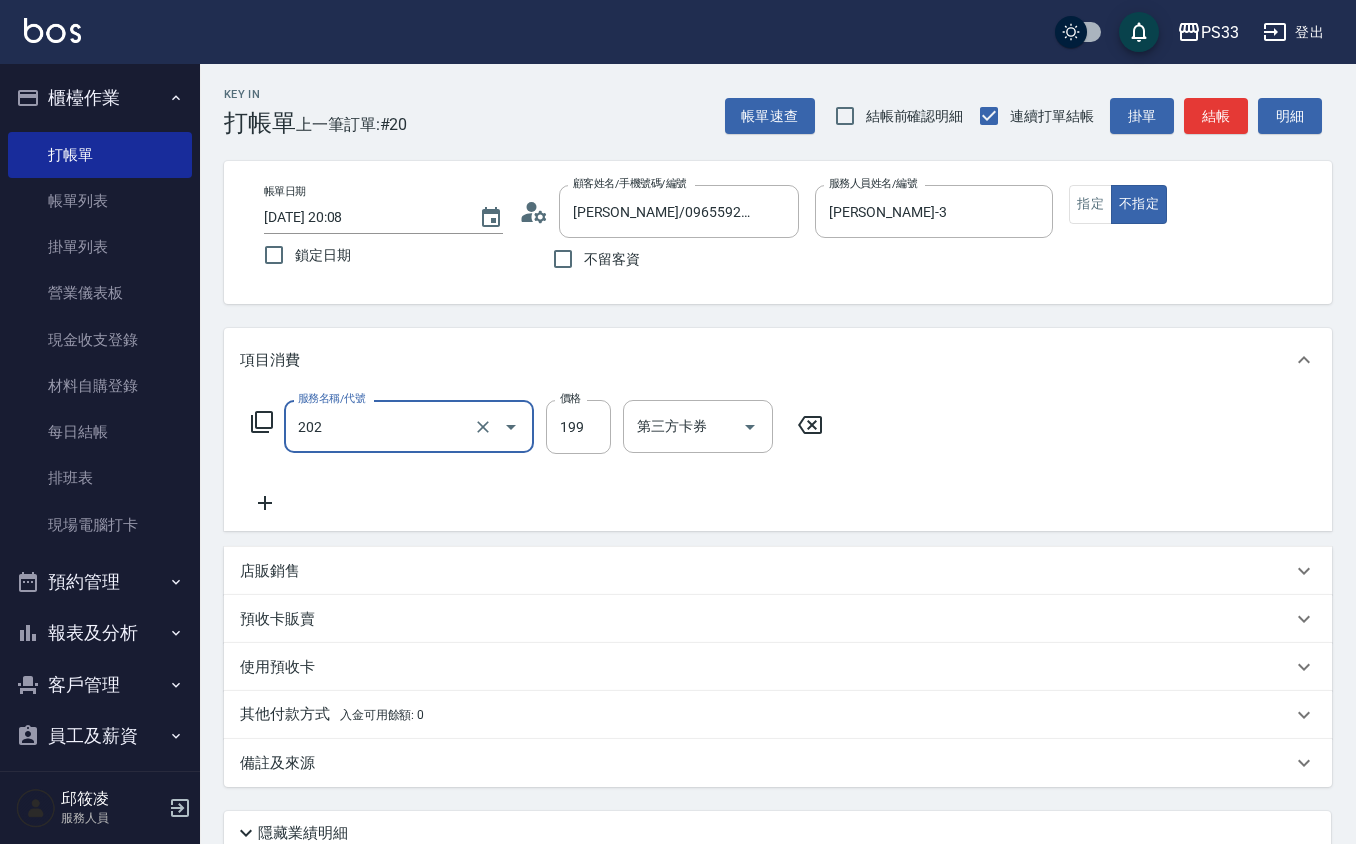type on "不指定單剪(202)" 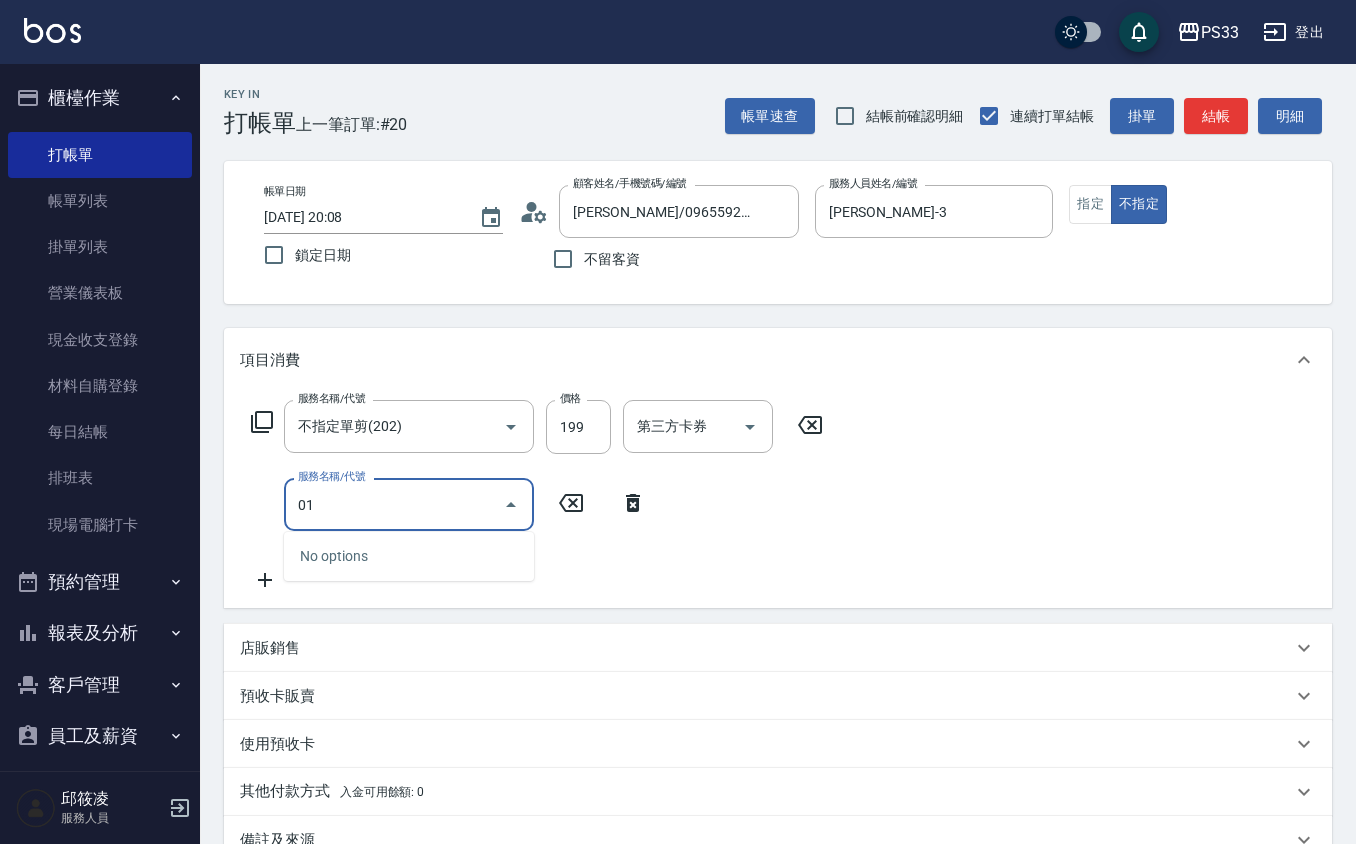 type on "0" 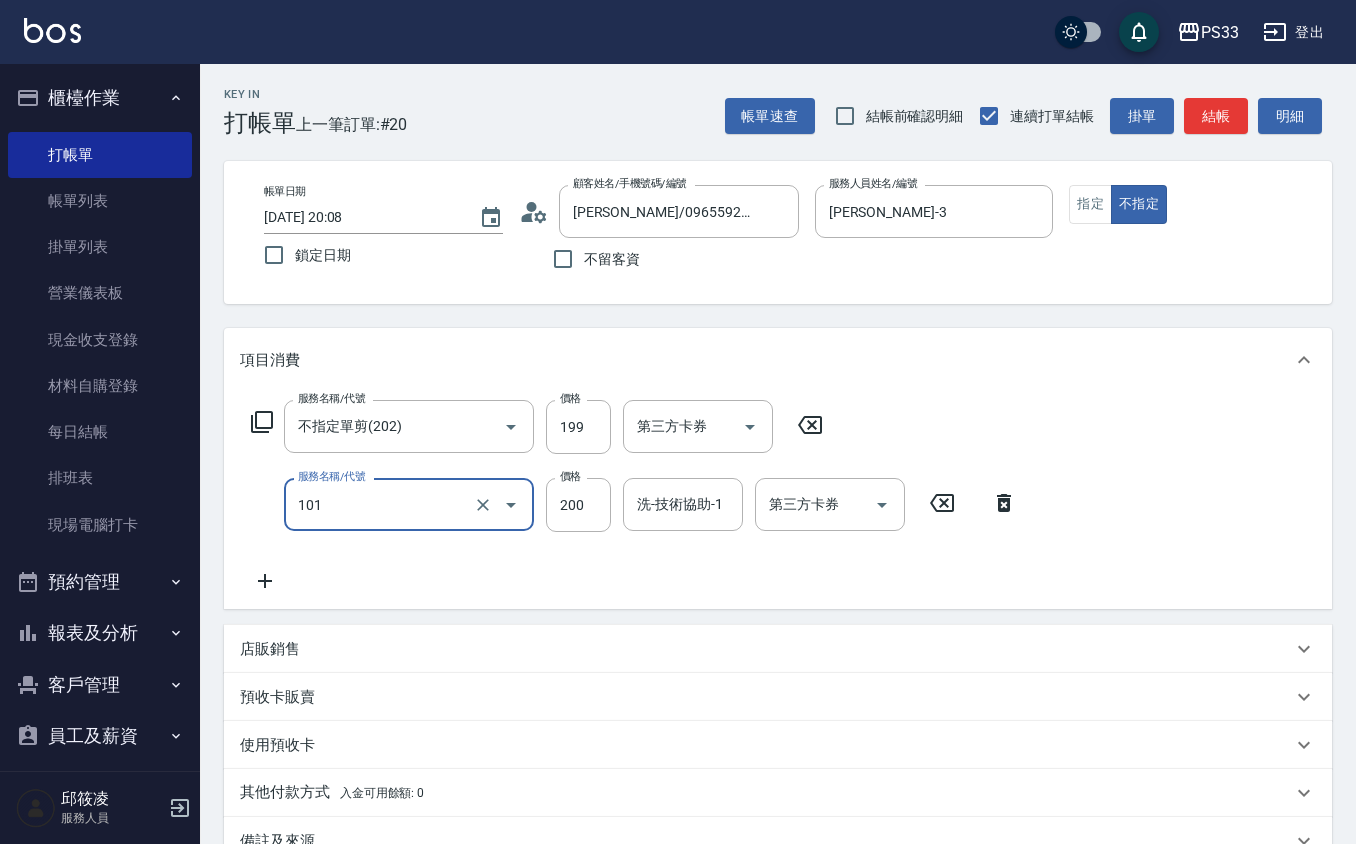 type on "洗髮(101)" 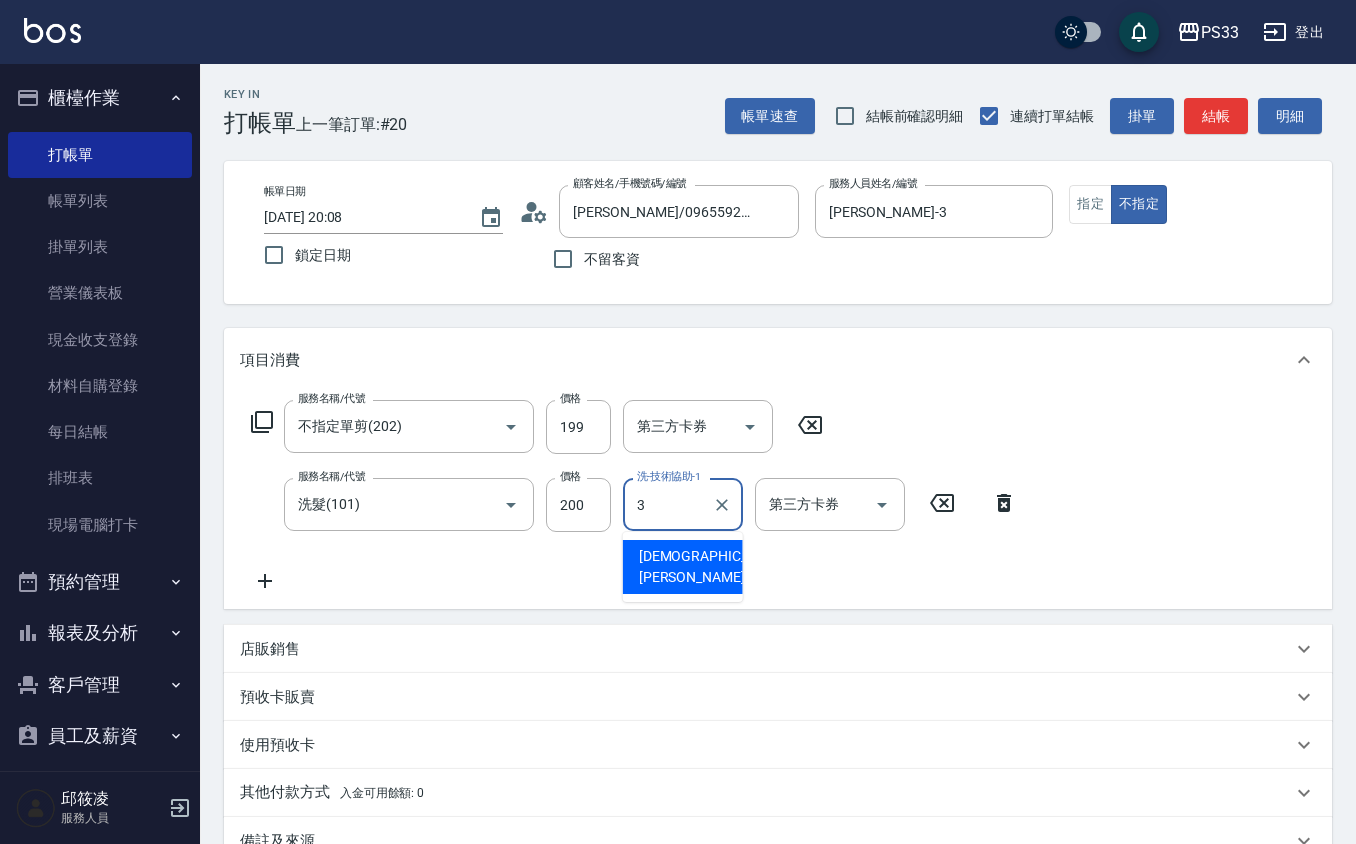 type on "瑜瑄-3" 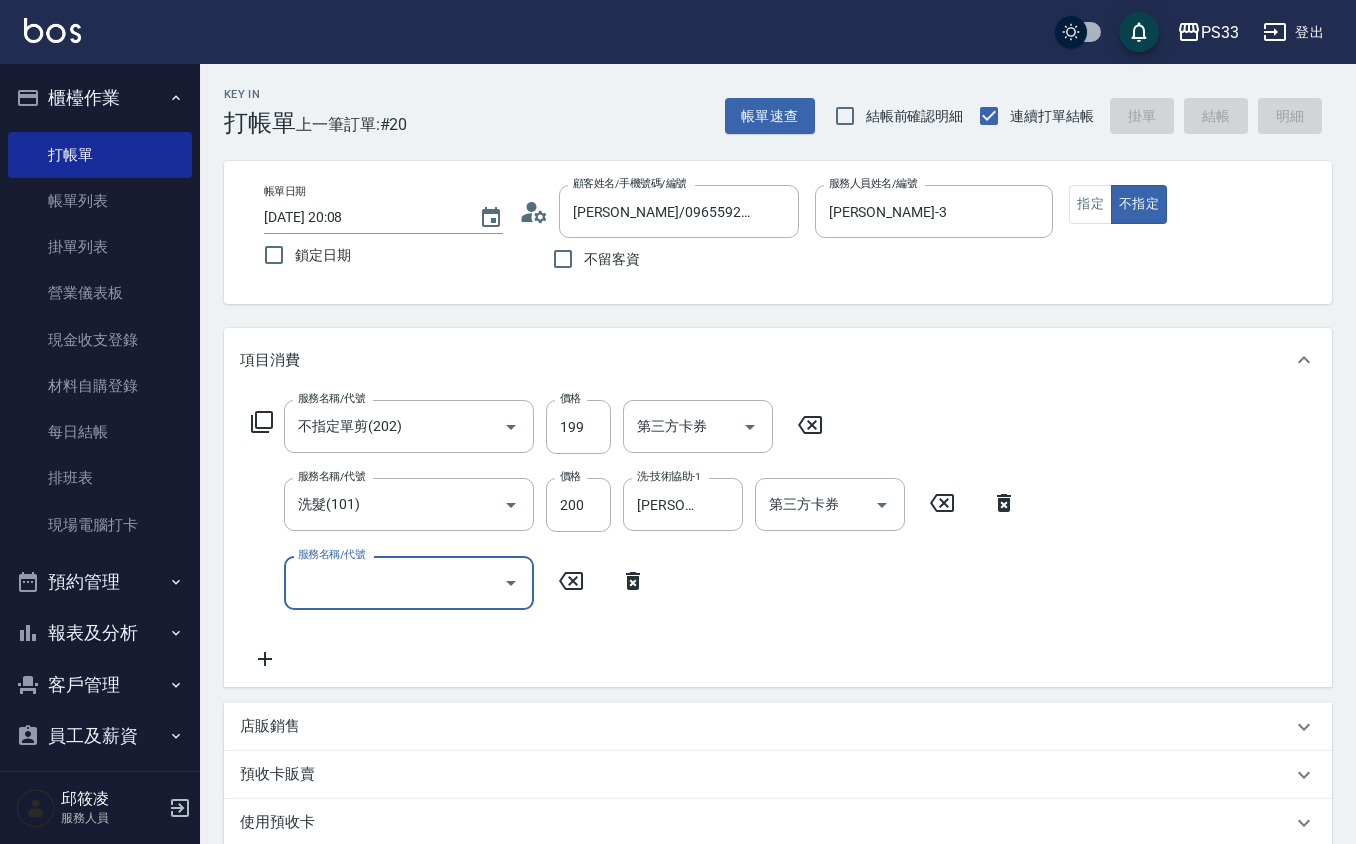 type on "2025/07/15 20:09" 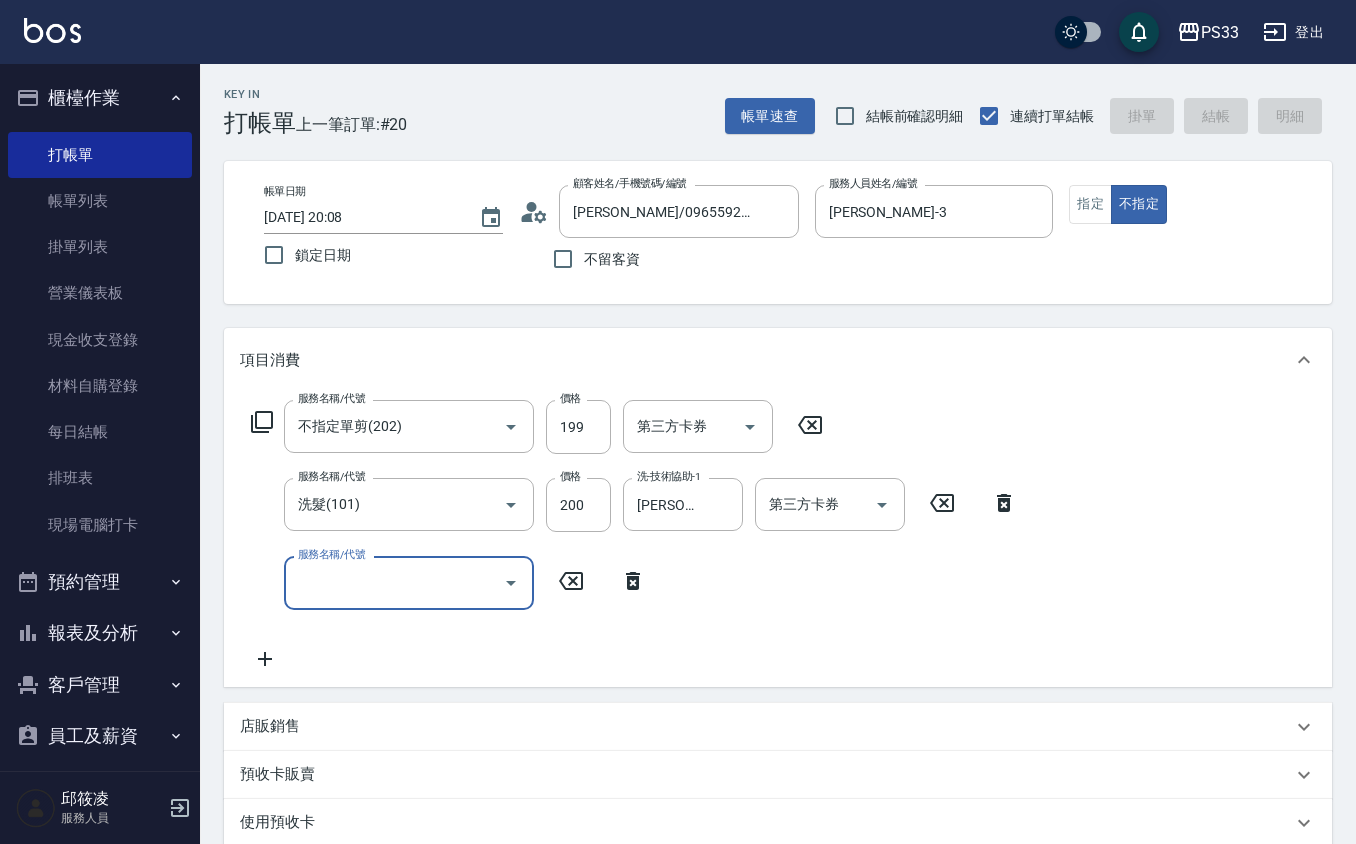 type 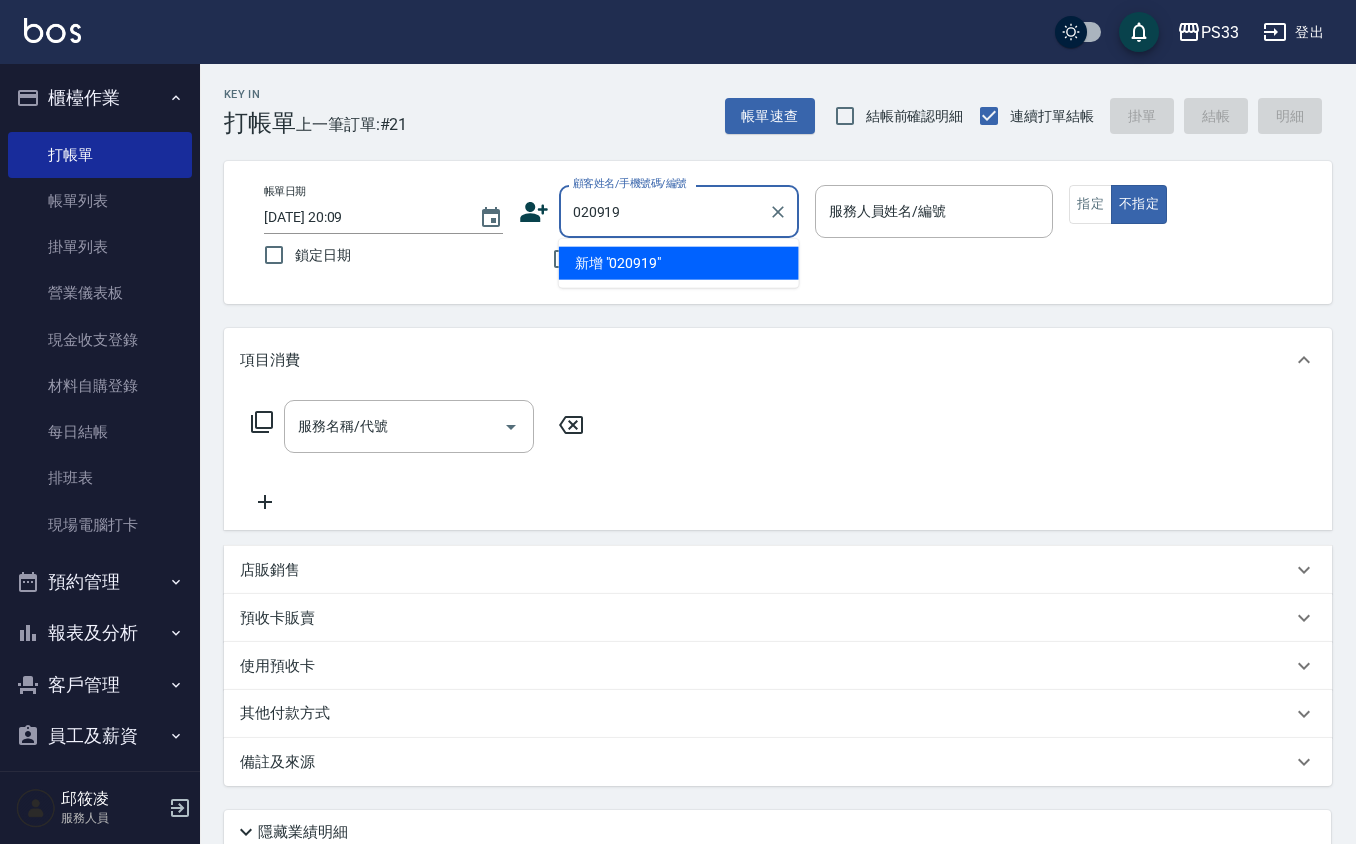 type on "020919" 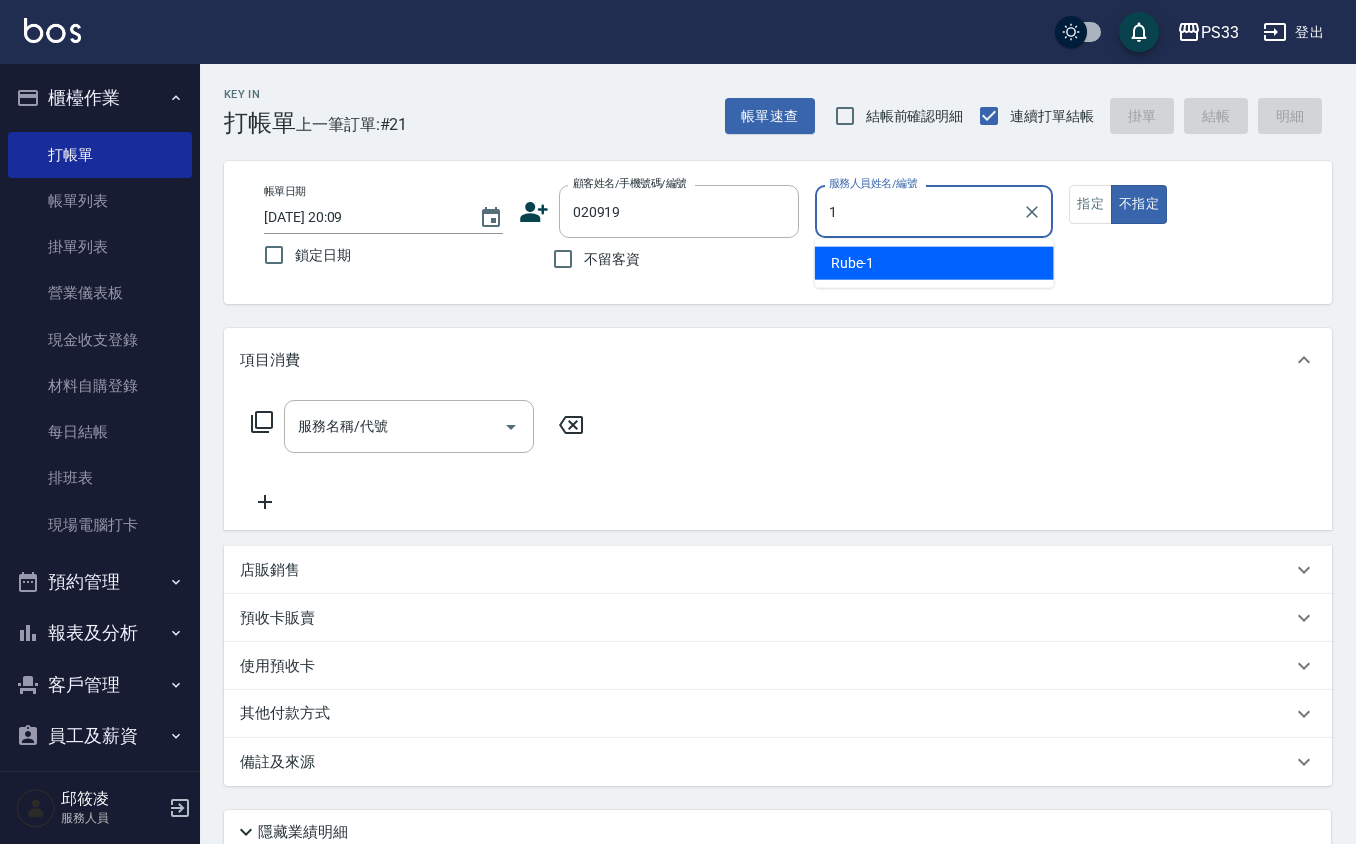 type on "Rube-1" 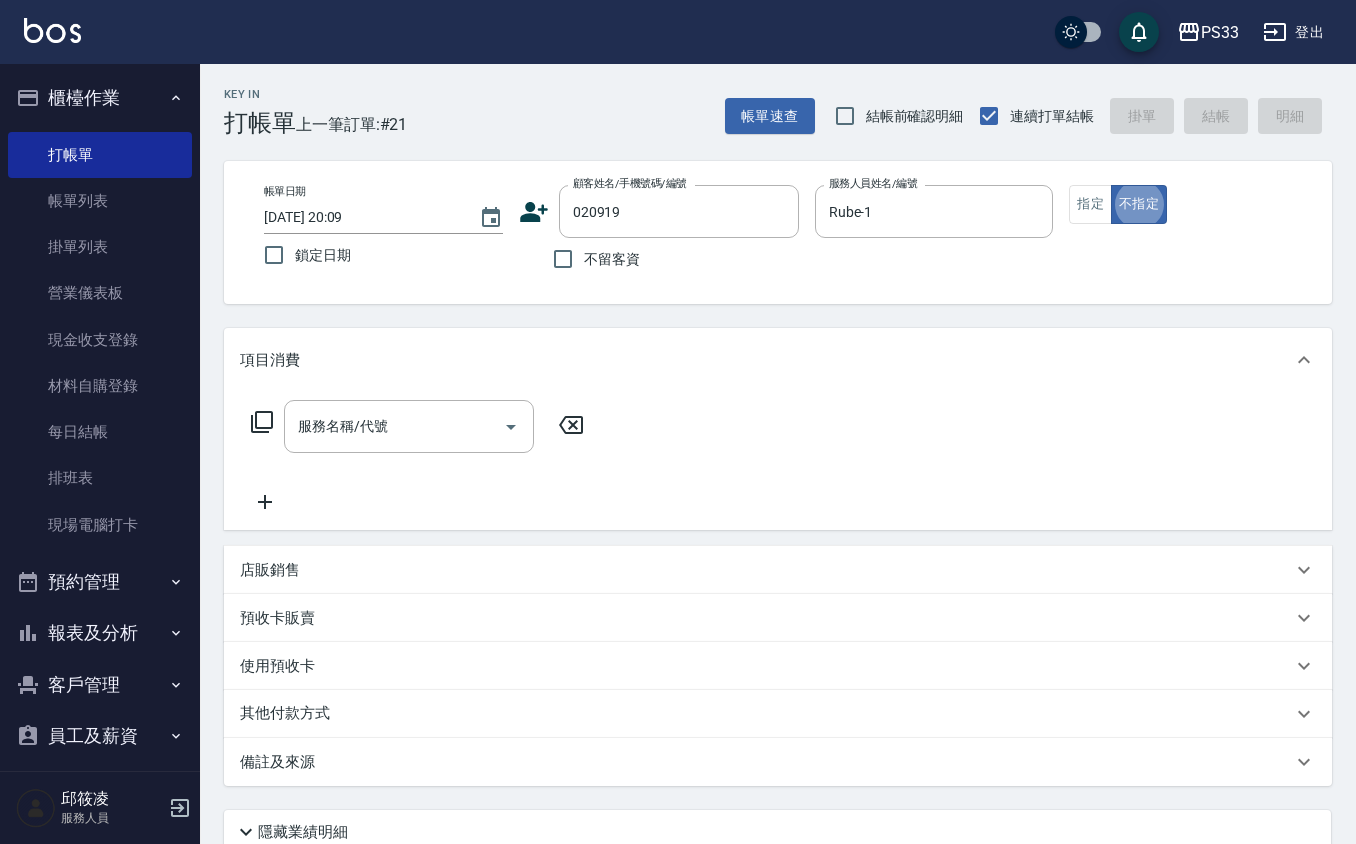 type on "false" 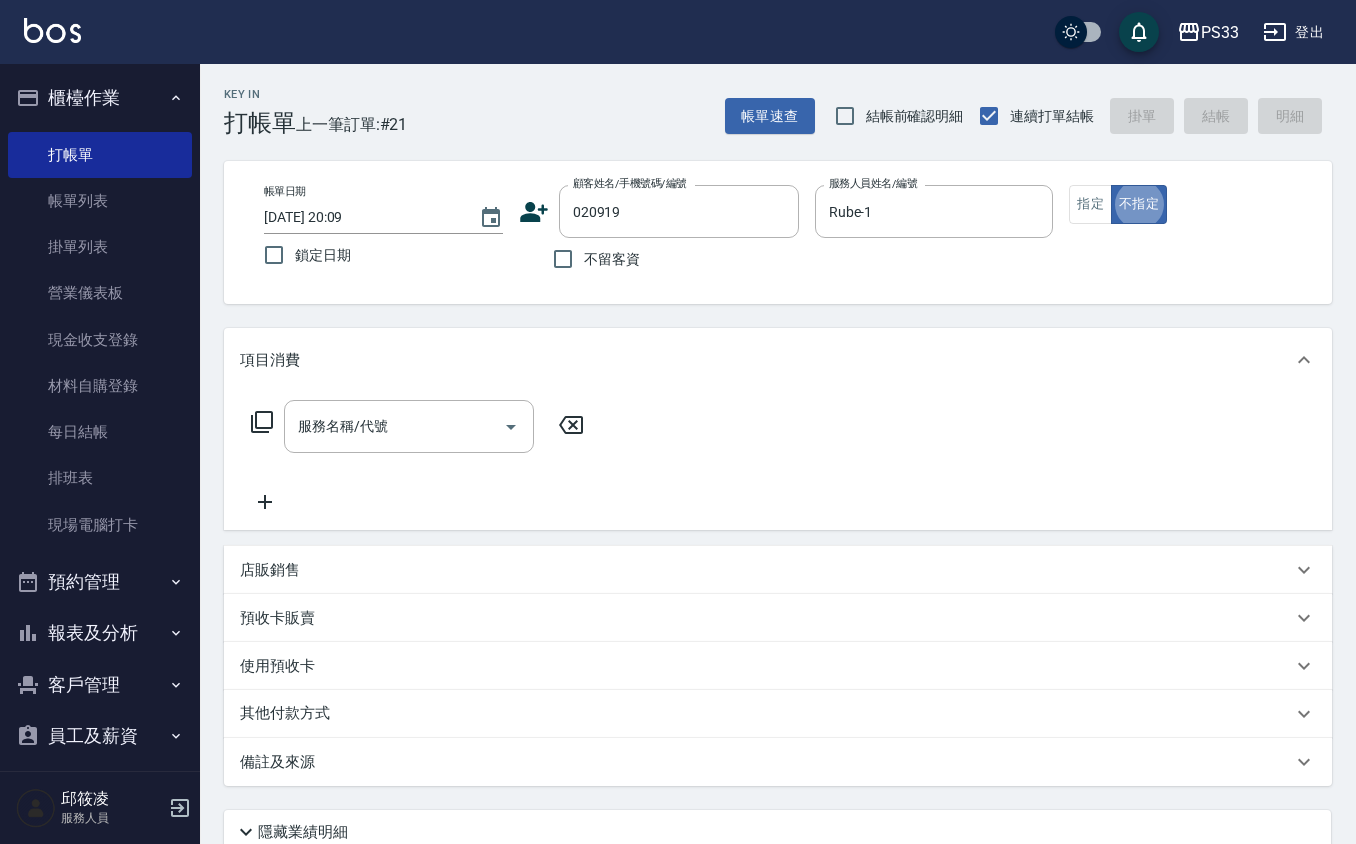type on "陳智祥/0963831137/020919" 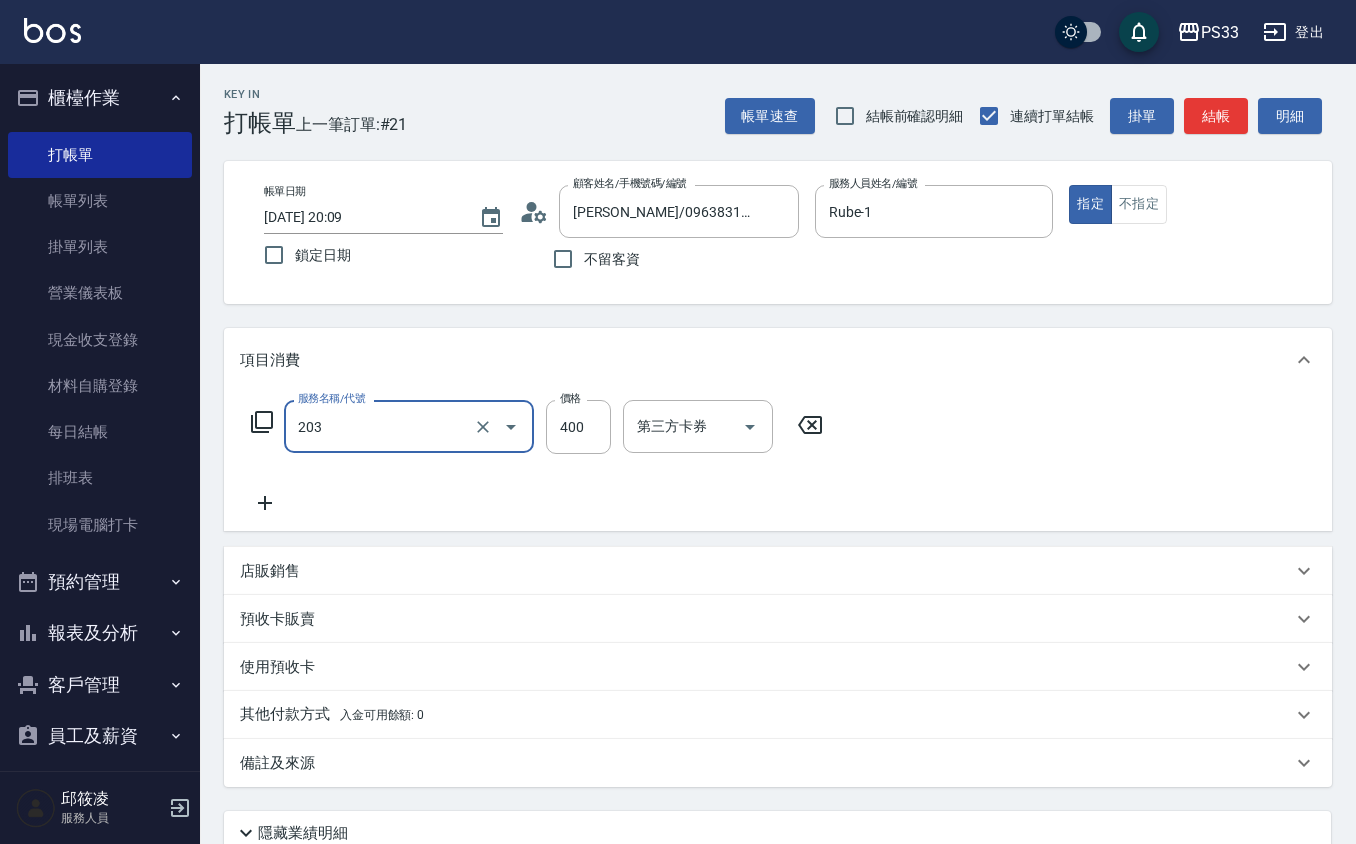 type on "指定單剪(203)" 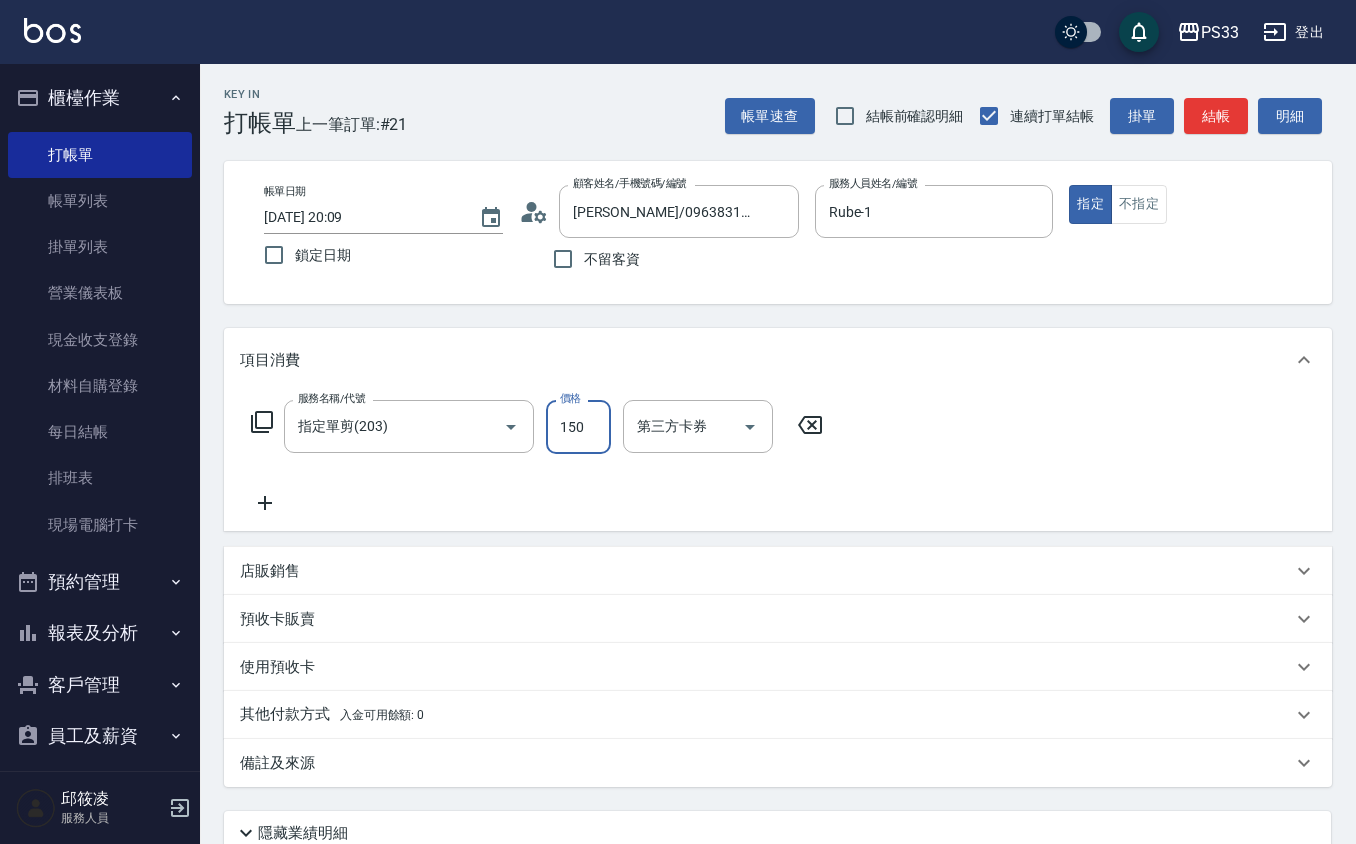 type on "150" 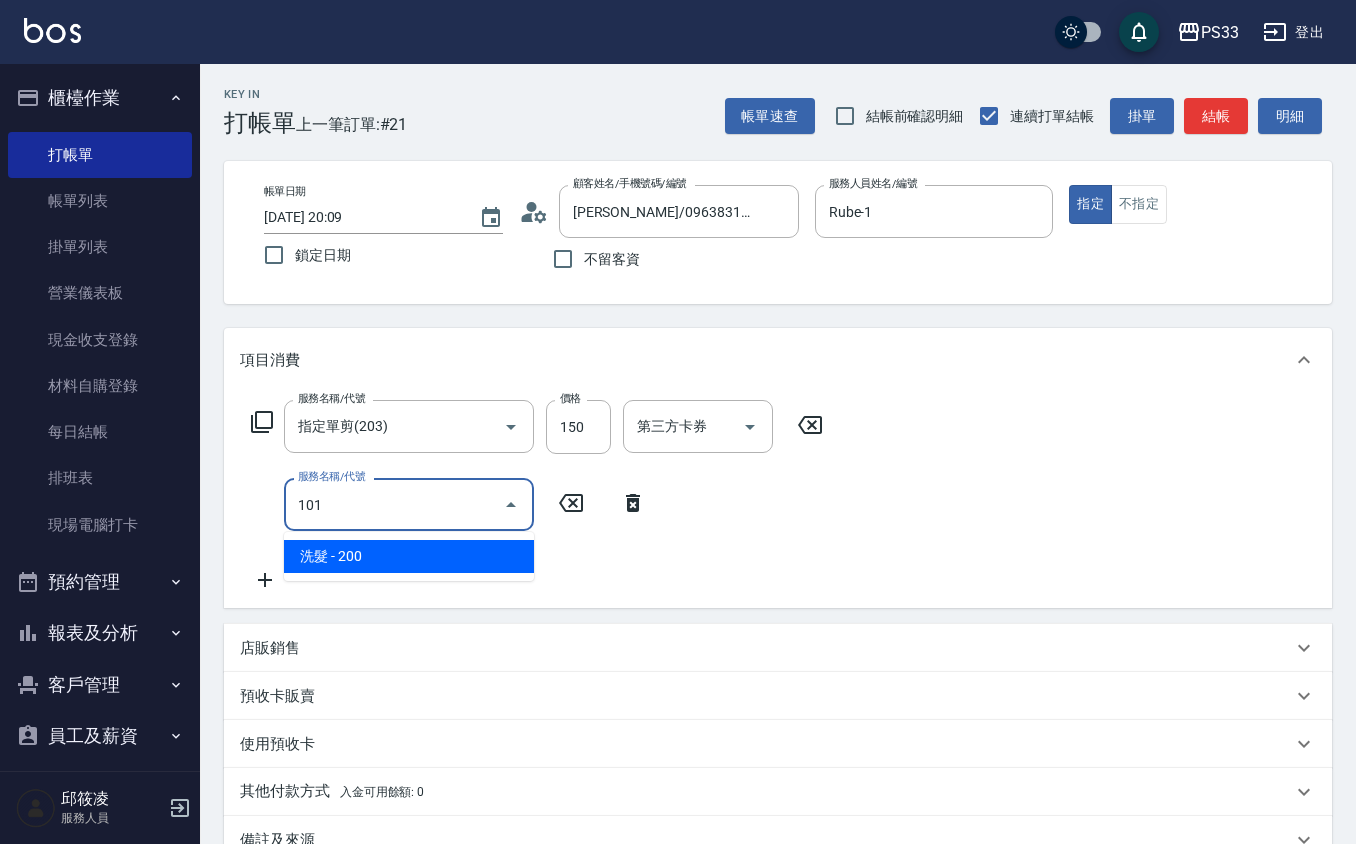 type on "洗髮(101)" 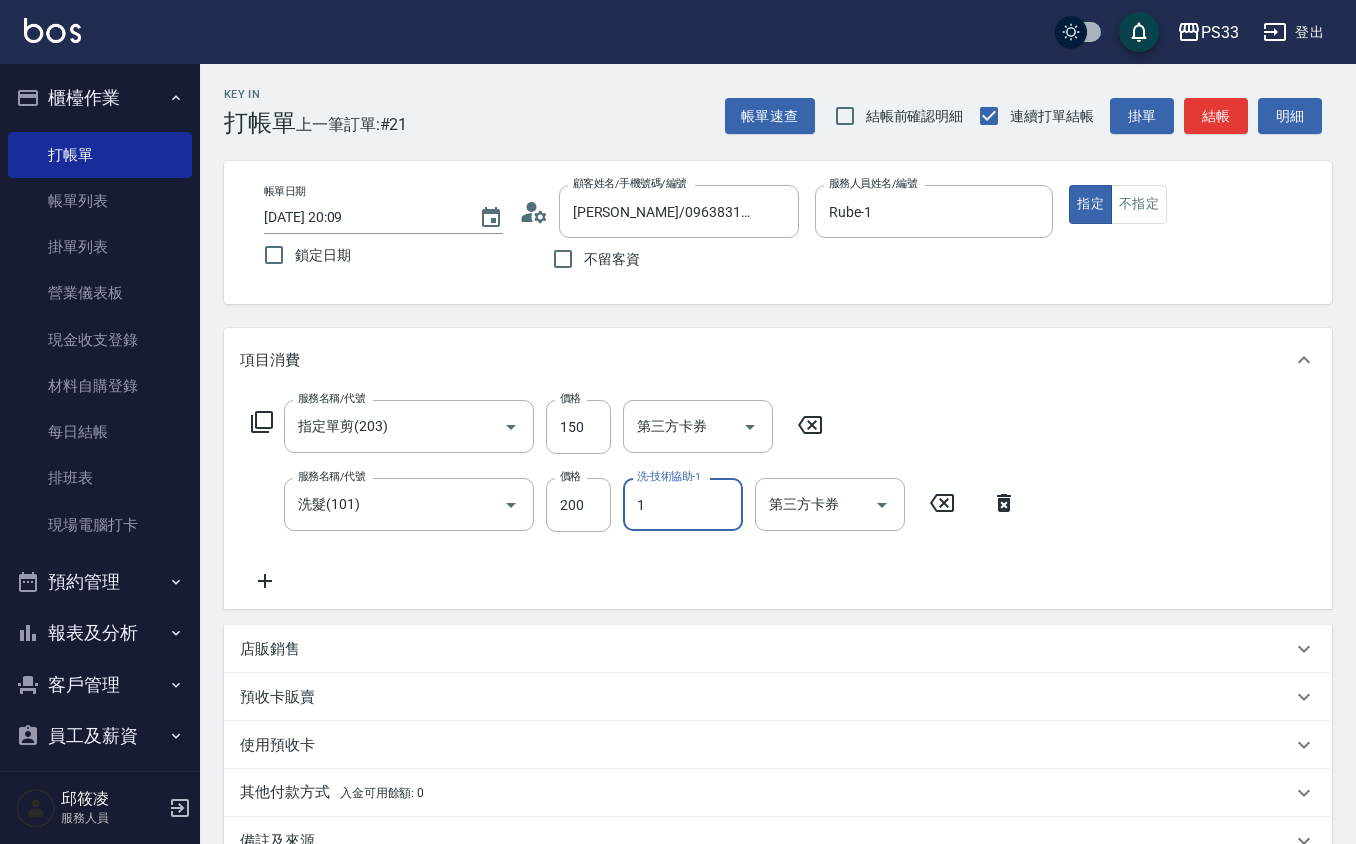 type on "Rube-1" 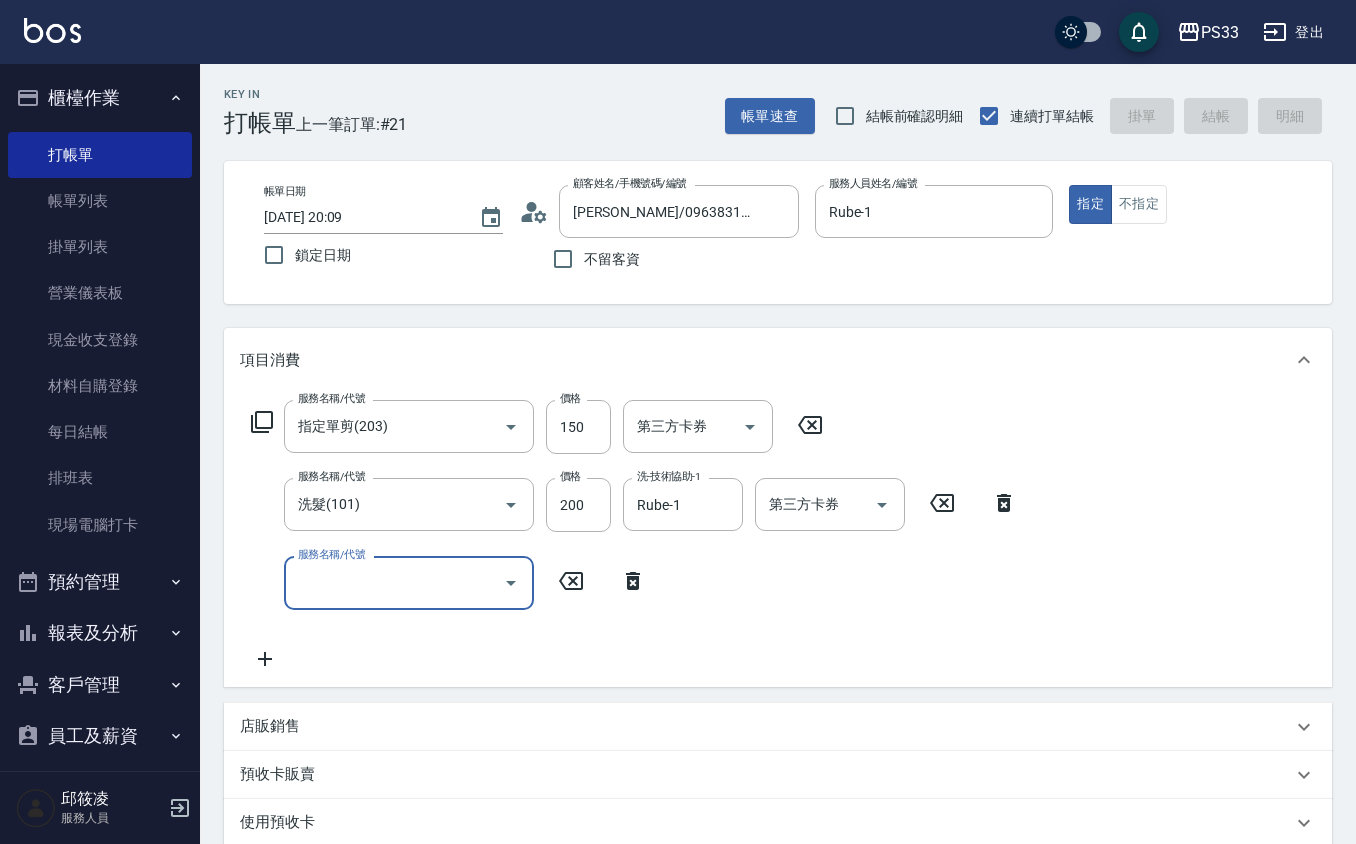 type 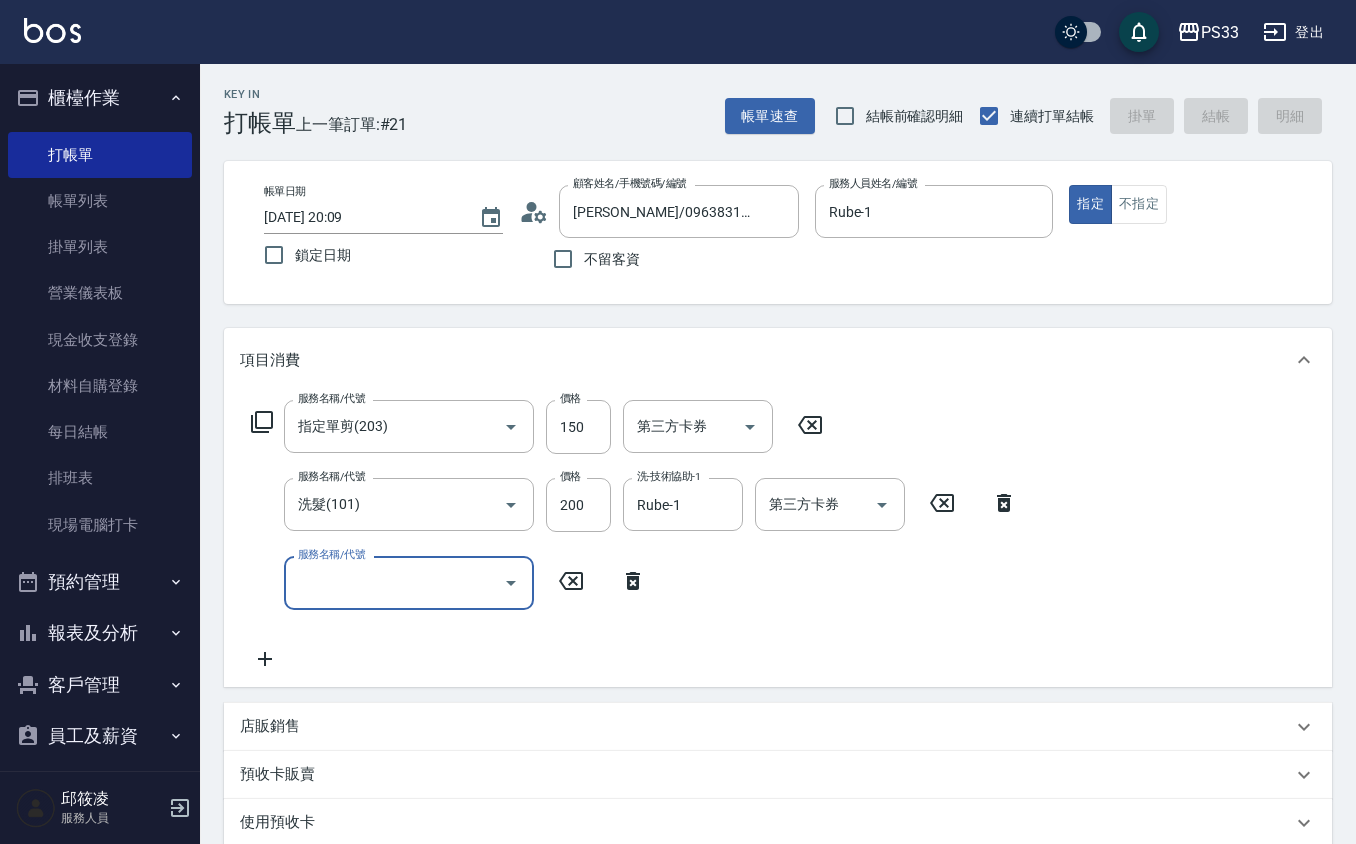 type 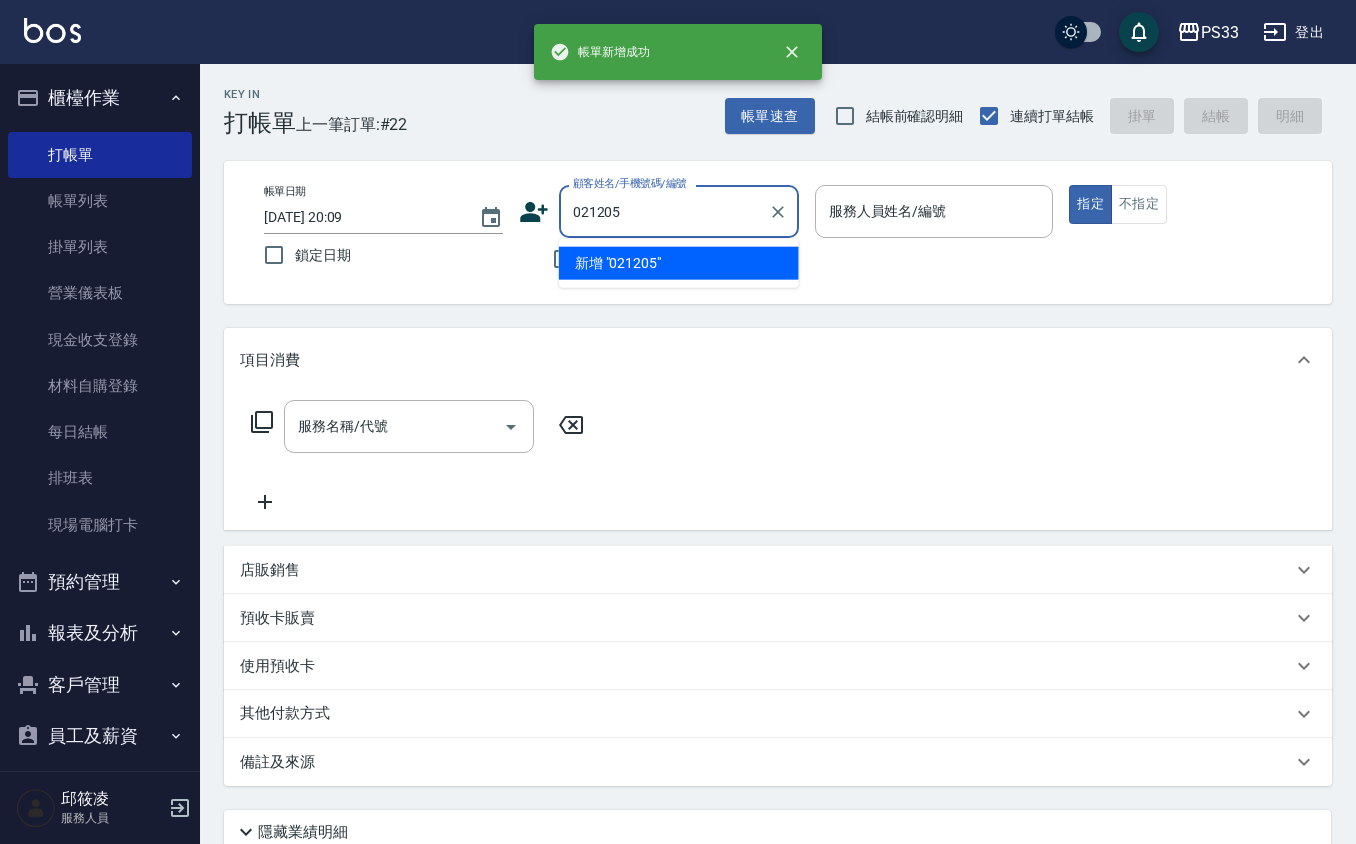 type on "021205" 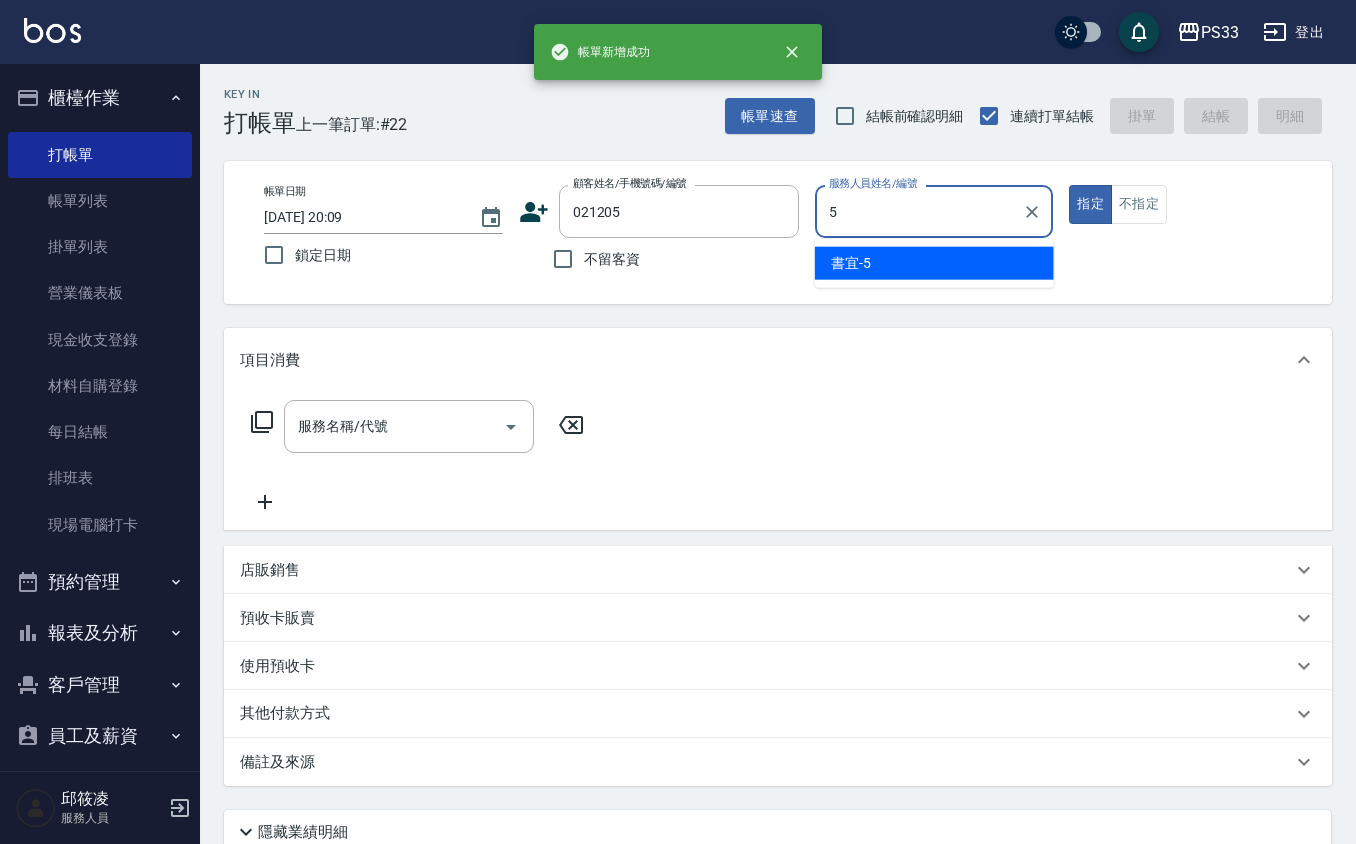 type on "書宜-5" 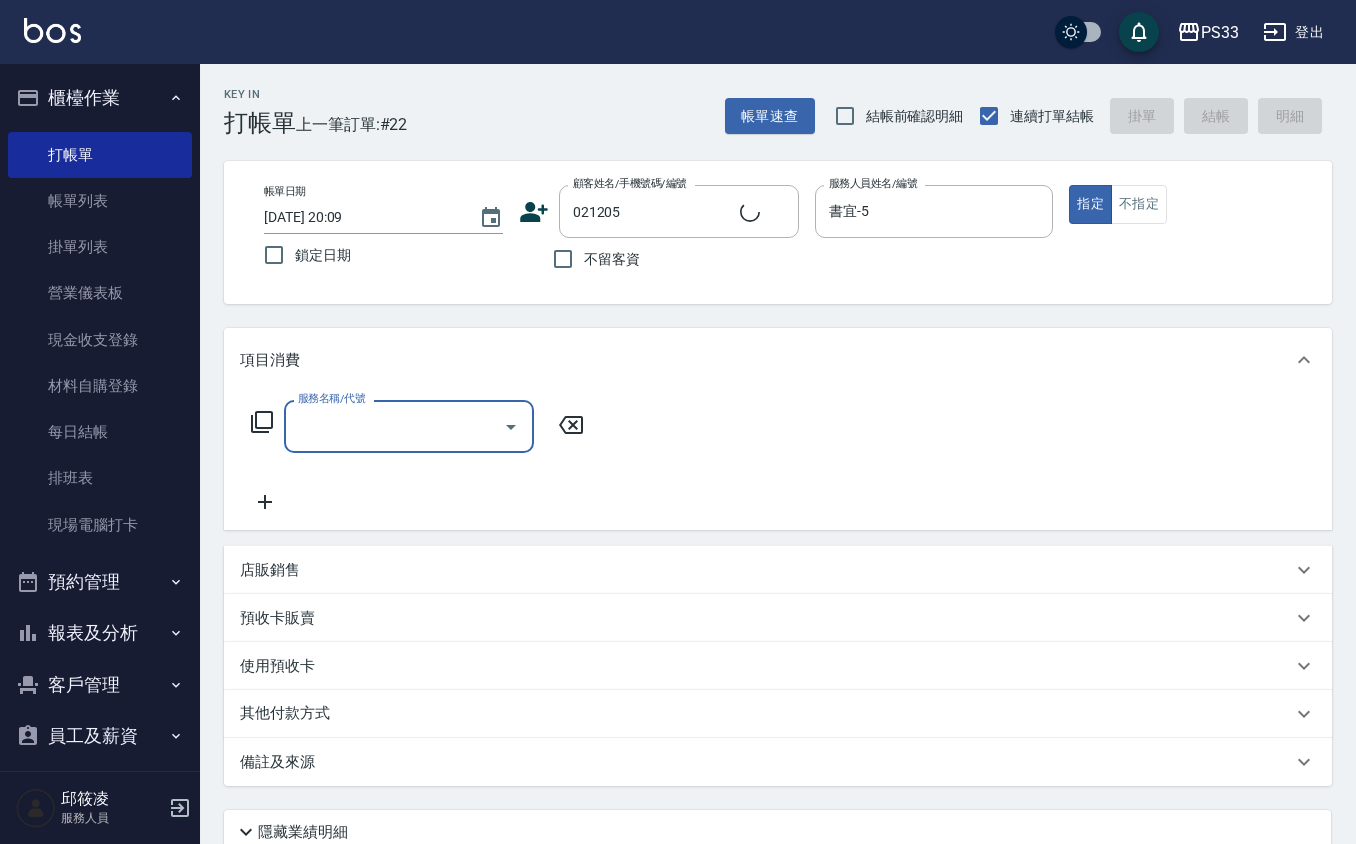 type on "張宜婷/0983466512/021205" 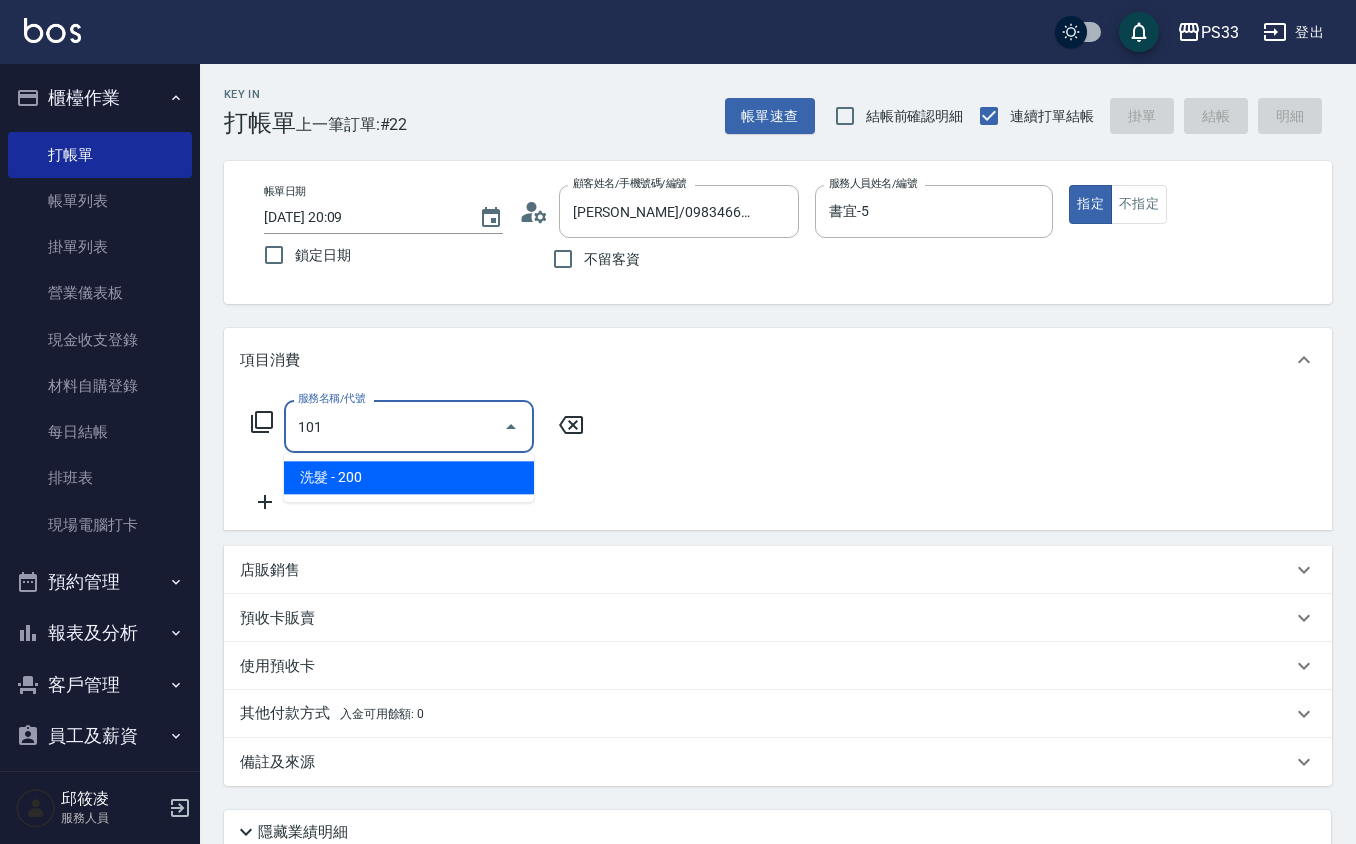 type on "洗髮(101)" 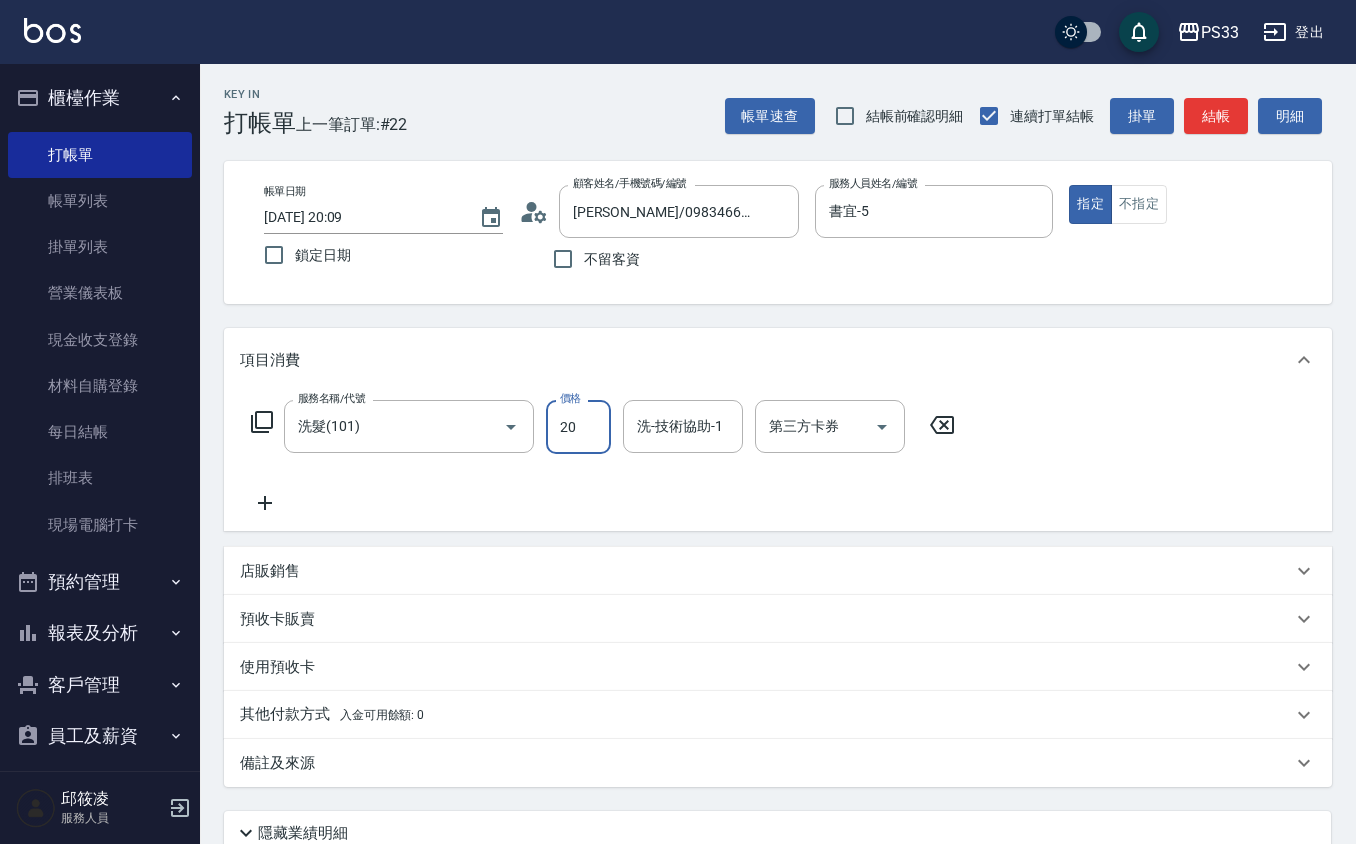type on "200" 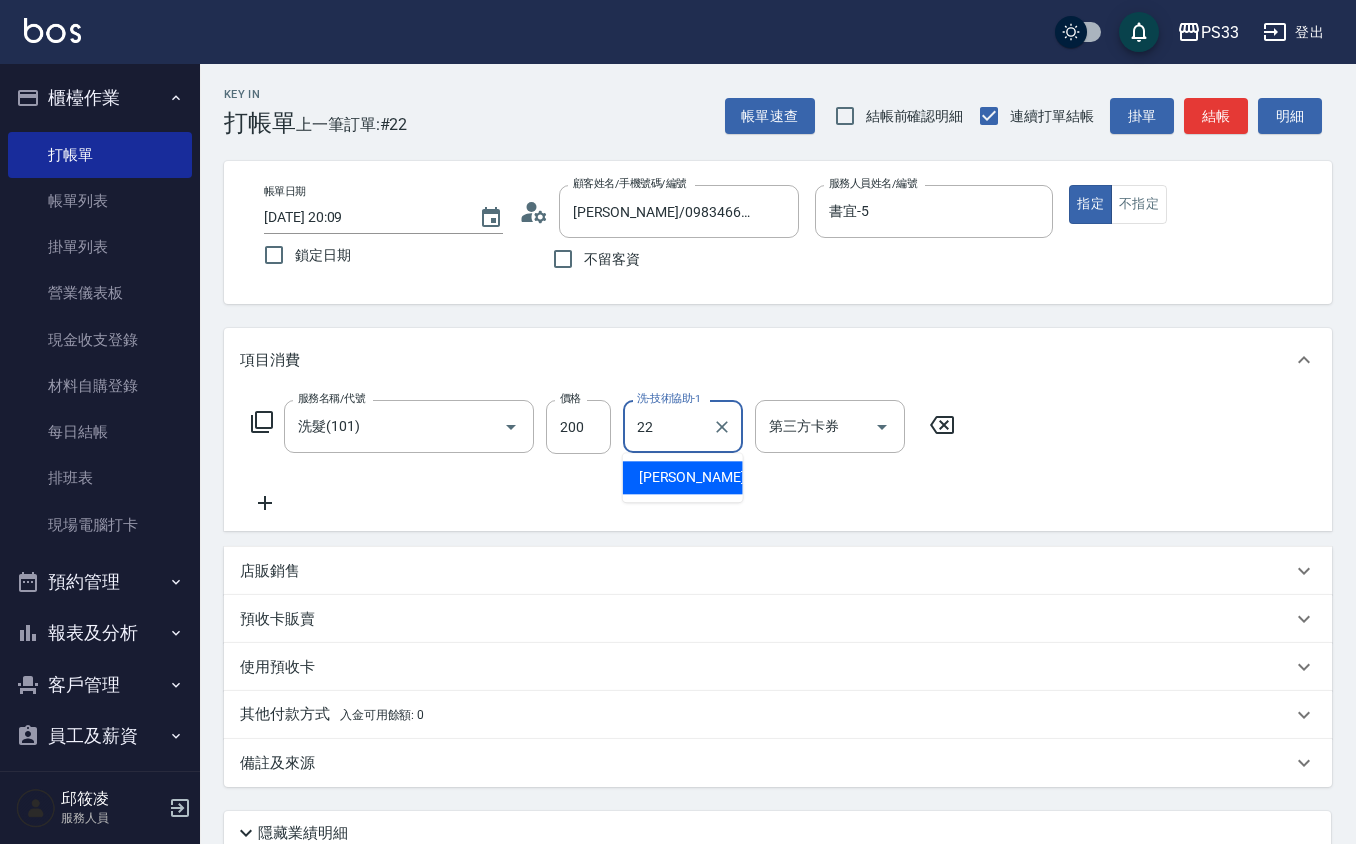 type on "黃筱筑 -22" 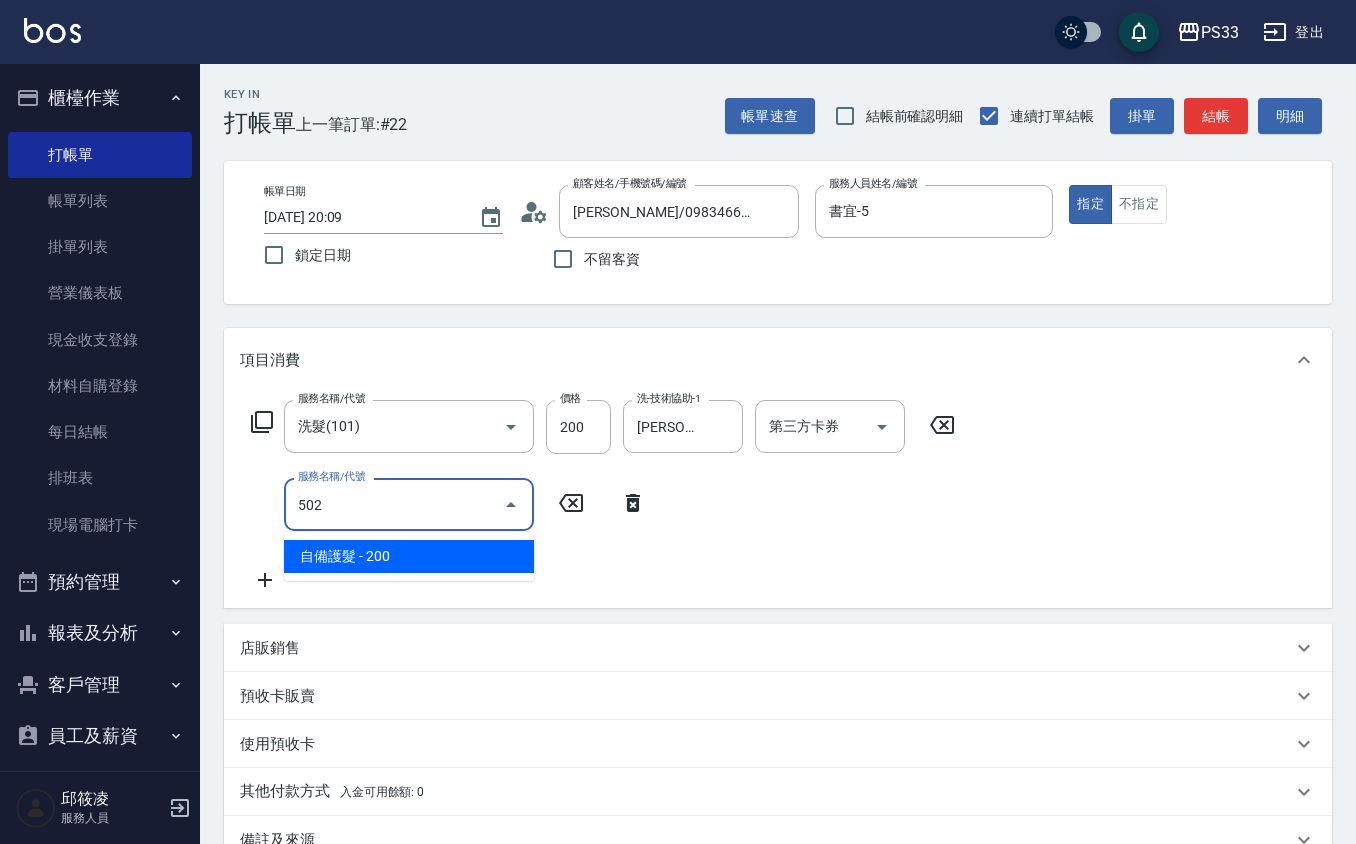 type on "自備護髮(502)" 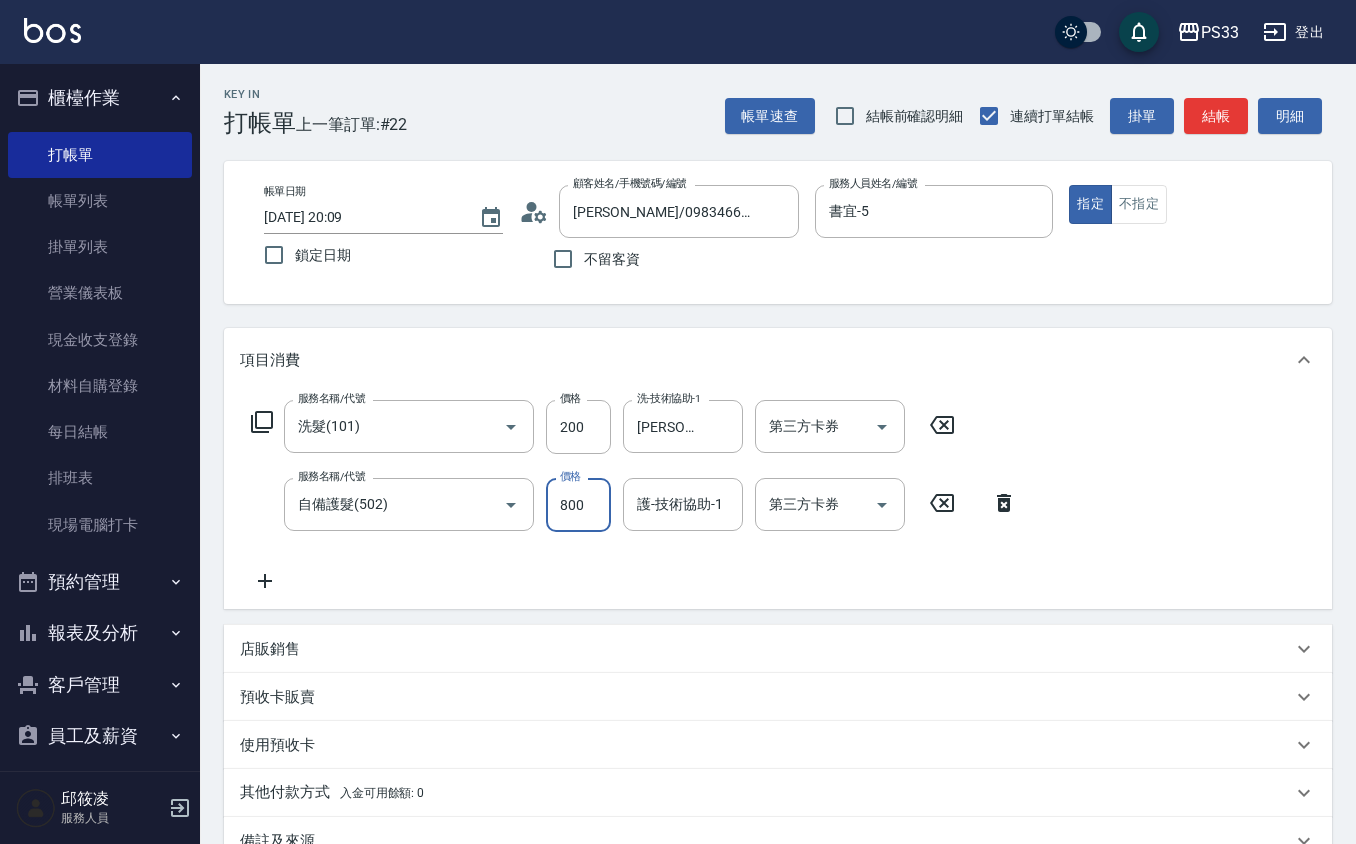 type on "800" 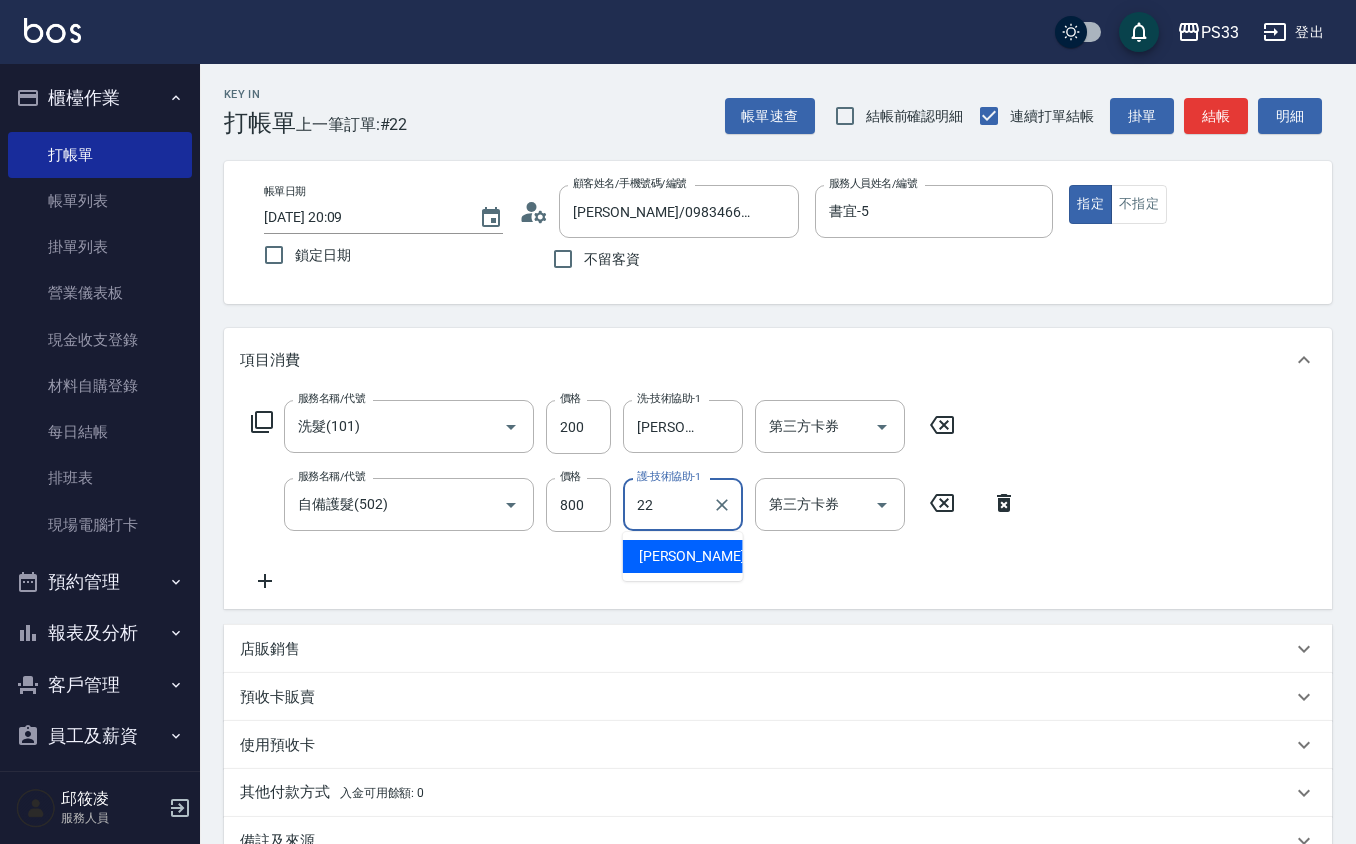 type on "黃筱筑 -22" 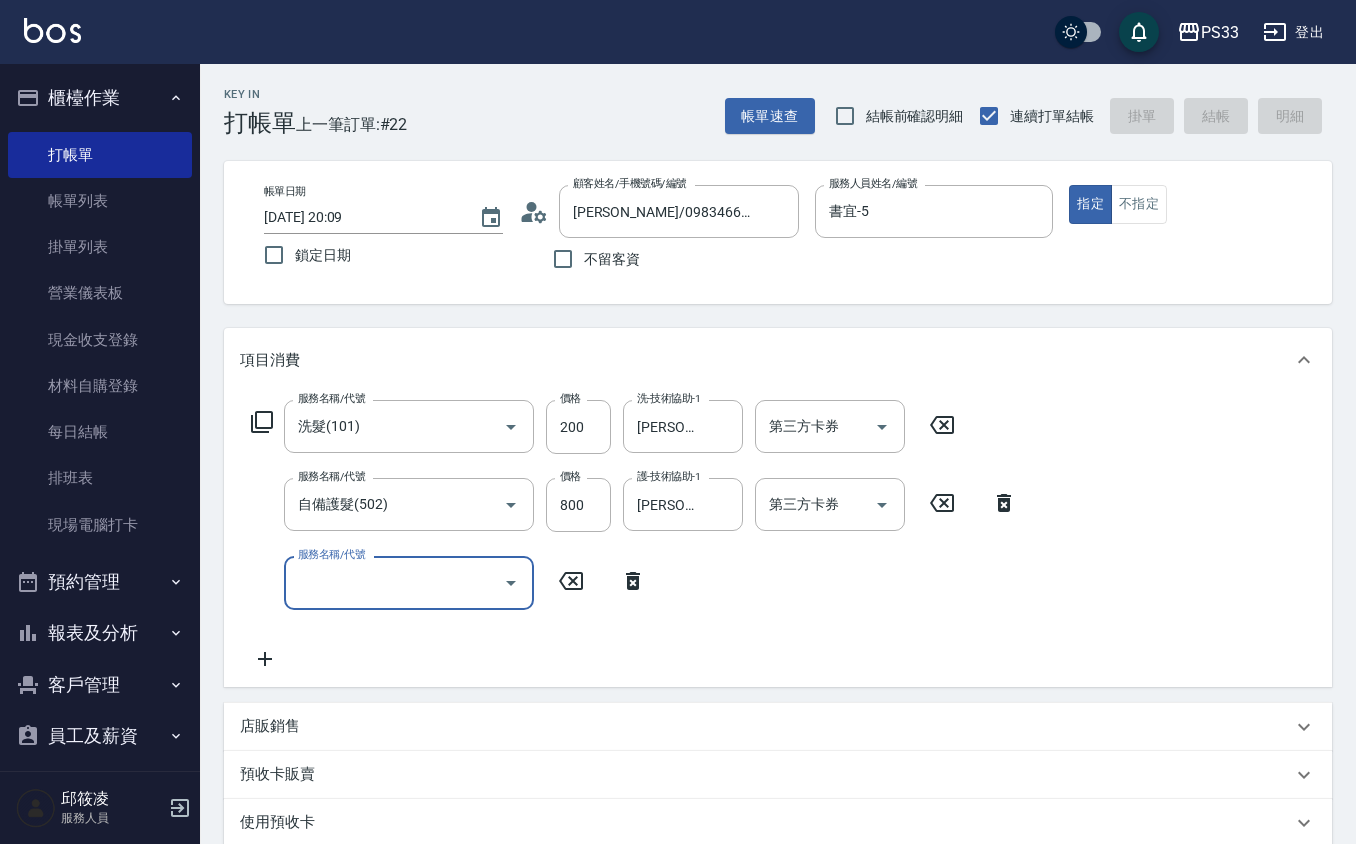 type 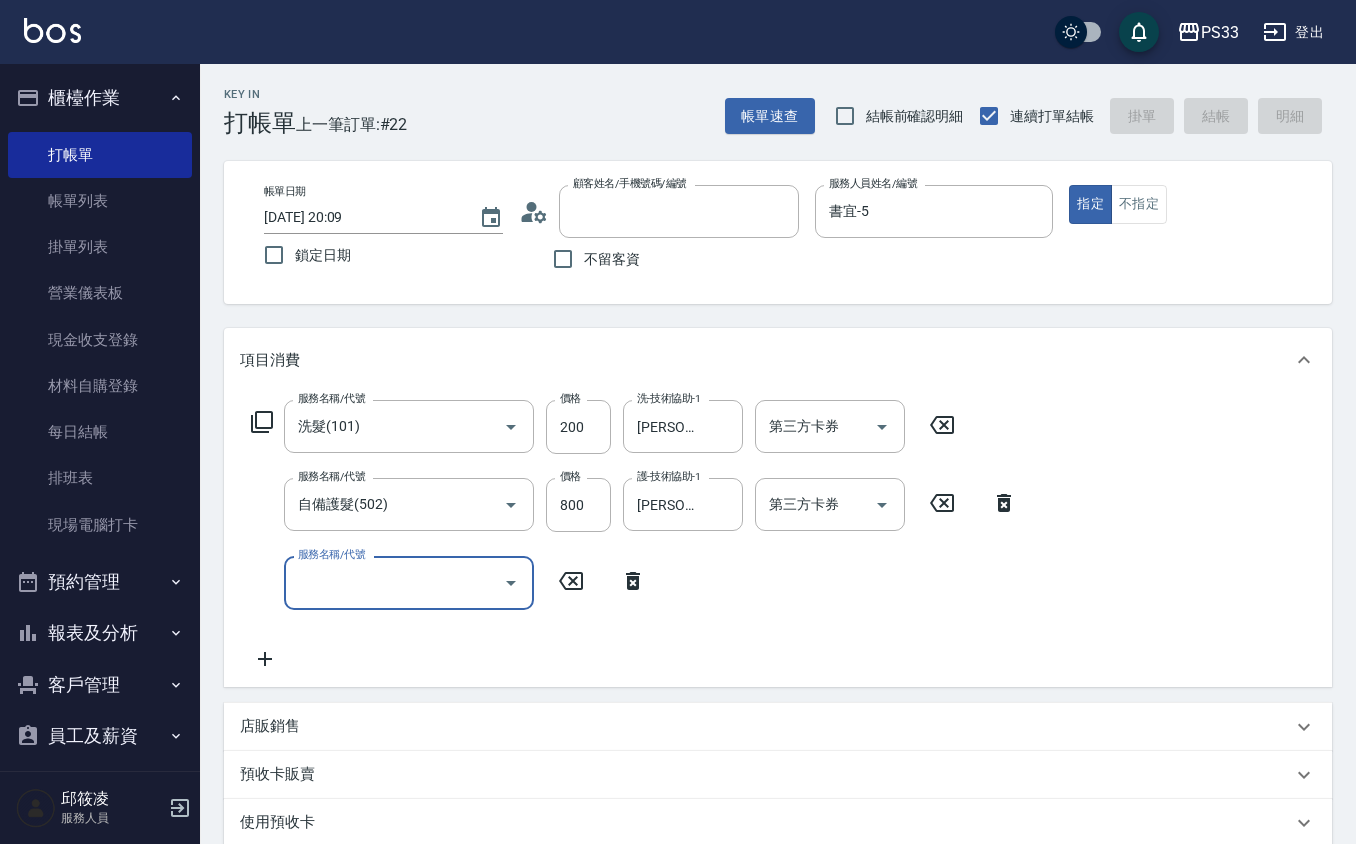 type 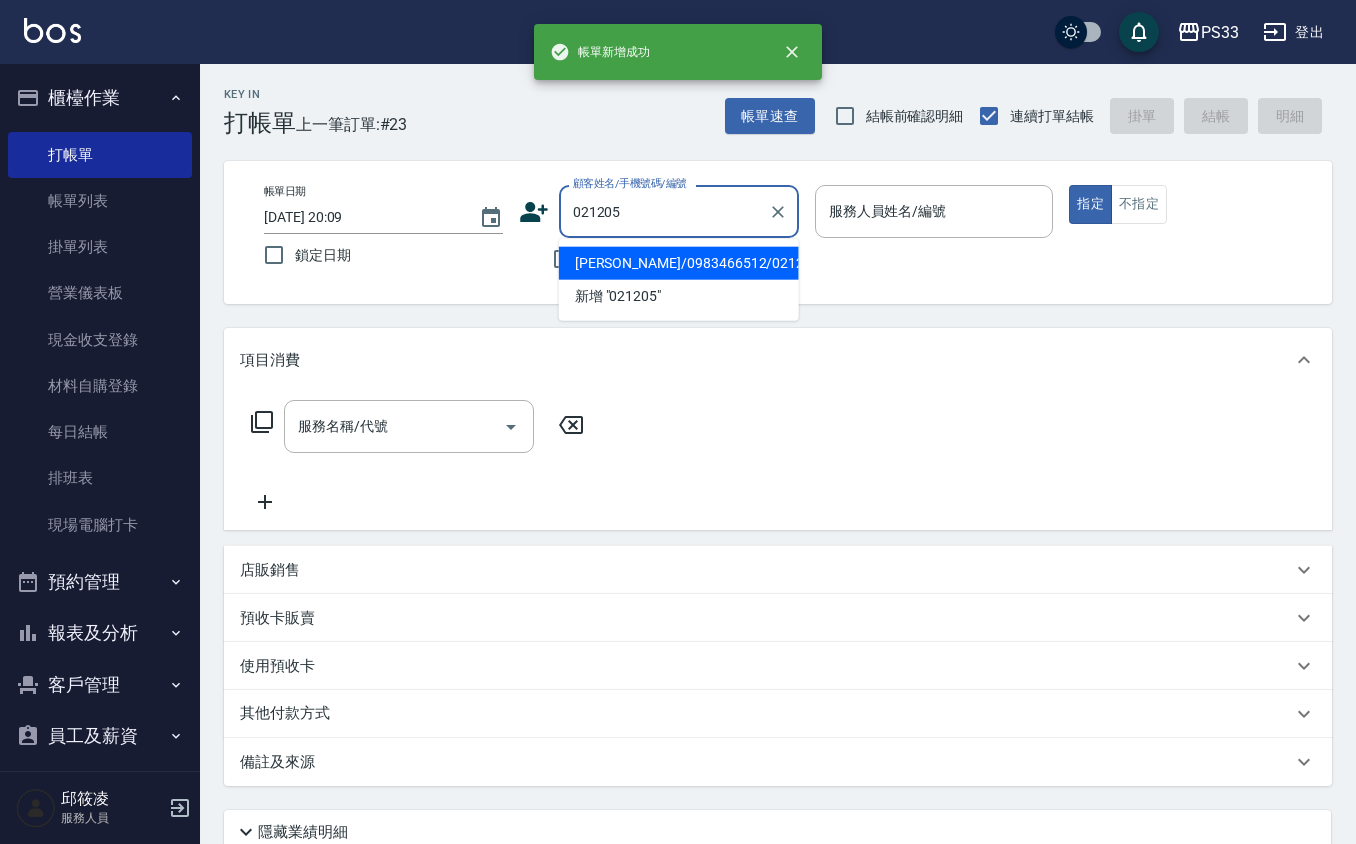 type on "張宜婷/0983466512/021205" 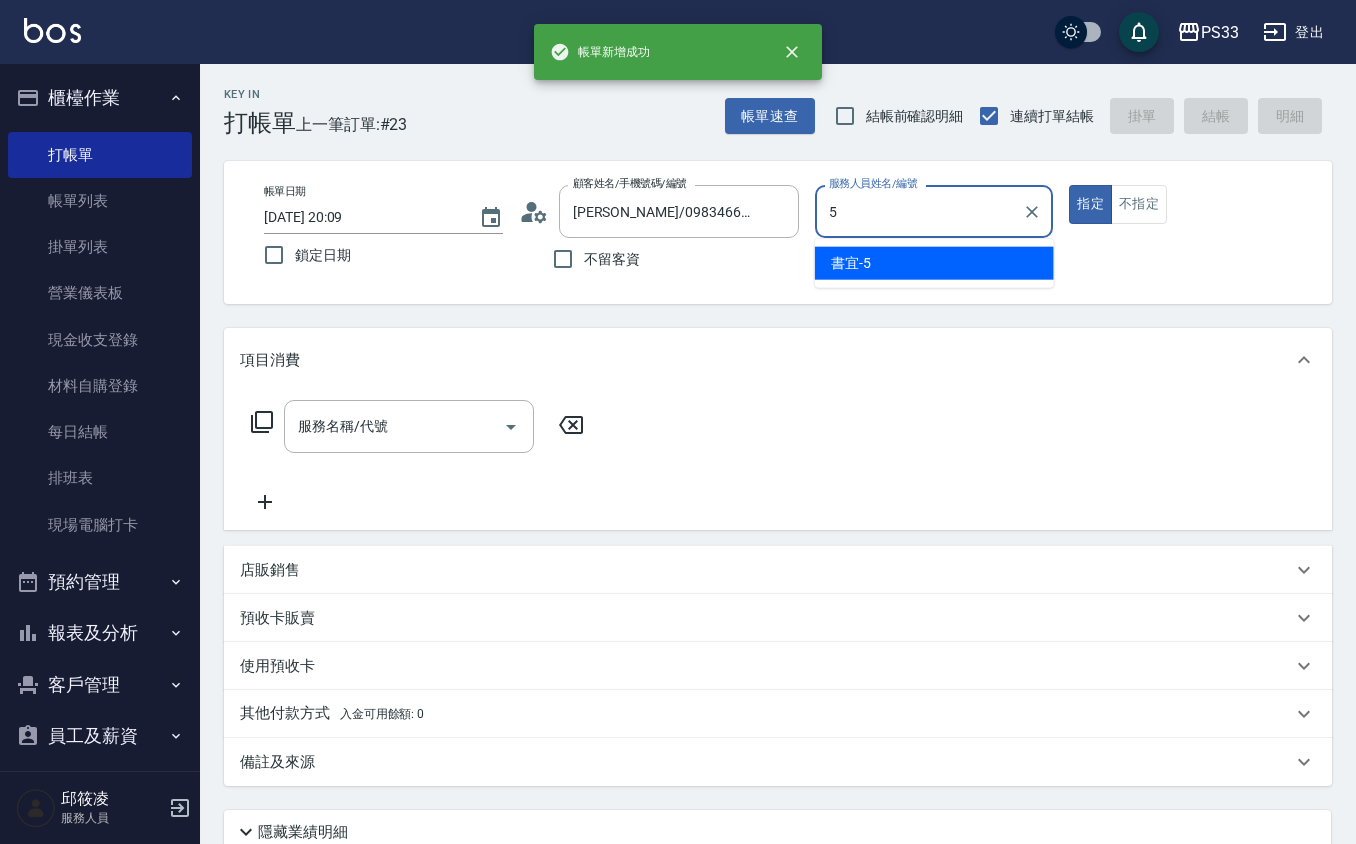 type on "書宜-5" 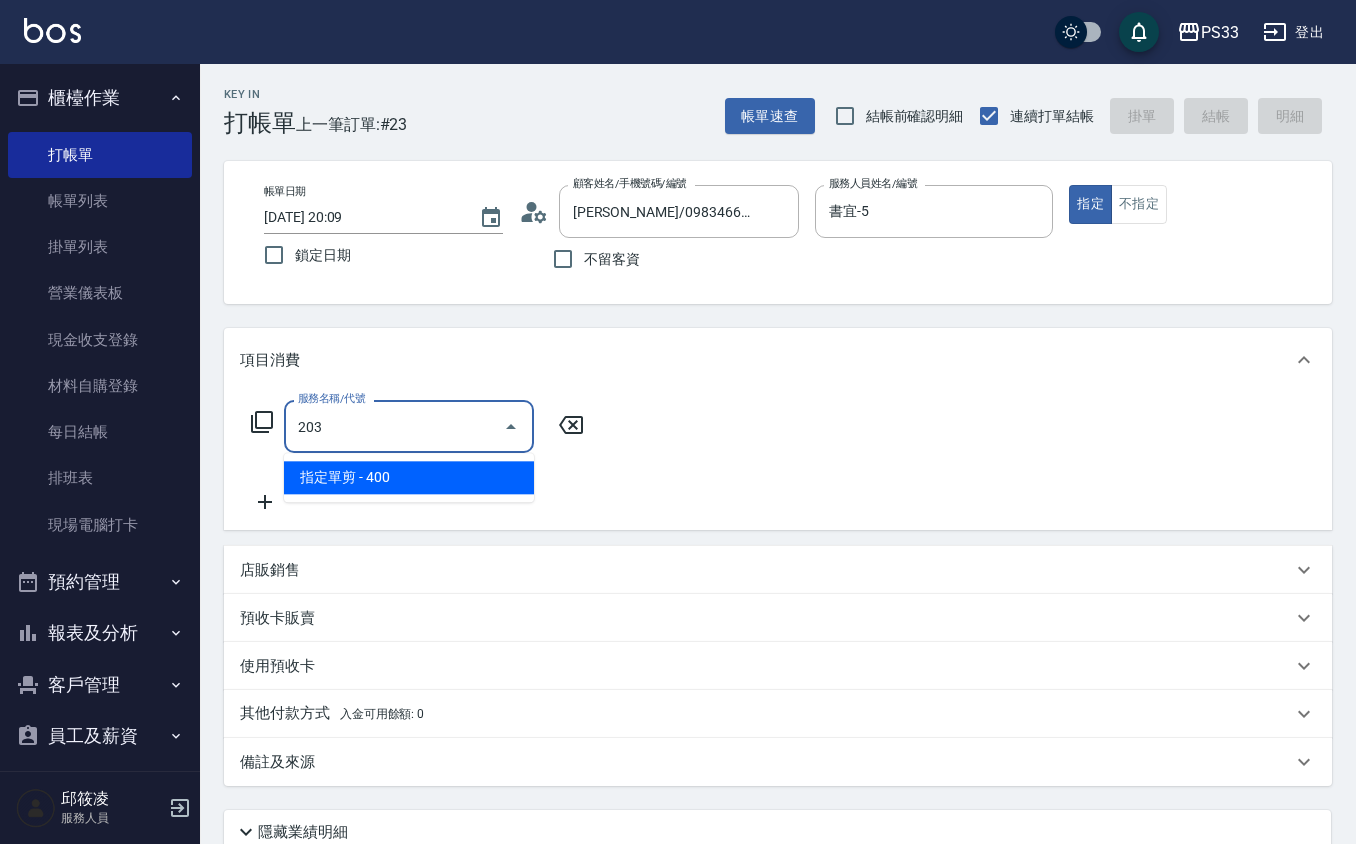 type on "指定單剪(203)" 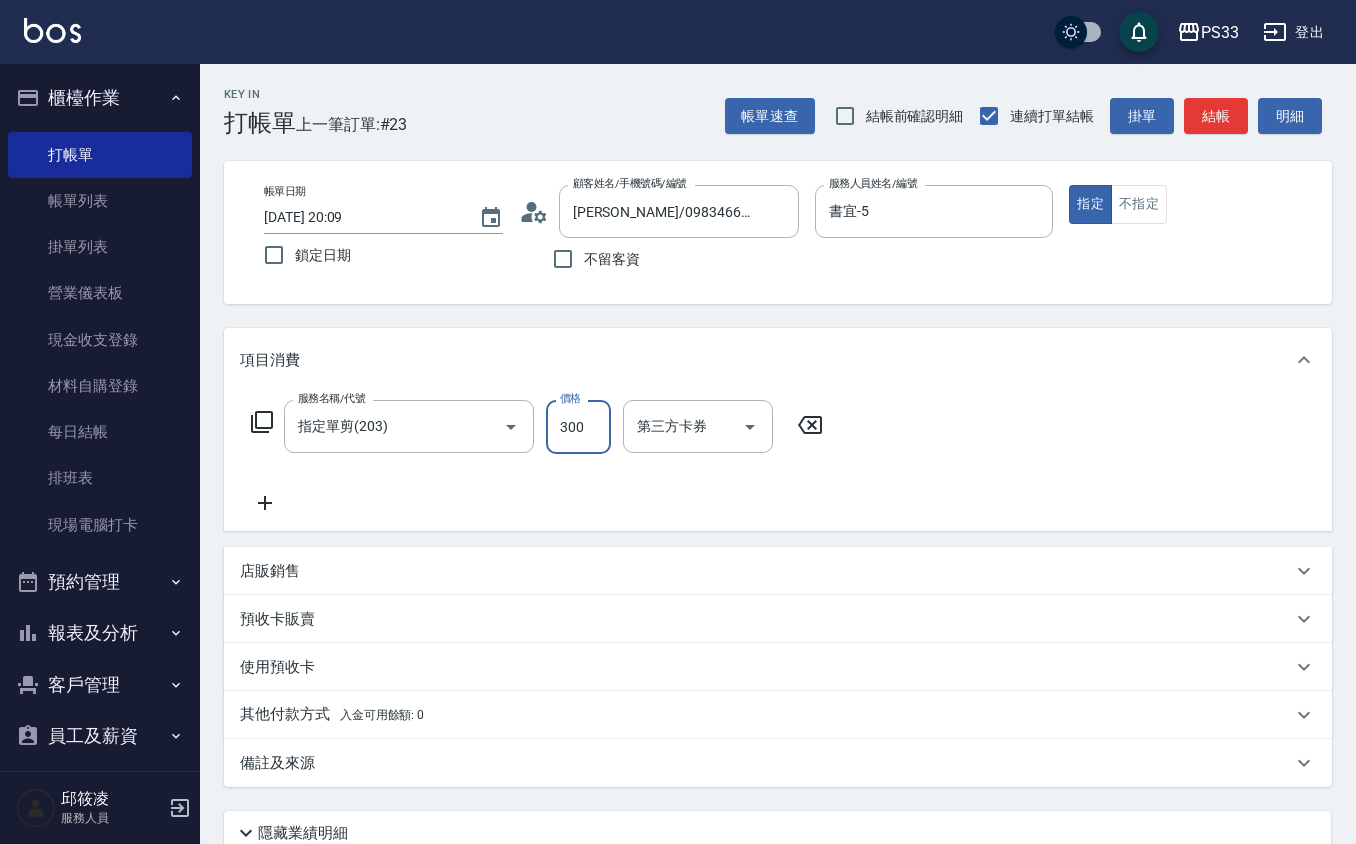 type on "300" 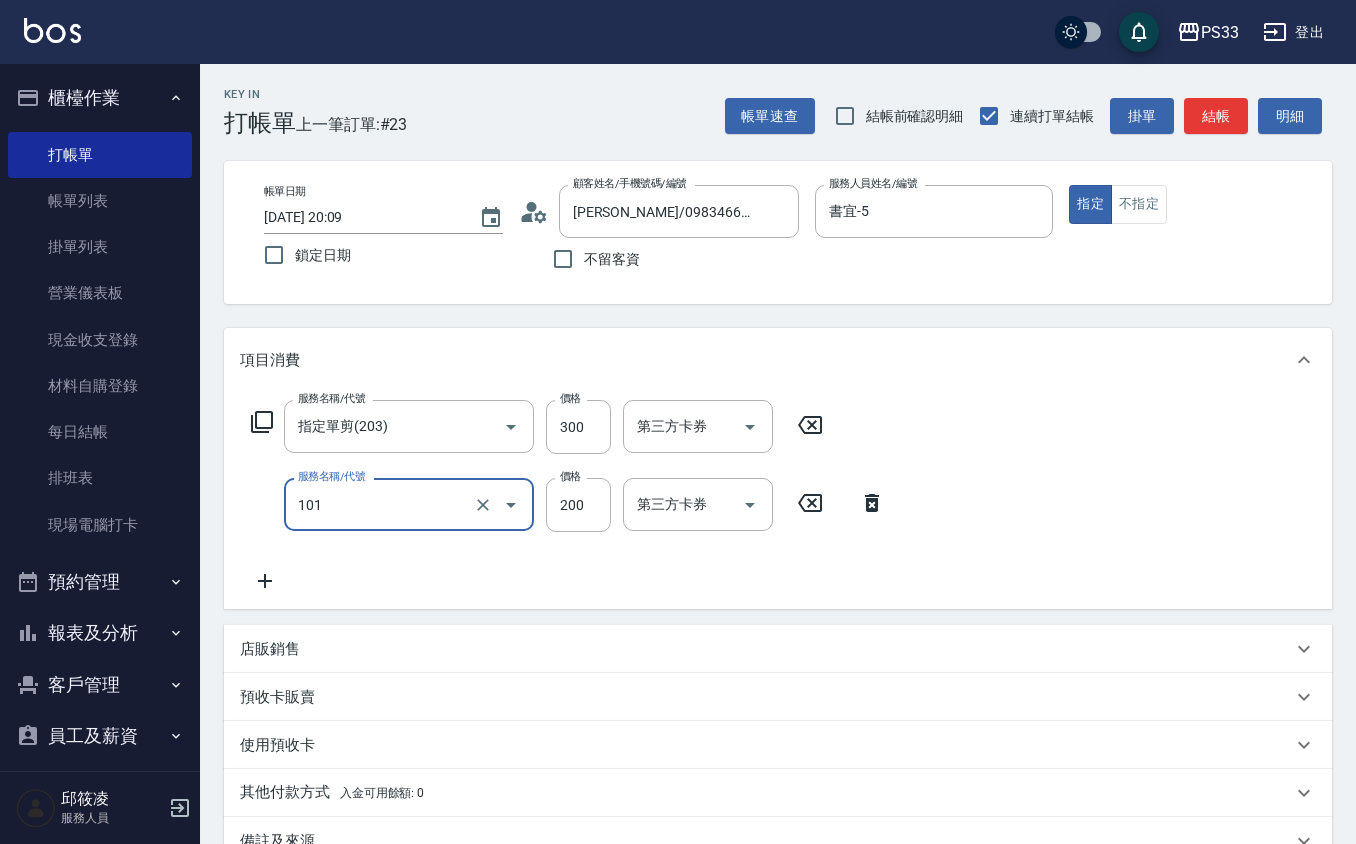type on "洗髮(101)" 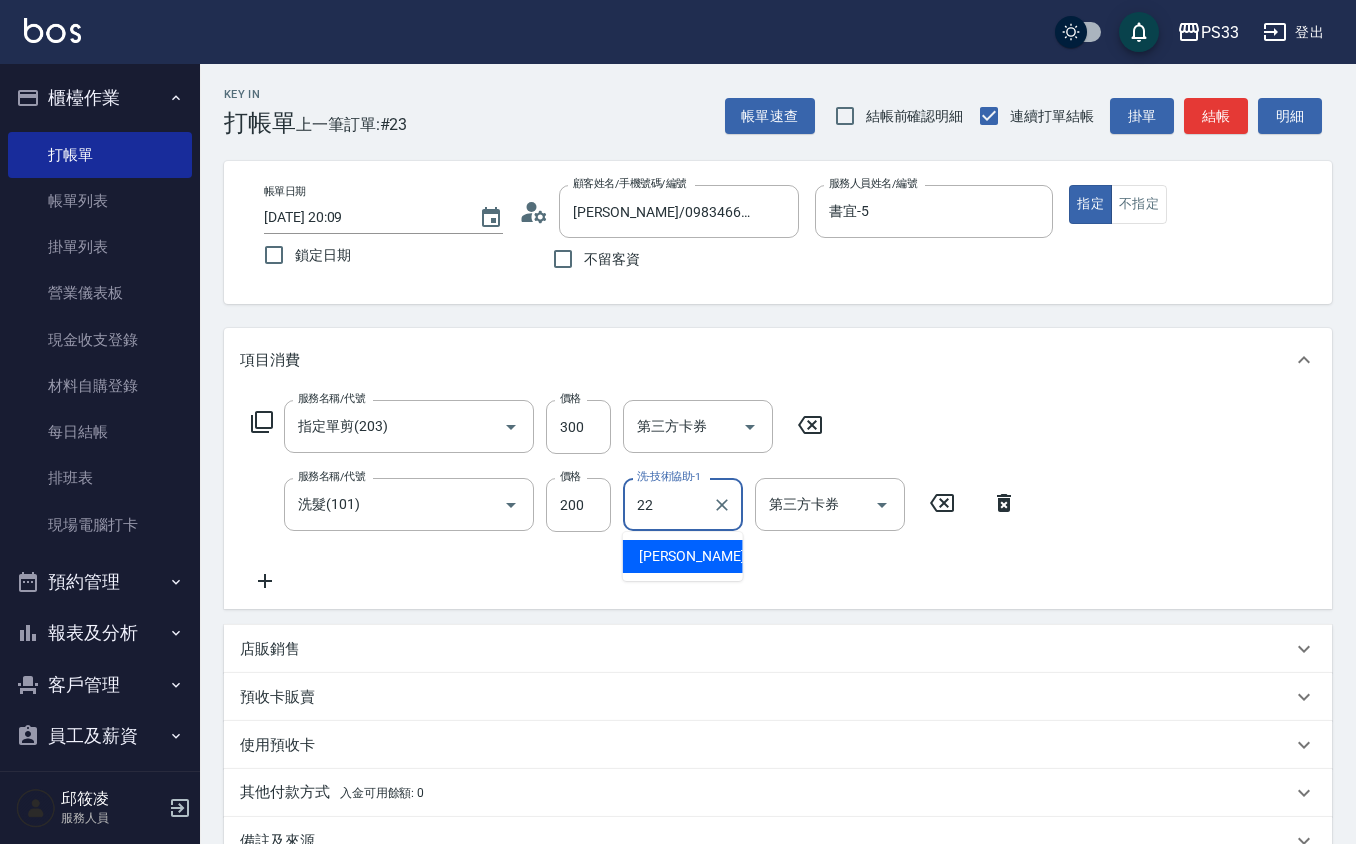 type 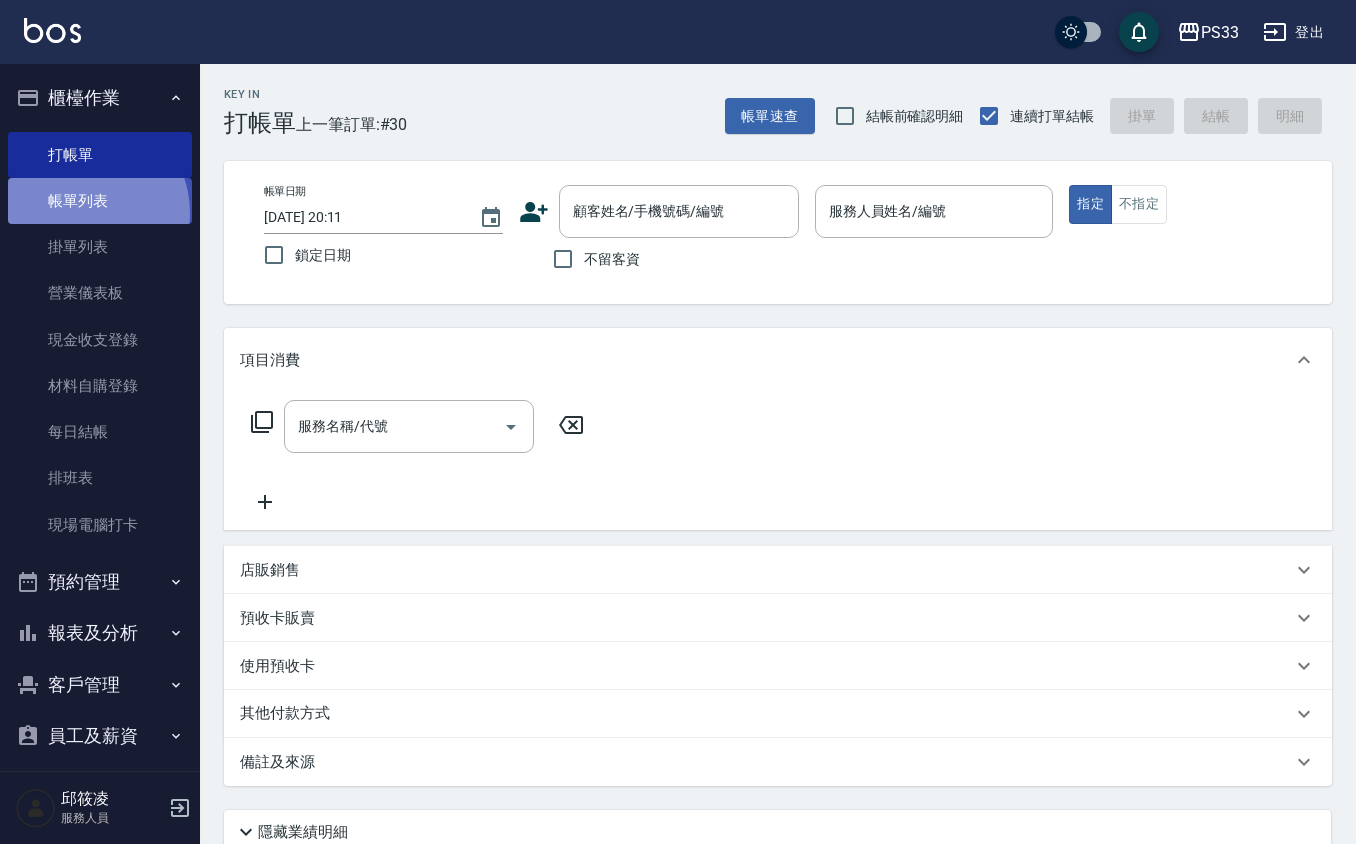 click on "帳單列表" at bounding box center (100, 201) 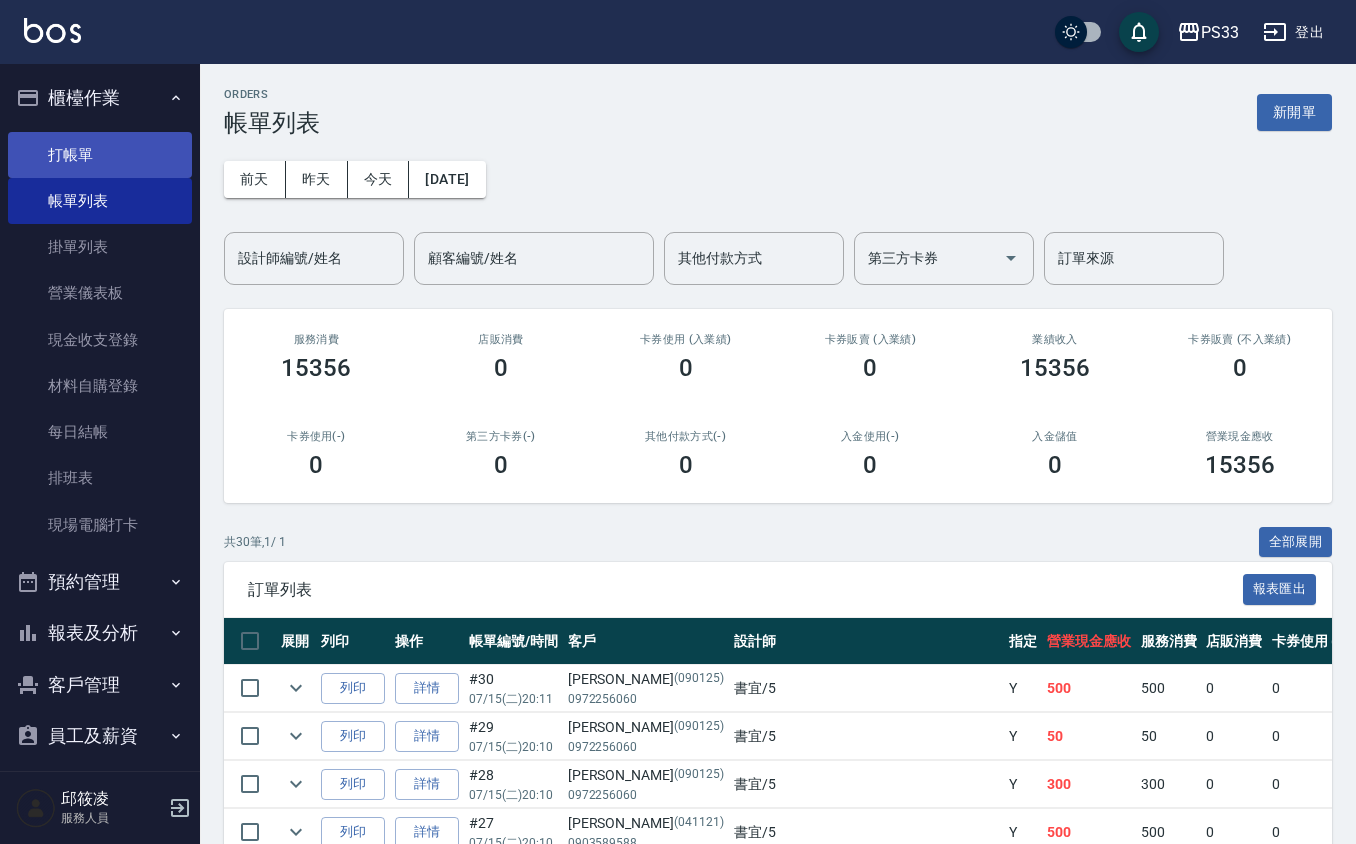 click on "打帳單" at bounding box center (100, 155) 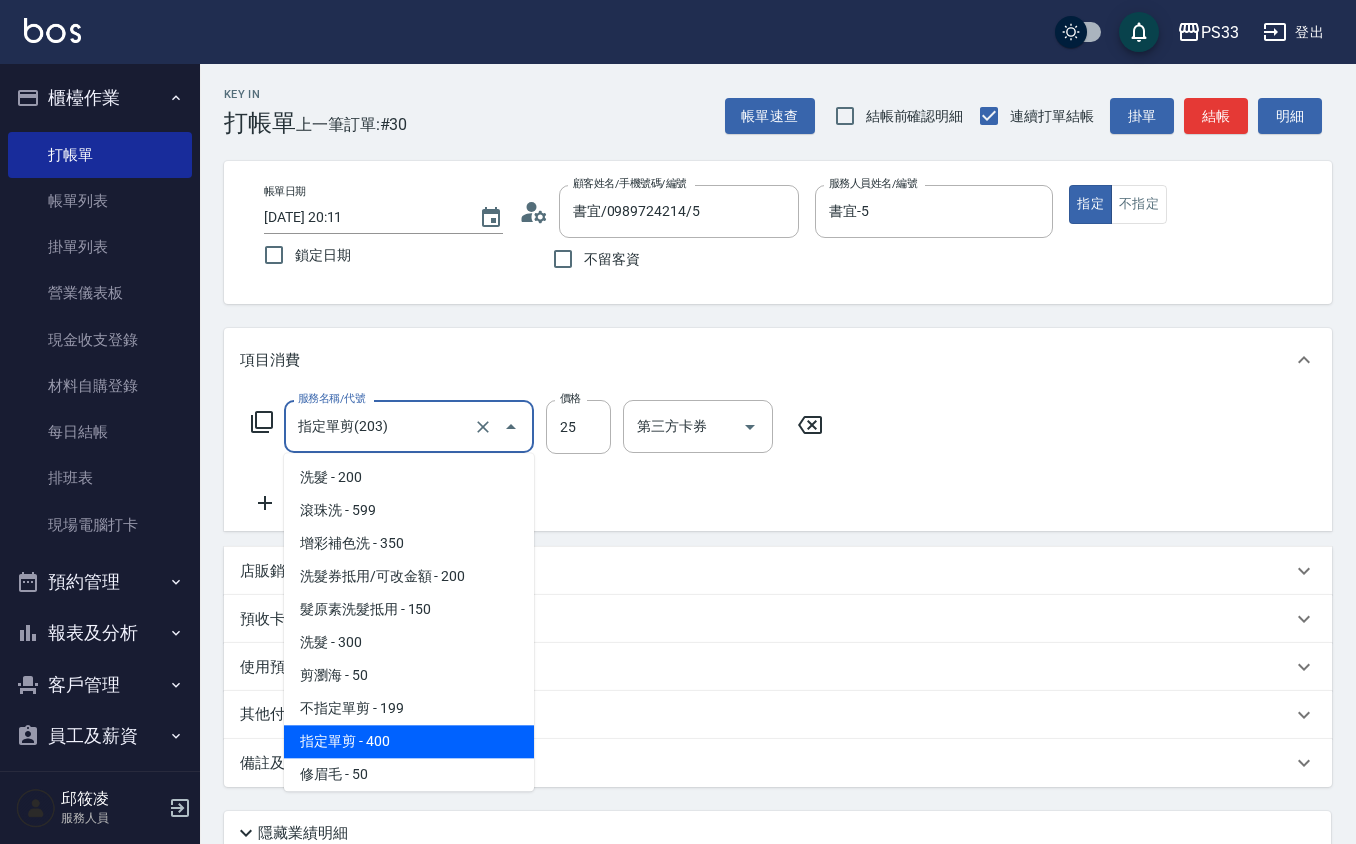 click on "指定單剪(203)" at bounding box center (381, 426) 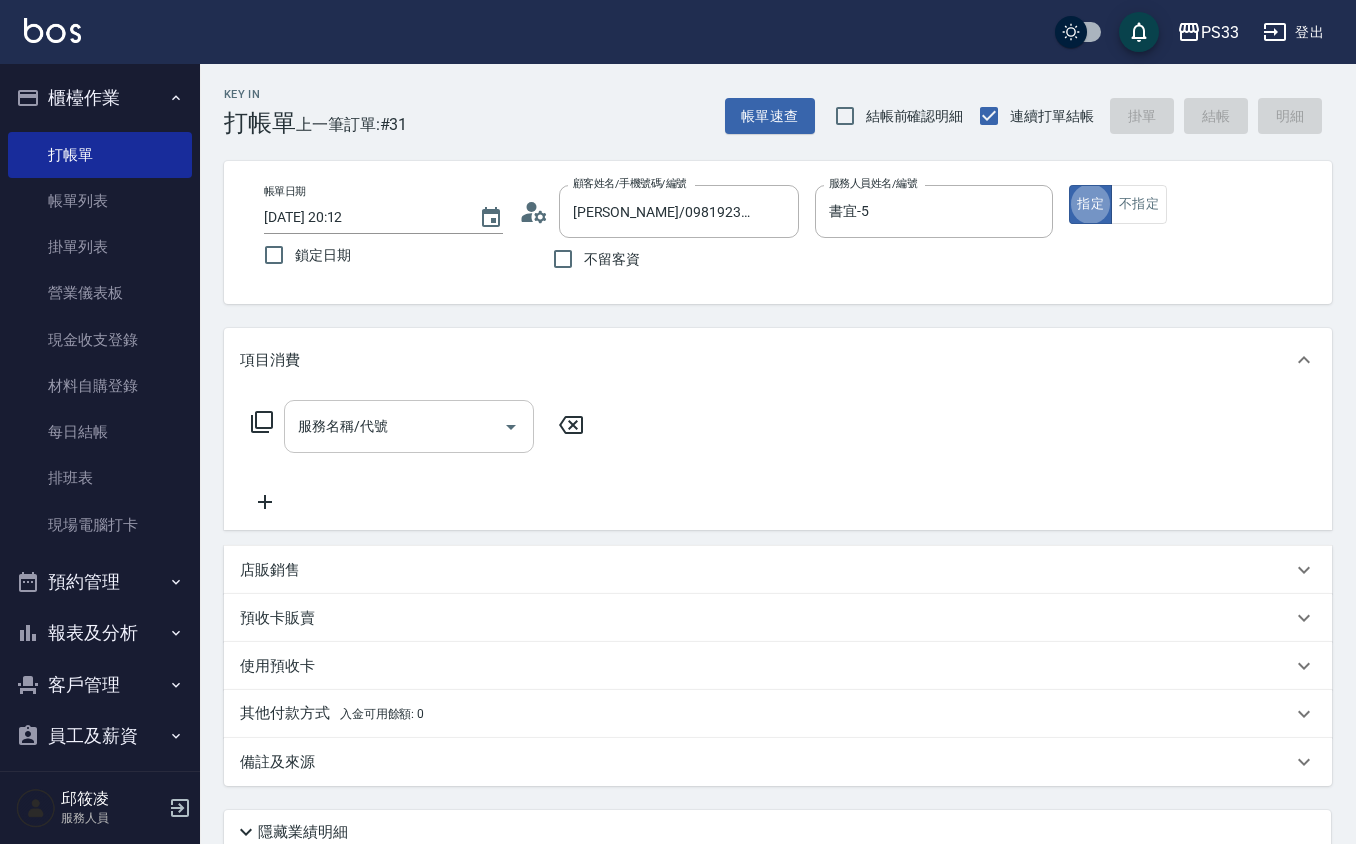 click on "服務名稱/代號" at bounding box center (394, 426) 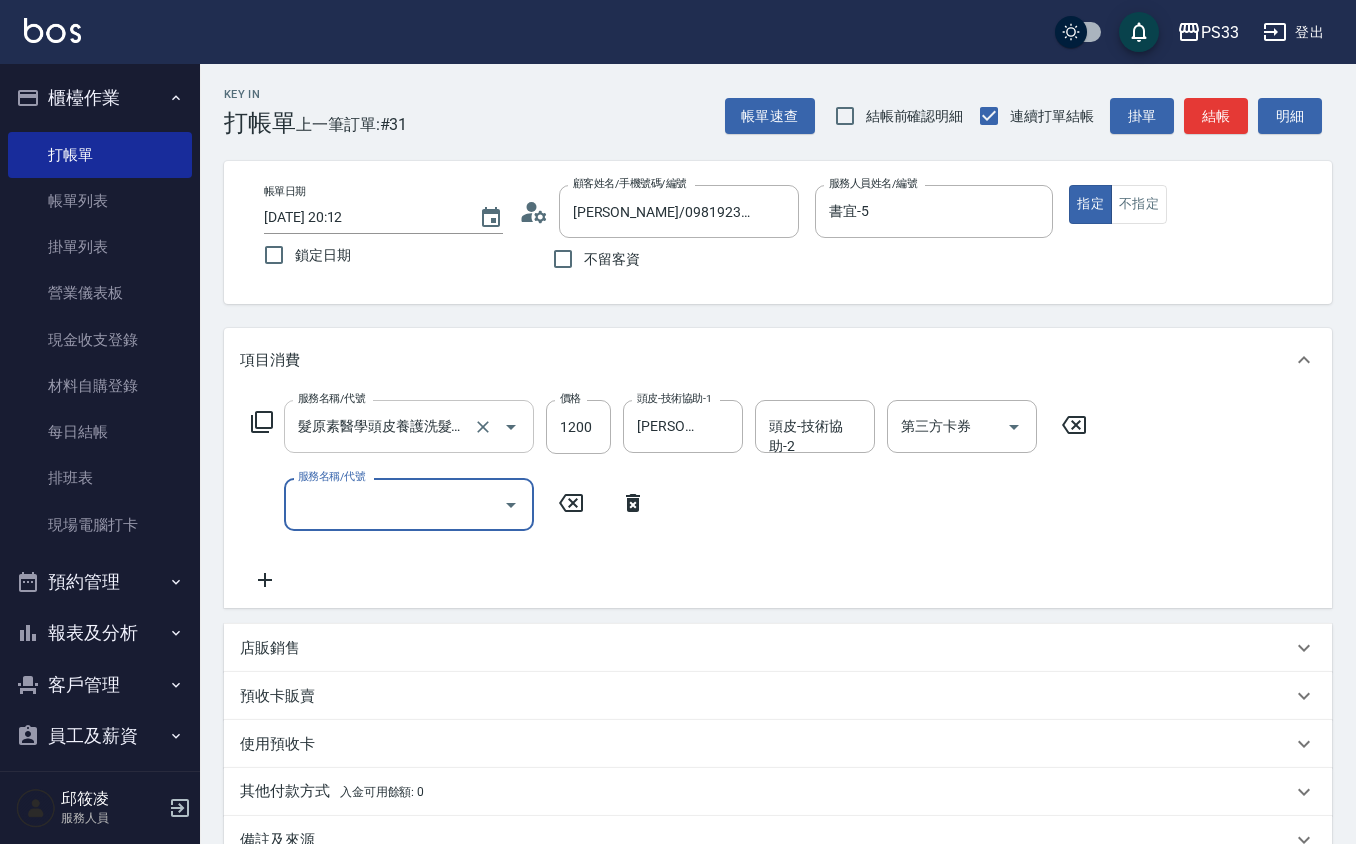 scroll, scrollTop: 0, scrollLeft: 0, axis: both 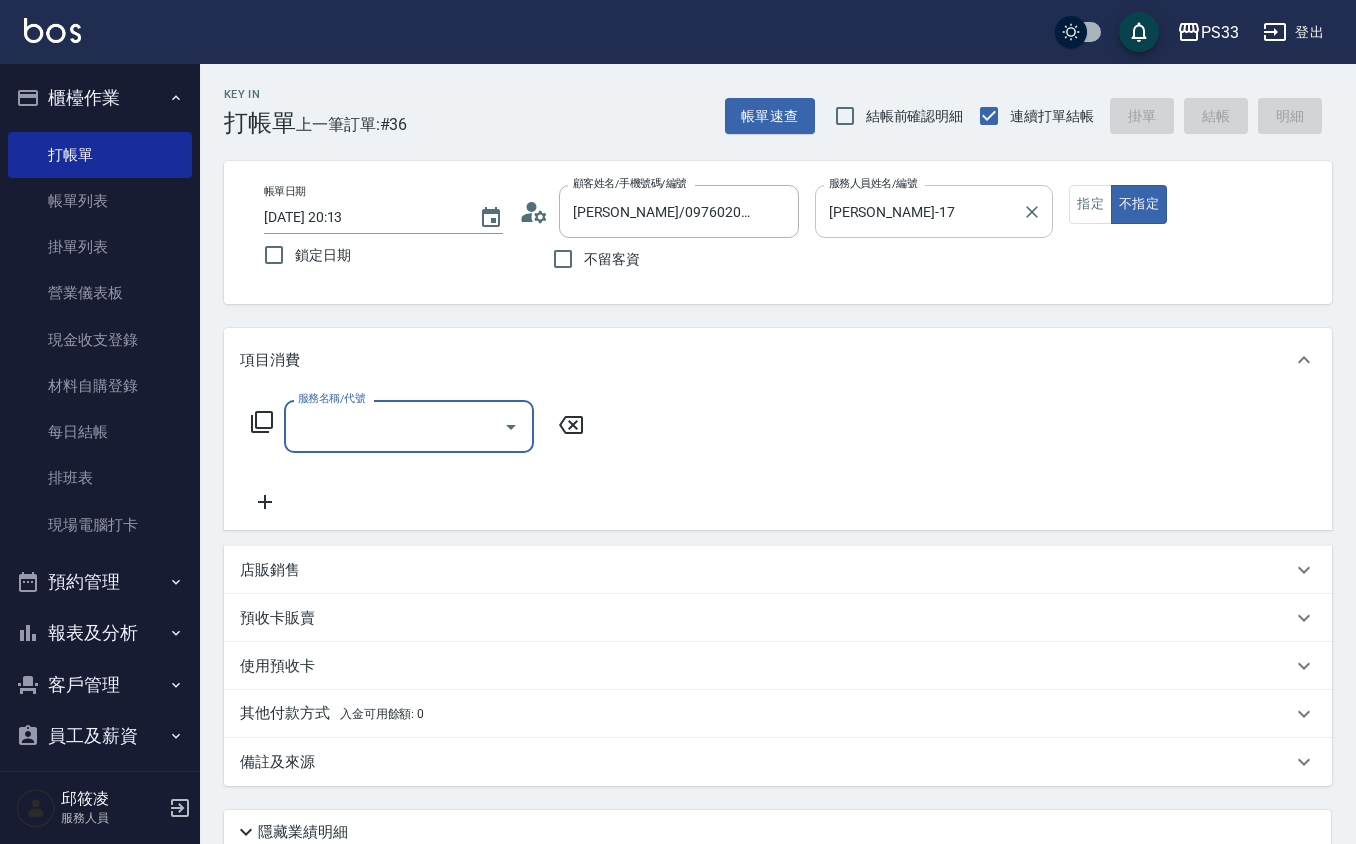 click on "嘉珮-17 服務人員姓名/編號" at bounding box center (934, 211) 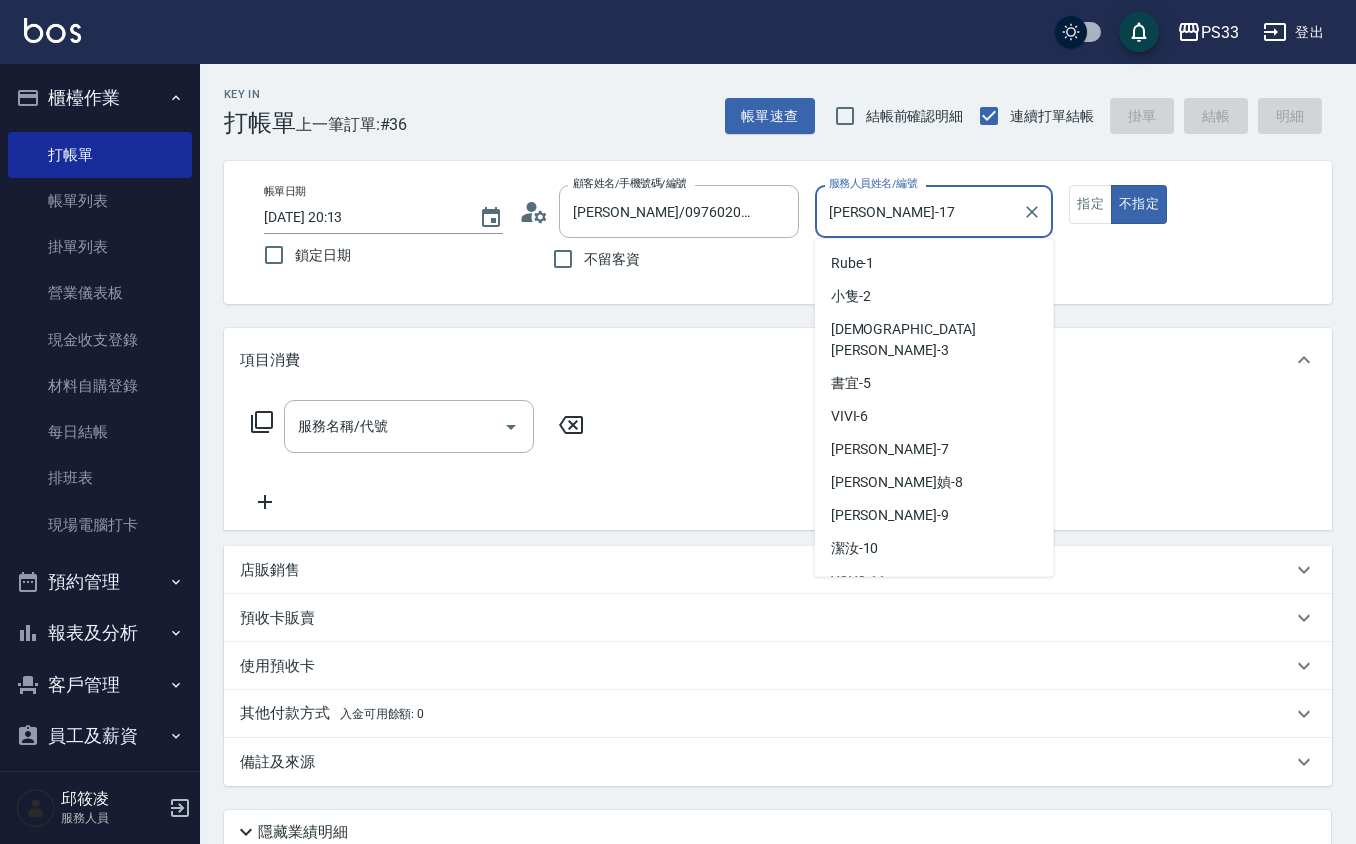click on "嘉珮-17 服務人員姓名/編號" at bounding box center (934, 211) 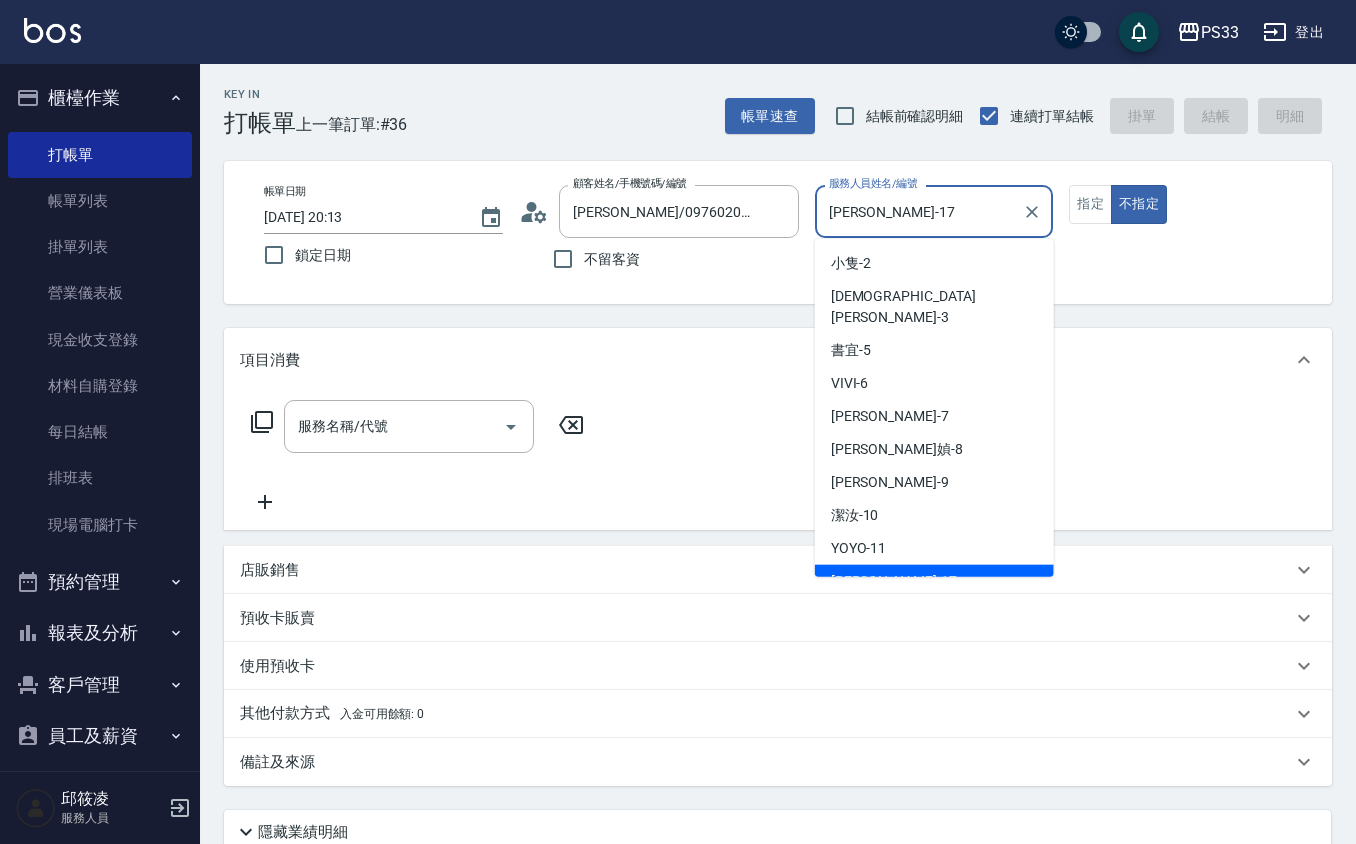 click on "嘉珮-17 服務人員姓名/編號" at bounding box center [934, 211] 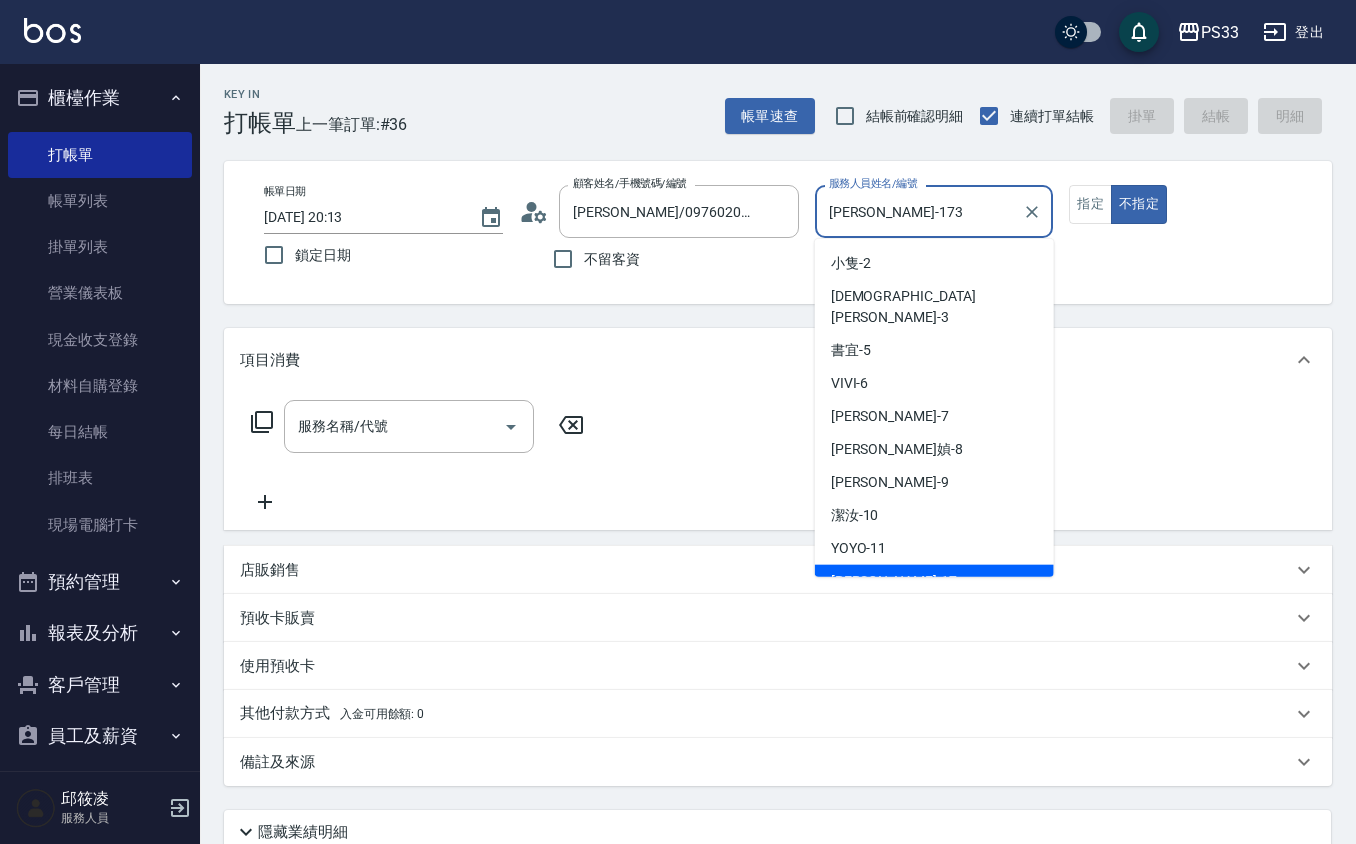 click on "不指定" at bounding box center [1139, 204] 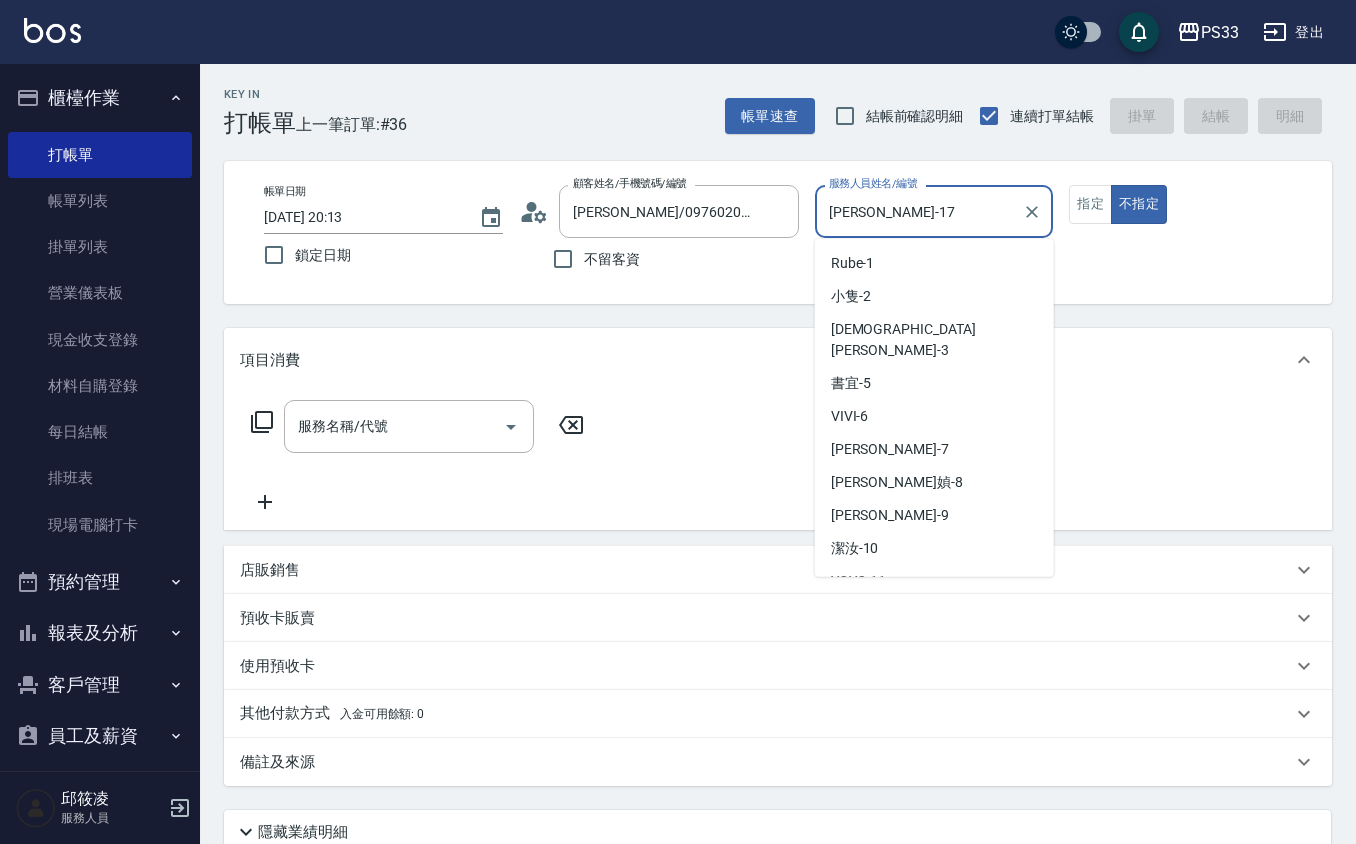 click on "嘉珮-17" at bounding box center [919, 211] 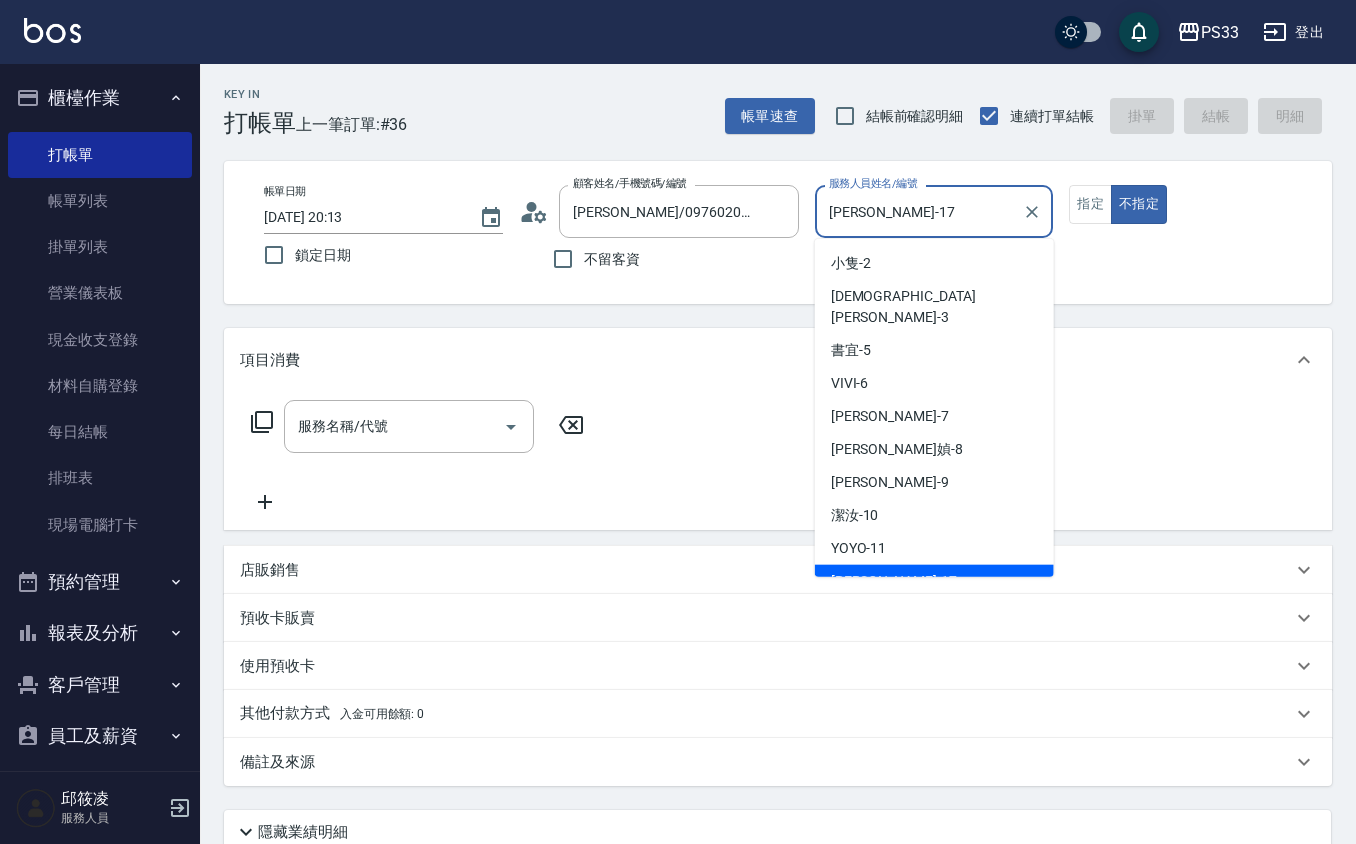 click on "嘉珮-17" at bounding box center [919, 211] 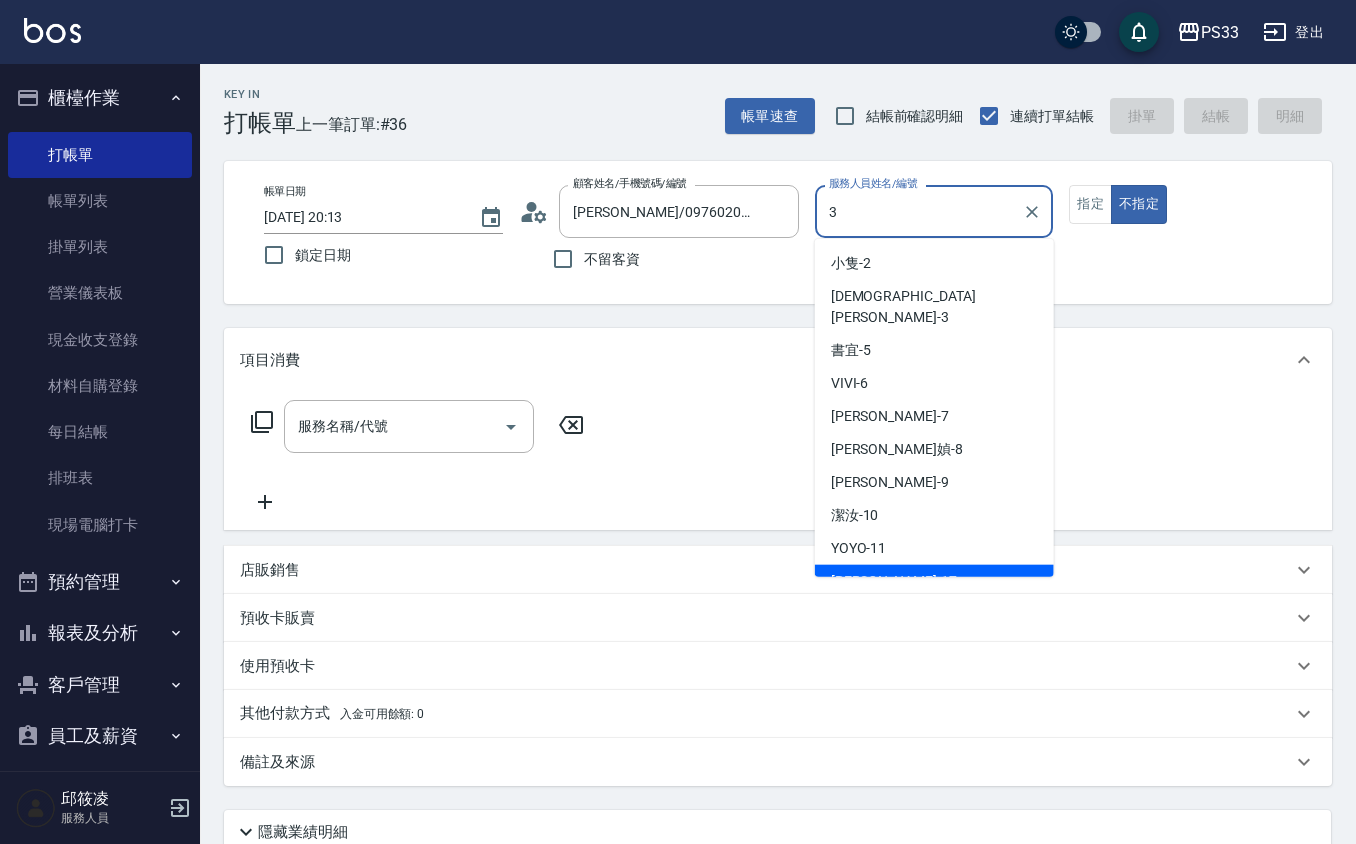 scroll, scrollTop: 0, scrollLeft: 0, axis: both 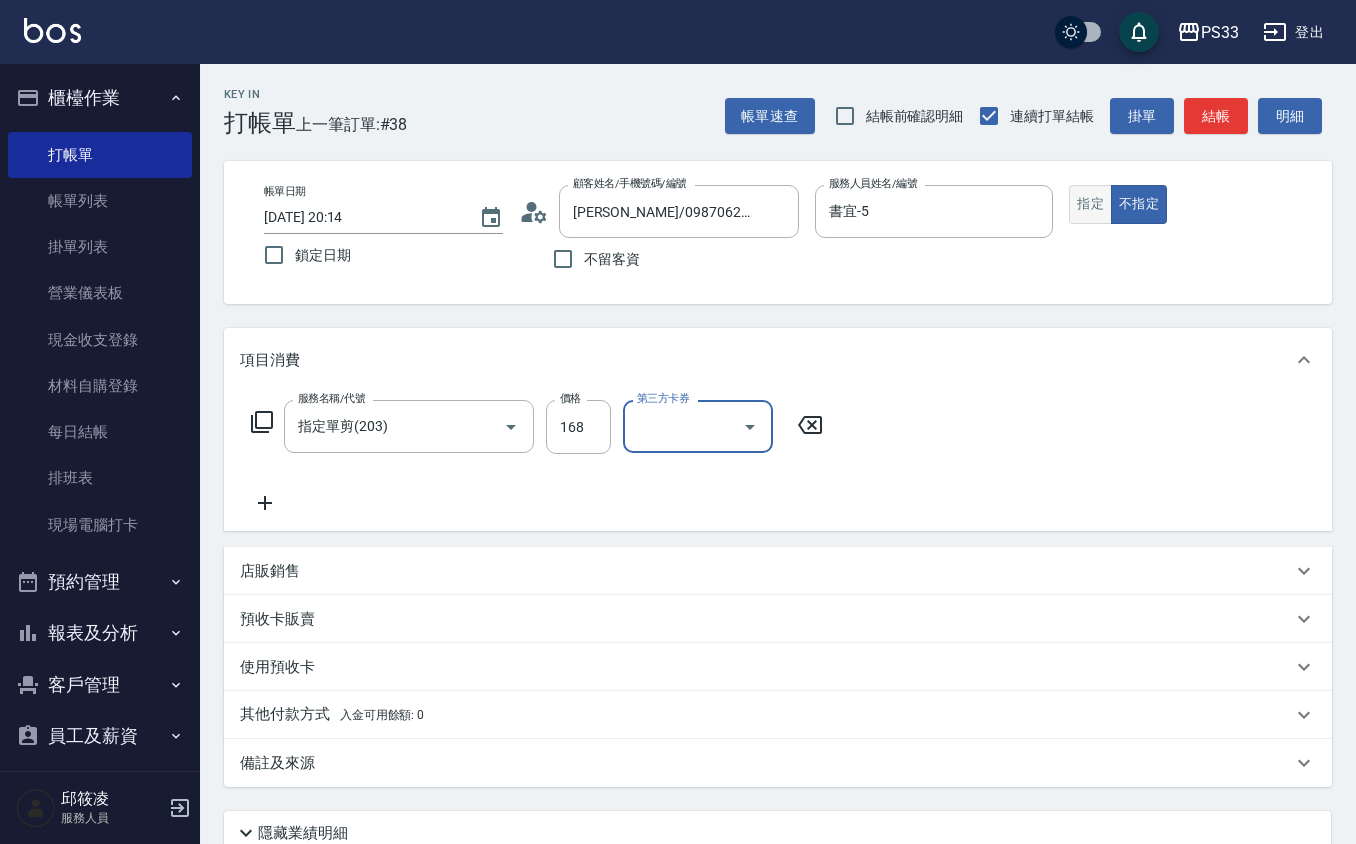 click on "指定" at bounding box center [1090, 204] 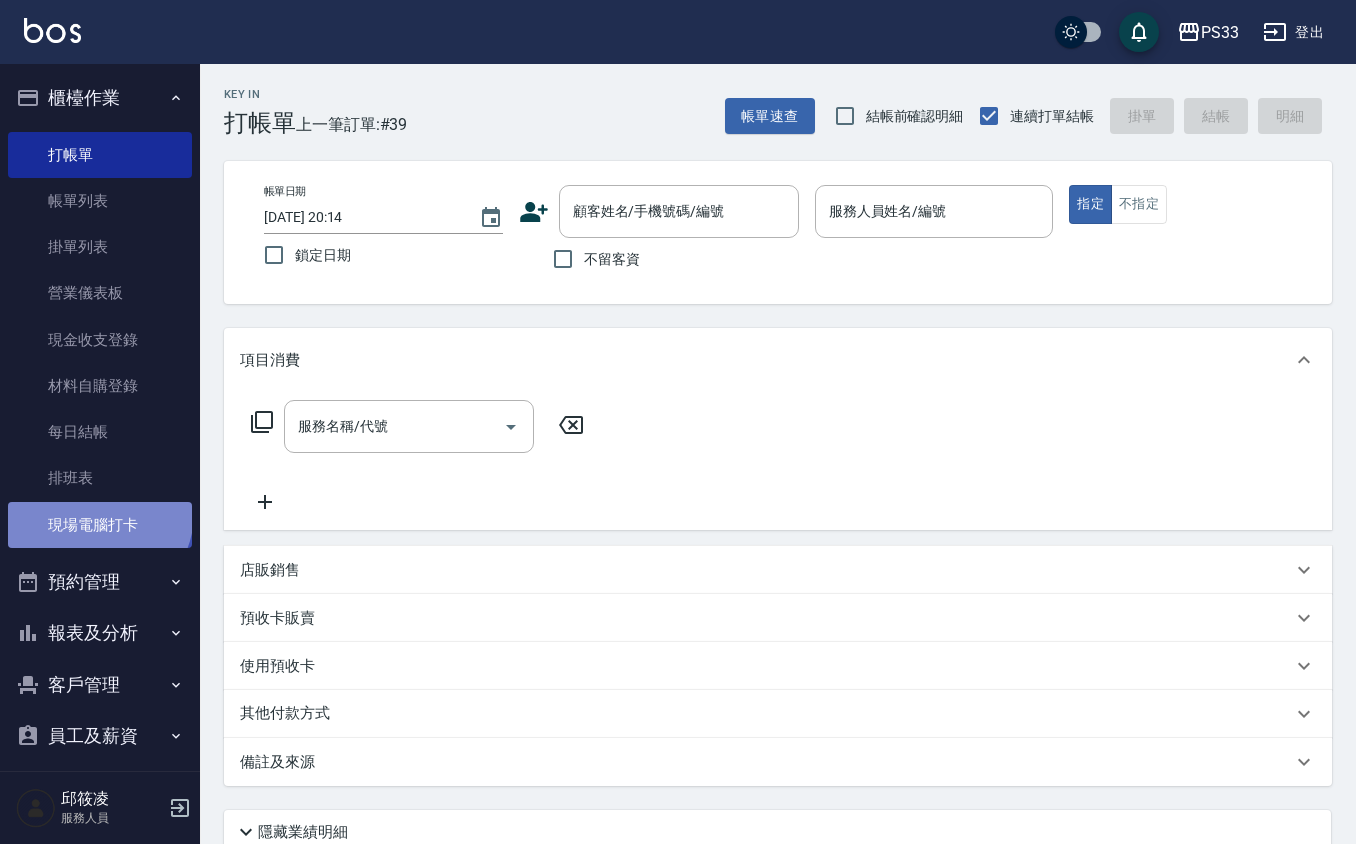 click on "現場電腦打卡" at bounding box center (100, 525) 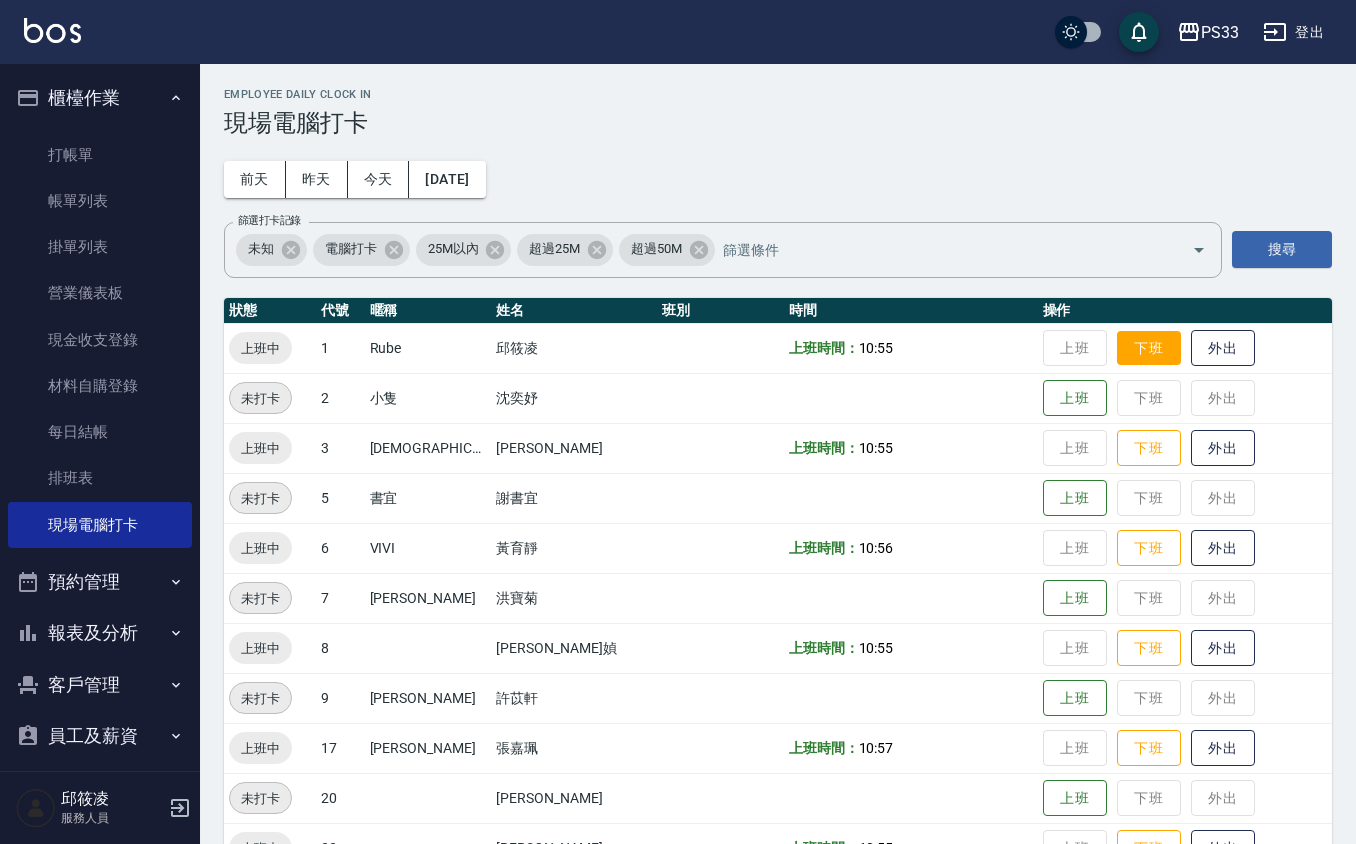 click on "下班" at bounding box center [1149, 348] 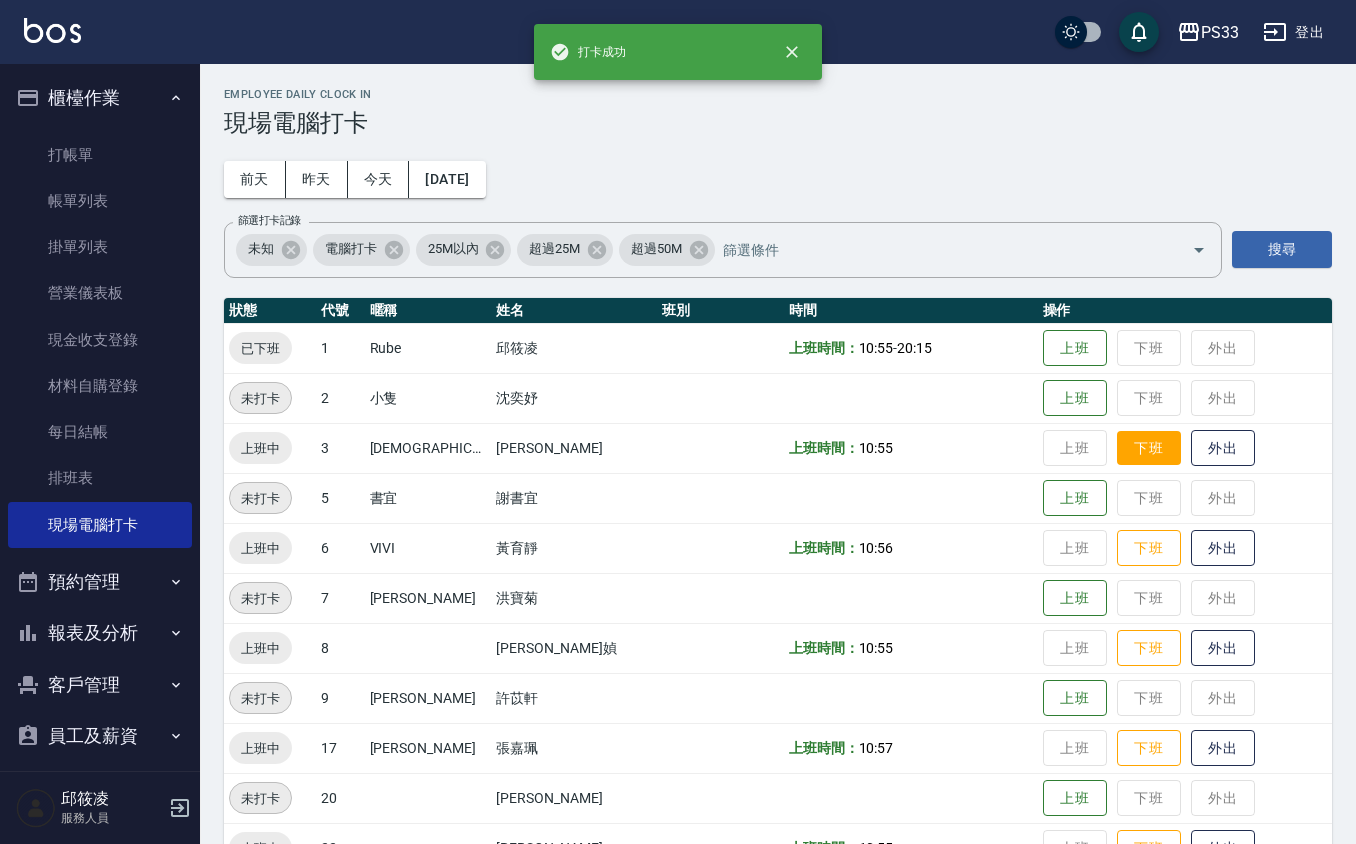click on "下班" at bounding box center (1149, 448) 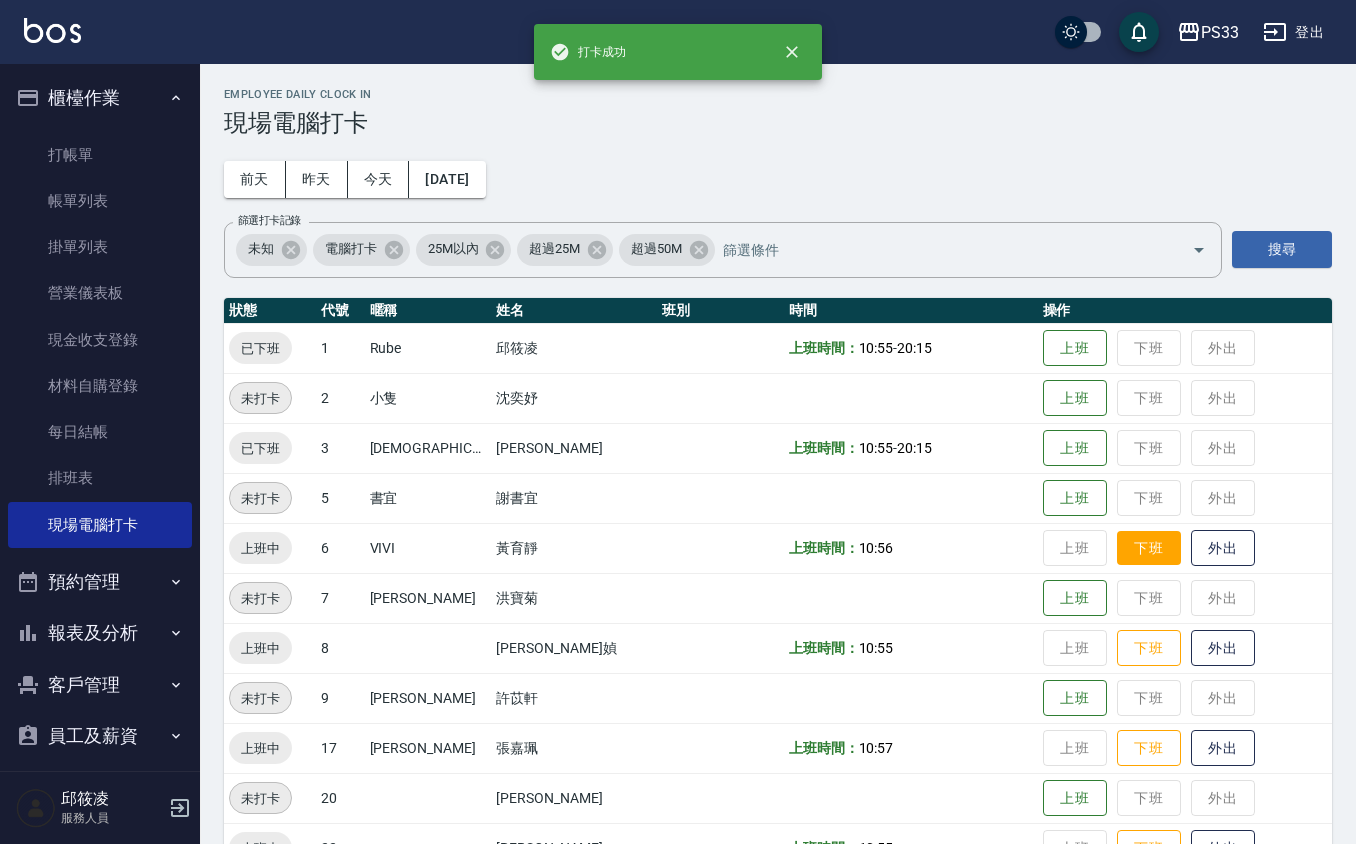 click on "下班" at bounding box center (1149, 548) 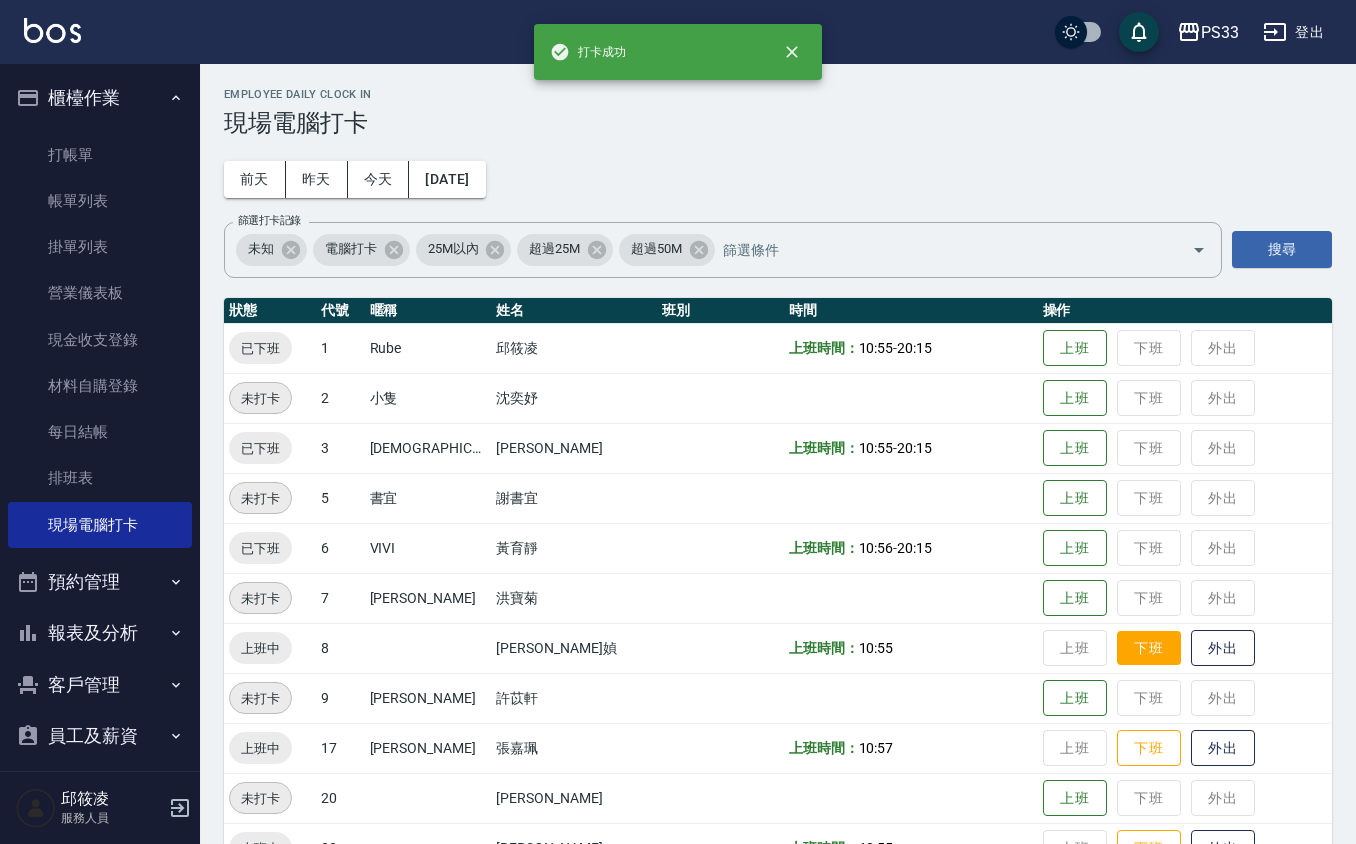 click on "下班" at bounding box center (1149, 648) 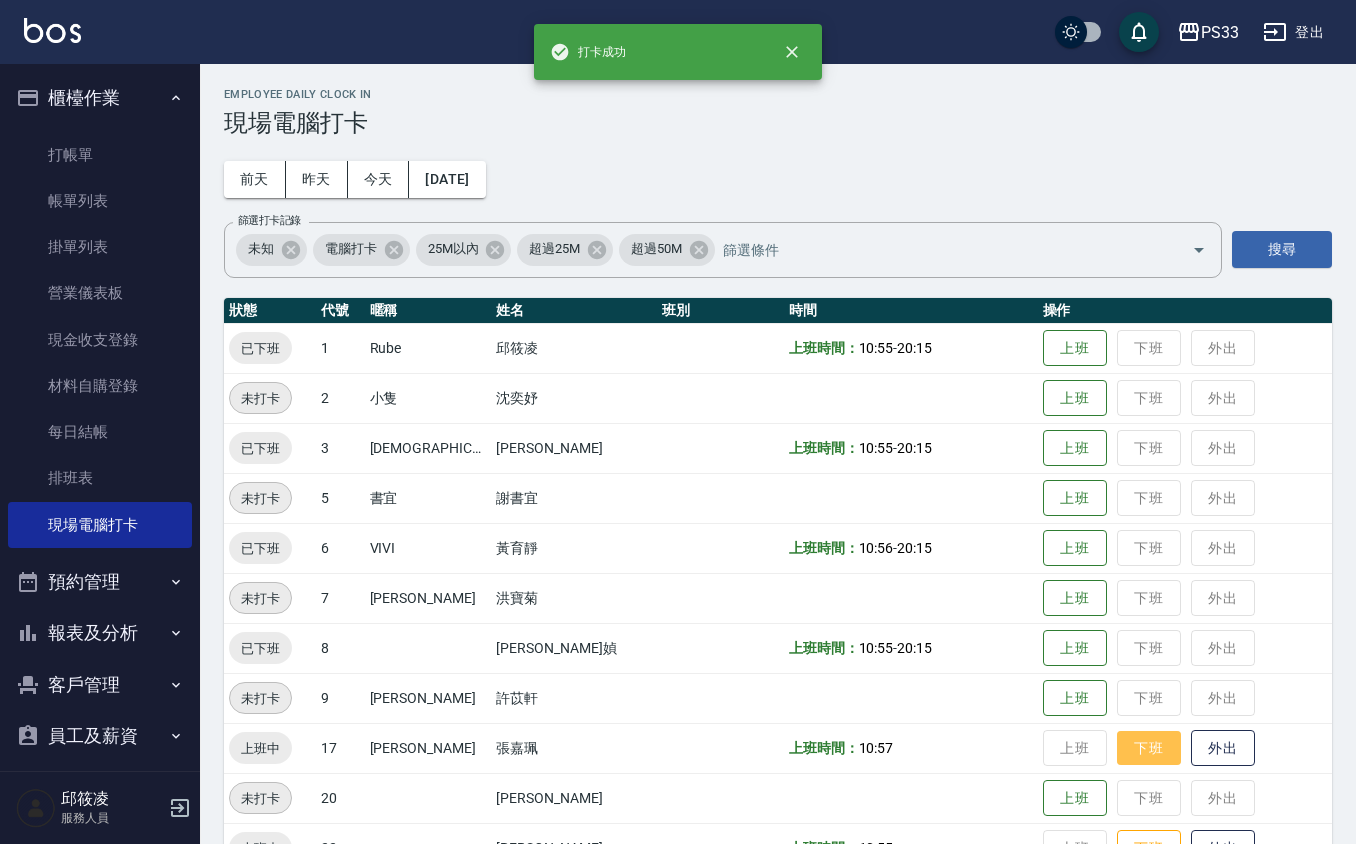 click on "下班" at bounding box center [1149, 748] 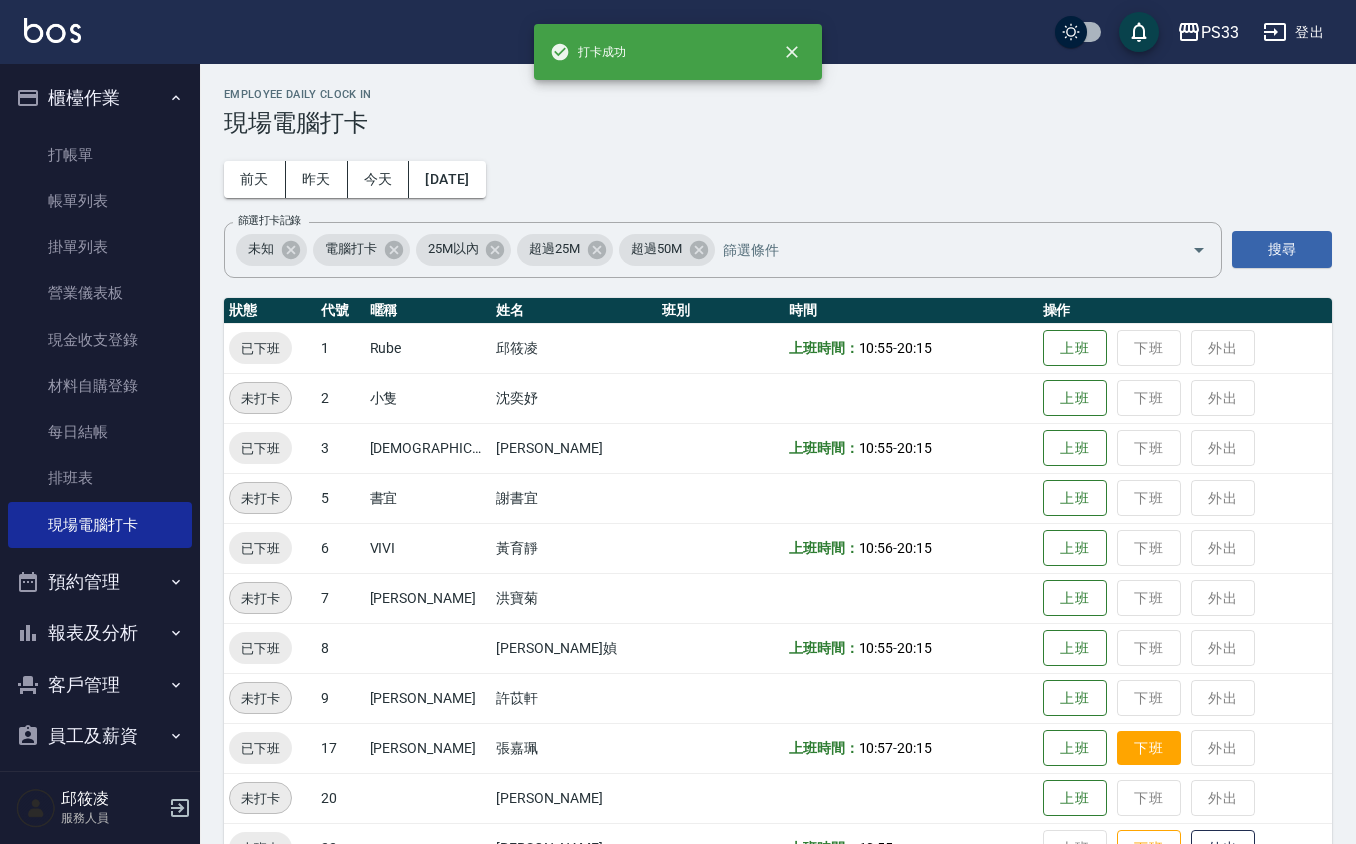 scroll, scrollTop: 53, scrollLeft: 0, axis: vertical 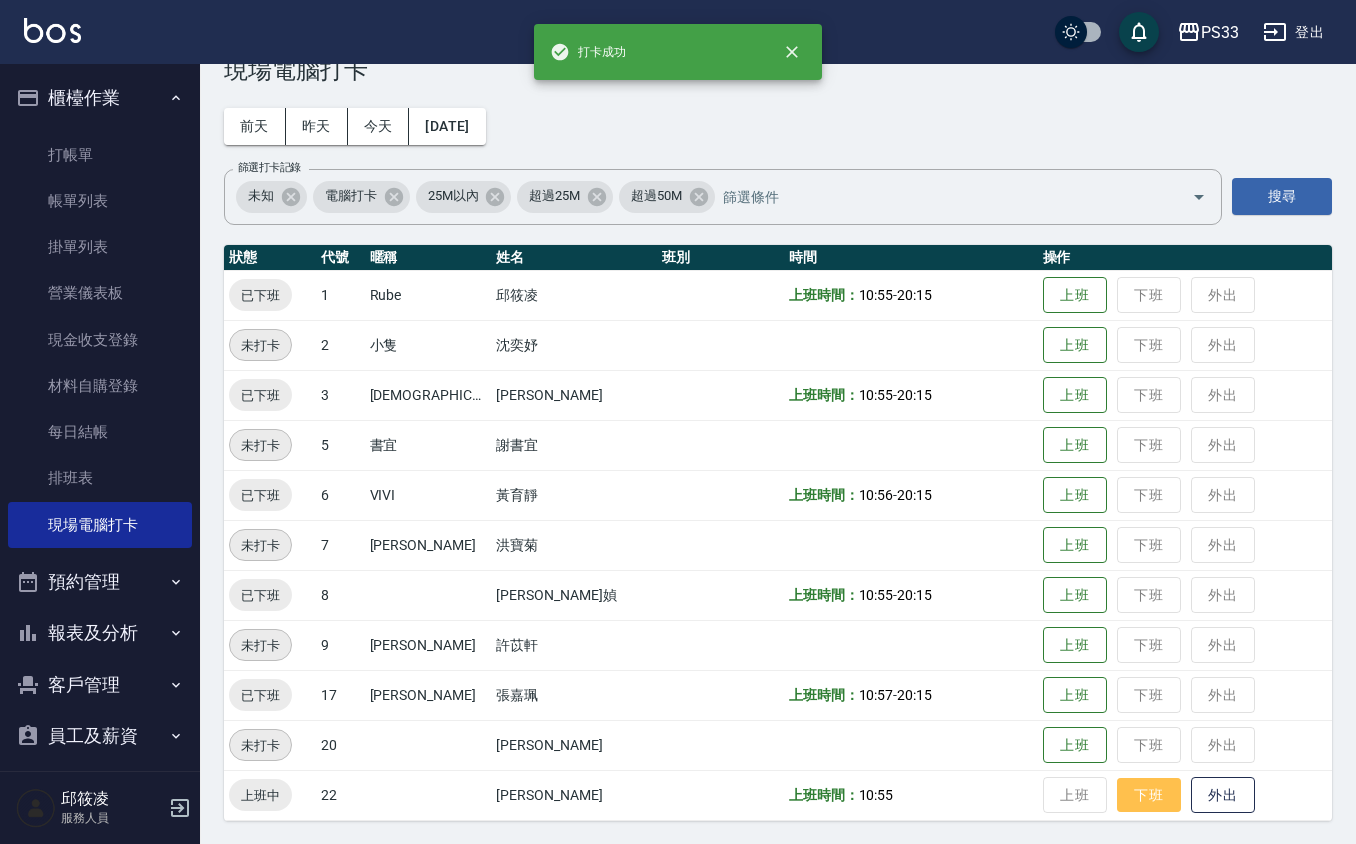 click on "下班" at bounding box center [1149, 795] 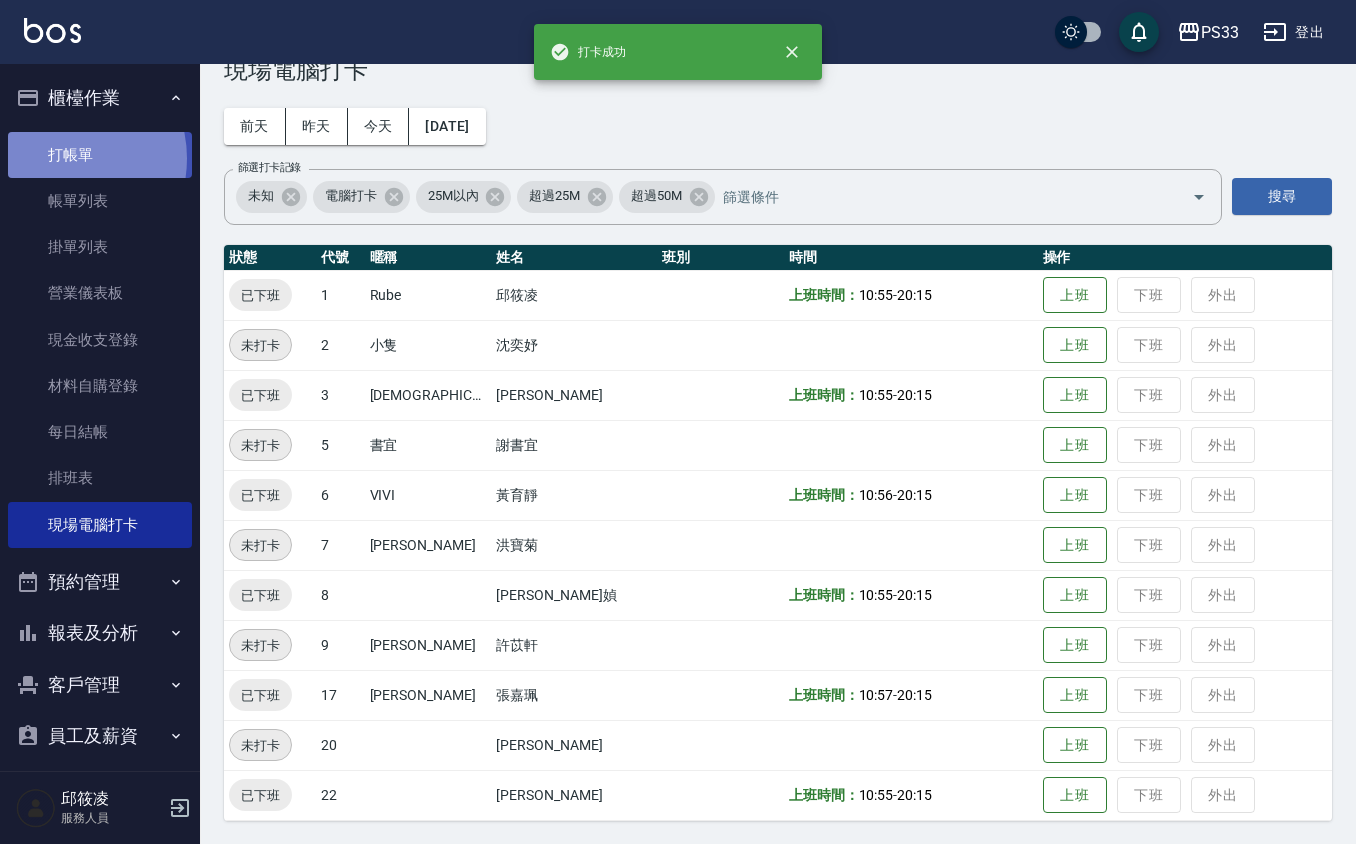 click on "打帳單" at bounding box center (100, 155) 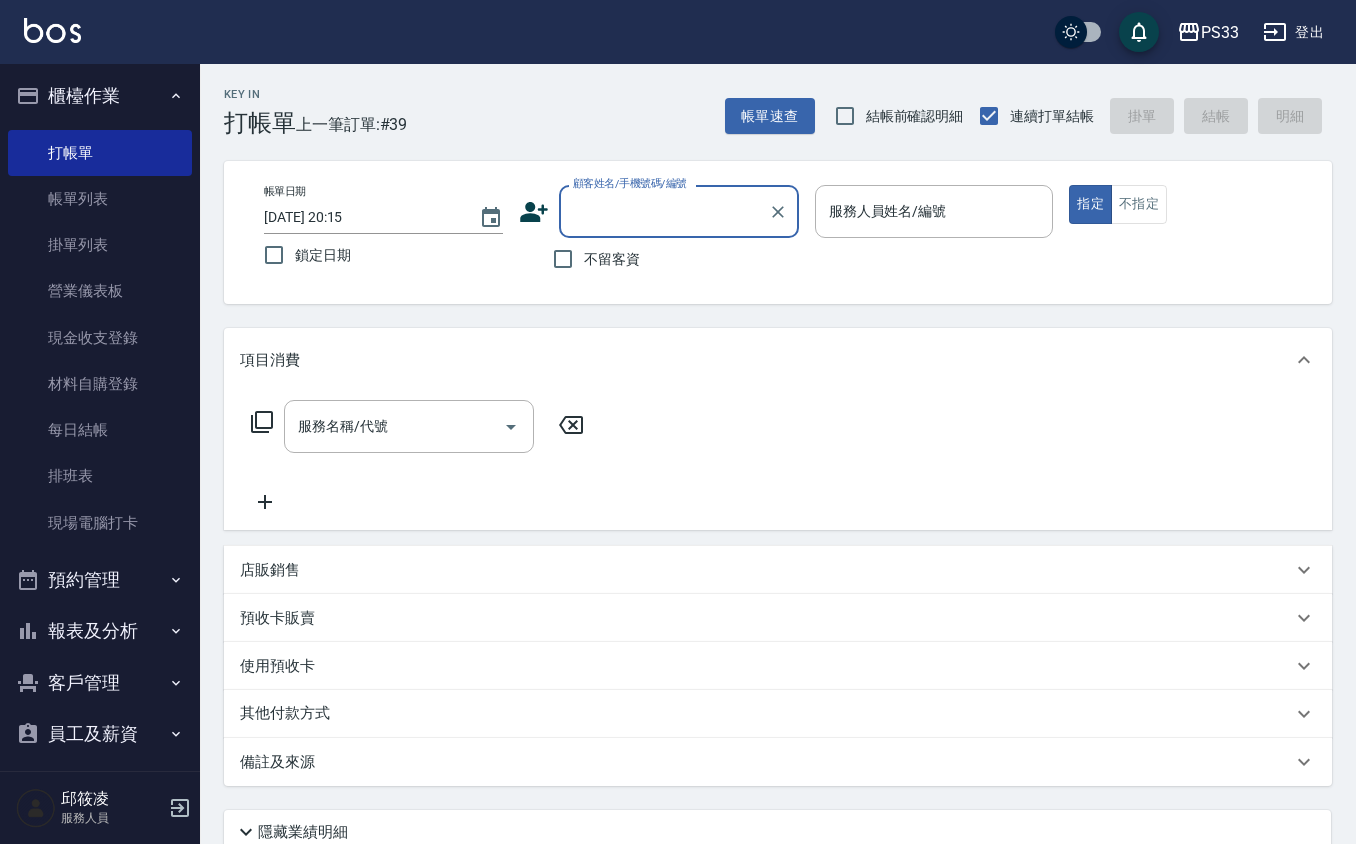 scroll, scrollTop: 0, scrollLeft: 0, axis: both 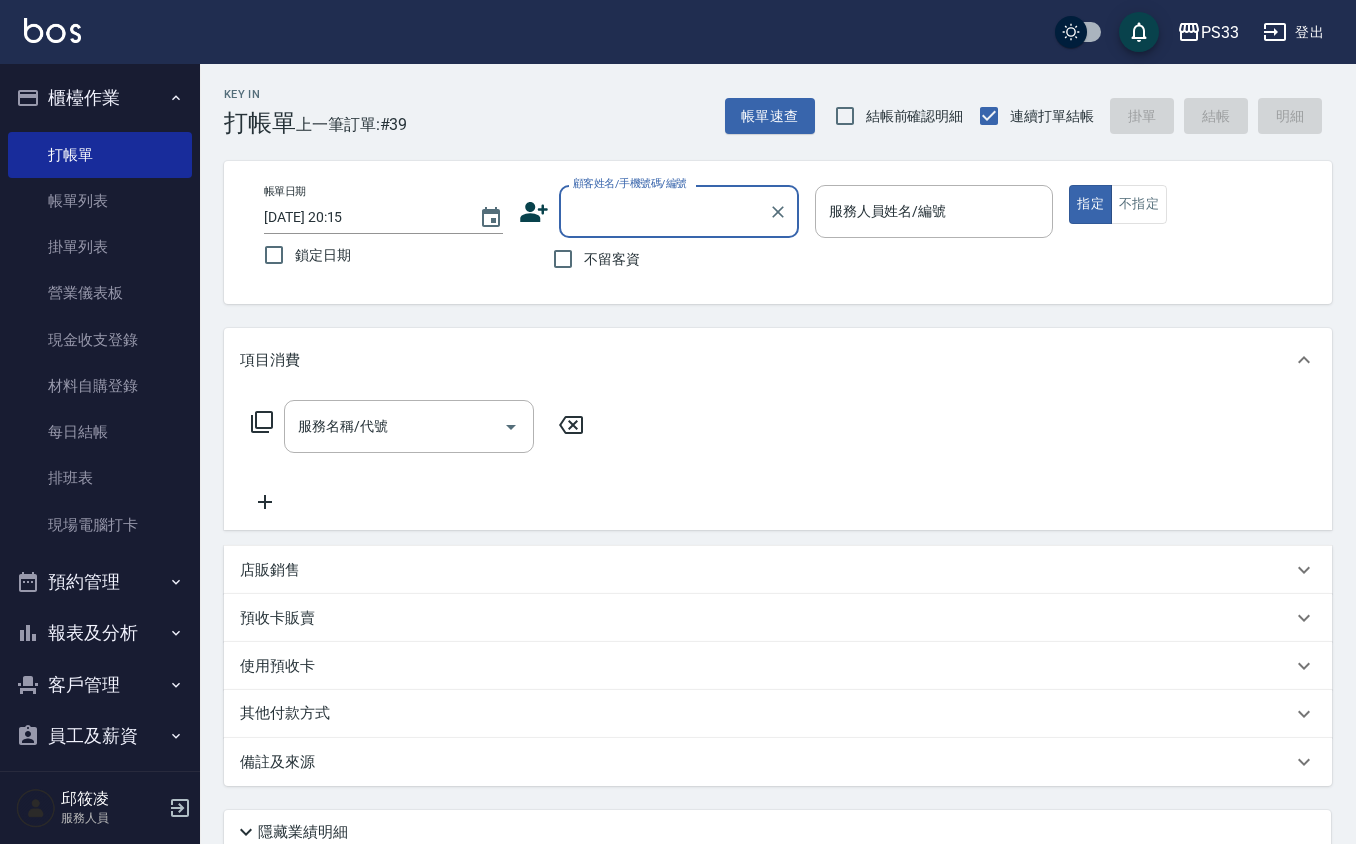 click on "報表及分析" at bounding box center [100, 633] 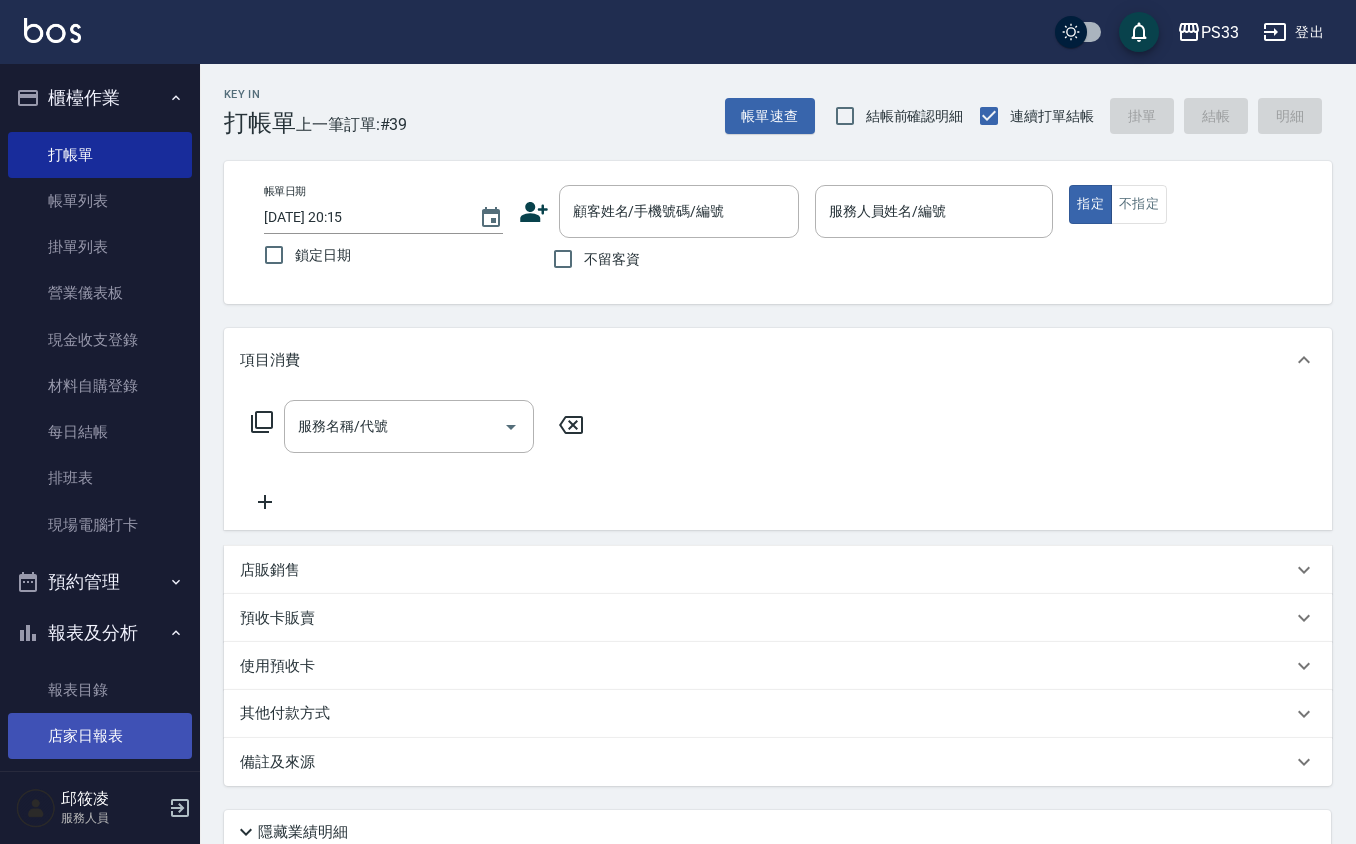 click on "店家日報表" at bounding box center (100, 736) 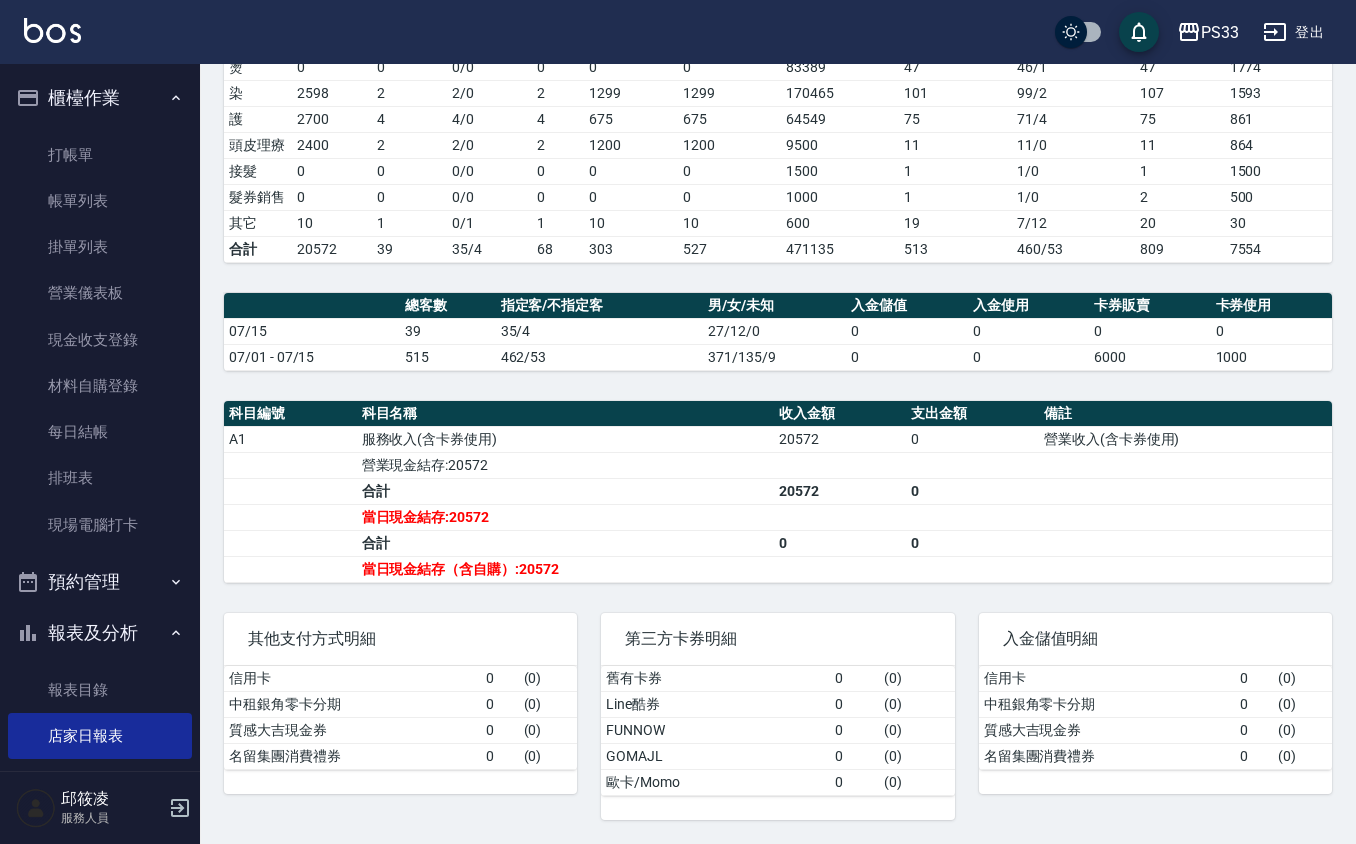 scroll, scrollTop: 404, scrollLeft: 0, axis: vertical 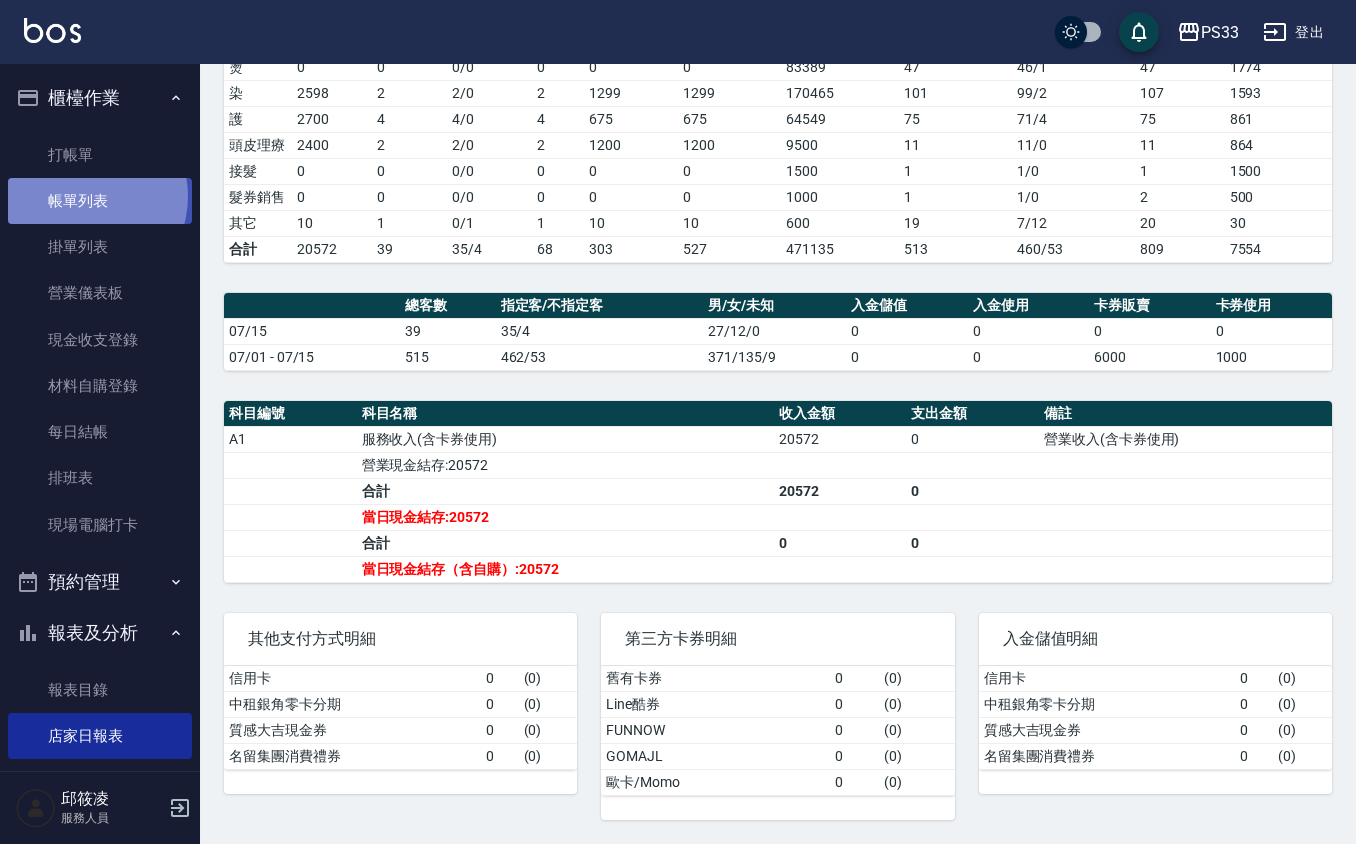 click on "帳單列表" at bounding box center (100, 201) 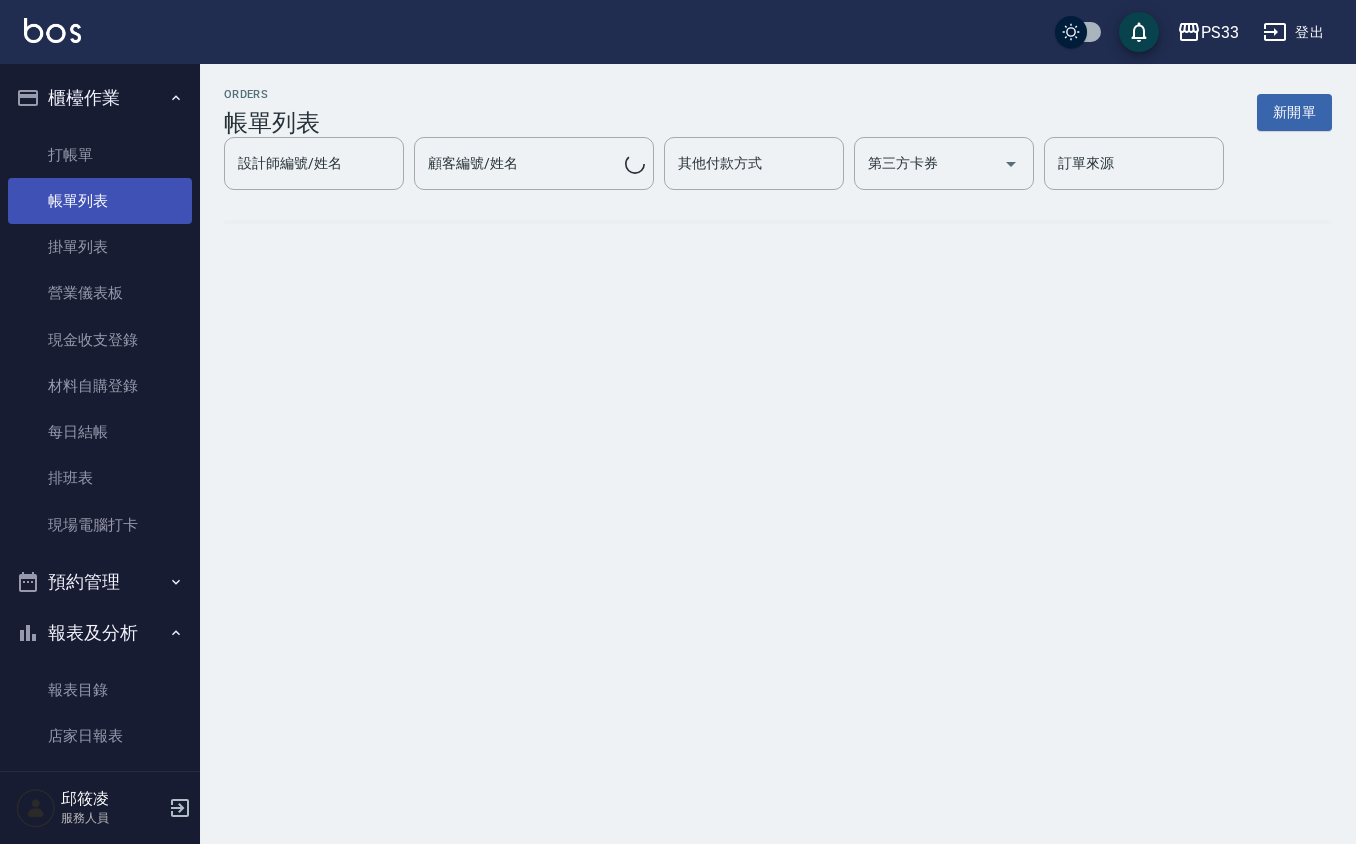 scroll, scrollTop: 0, scrollLeft: 0, axis: both 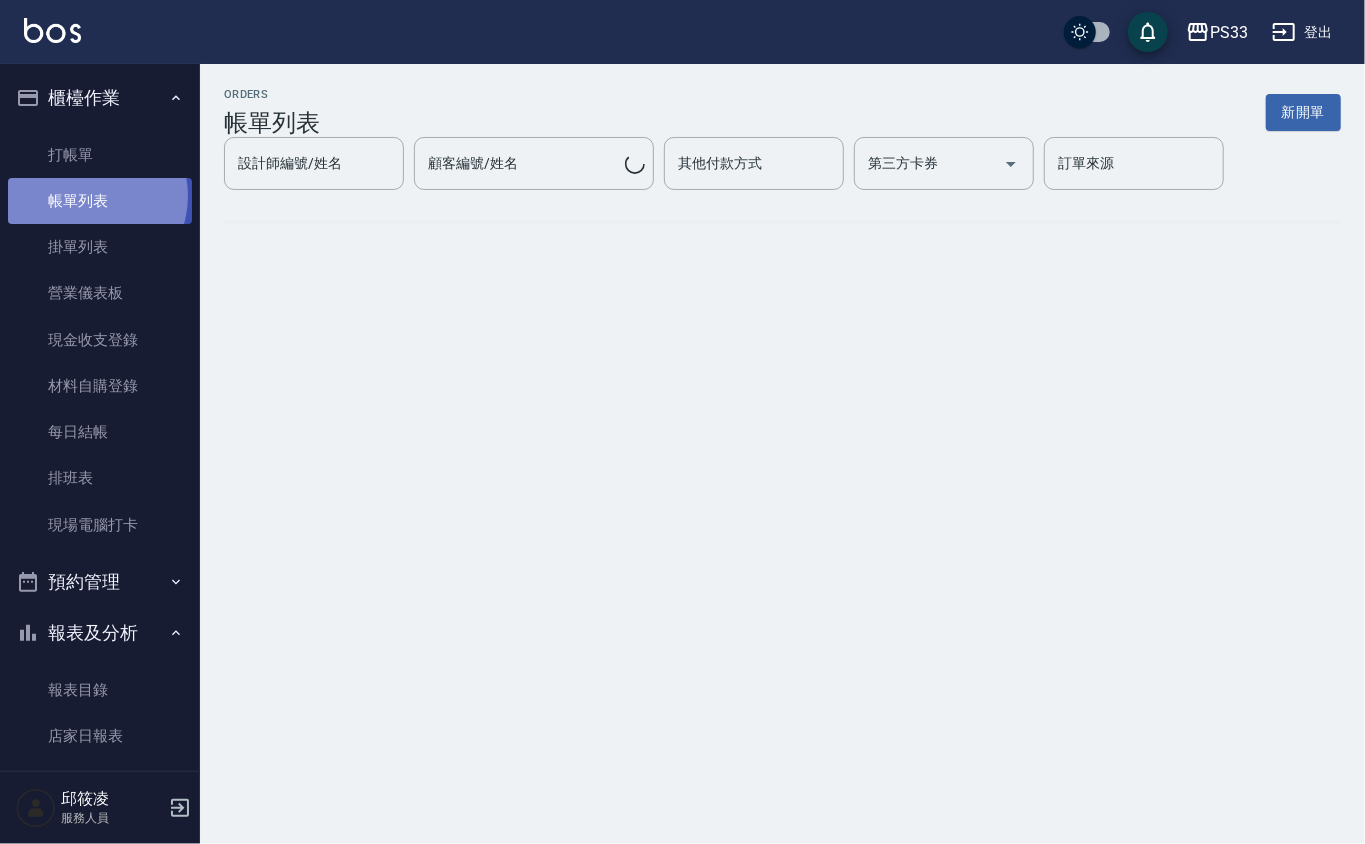 click on "帳單列表" at bounding box center [100, 201] 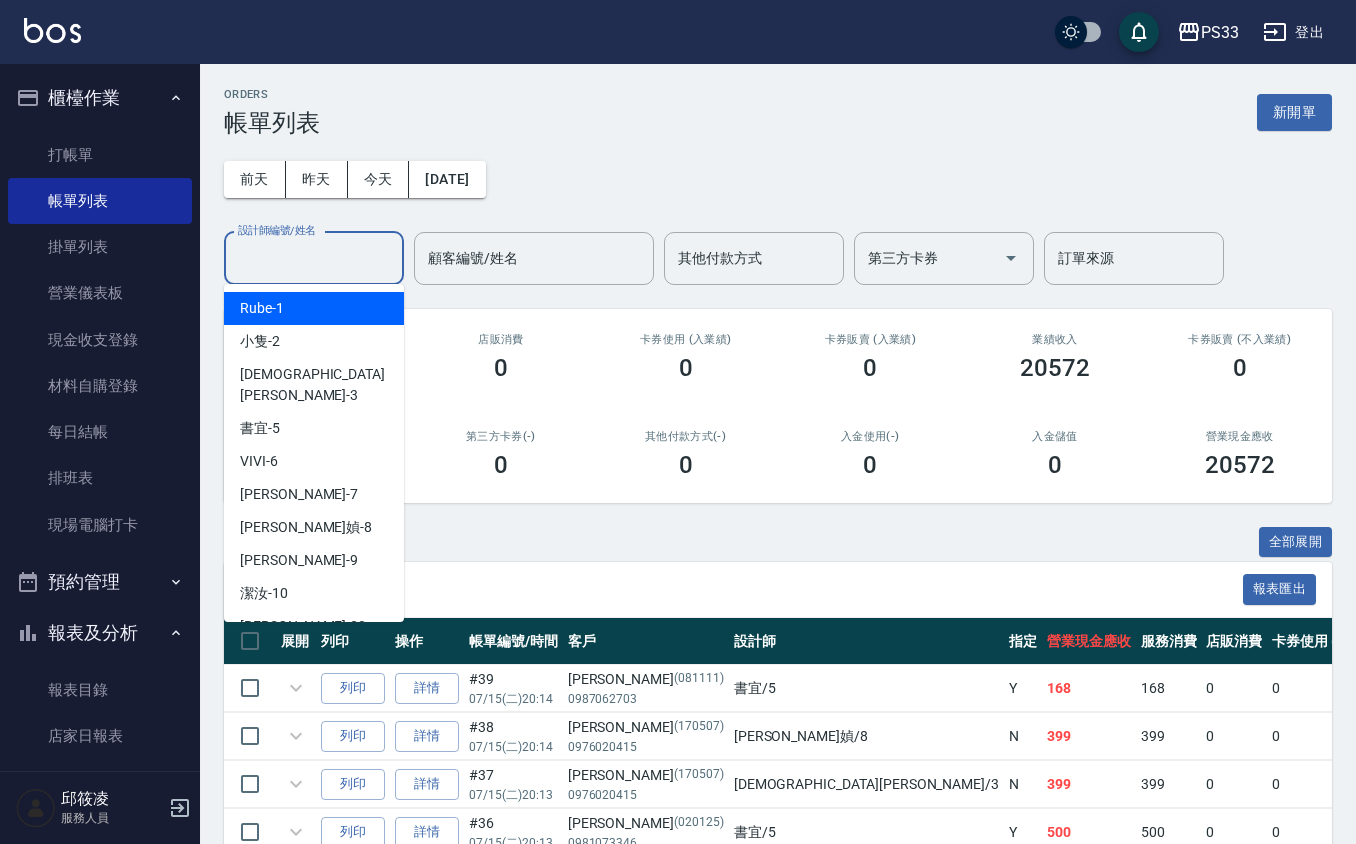 click on "設計師編號/姓名" at bounding box center (314, 258) 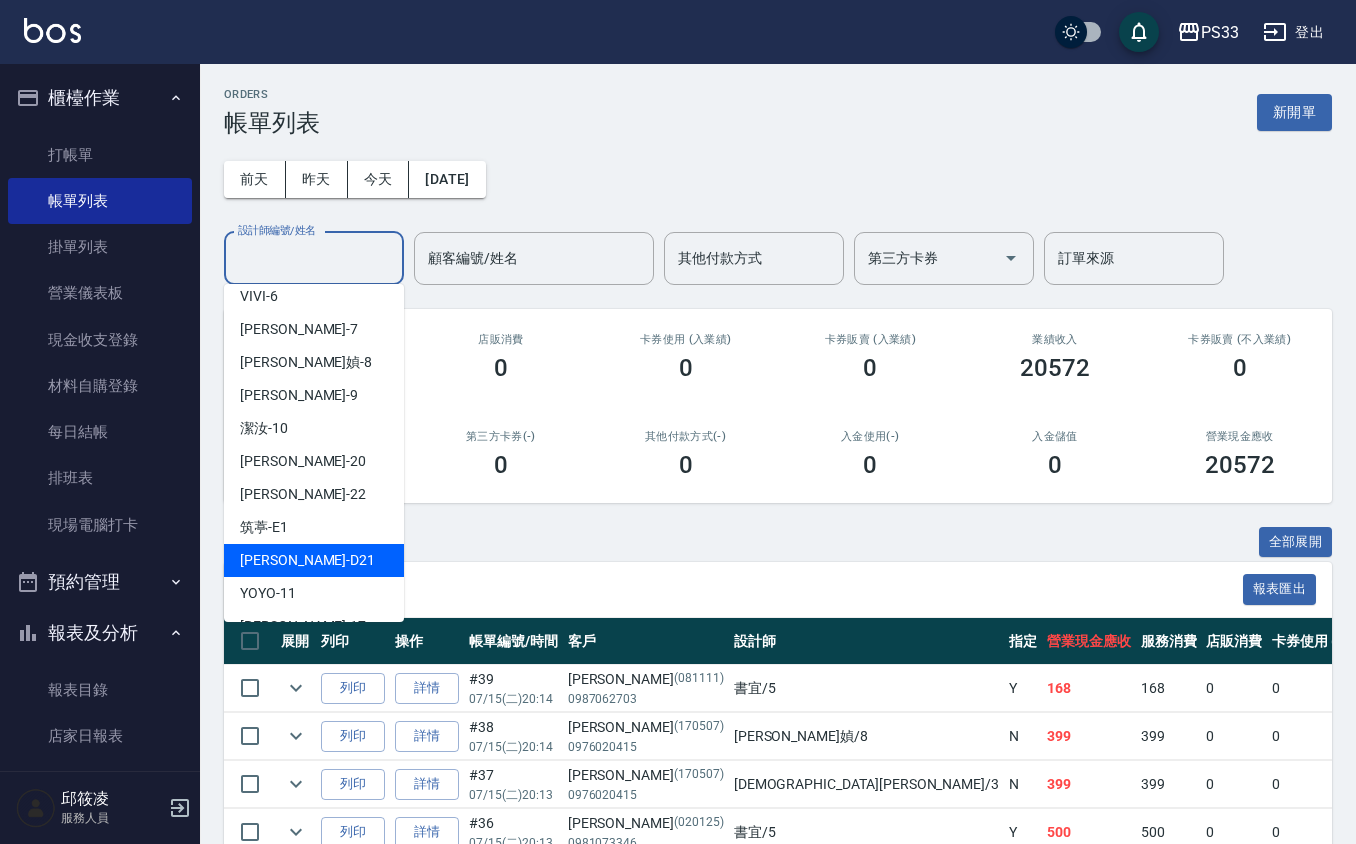 scroll, scrollTop: 173, scrollLeft: 0, axis: vertical 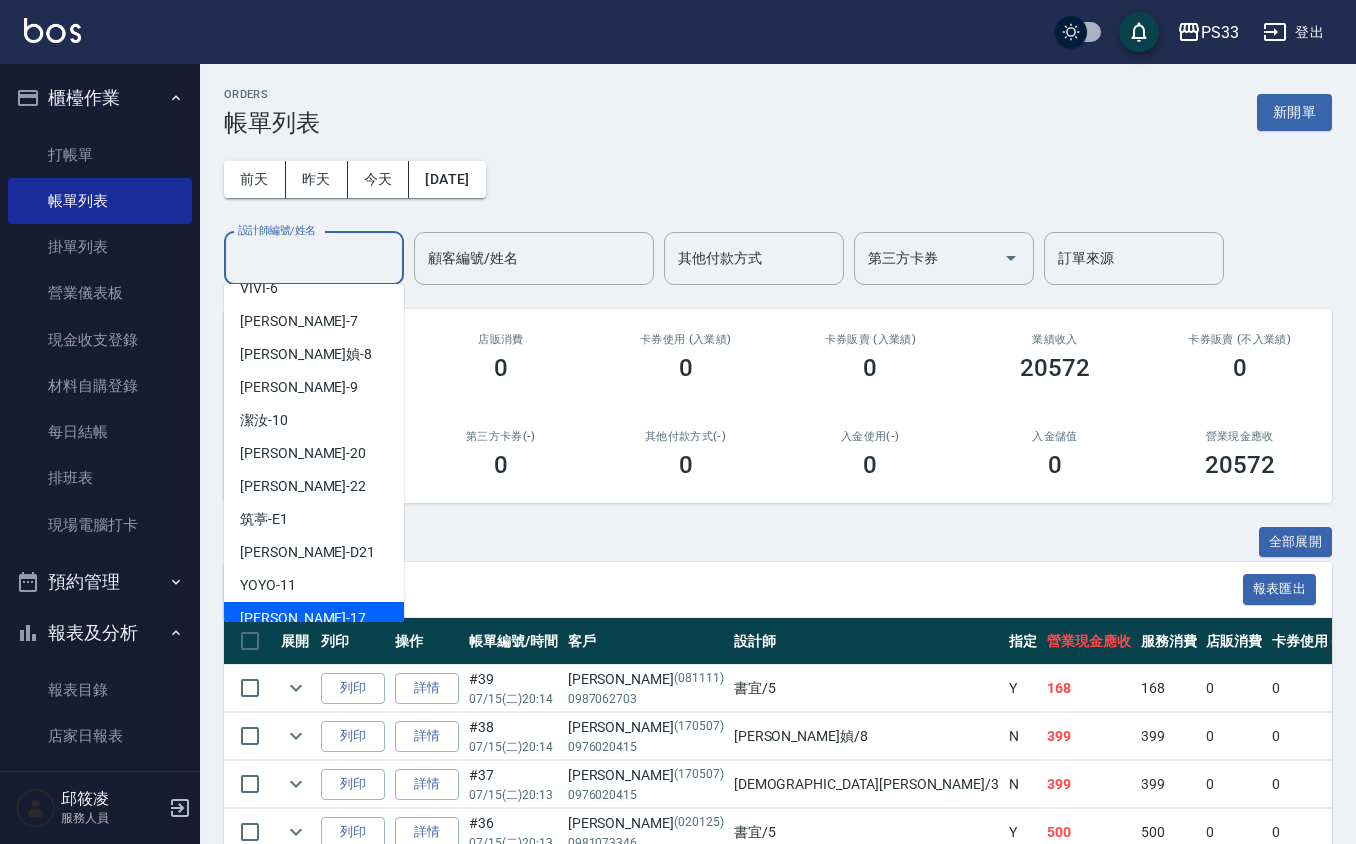 click on "嘉珮 -17" at bounding box center [314, 618] 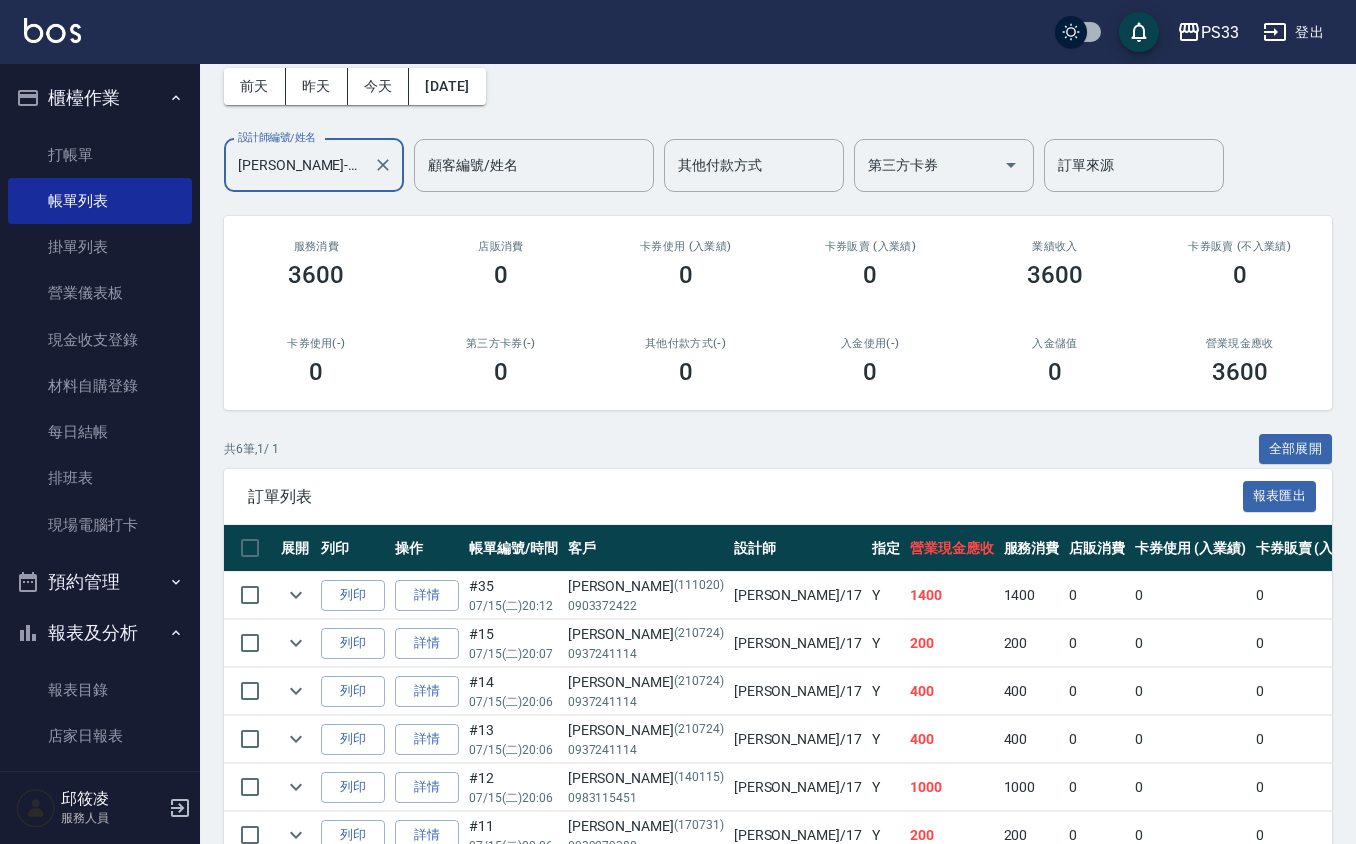 scroll, scrollTop: 212, scrollLeft: 0, axis: vertical 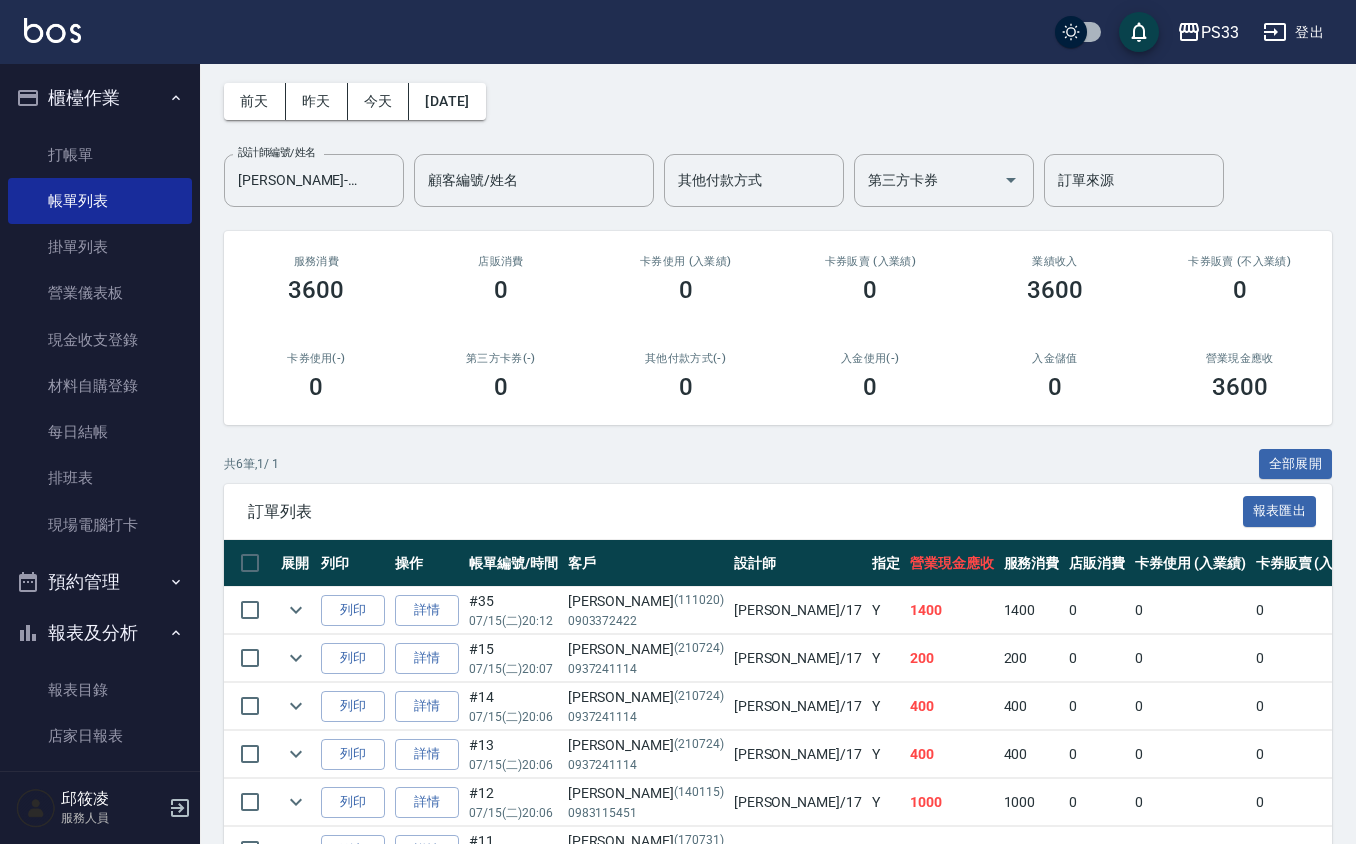 drag, startPoint x: 633, startPoint y: 786, endPoint x: 456, endPoint y: 350, distance: 470.55817 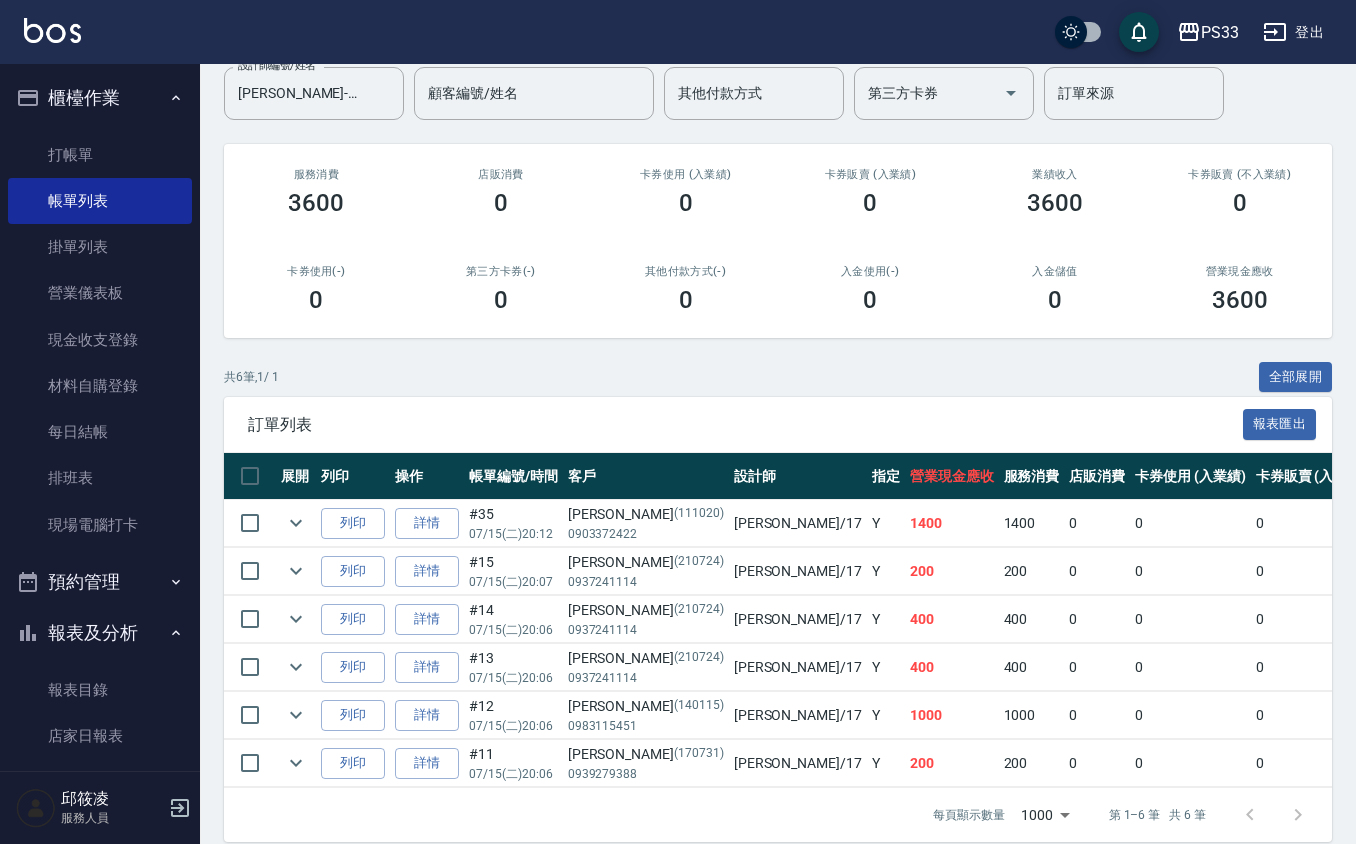 scroll, scrollTop: 212, scrollLeft: 0, axis: vertical 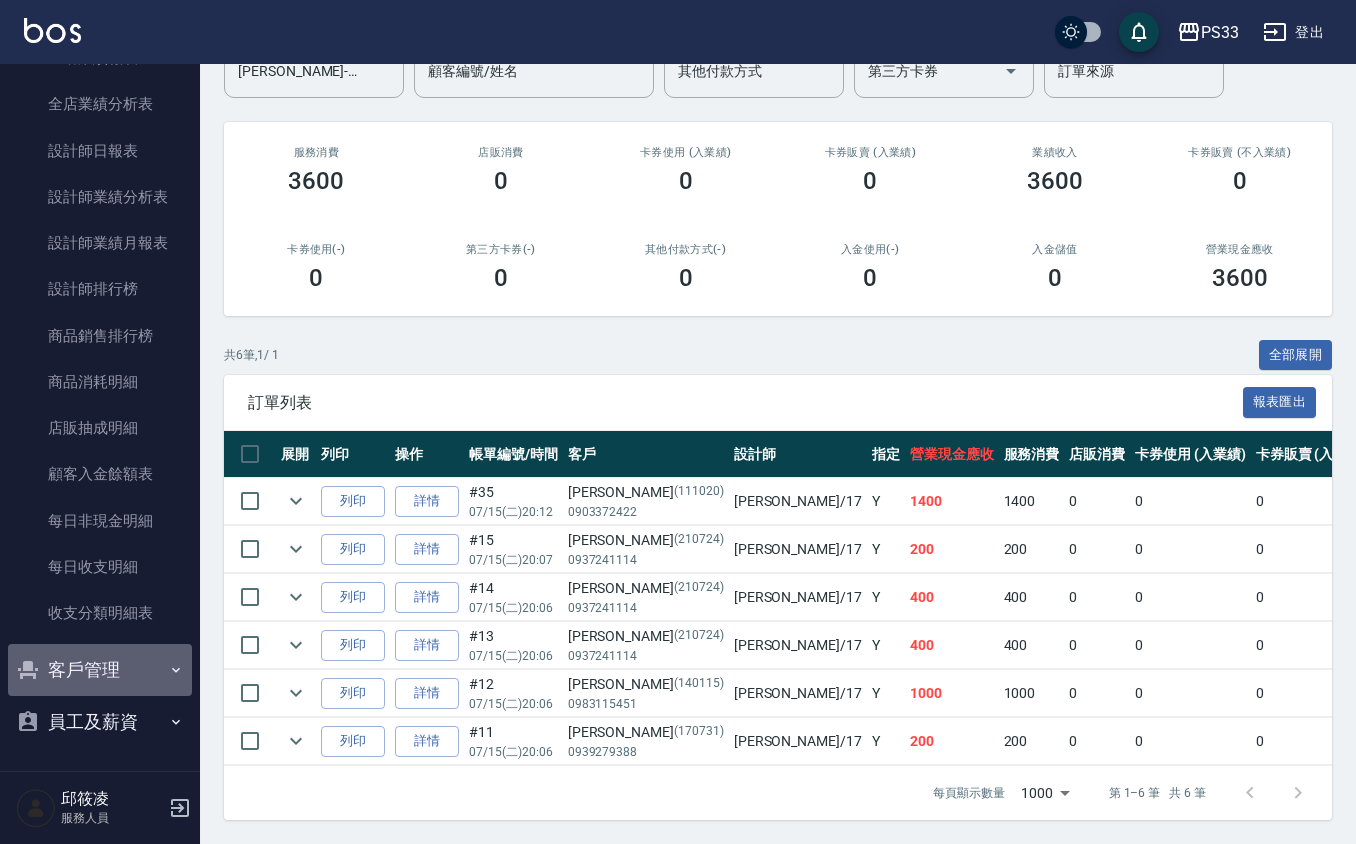 drag, startPoint x: 118, startPoint y: 669, endPoint x: 68, endPoint y: 733, distance: 81.21576 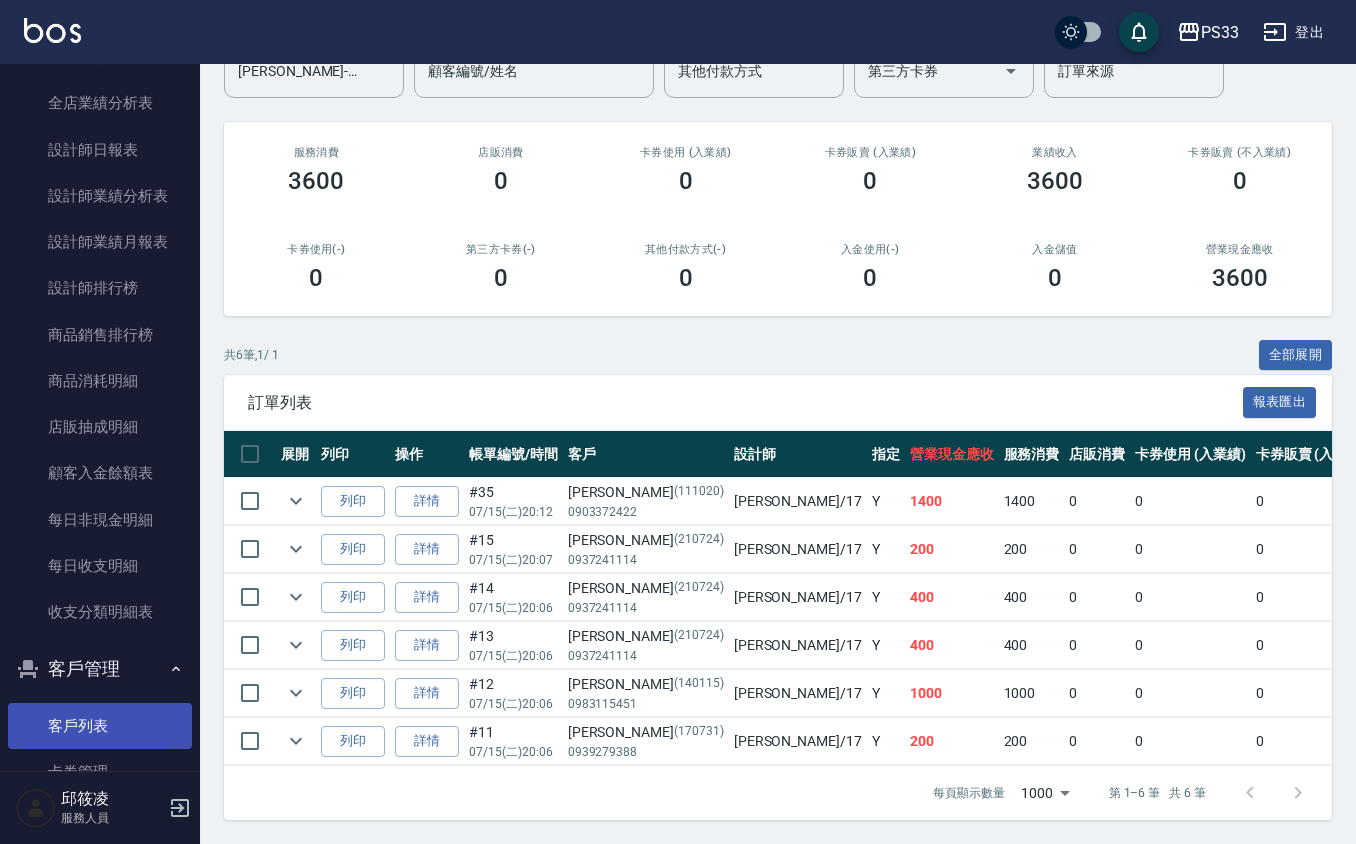 click on "客戶列表" at bounding box center (100, 726) 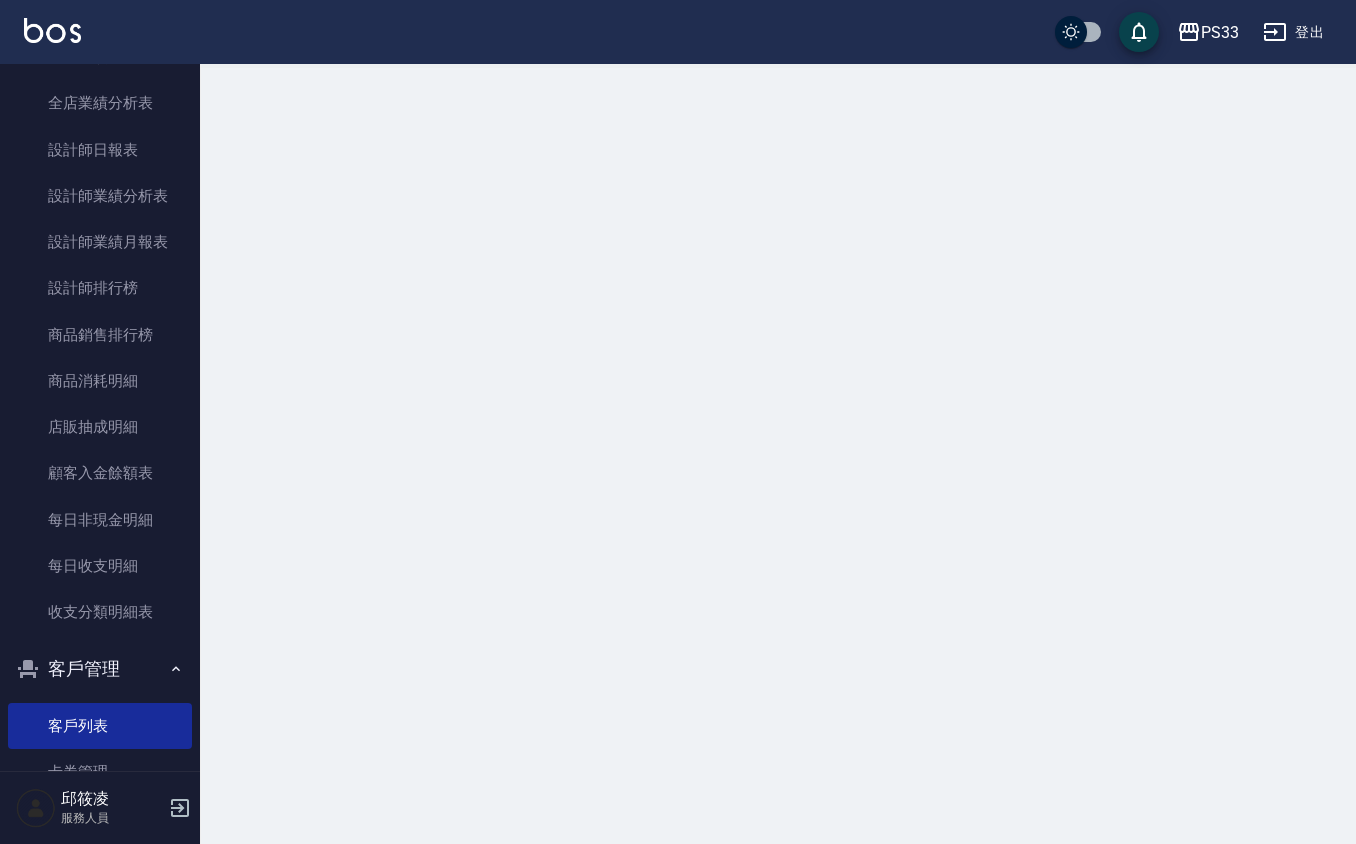 scroll, scrollTop: 0, scrollLeft: 0, axis: both 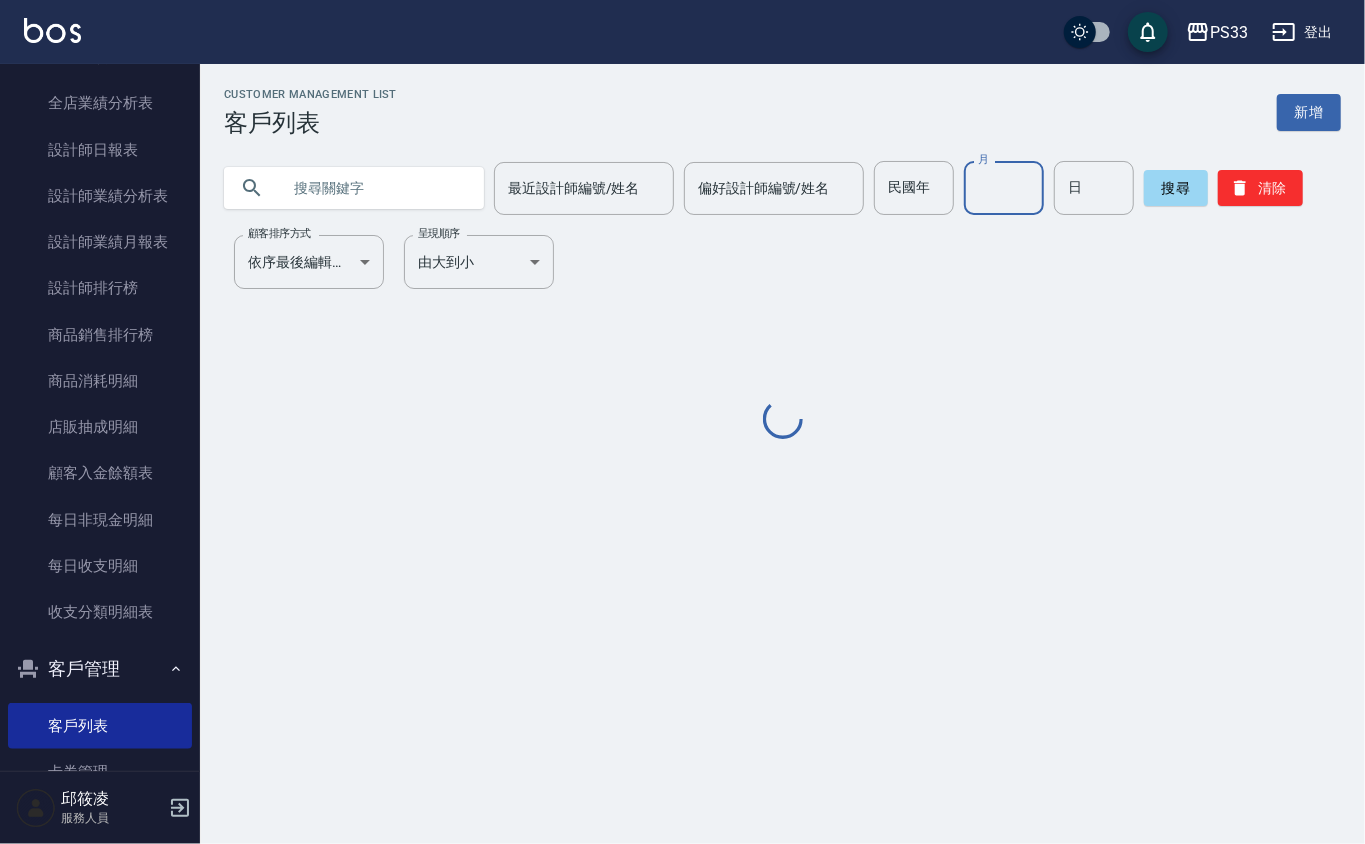 drag, startPoint x: 996, startPoint y: 188, endPoint x: 840, endPoint y: 61, distance: 201.15913 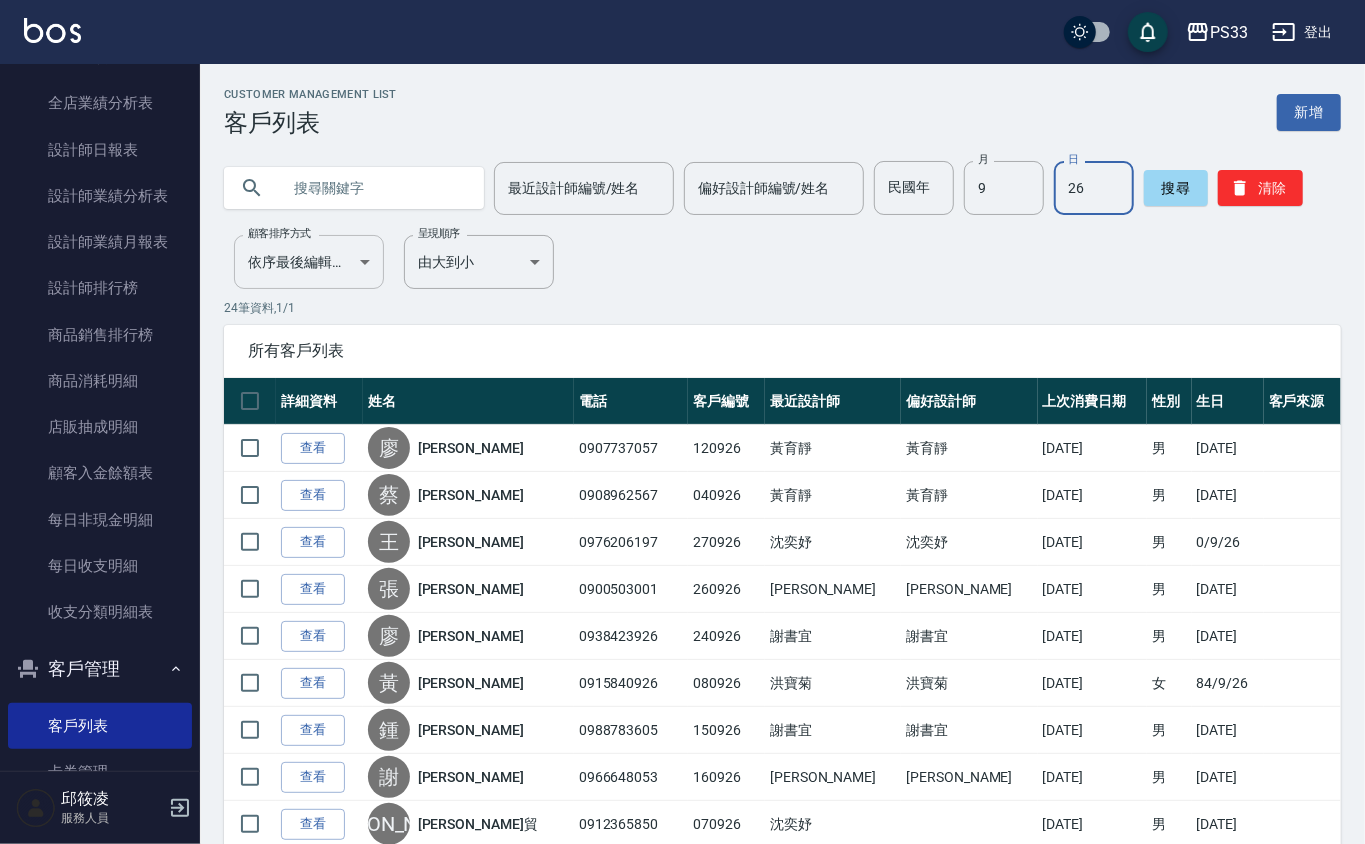 click on "PS33 登出 櫃檯作業 打帳單 帳單列表 掛單列表 營業儀表板 現金收支登錄 材料自購登錄 每日結帳 排班表 現場電腦打卡 預約管理 預約管理 單日預約紀錄 單週預約紀錄 報表及分析 報表目錄 店家日報表 互助日報表 互助排行榜 互助點數明細 互助業績報表 全店業績分析表 設計師日報表 設計師業績分析表 設計師業績月報表 設計師排行榜 商品銷售排行榜 商品消耗明細 店販抽成明細 顧客入金餘額表 每日非現金明細 每日收支明細 收支分類明細表 客戶管理 客戶列表 卡券管理 入金管理 員工及薪資 全店打卡記錄 邱筱凌 服務人員 Customer Management List 客戶列表 新增 最近設計師編號/姓名 最近設計師編號/姓名 偏好設計師編號/姓名 偏好設計師編號/姓名 民國年 民國年 月 9 月 日 26 日 搜尋 清除 顧客排序方式 依序最後編輯時間 UPDATEDAT 顧客排序方式 呈現順序 由大到小 DESC 24" at bounding box center [682, 823] 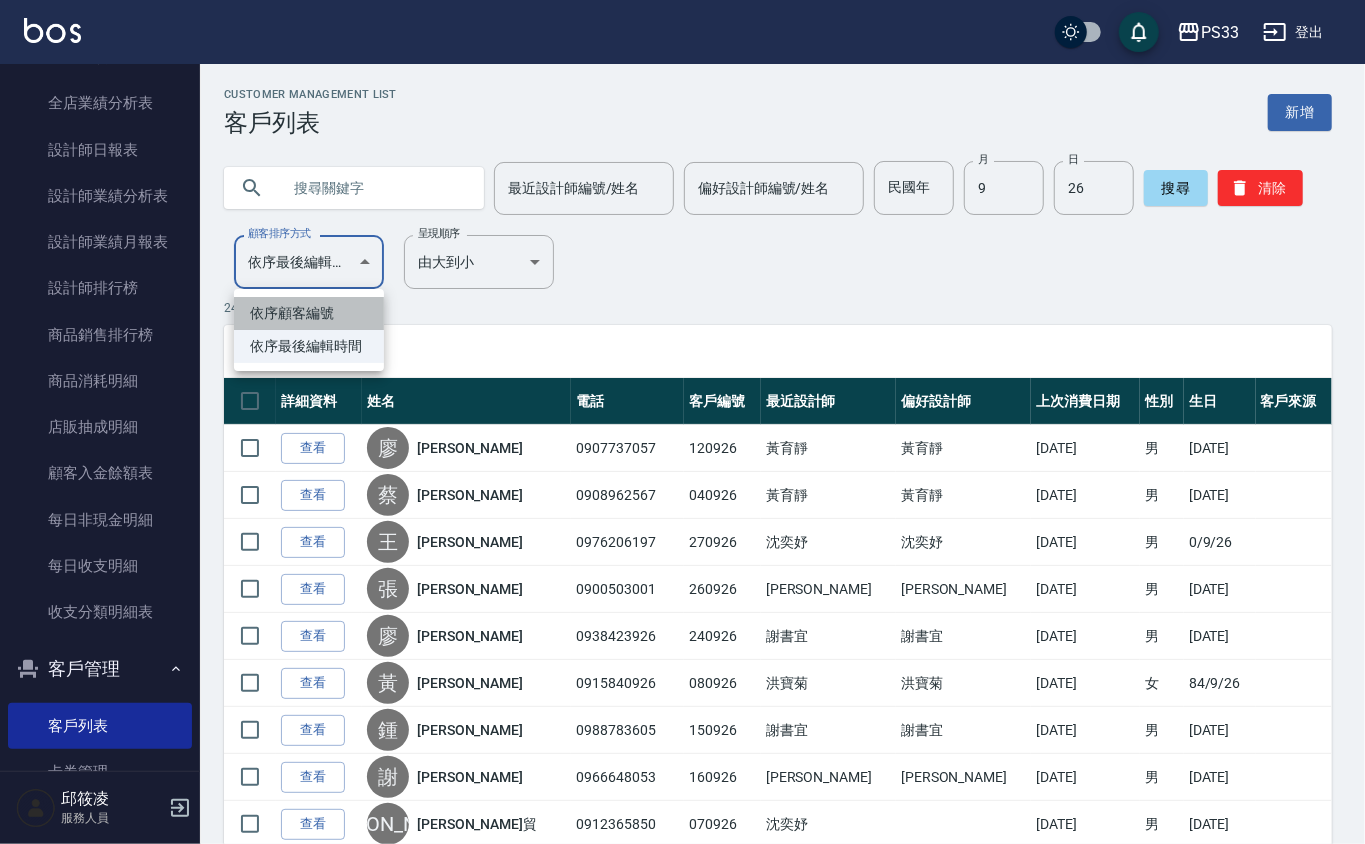 click on "依序顧客編號" at bounding box center (309, 313) 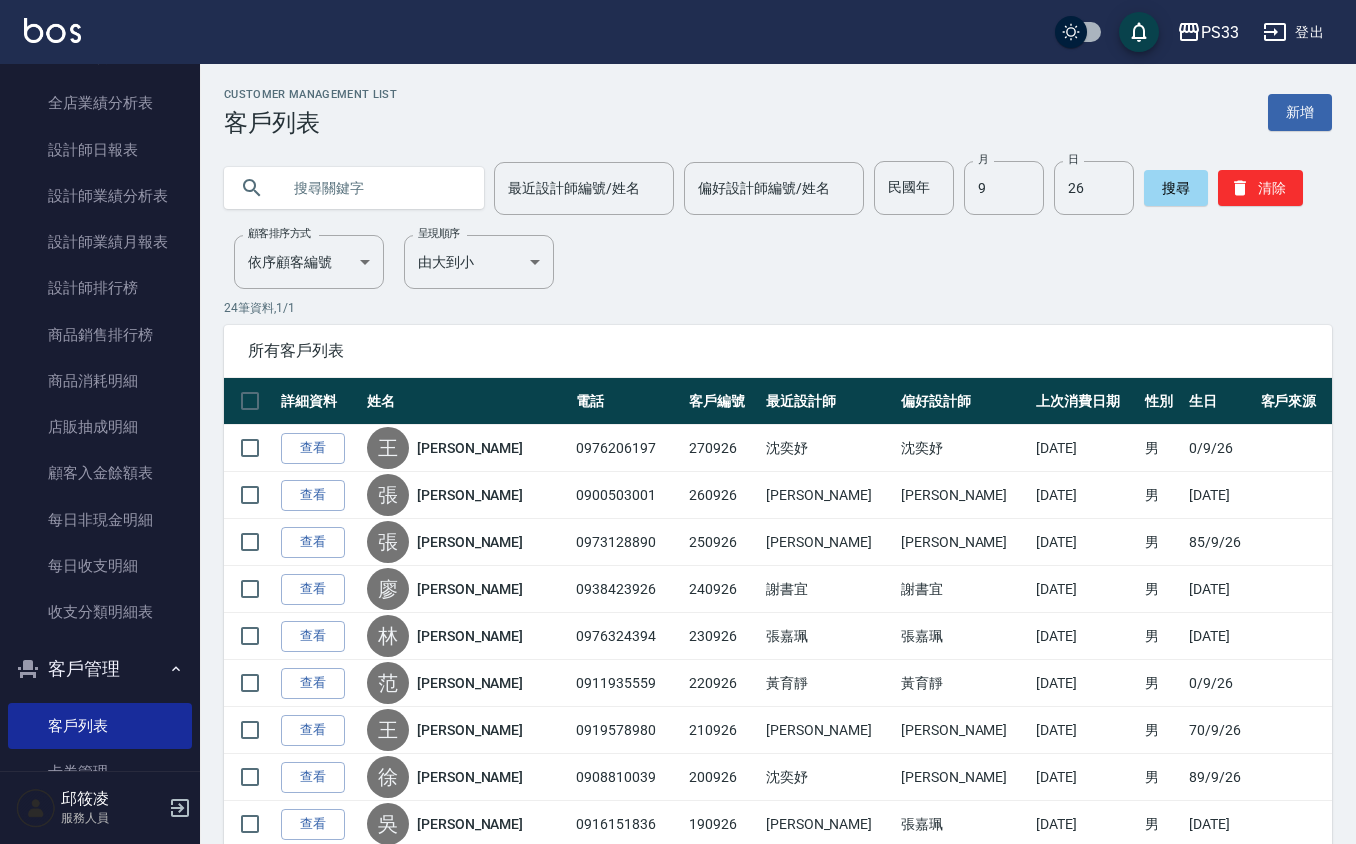 click at bounding box center [374, 188] 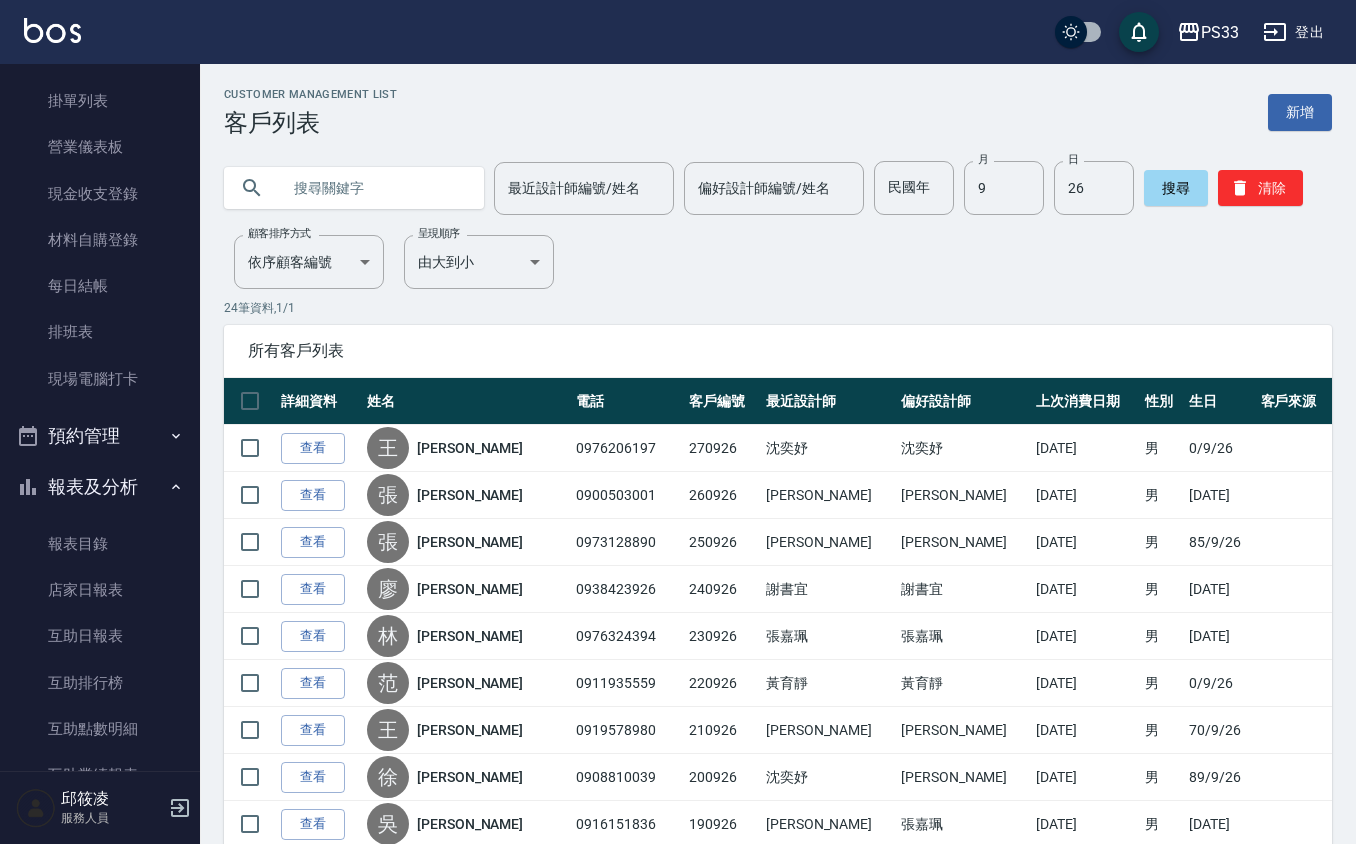 scroll, scrollTop: 0, scrollLeft: 0, axis: both 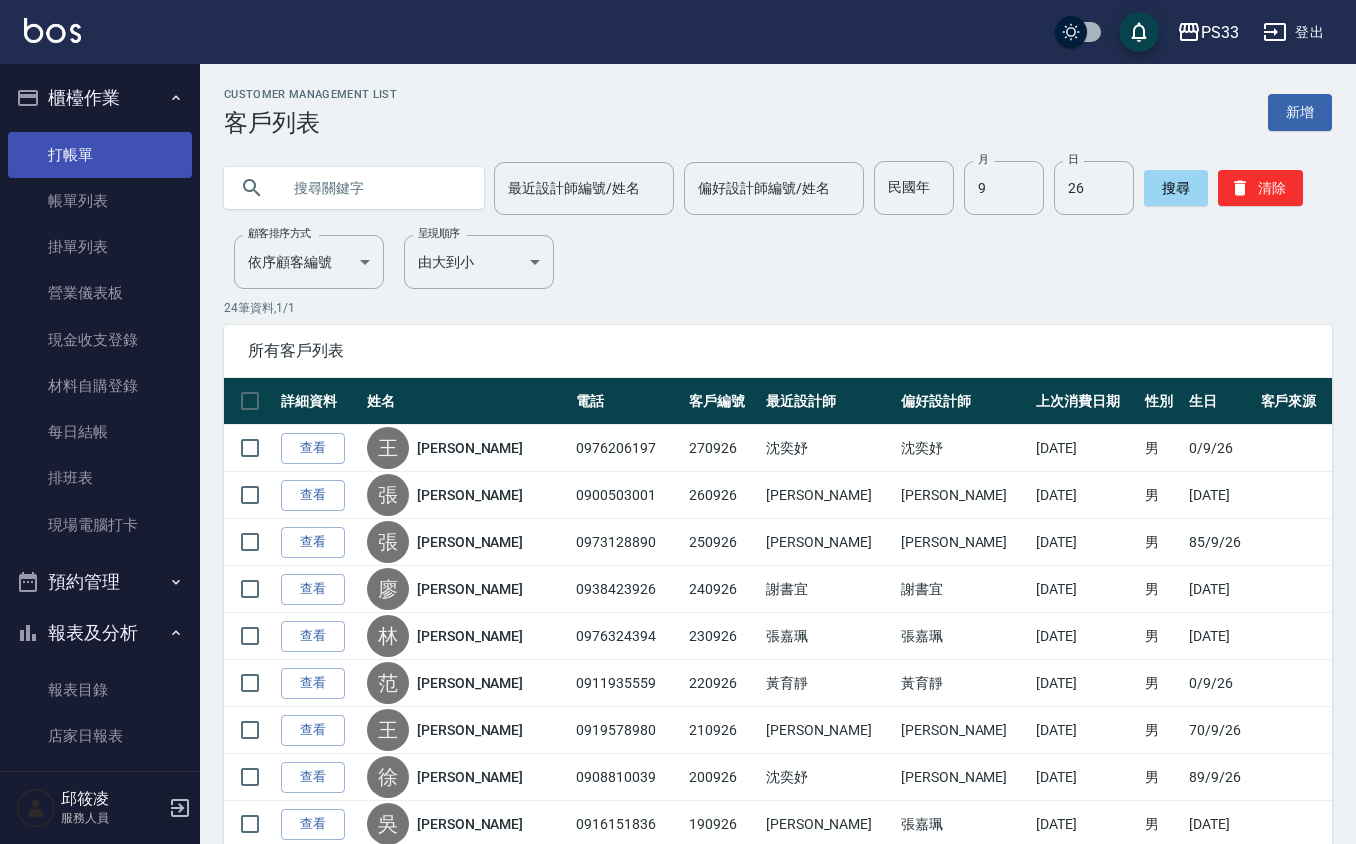 click on "打帳單" at bounding box center (100, 155) 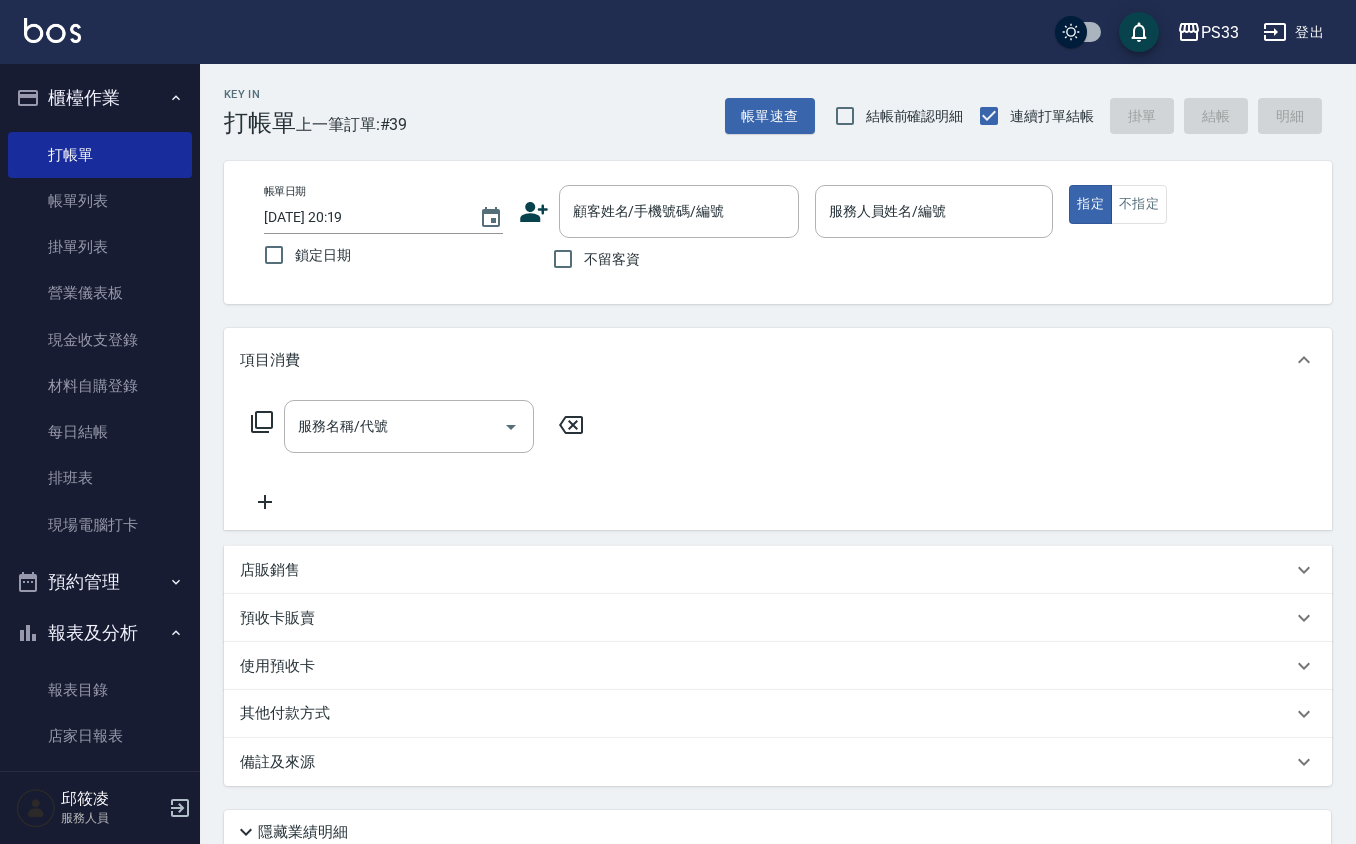click 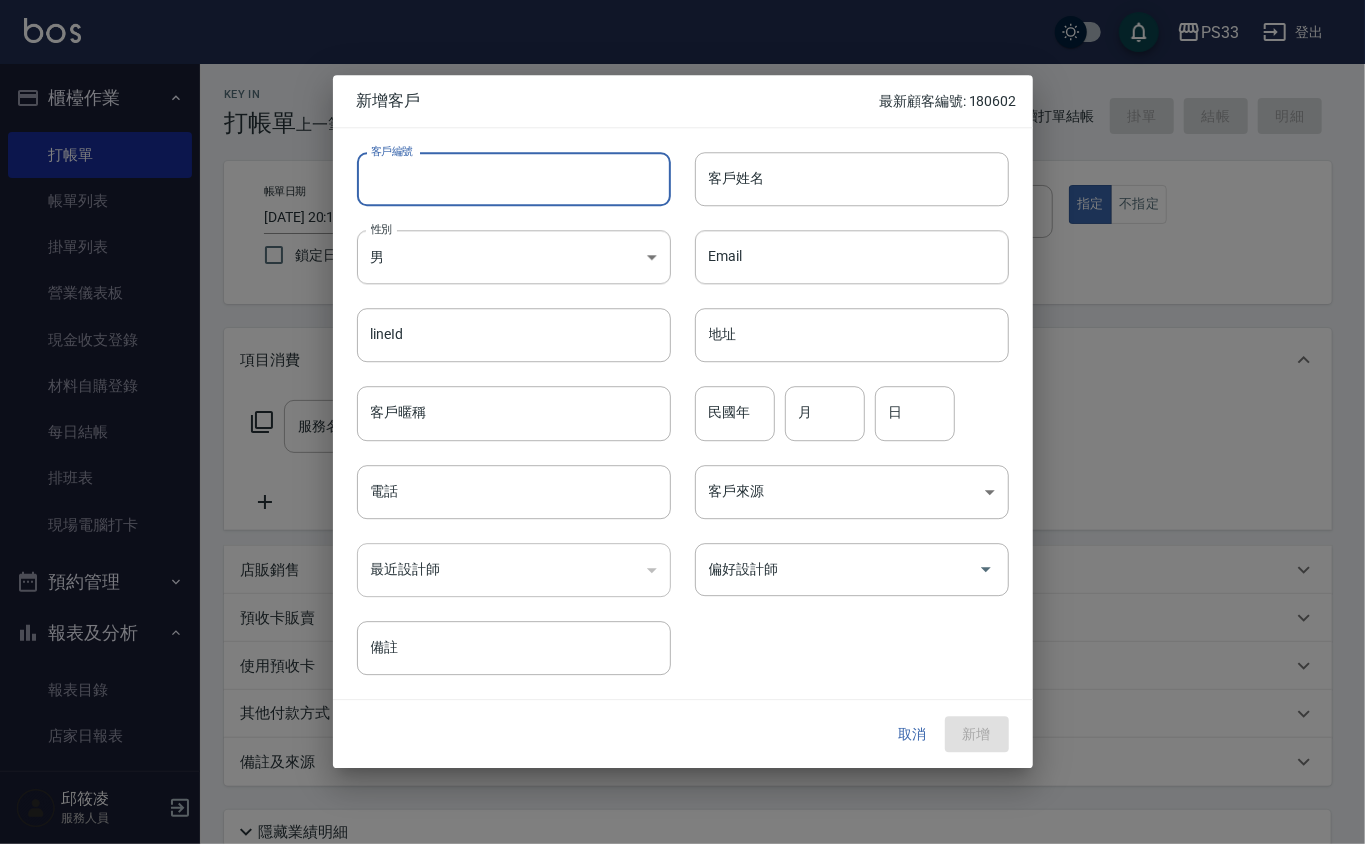 click on "客戶編號" at bounding box center [514, 179] 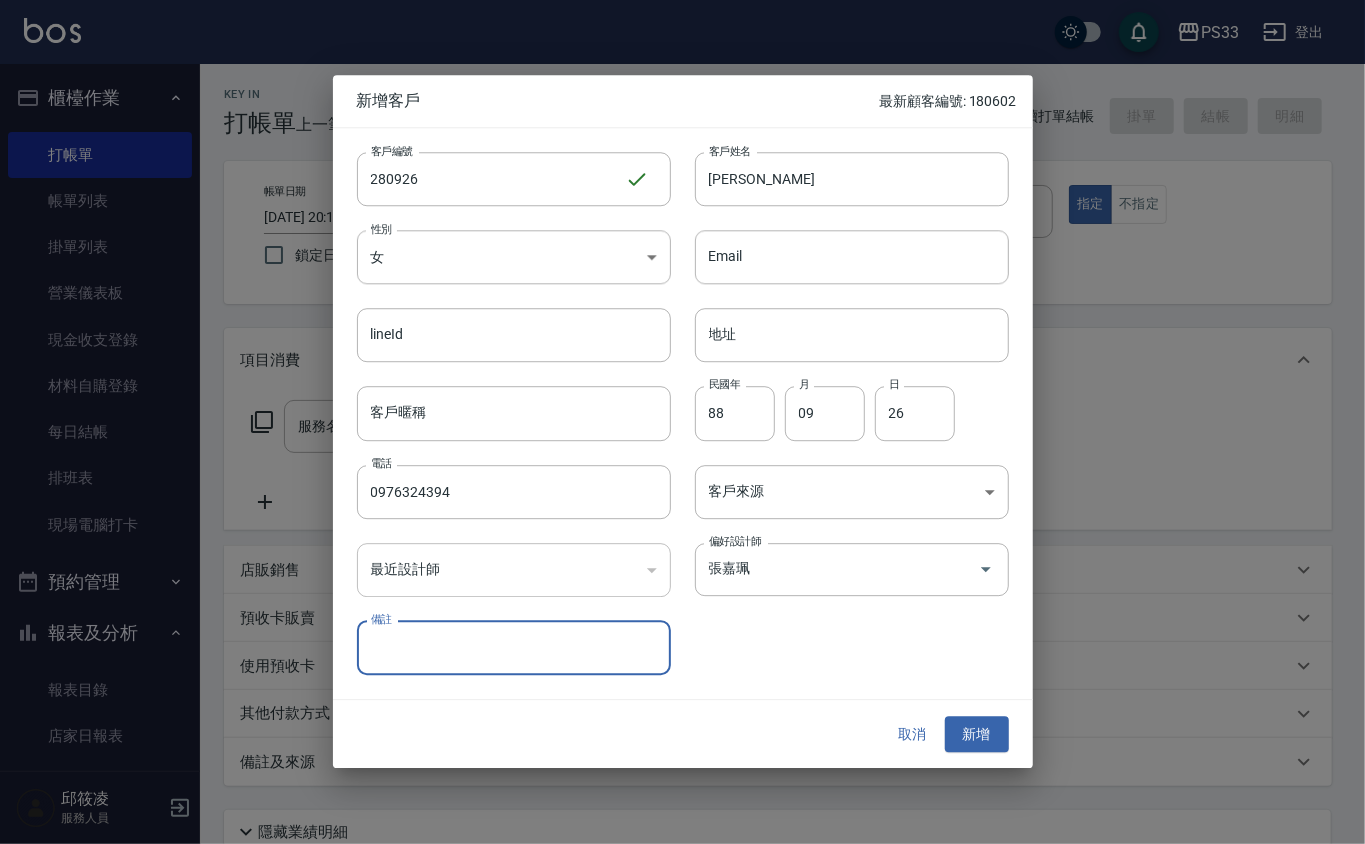 click on "新增" at bounding box center [977, 734] 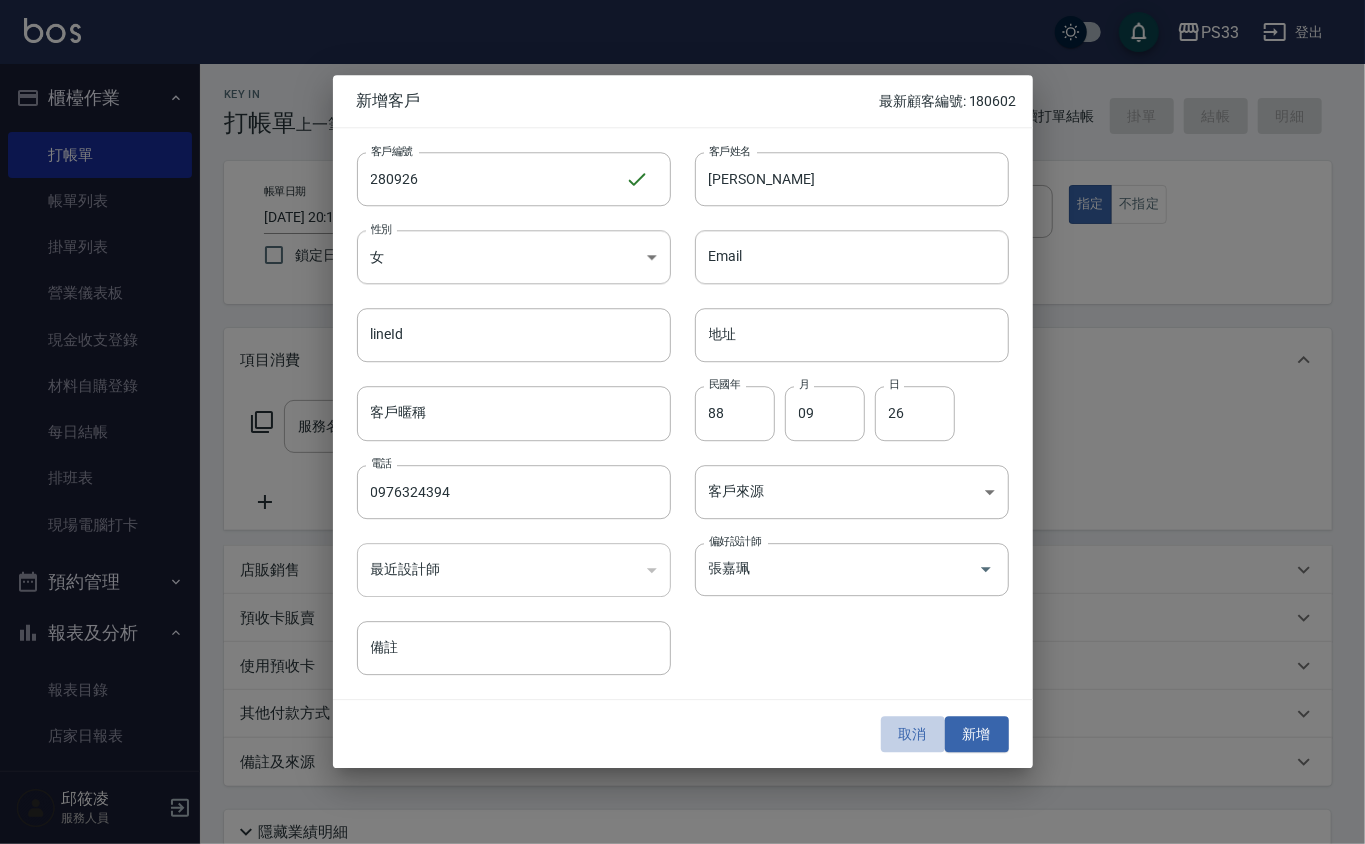 click on "取消" at bounding box center (913, 734) 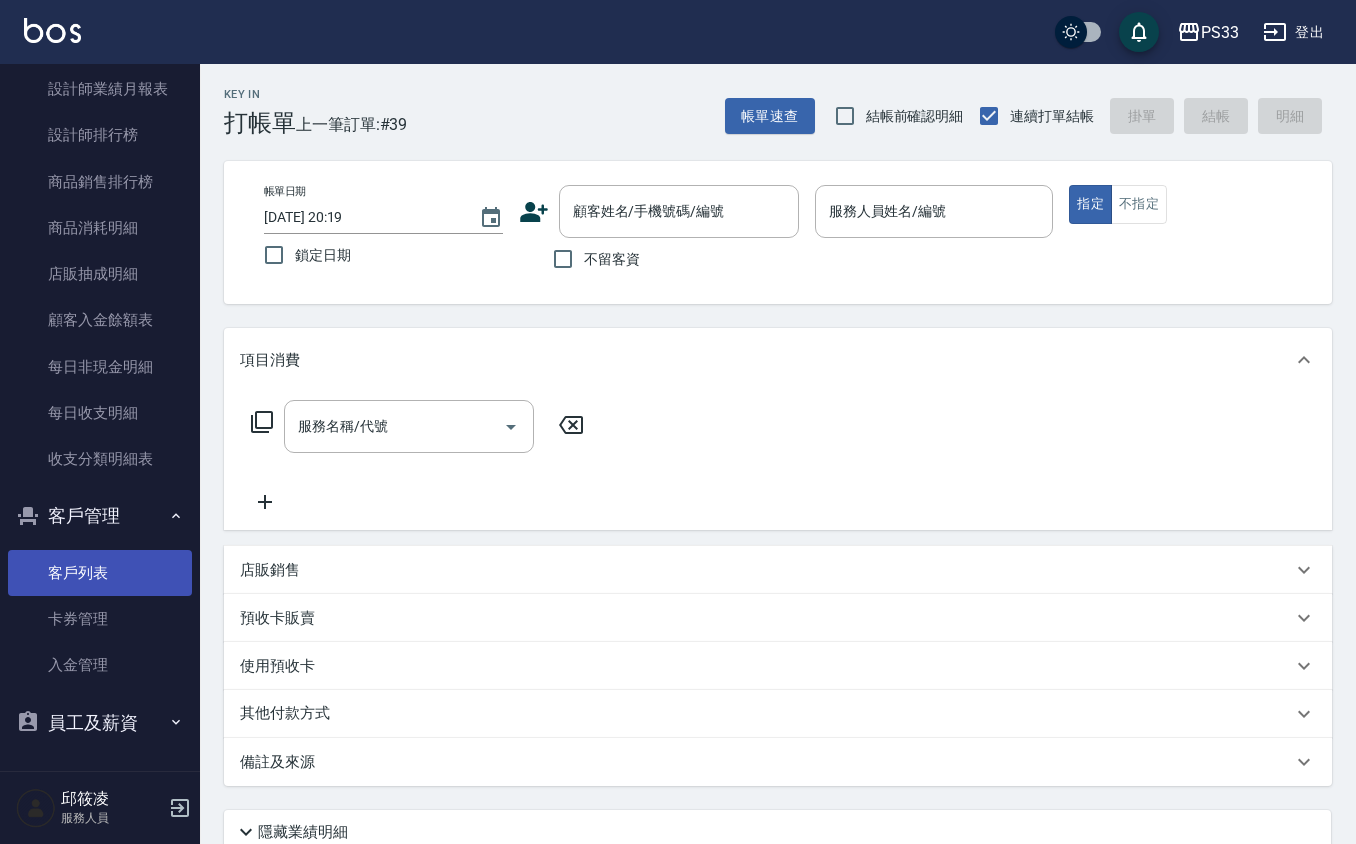 scroll, scrollTop: 1018, scrollLeft: 0, axis: vertical 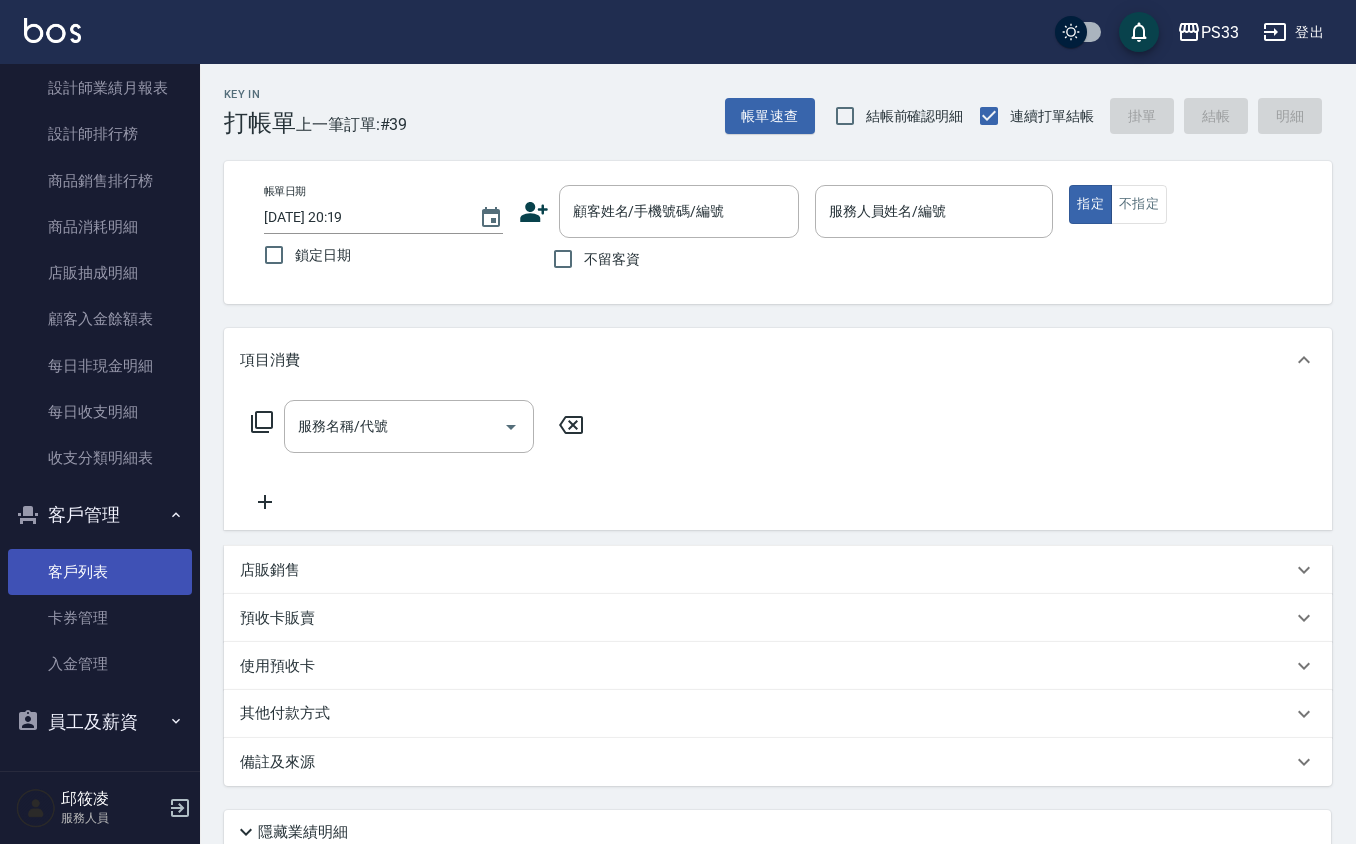 click on "客戶列表" at bounding box center [100, 572] 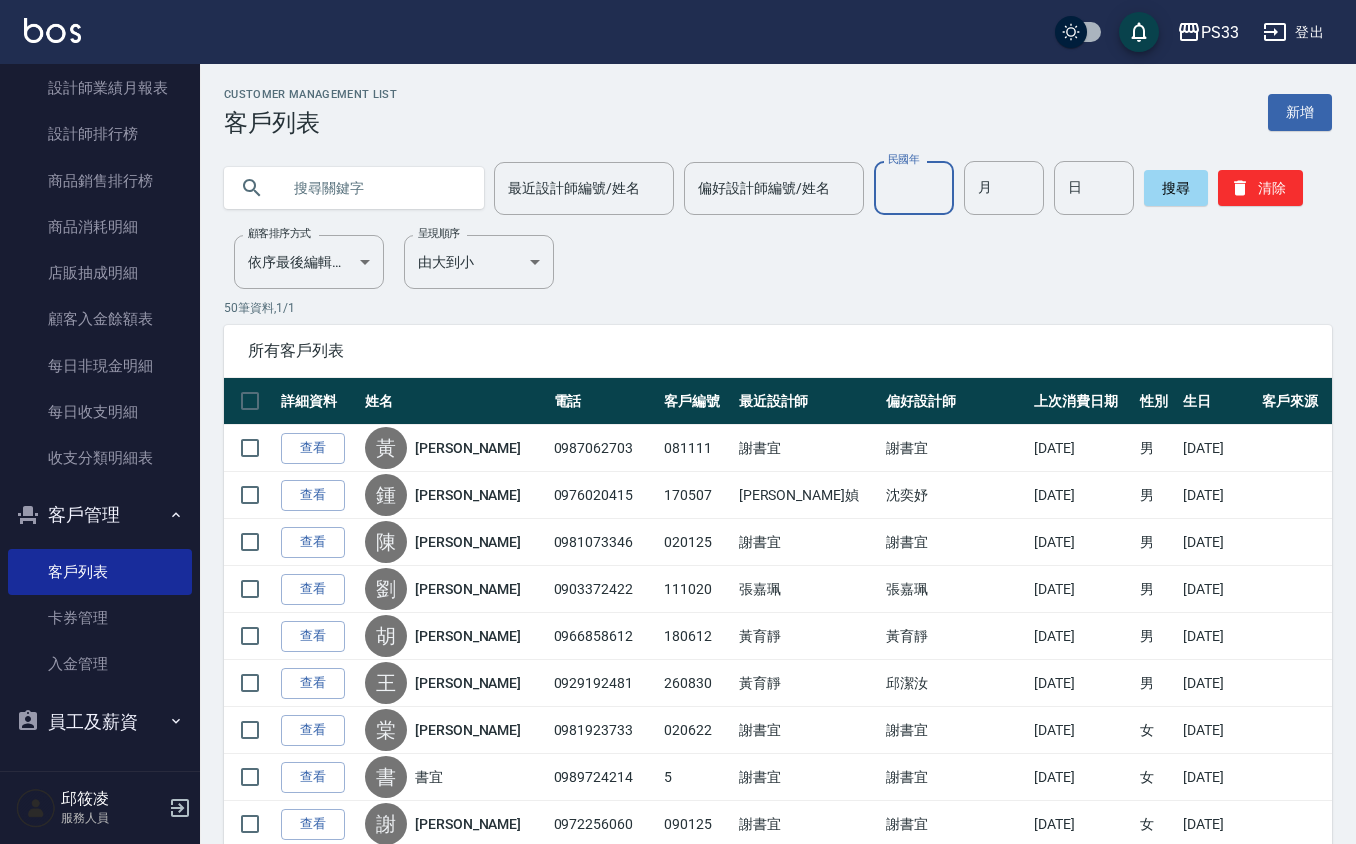 drag, startPoint x: 934, startPoint y: 177, endPoint x: 948, endPoint y: 180, distance: 14.3178215 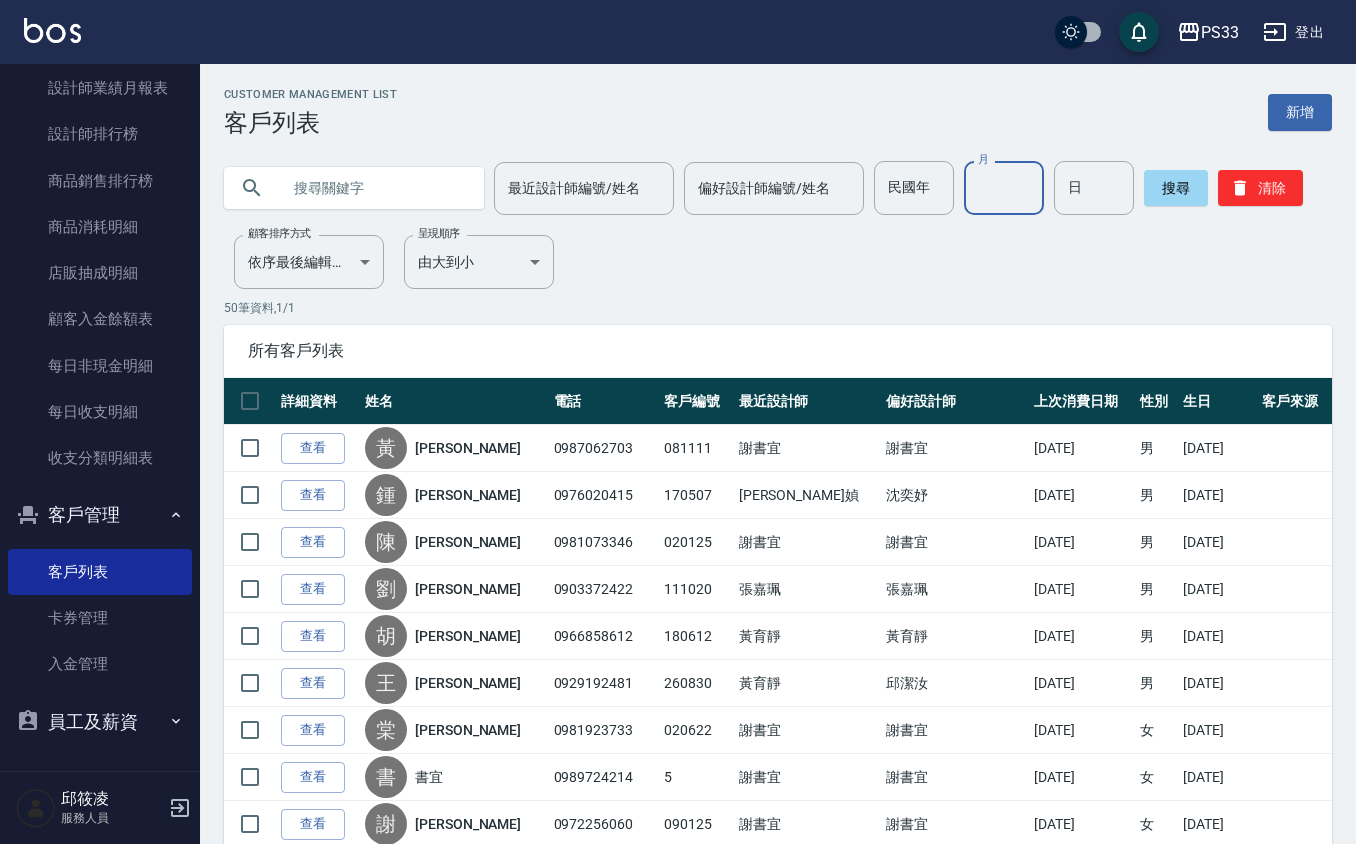 click on "月" at bounding box center (1004, 188) 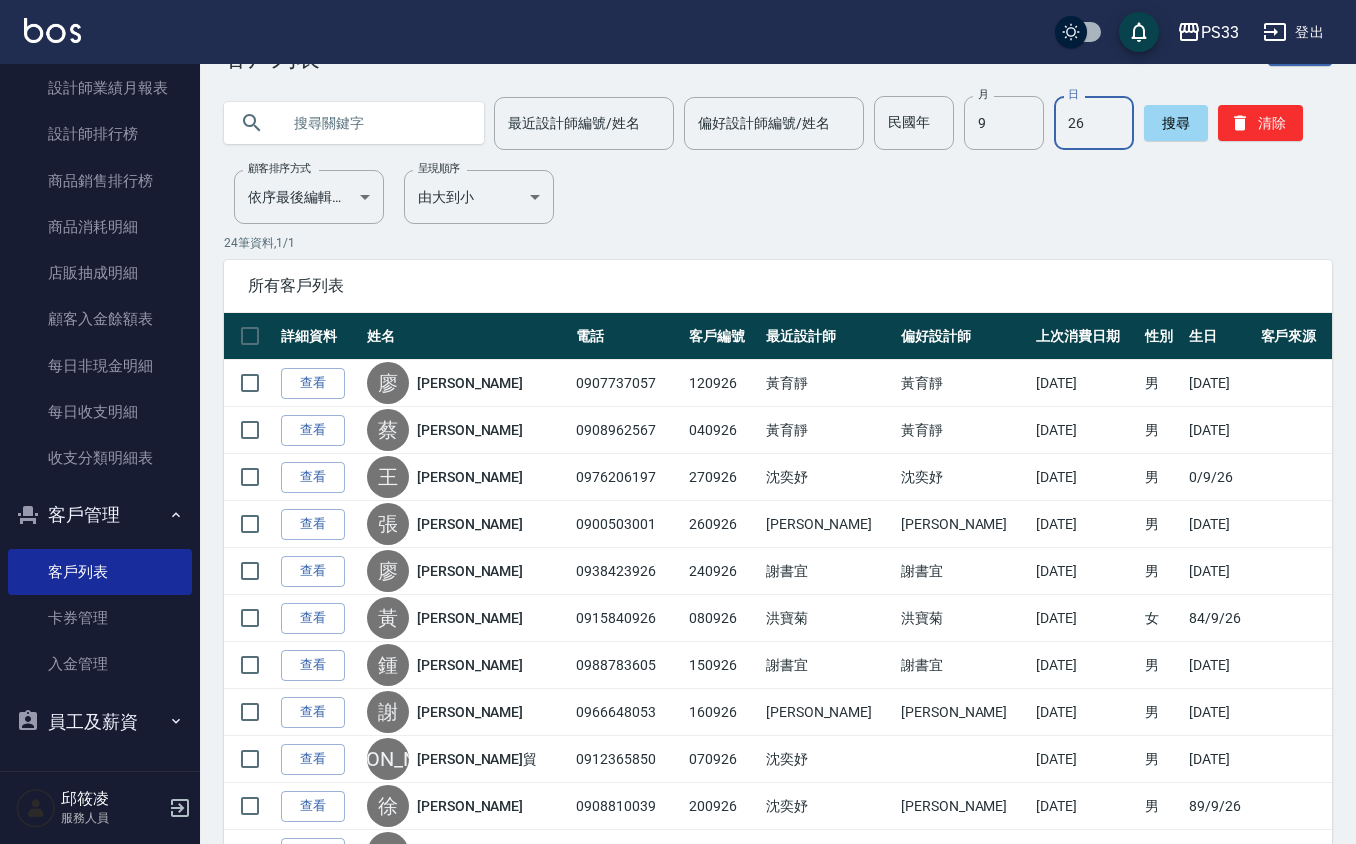 scroll, scrollTop: 0, scrollLeft: 0, axis: both 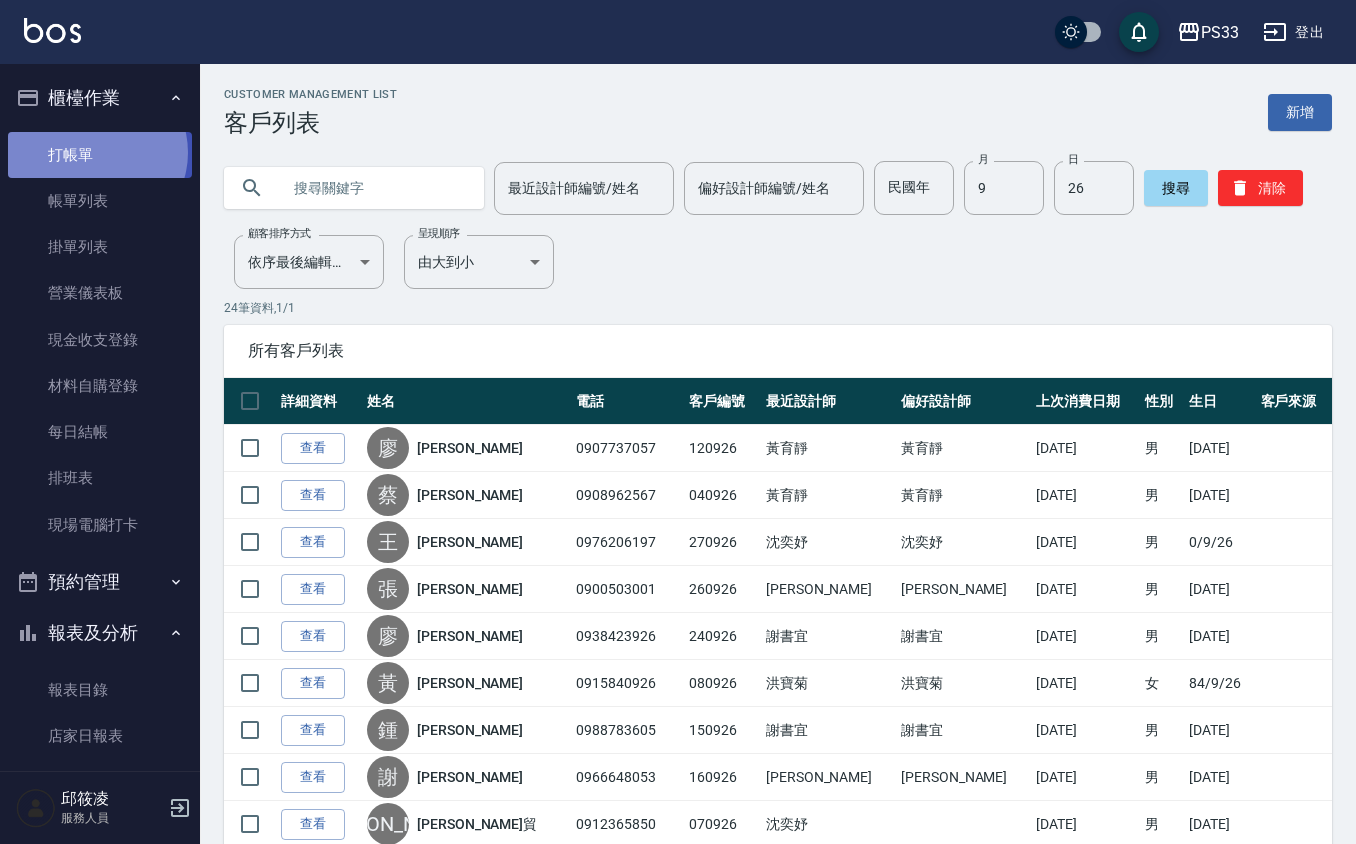 click on "打帳單" at bounding box center (100, 155) 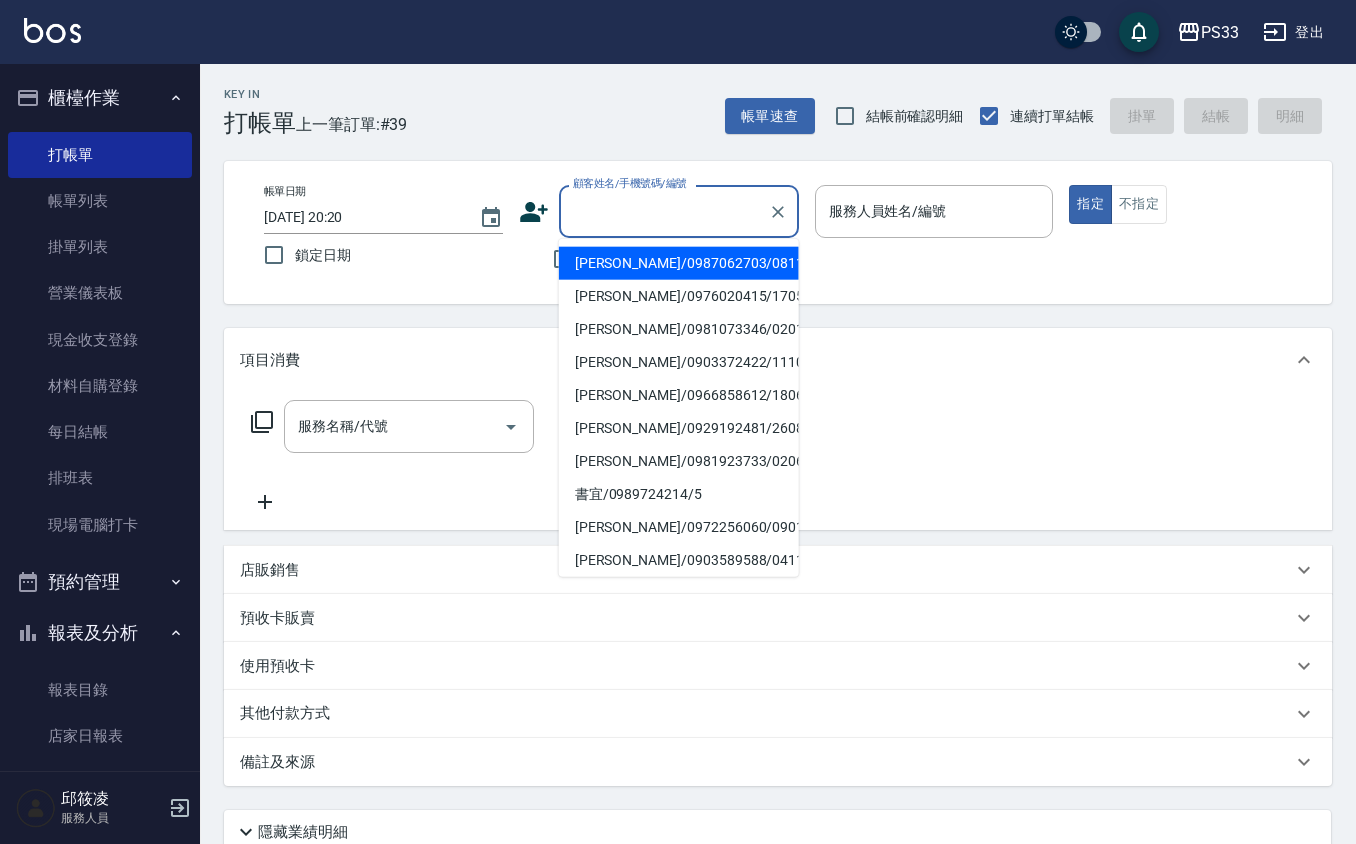 click on "顧客姓名/手機號碼/編號" at bounding box center (664, 211) 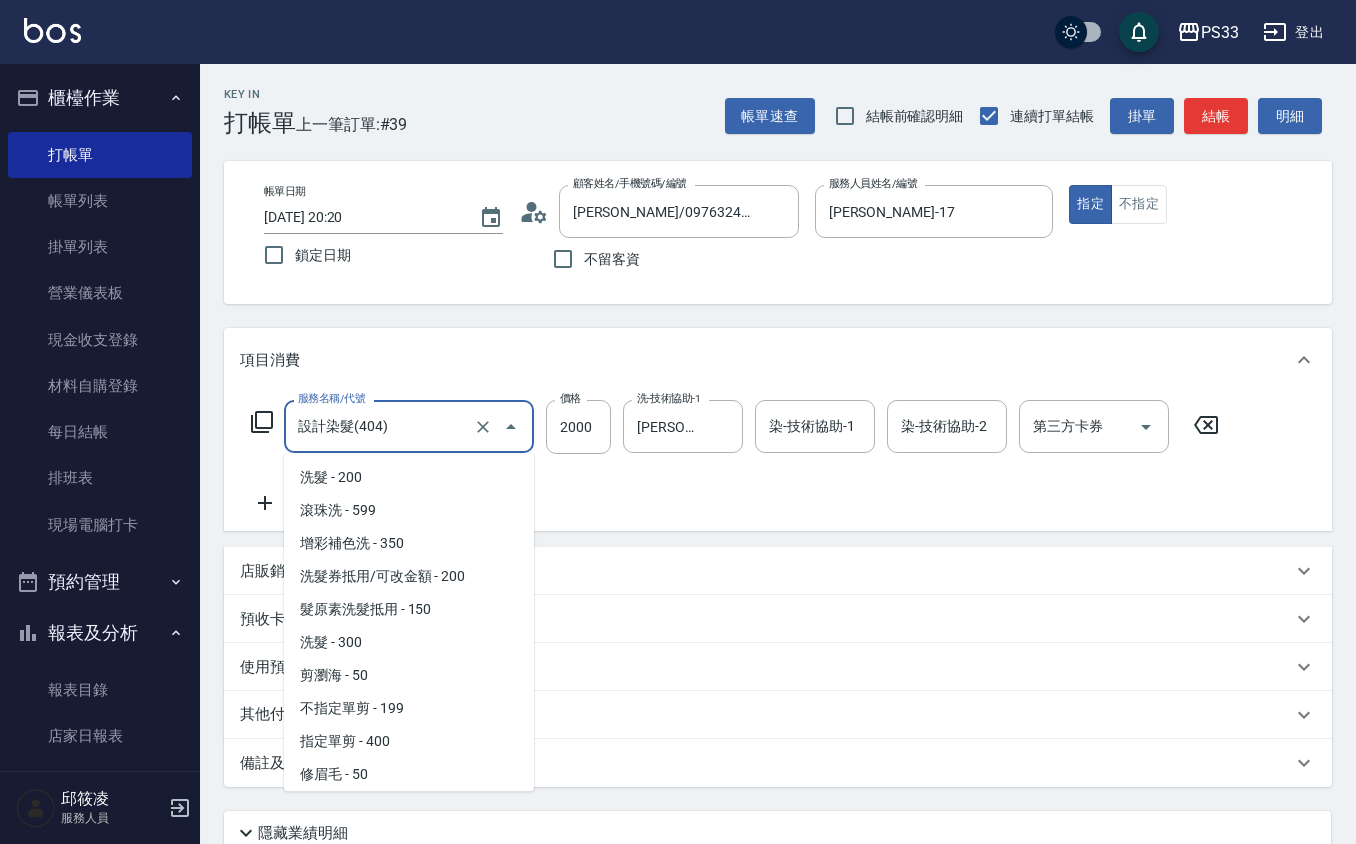 click on "設計染髮(404)" at bounding box center (381, 426) 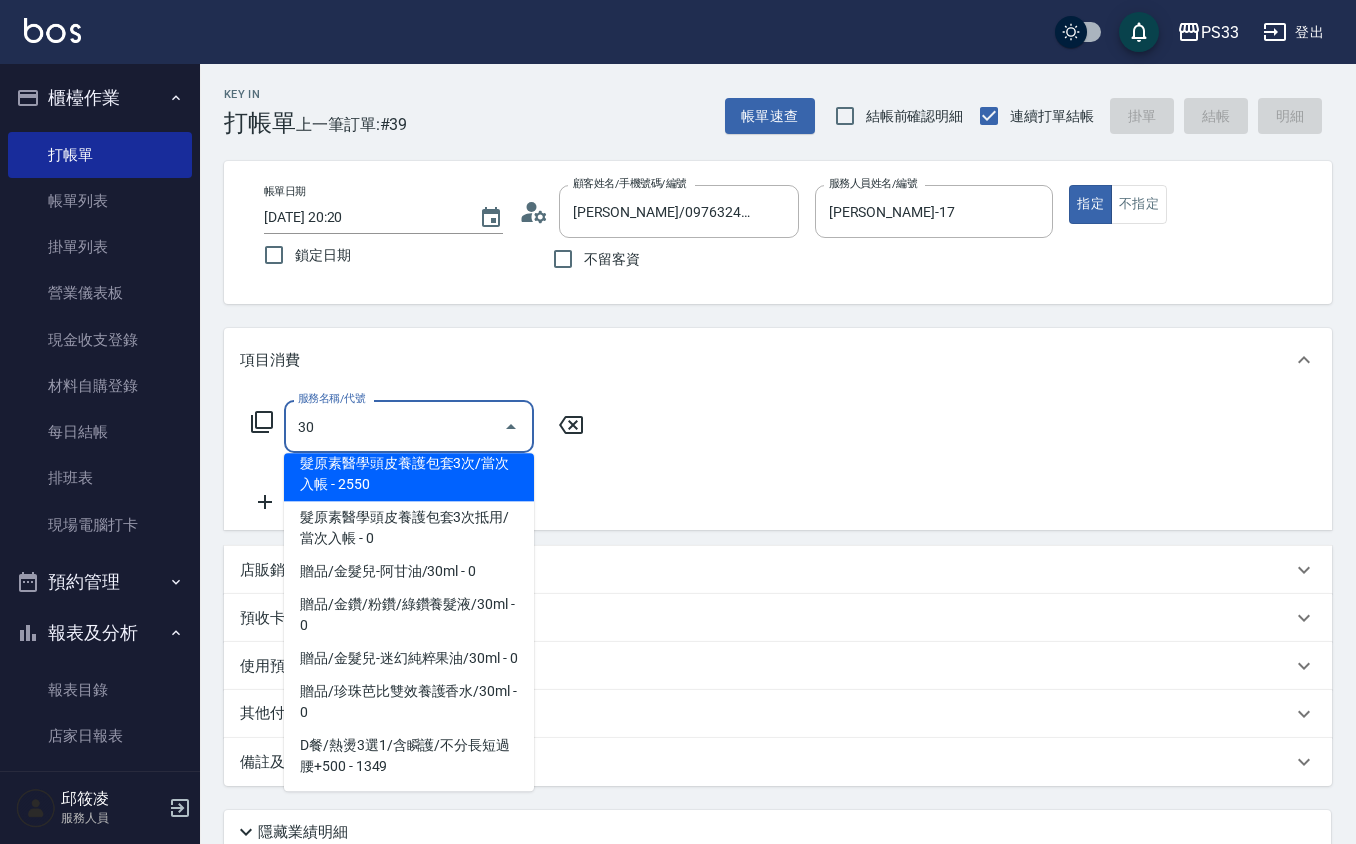 scroll, scrollTop: 0, scrollLeft: 0, axis: both 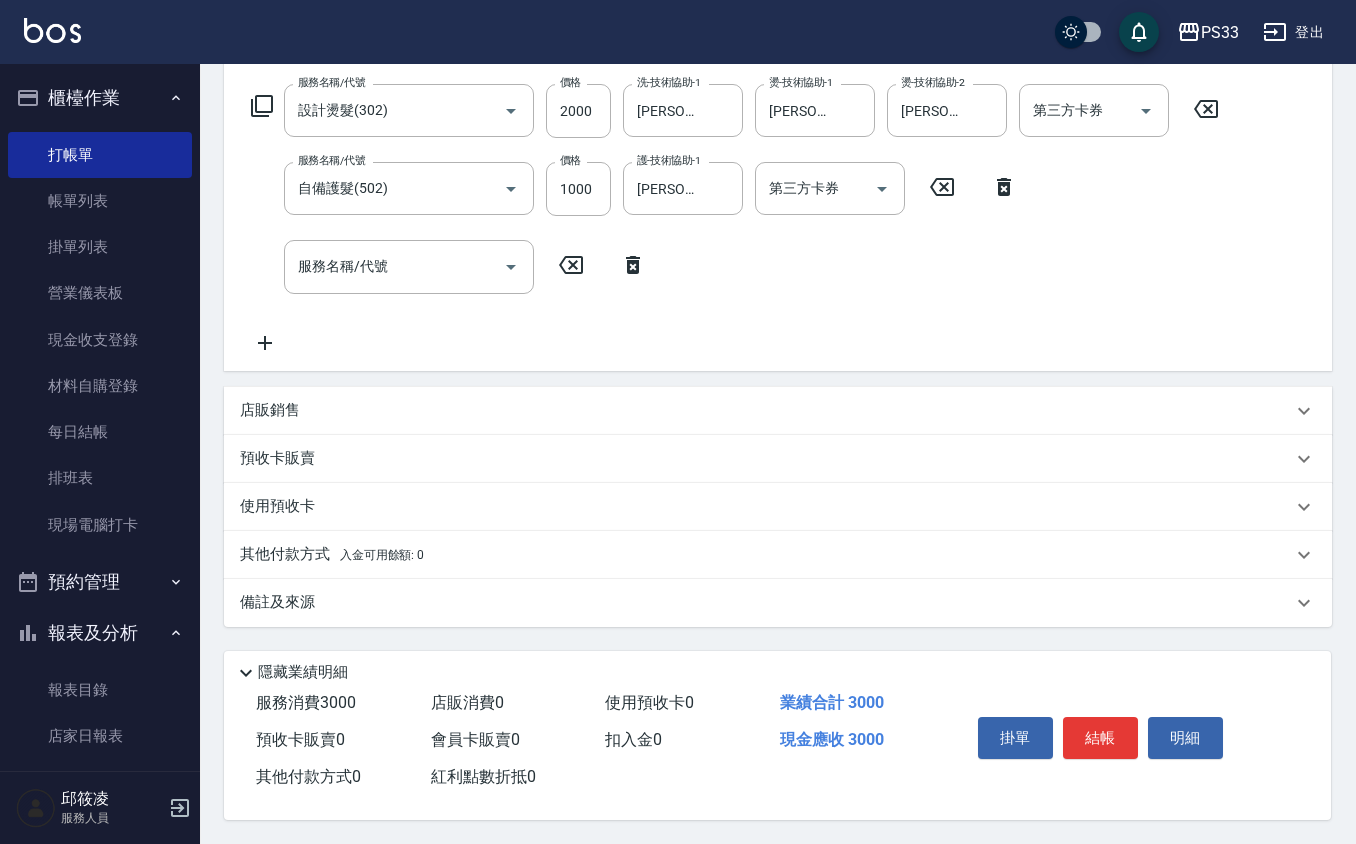 click on "店販銷售" at bounding box center (778, 411) 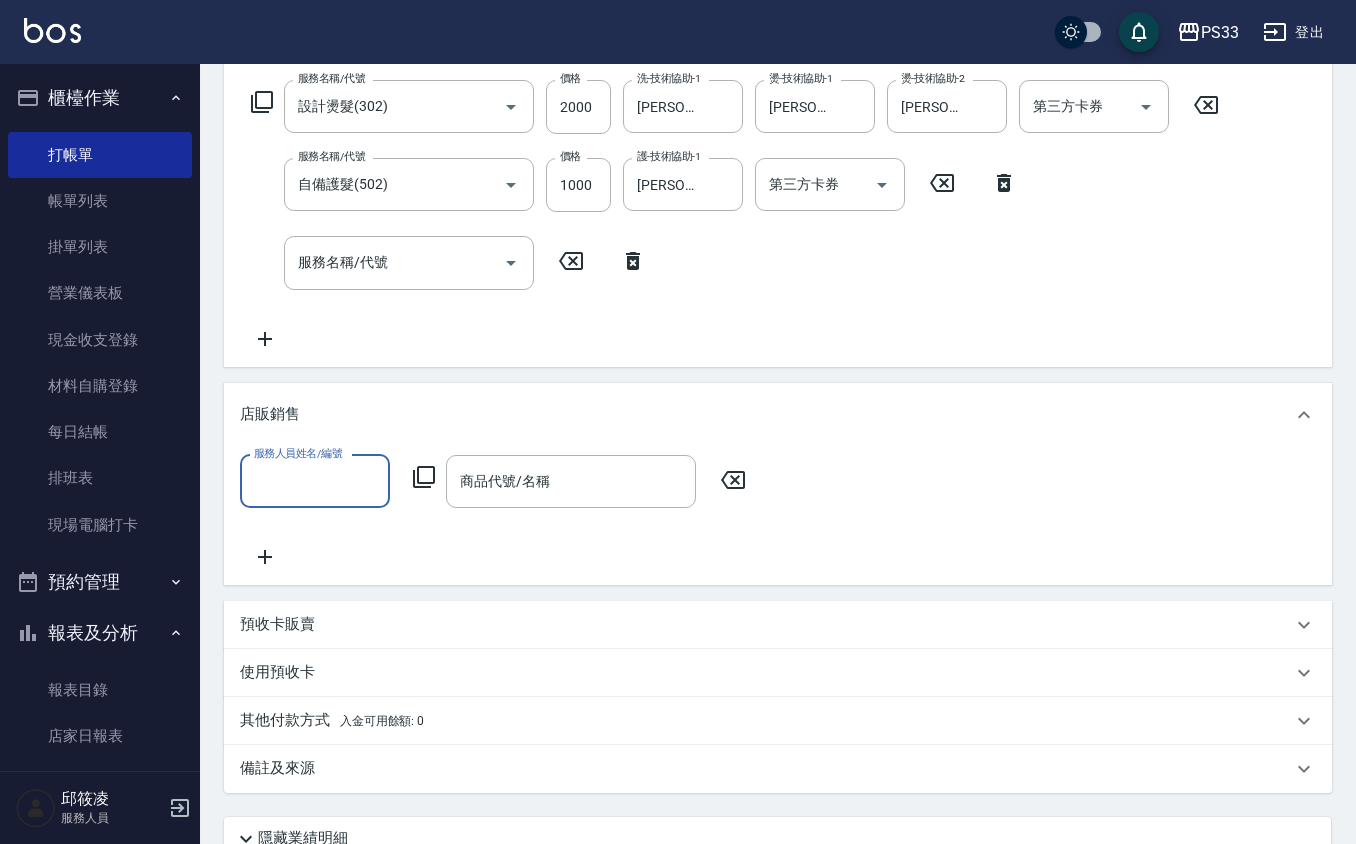 scroll, scrollTop: 0, scrollLeft: 0, axis: both 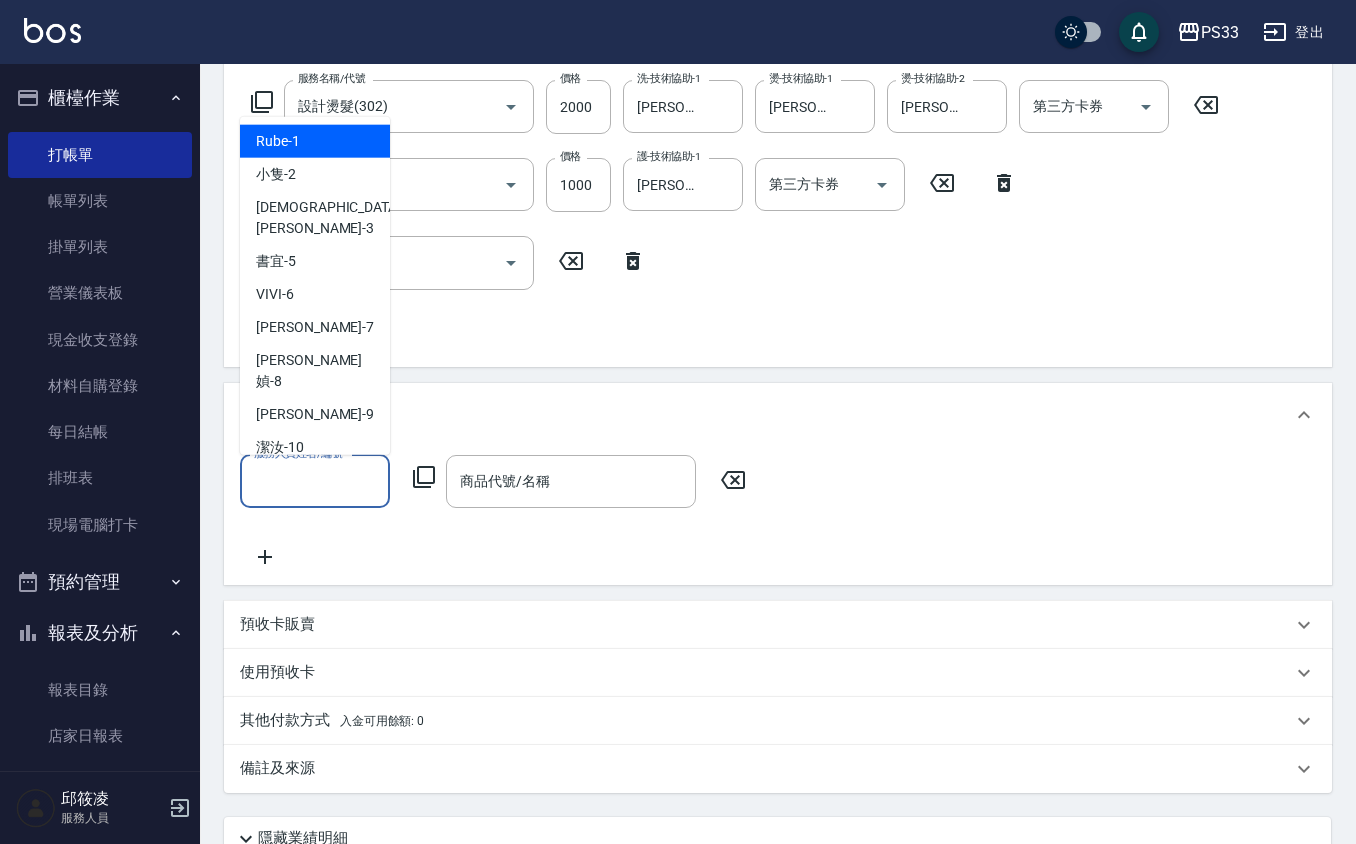 click on "服務人員姓名/編號" at bounding box center (315, 481) 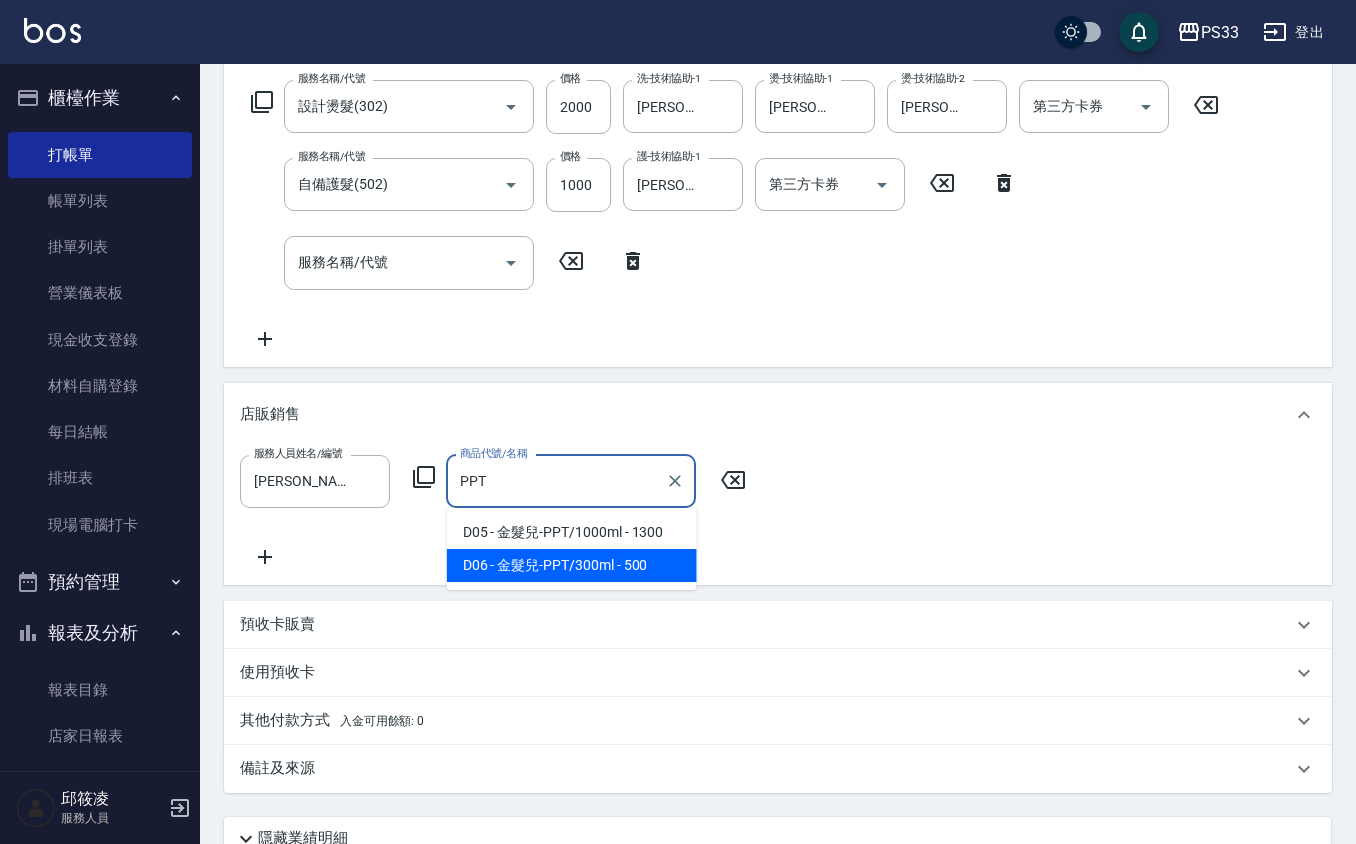 click on "D06 - 金髮兒-PPT/300ml - 500" at bounding box center (572, 565) 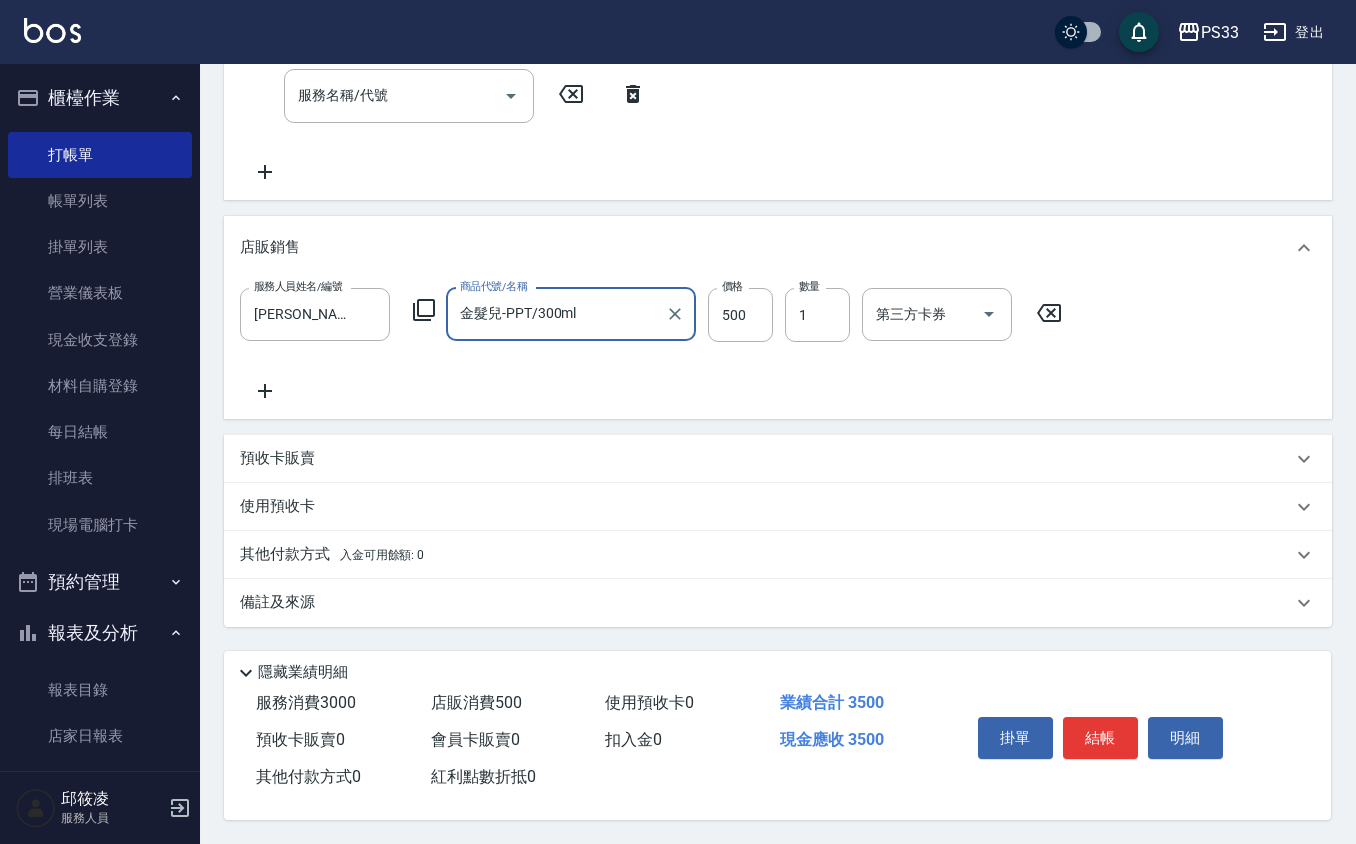 scroll, scrollTop: 0, scrollLeft: 0, axis: both 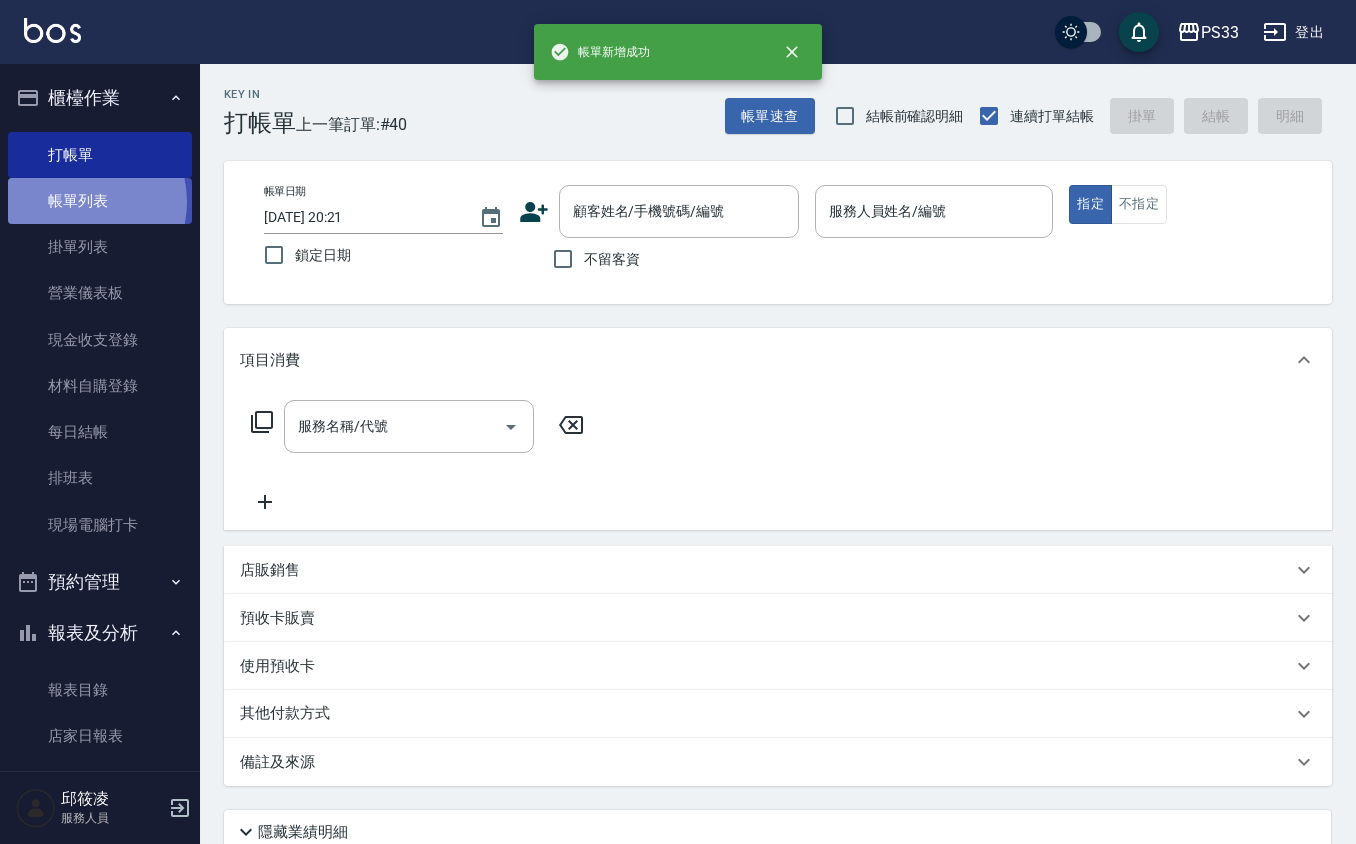 click on "帳單列表" at bounding box center [100, 201] 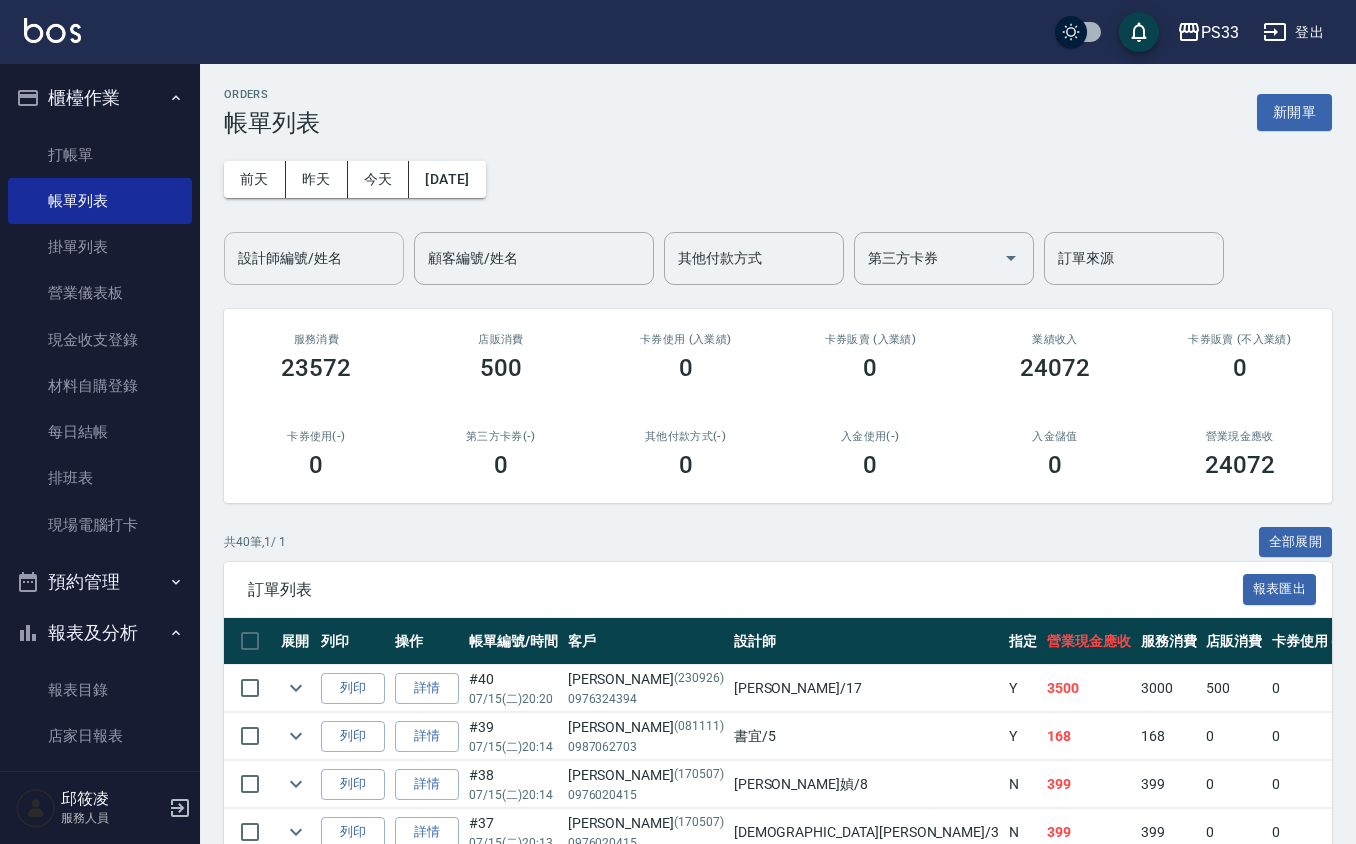 click on "設計師編號/姓名" at bounding box center (314, 258) 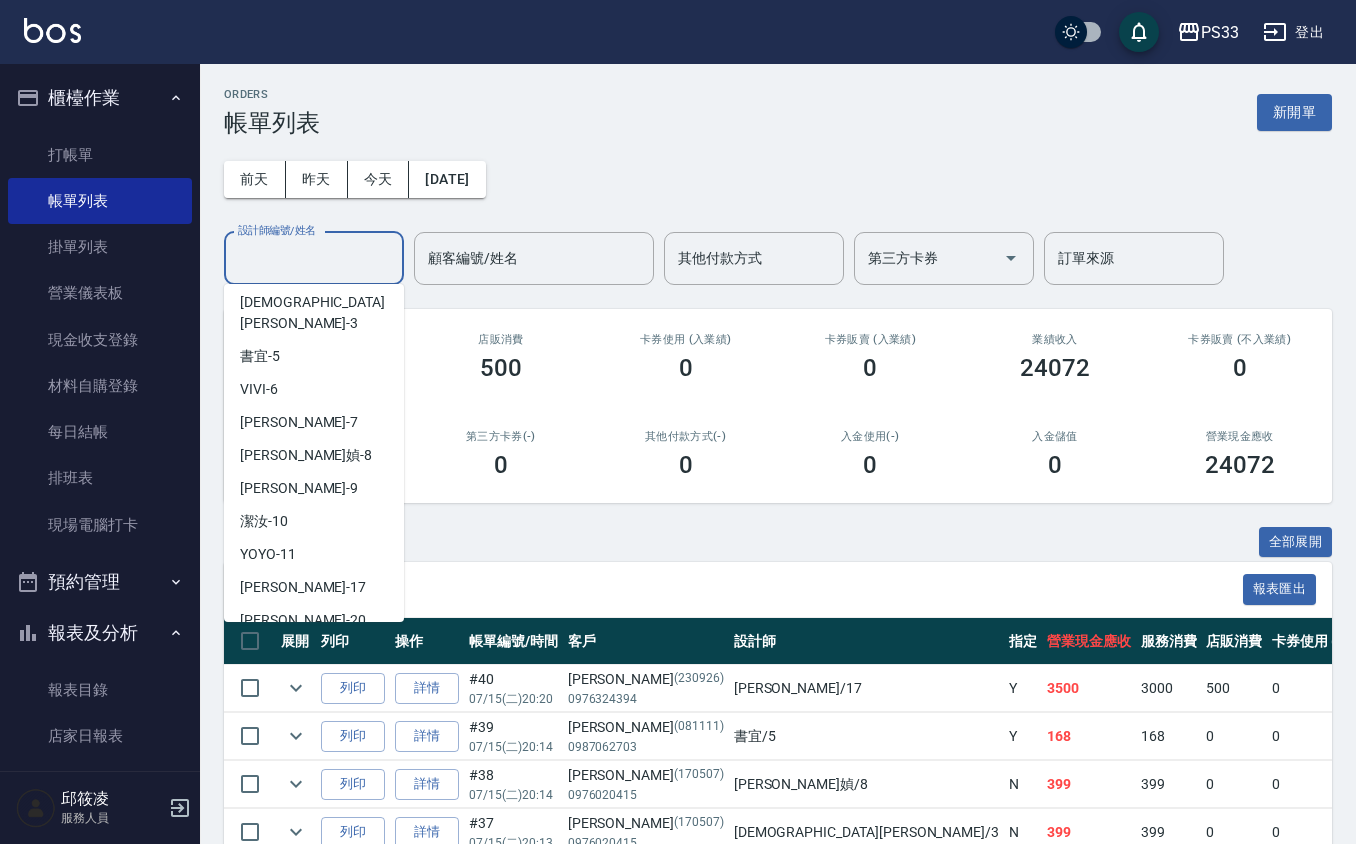 scroll, scrollTop: 133, scrollLeft: 0, axis: vertical 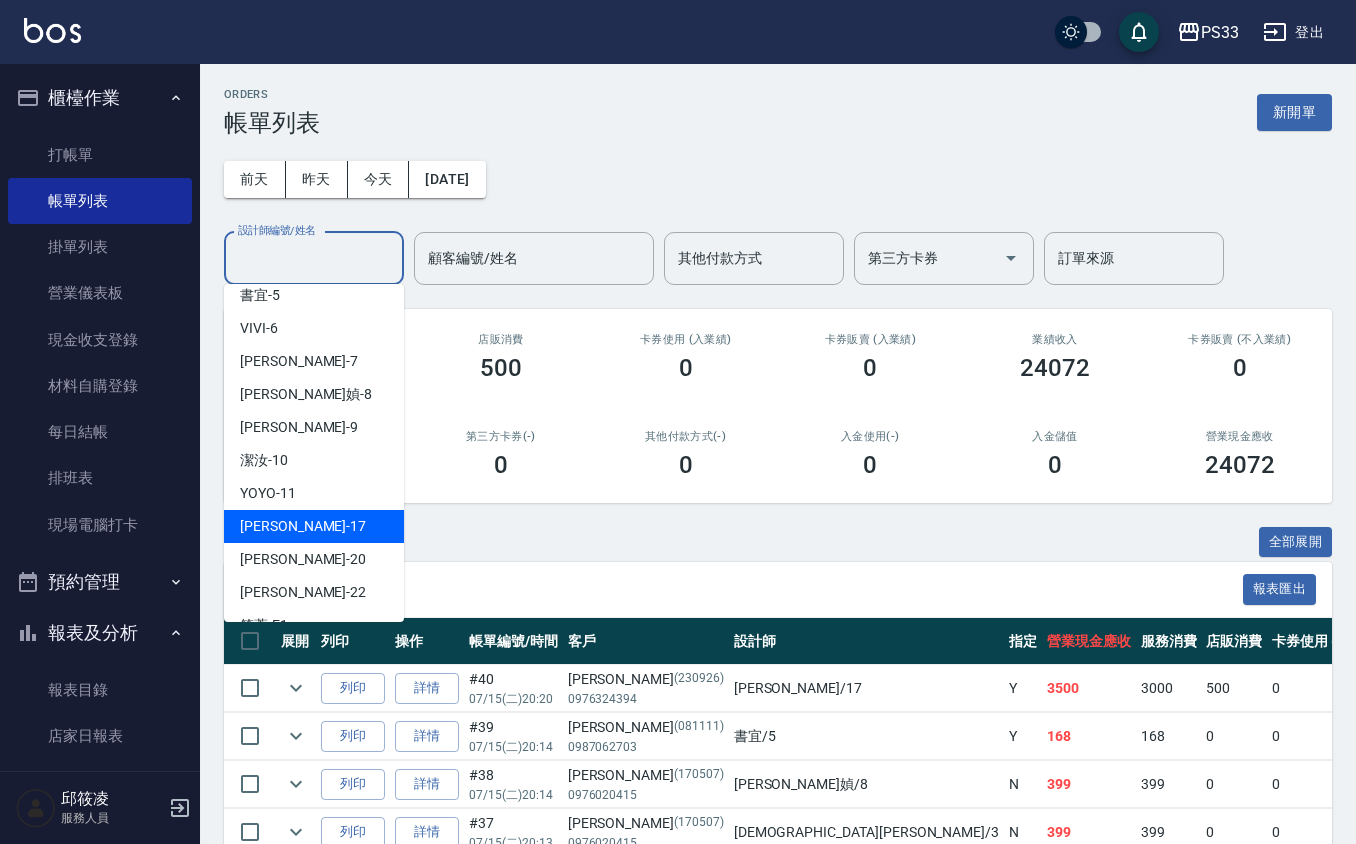 click on "嘉珮 -17" at bounding box center [314, 526] 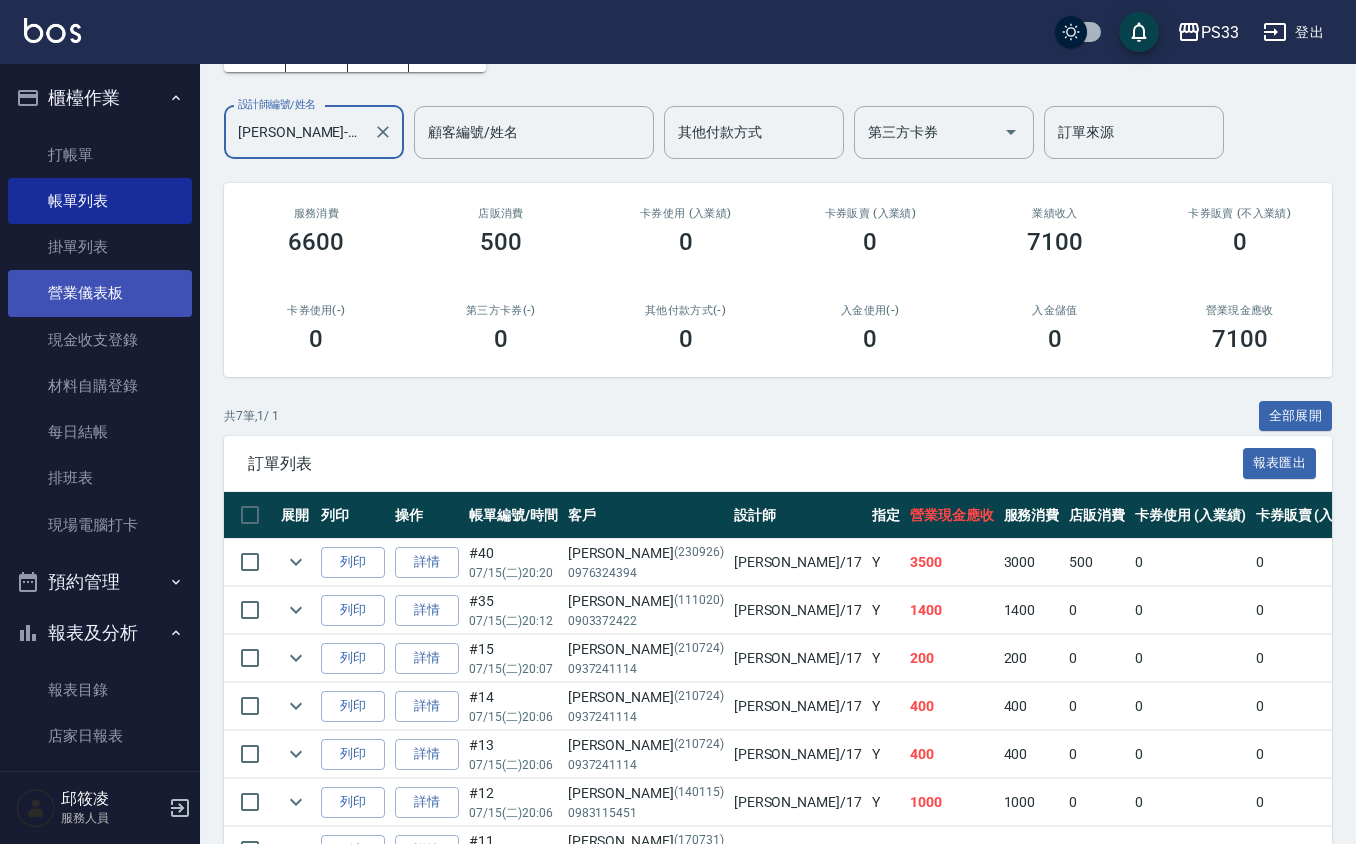 scroll, scrollTop: 0, scrollLeft: 0, axis: both 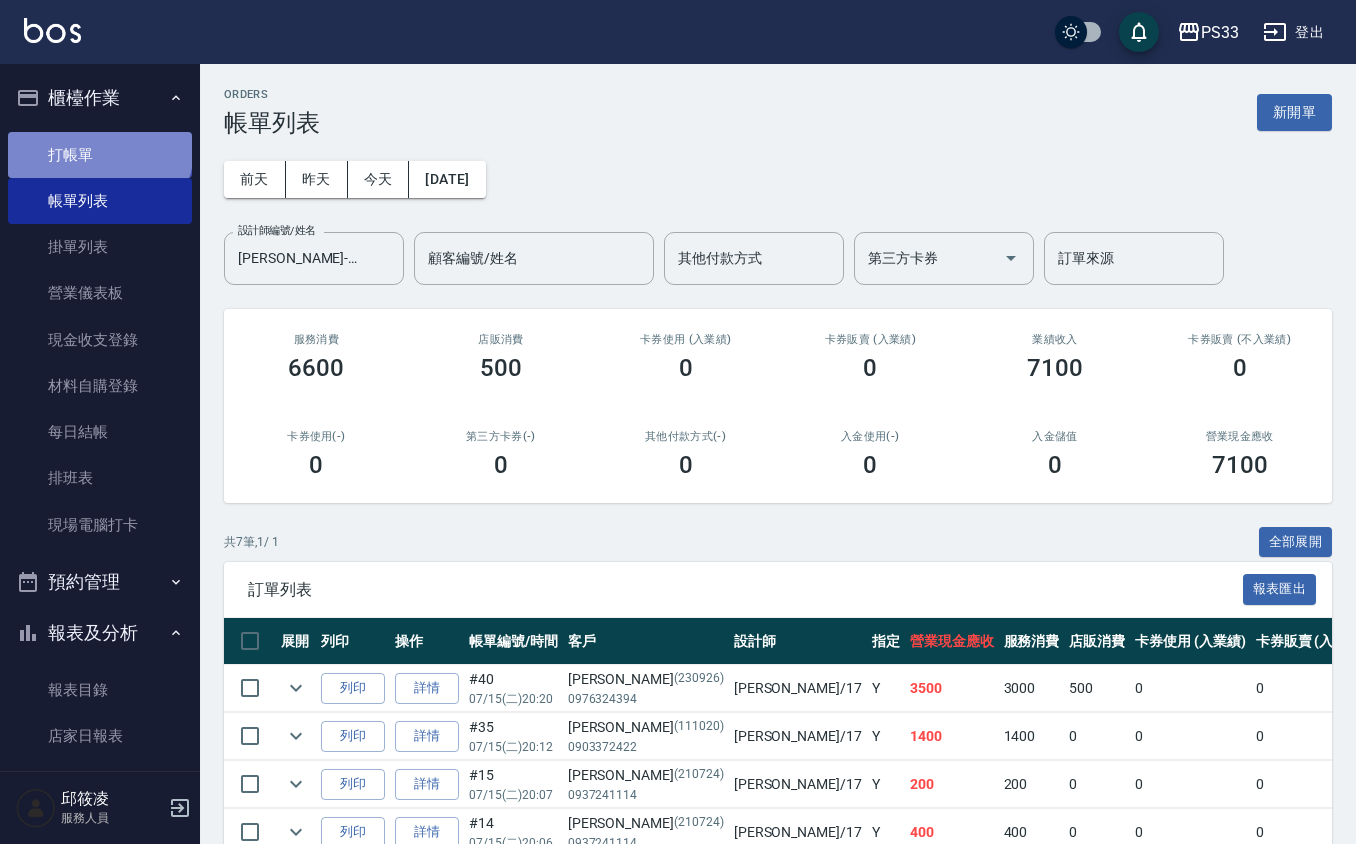 click on "打帳單" at bounding box center [100, 155] 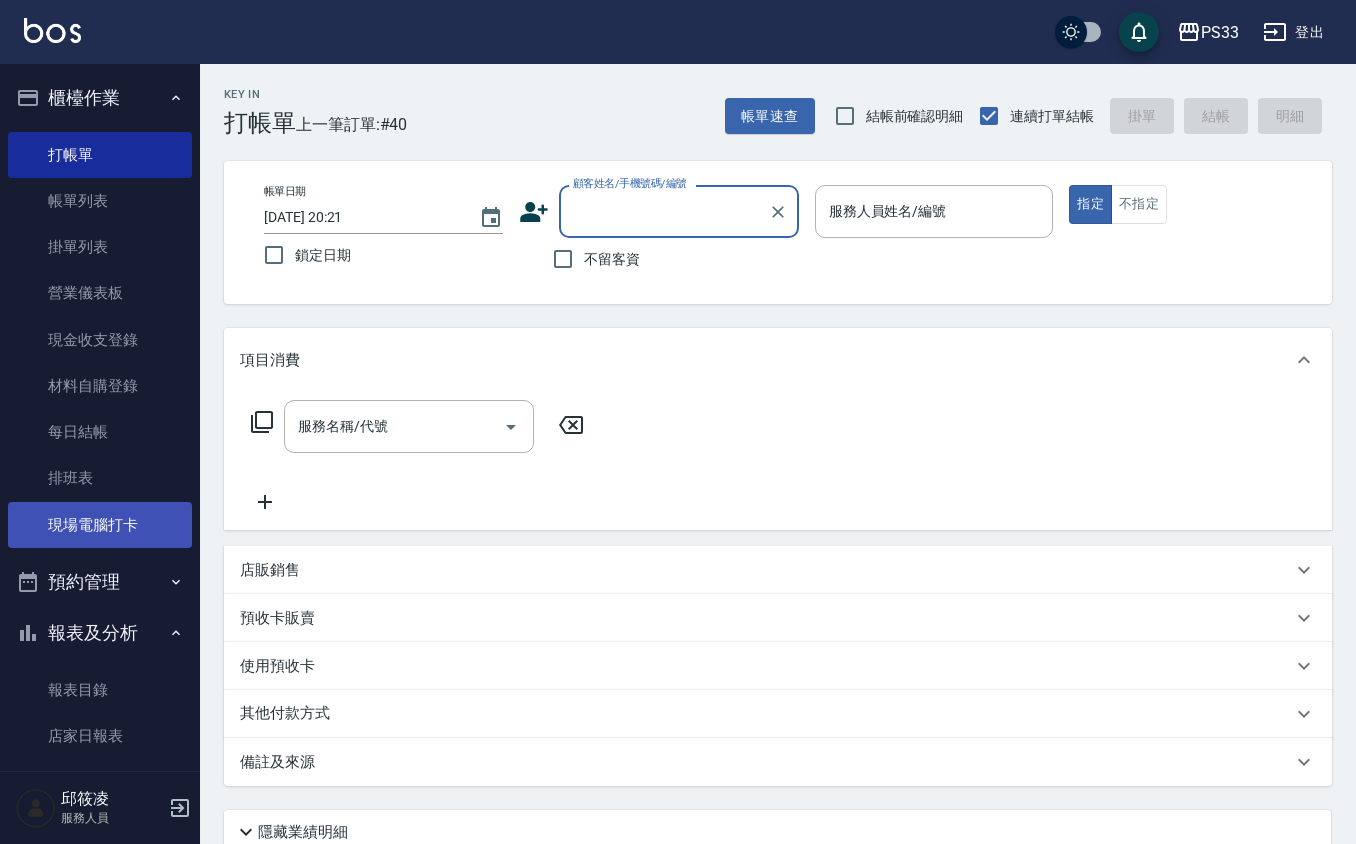 click on "現場電腦打卡" at bounding box center (100, 525) 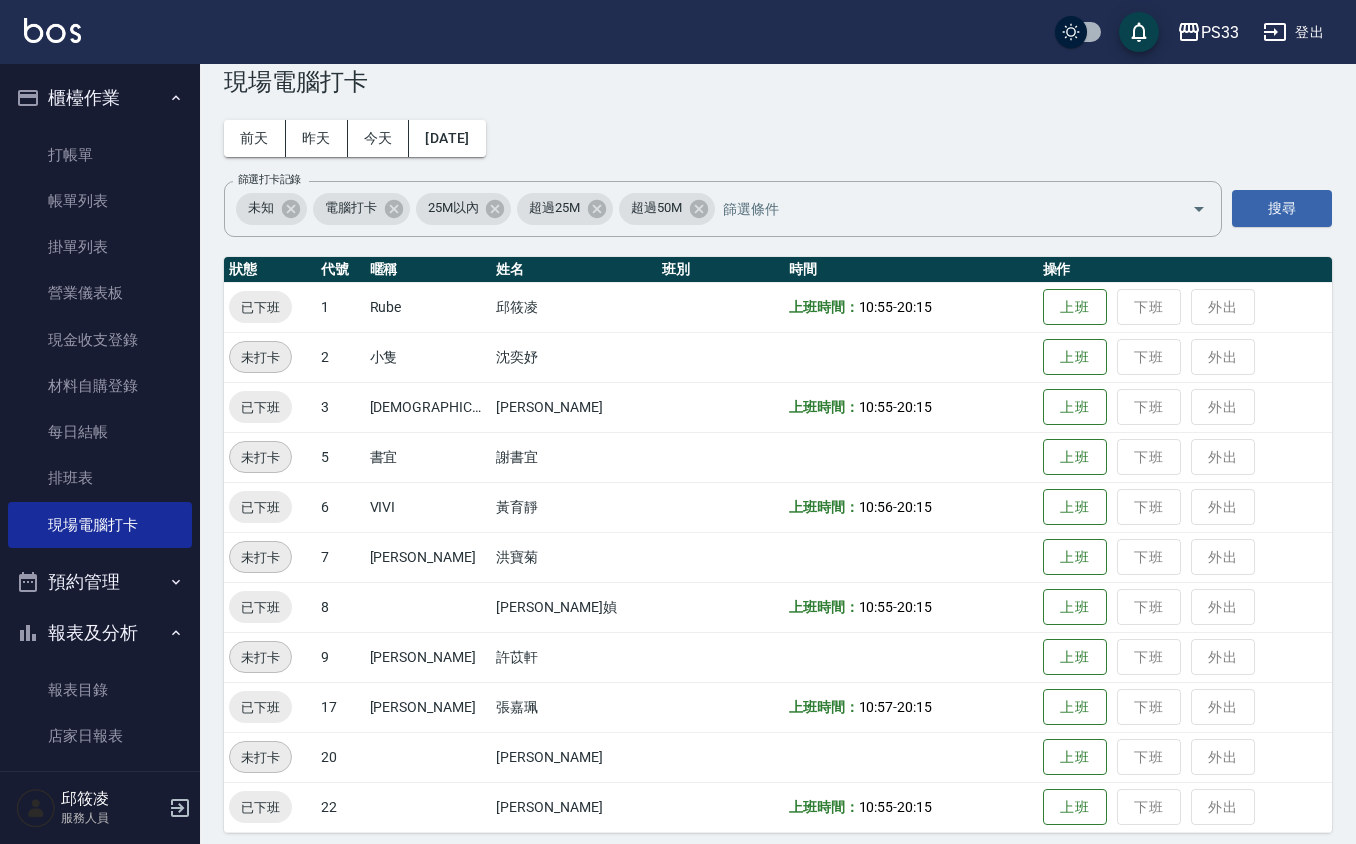 scroll, scrollTop: 53, scrollLeft: 0, axis: vertical 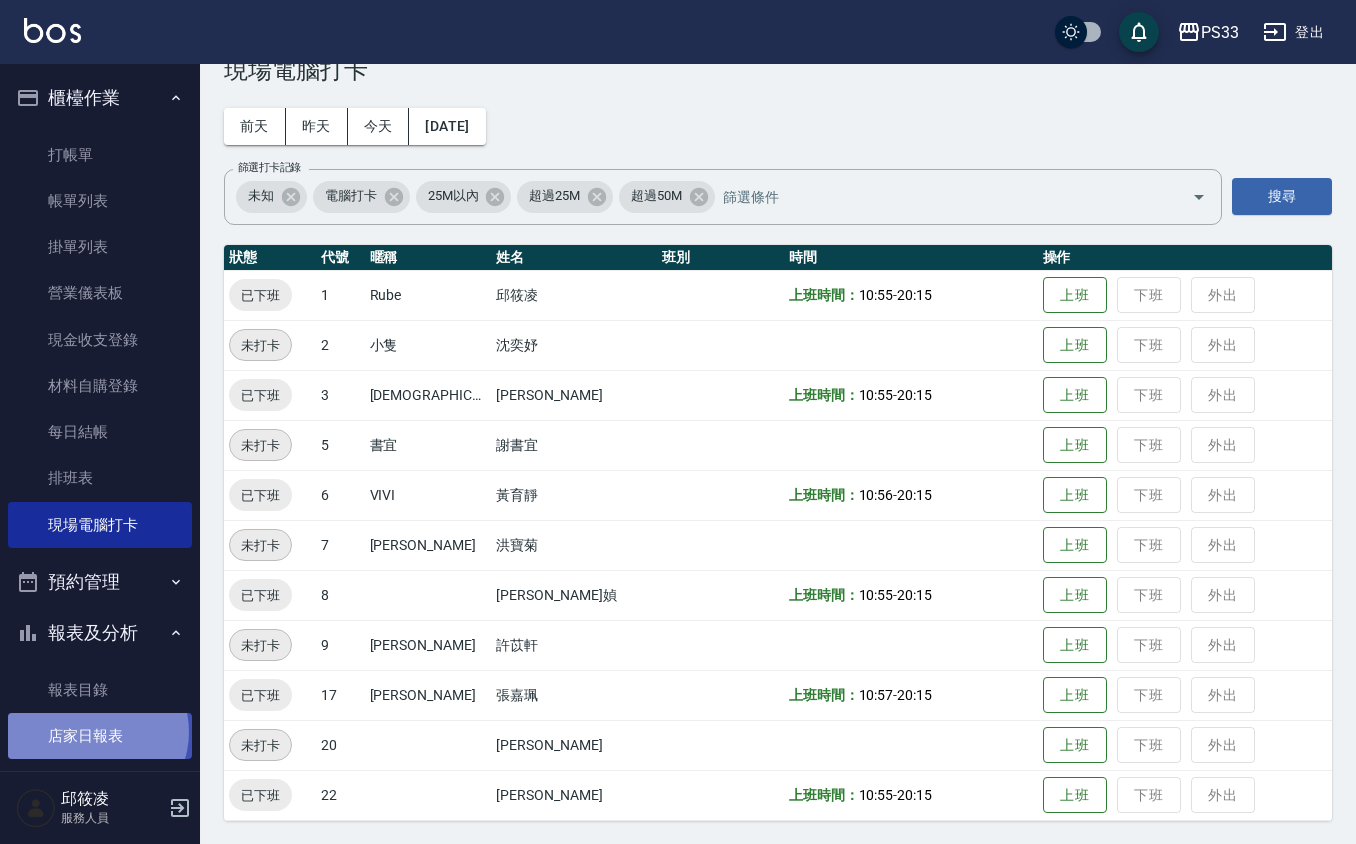 click on "店家日報表" at bounding box center [100, 736] 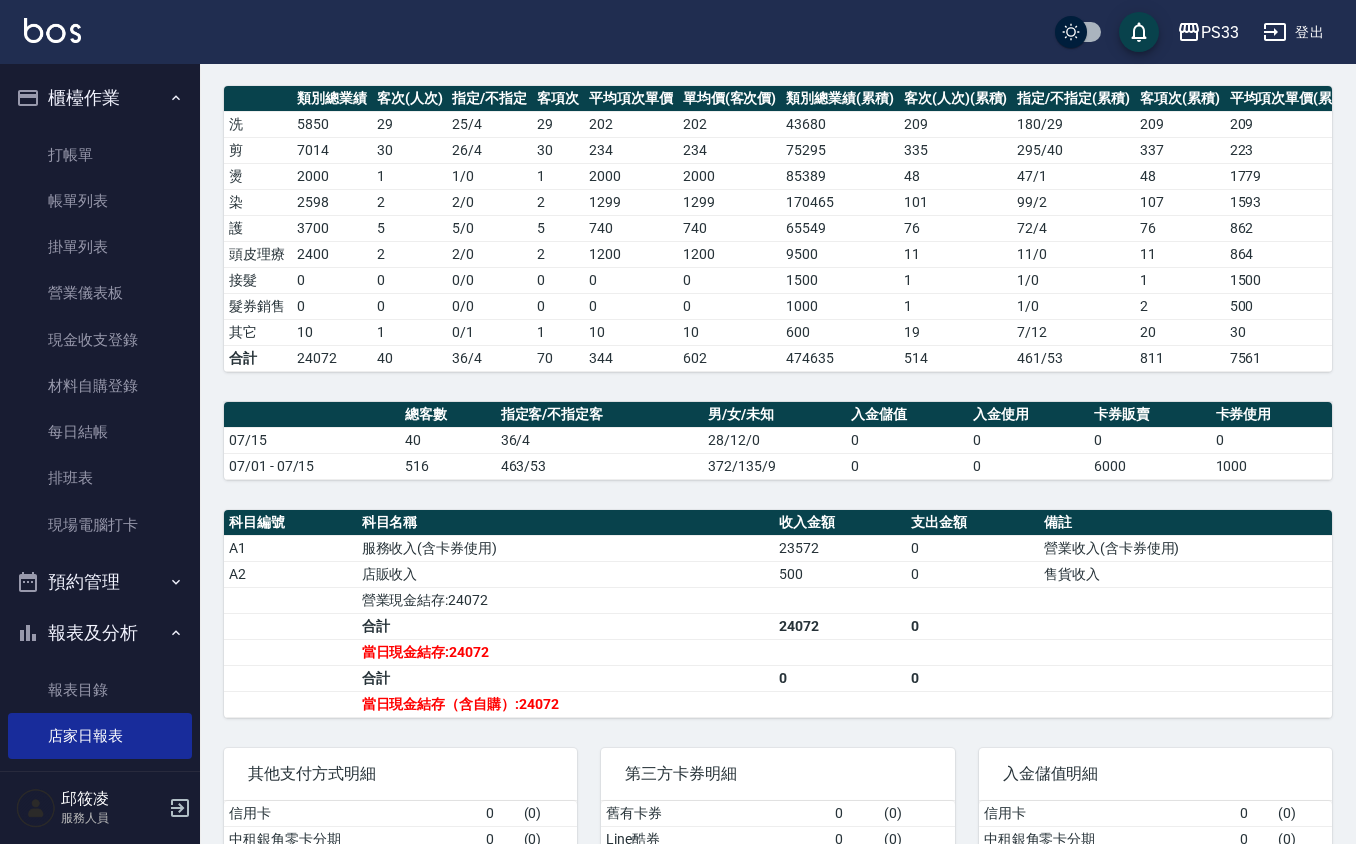 scroll, scrollTop: 429, scrollLeft: 0, axis: vertical 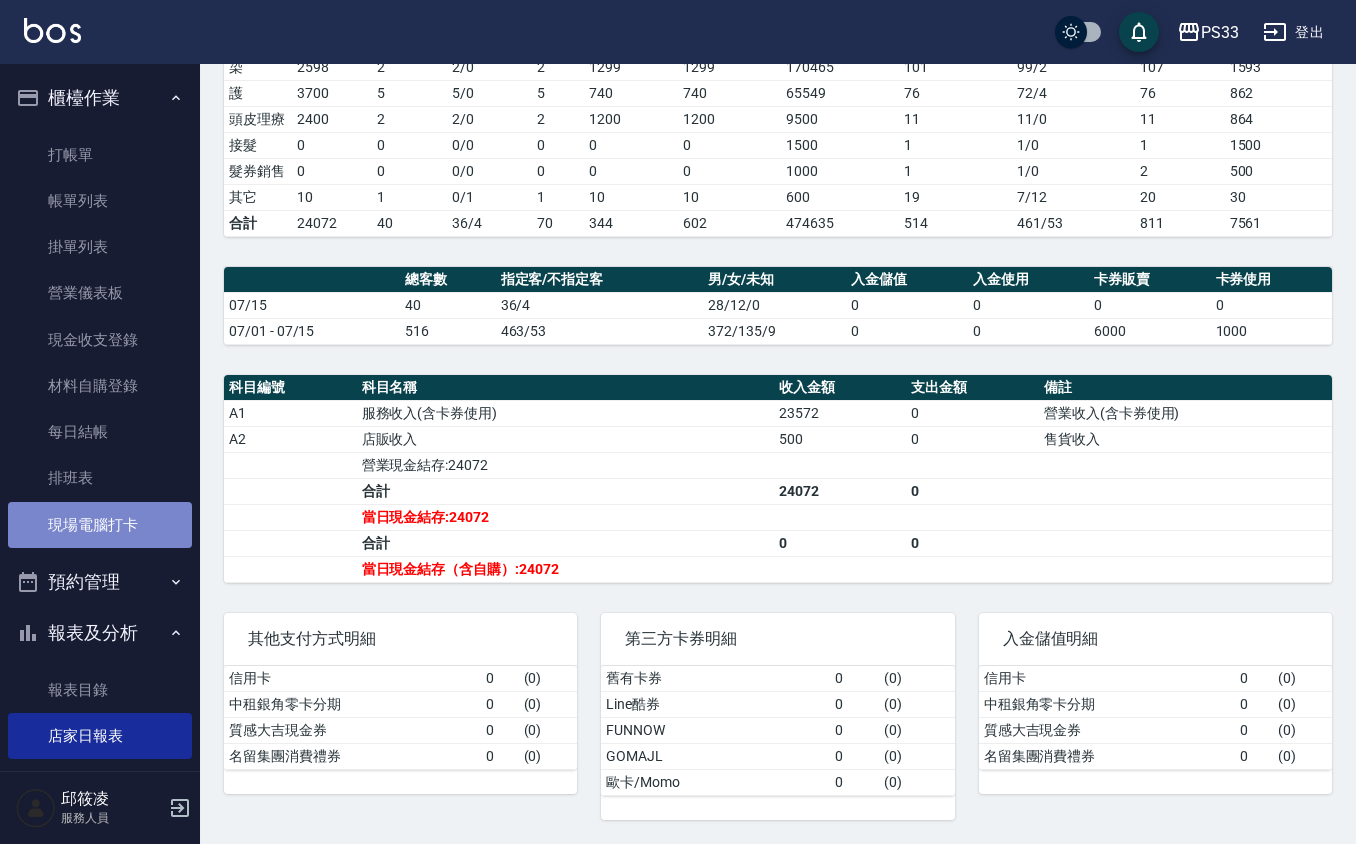 click on "現場電腦打卡" at bounding box center [100, 525] 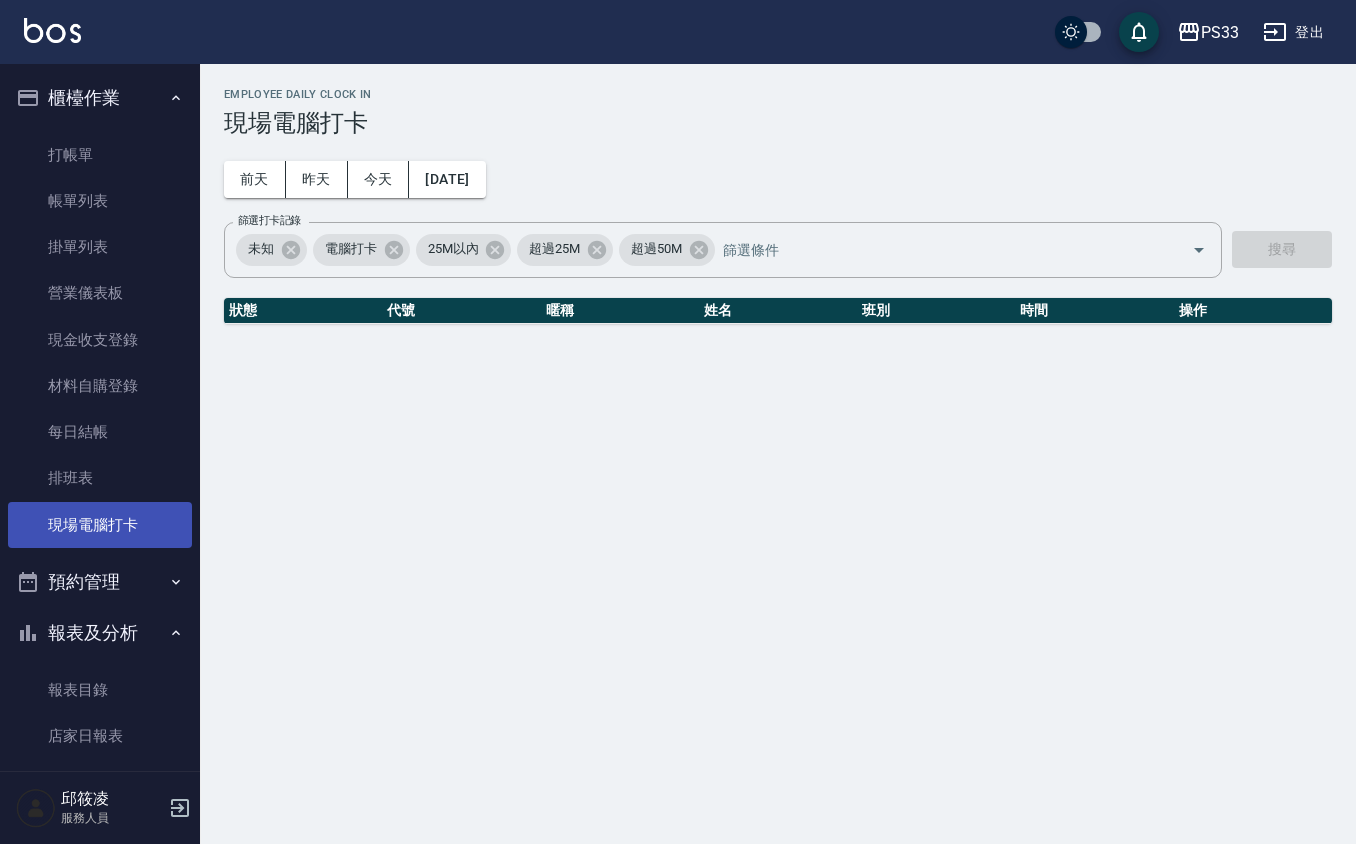 scroll, scrollTop: 0, scrollLeft: 0, axis: both 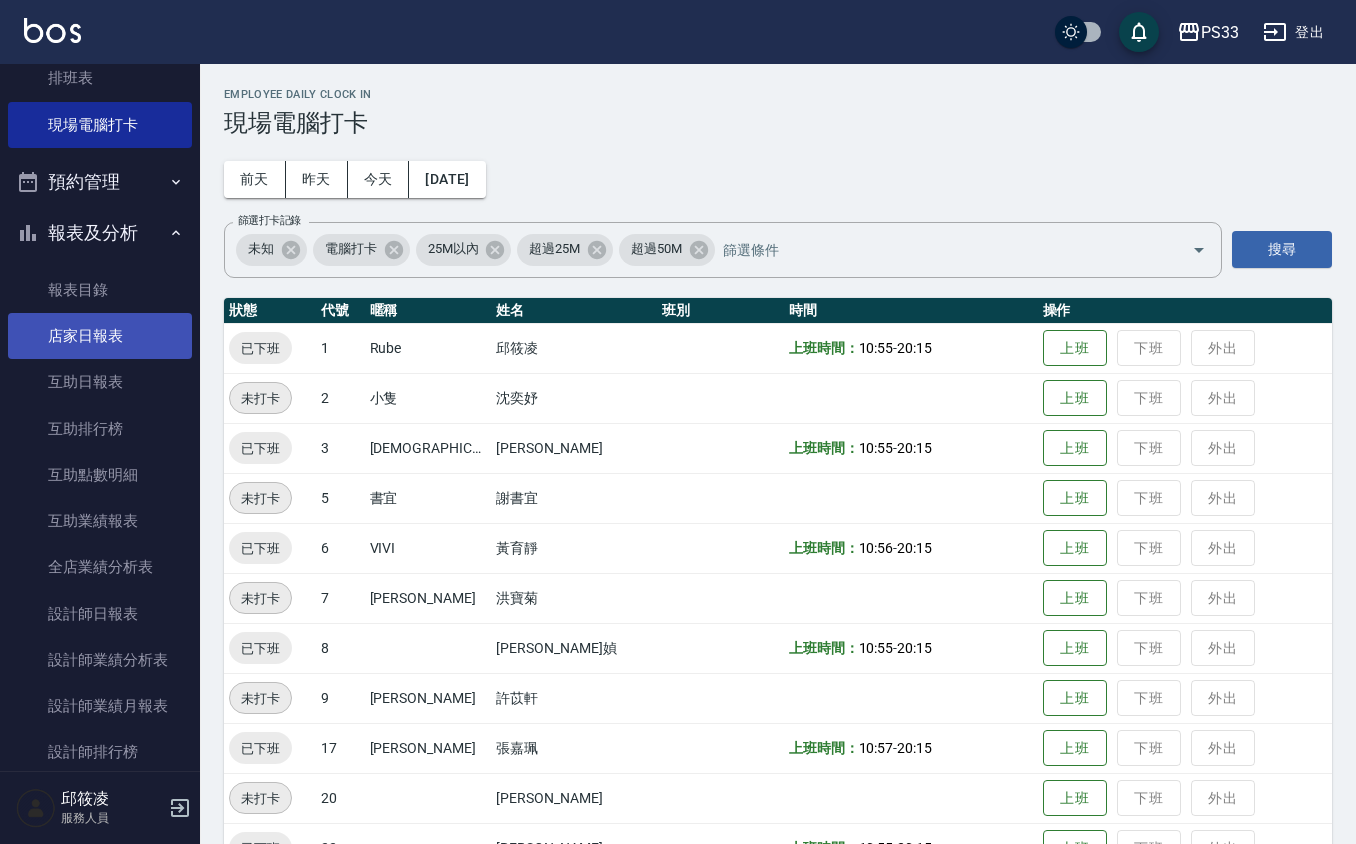 click on "店家日報表" at bounding box center (100, 336) 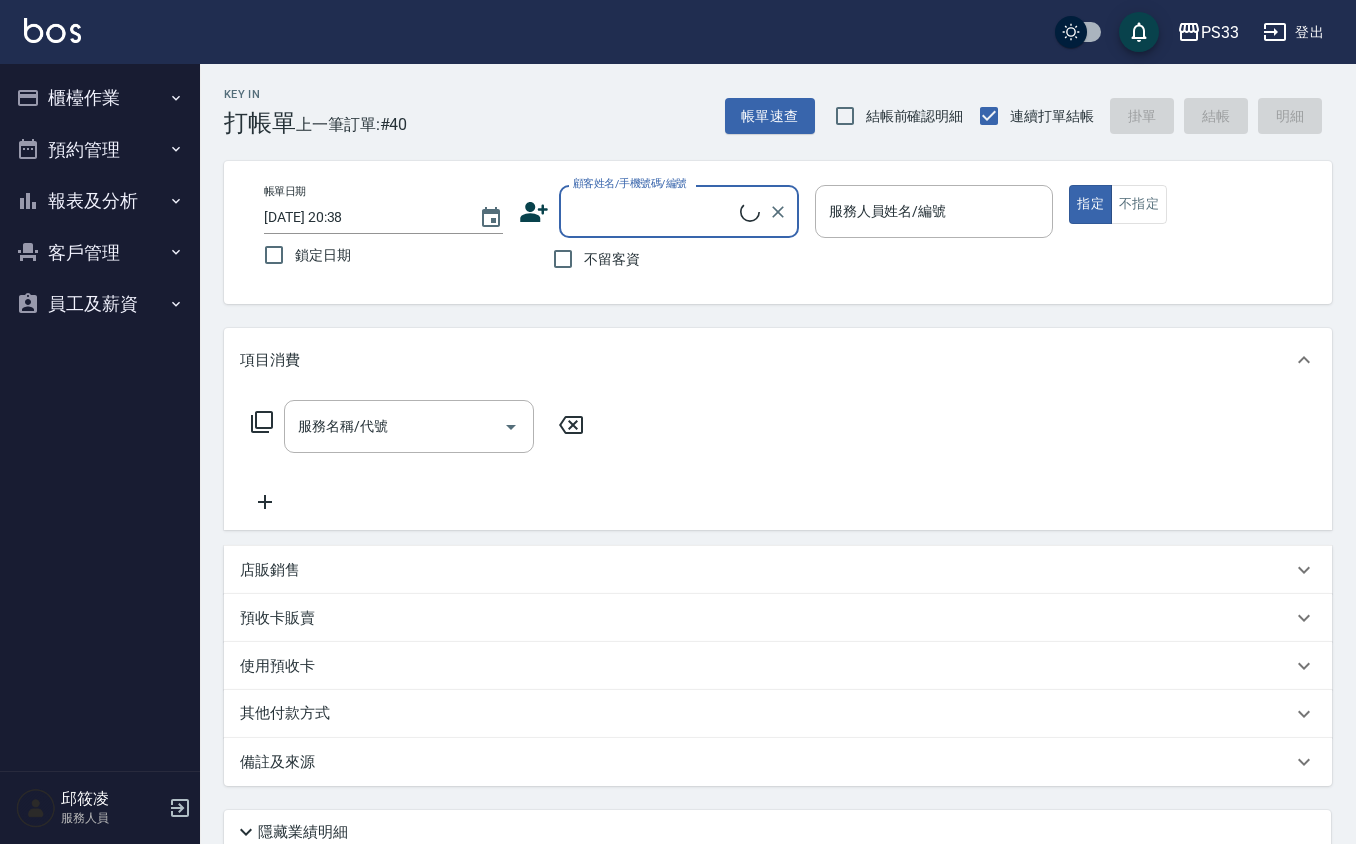 scroll, scrollTop: 0, scrollLeft: 0, axis: both 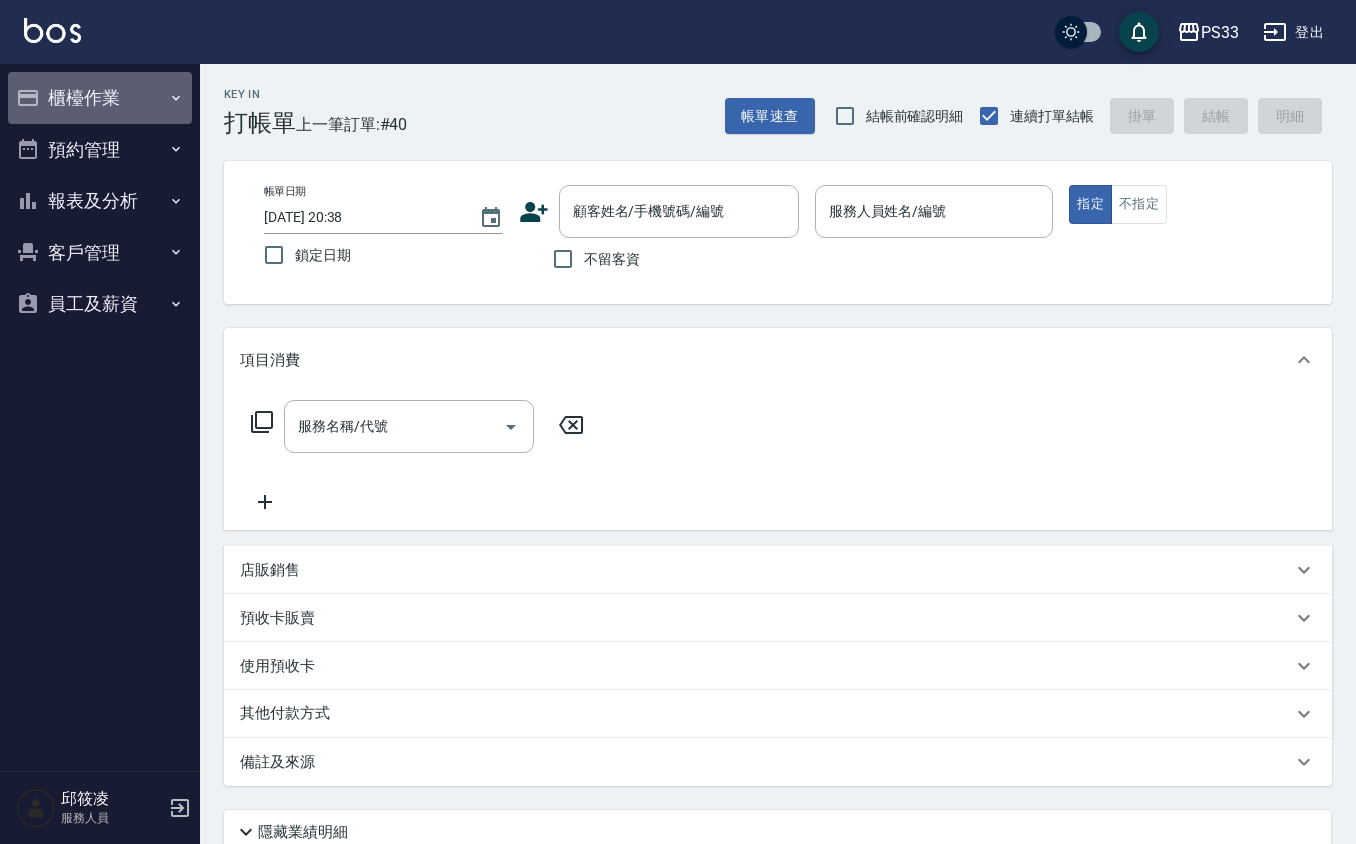 click on "櫃檯作業" at bounding box center (100, 98) 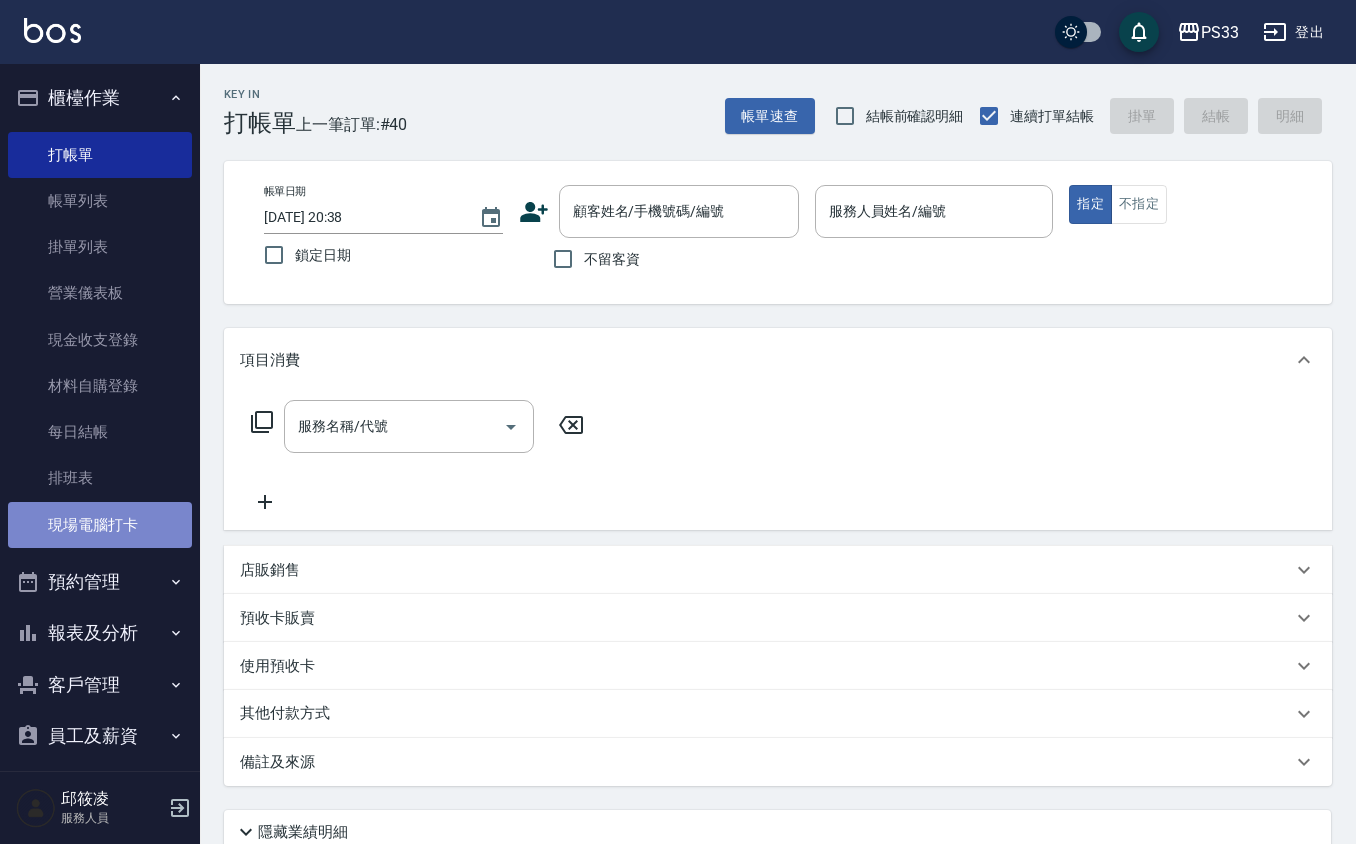 click on "現場電腦打卡" at bounding box center [100, 525] 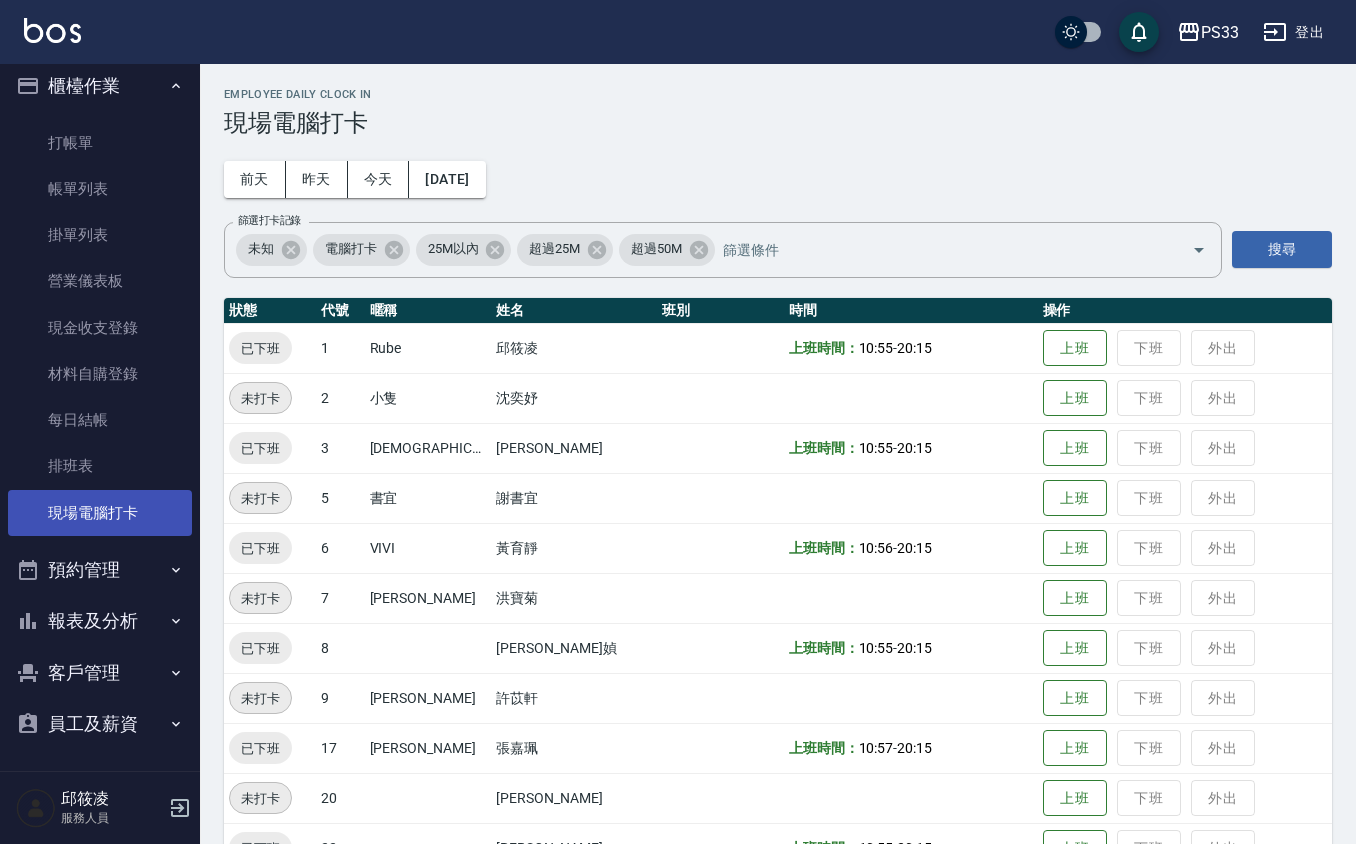 scroll, scrollTop: 14, scrollLeft: 0, axis: vertical 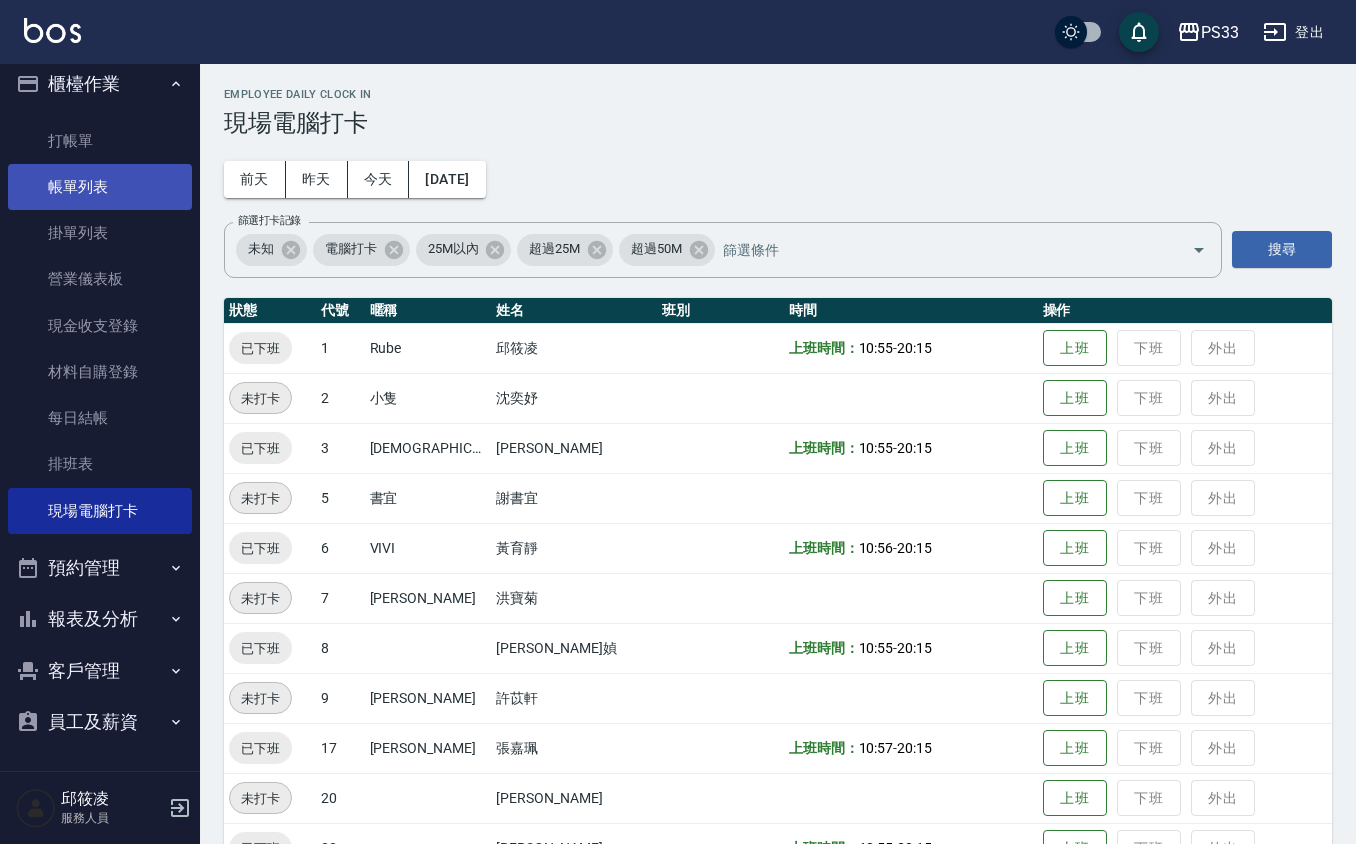 click on "帳單列表" at bounding box center (100, 187) 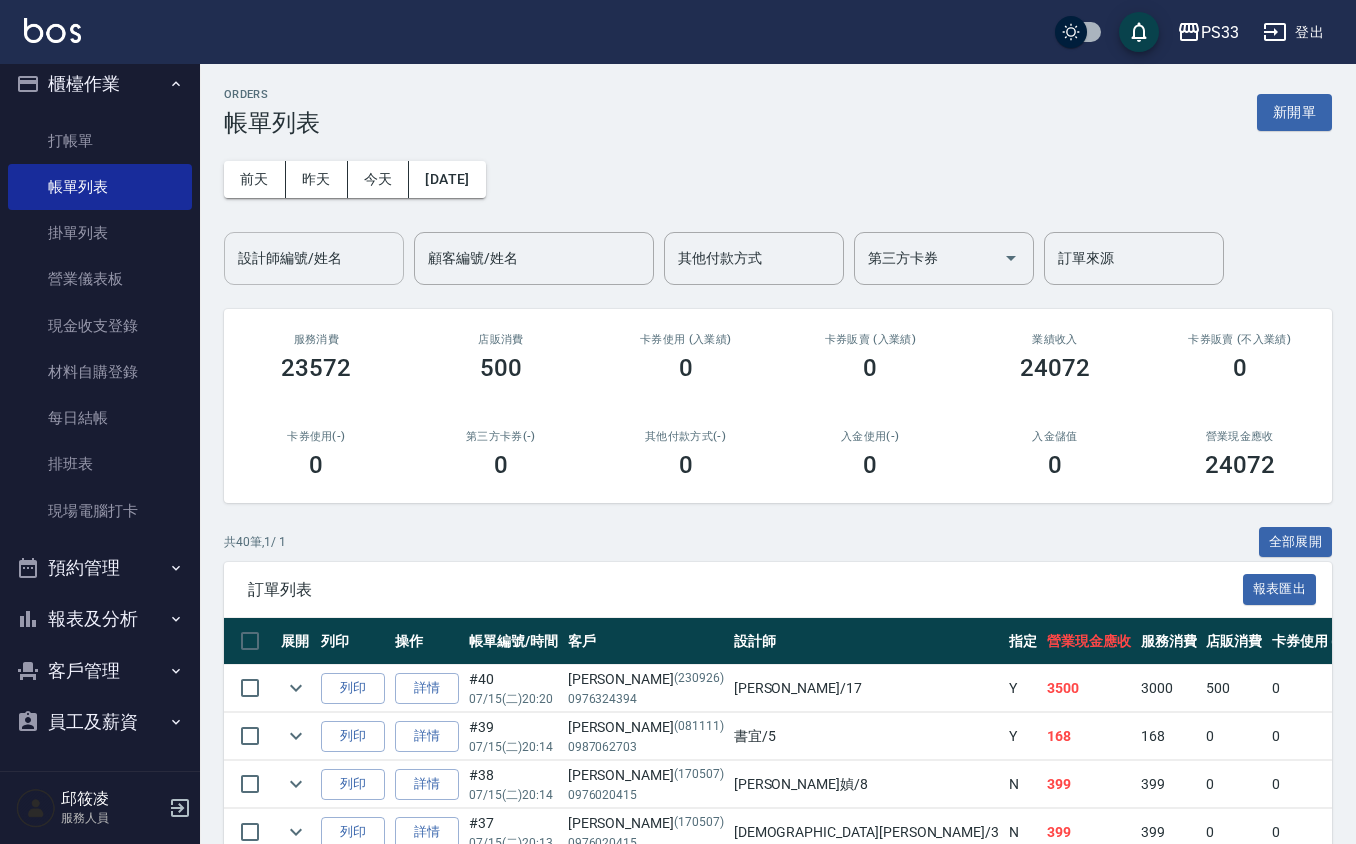 click on "設計師編號/姓名" at bounding box center [314, 258] 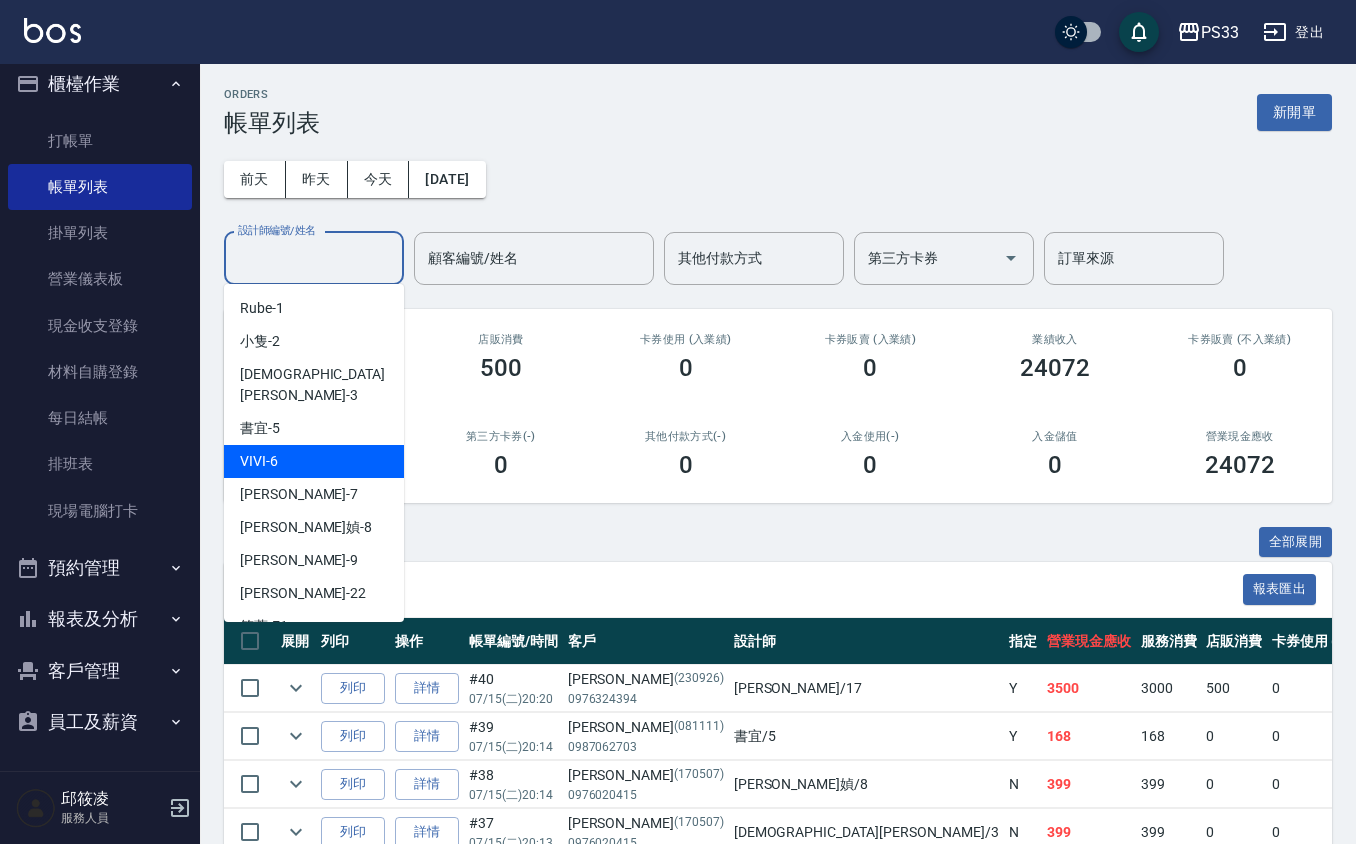 click on "VIVI -6" at bounding box center (314, 461) 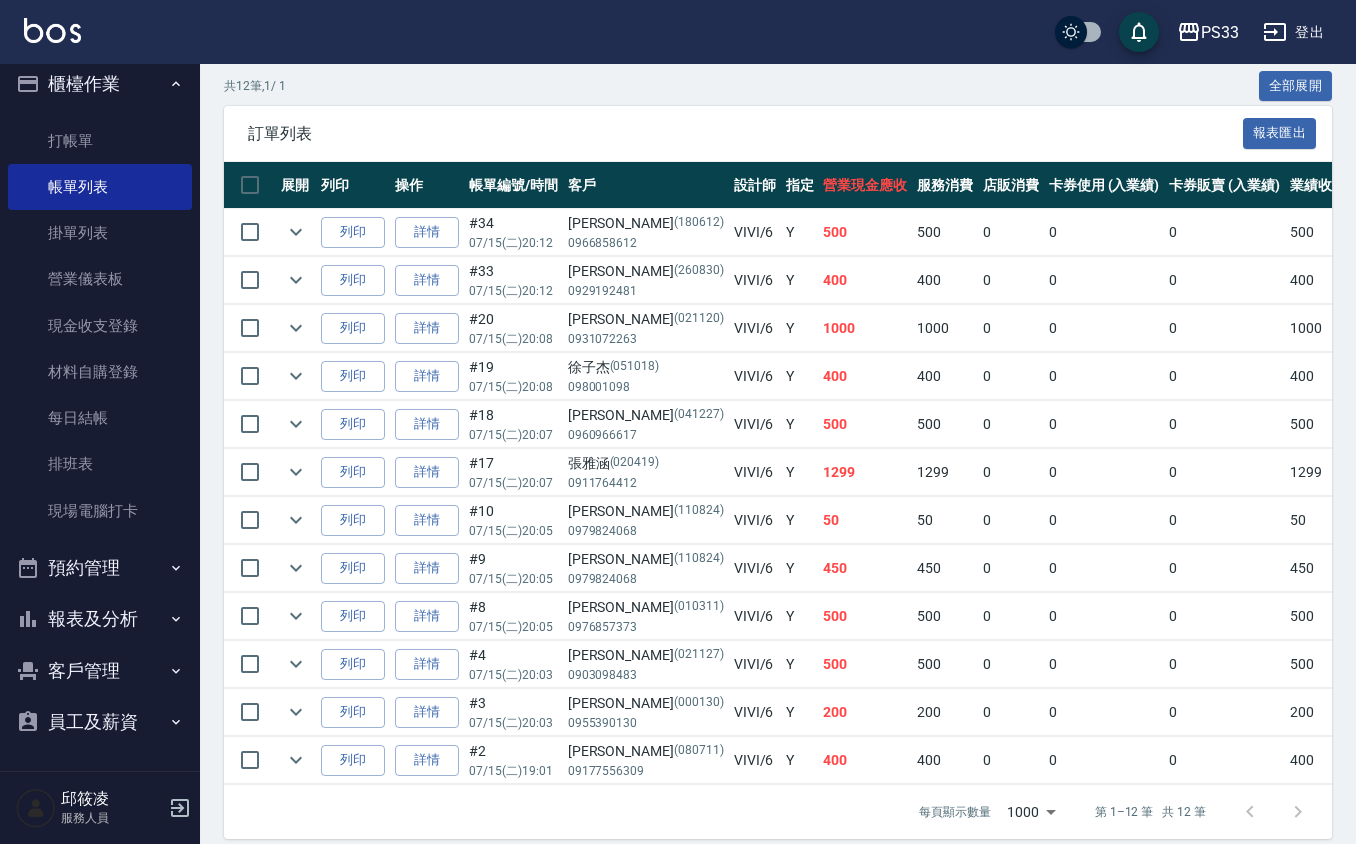 scroll, scrollTop: 504, scrollLeft: 0, axis: vertical 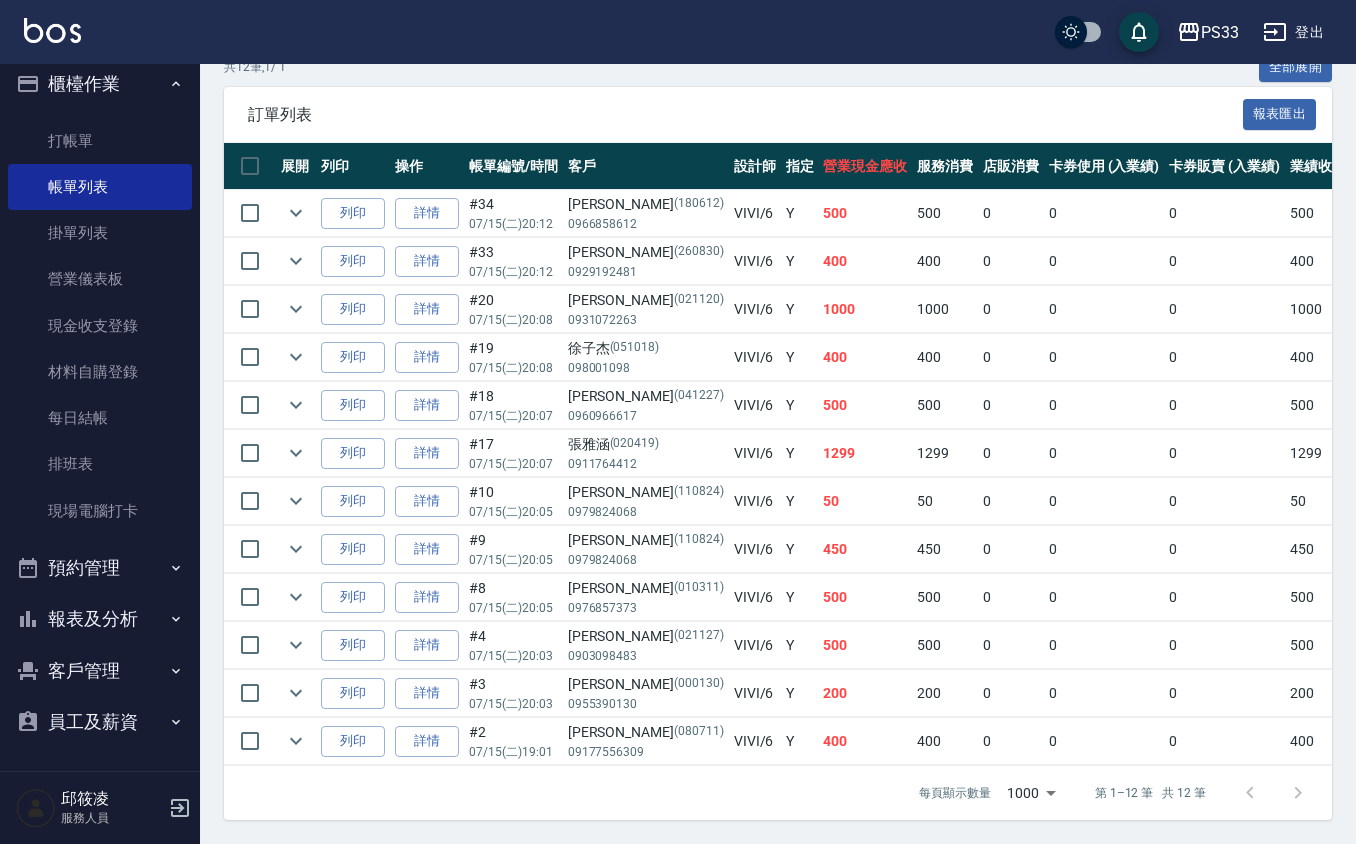 click on "預約管理" at bounding box center (100, 568) 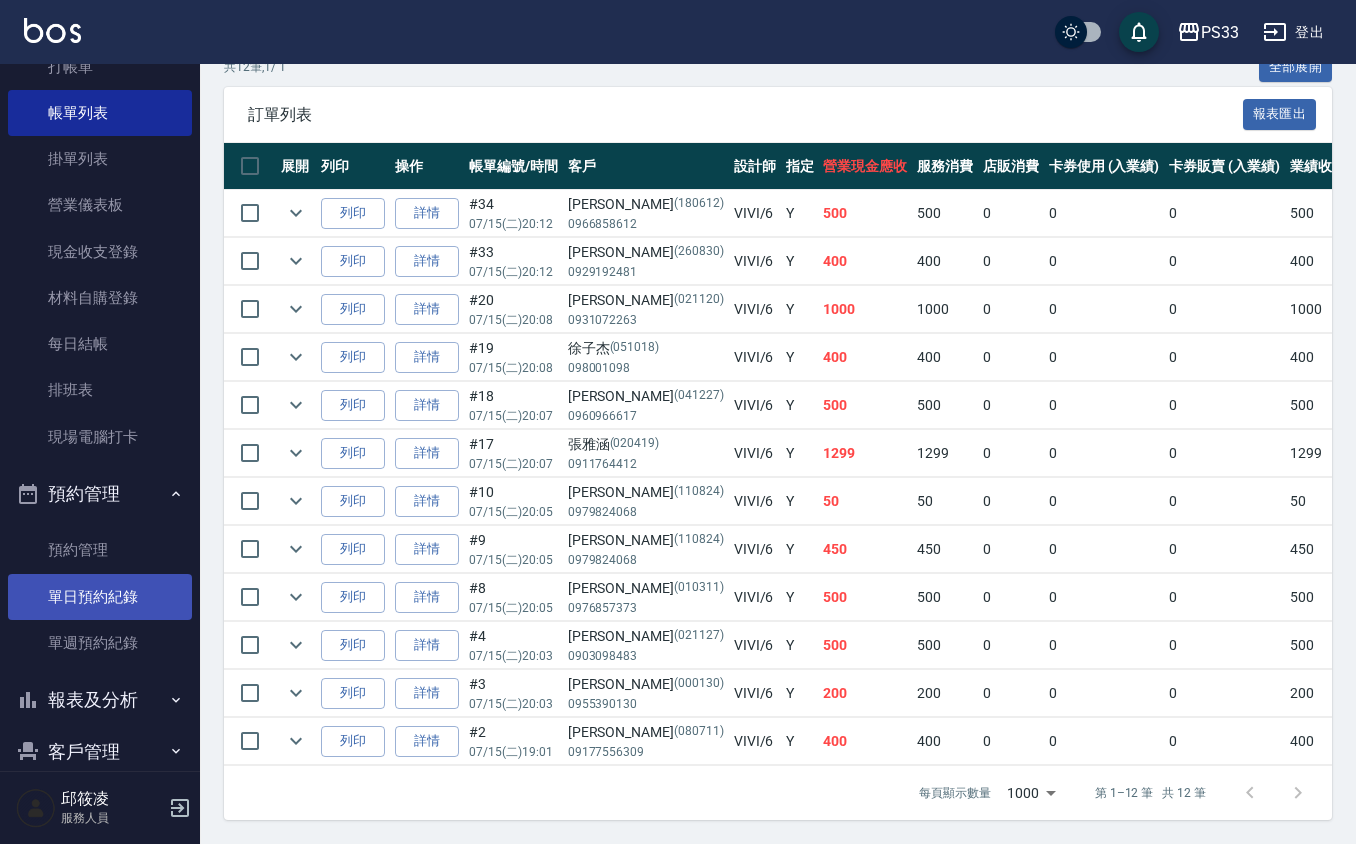 scroll, scrollTop: 148, scrollLeft: 0, axis: vertical 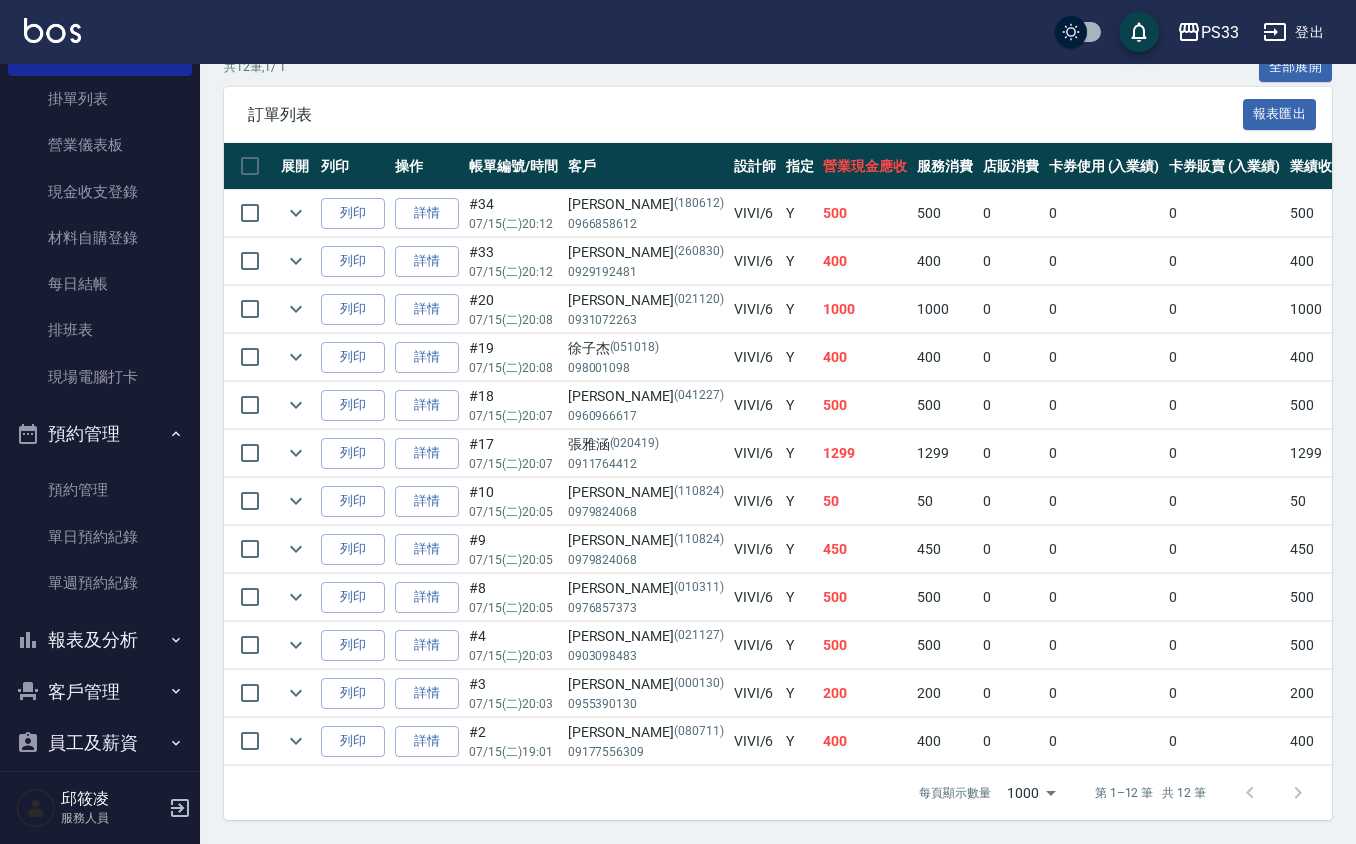 click on "報表及分析" at bounding box center (100, 640) 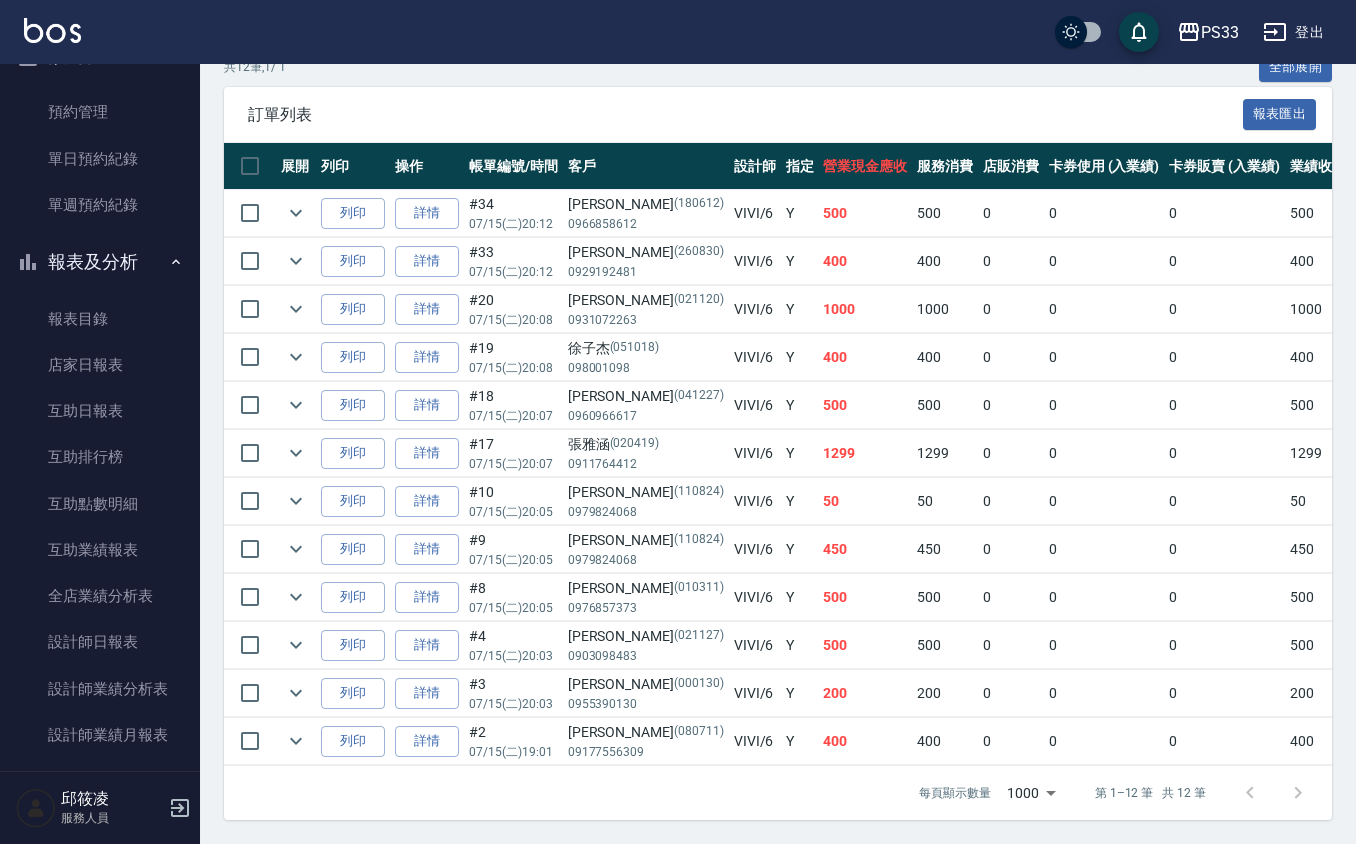 scroll, scrollTop: 548, scrollLeft: 0, axis: vertical 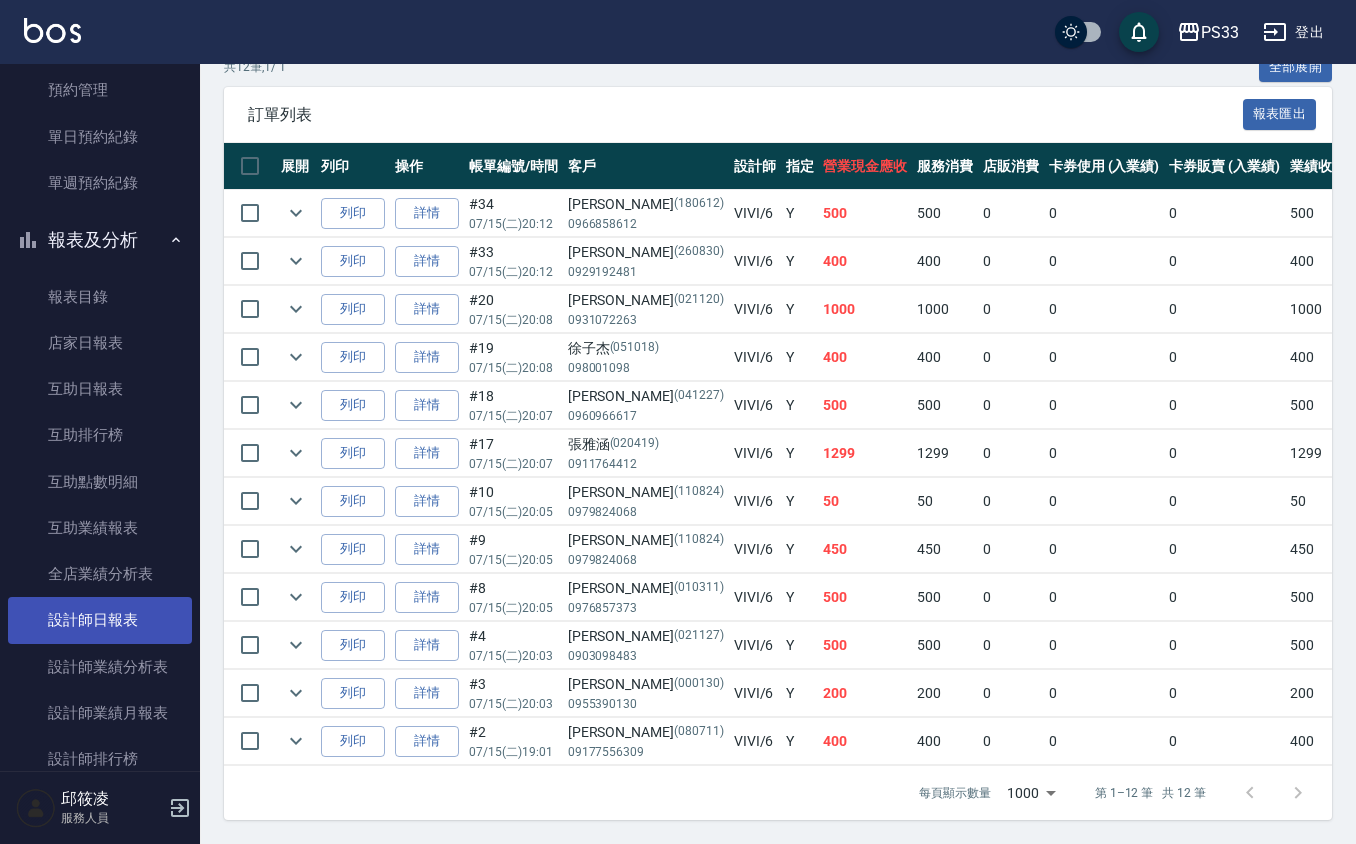 click on "設計師日報表" at bounding box center [100, 620] 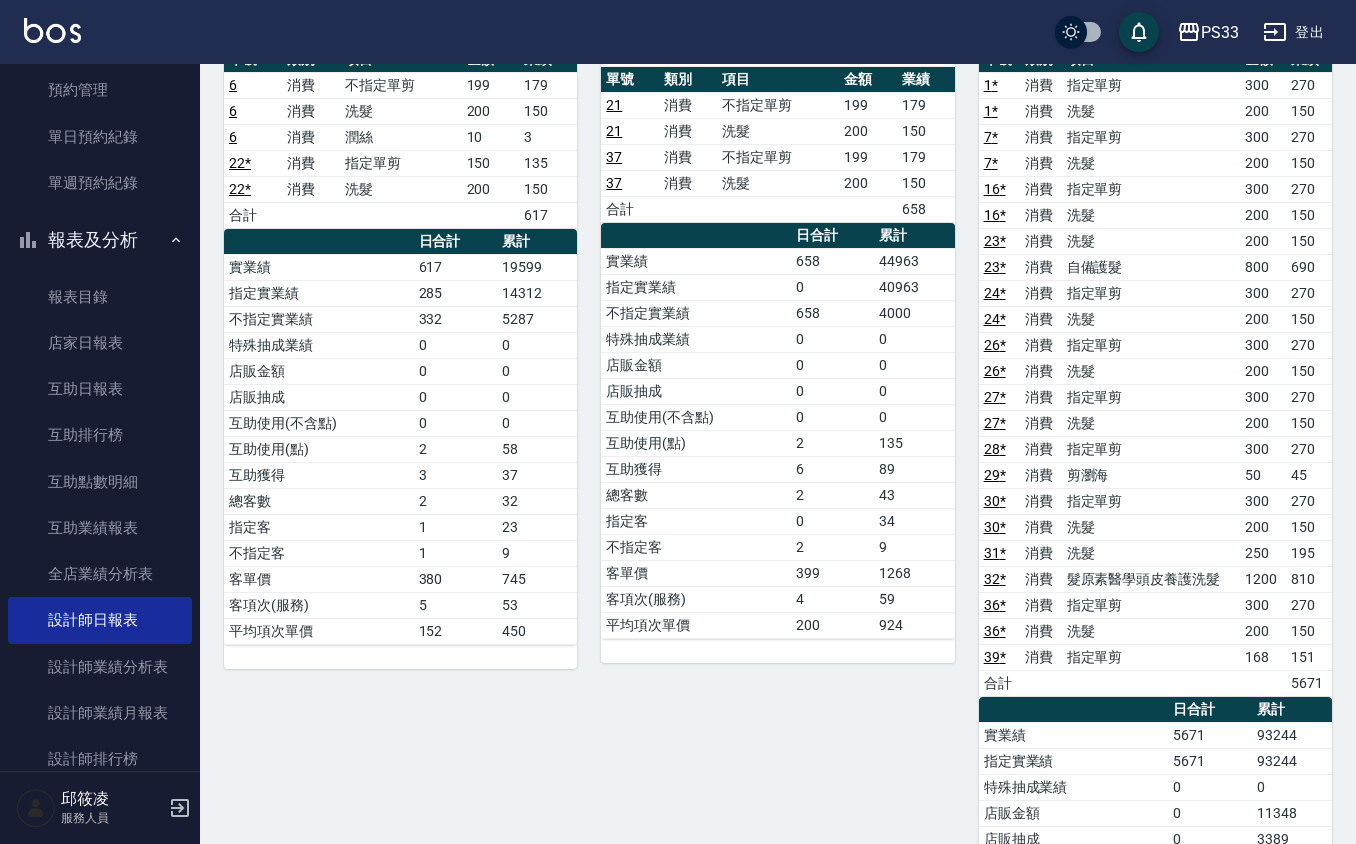 scroll, scrollTop: 0, scrollLeft: 0, axis: both 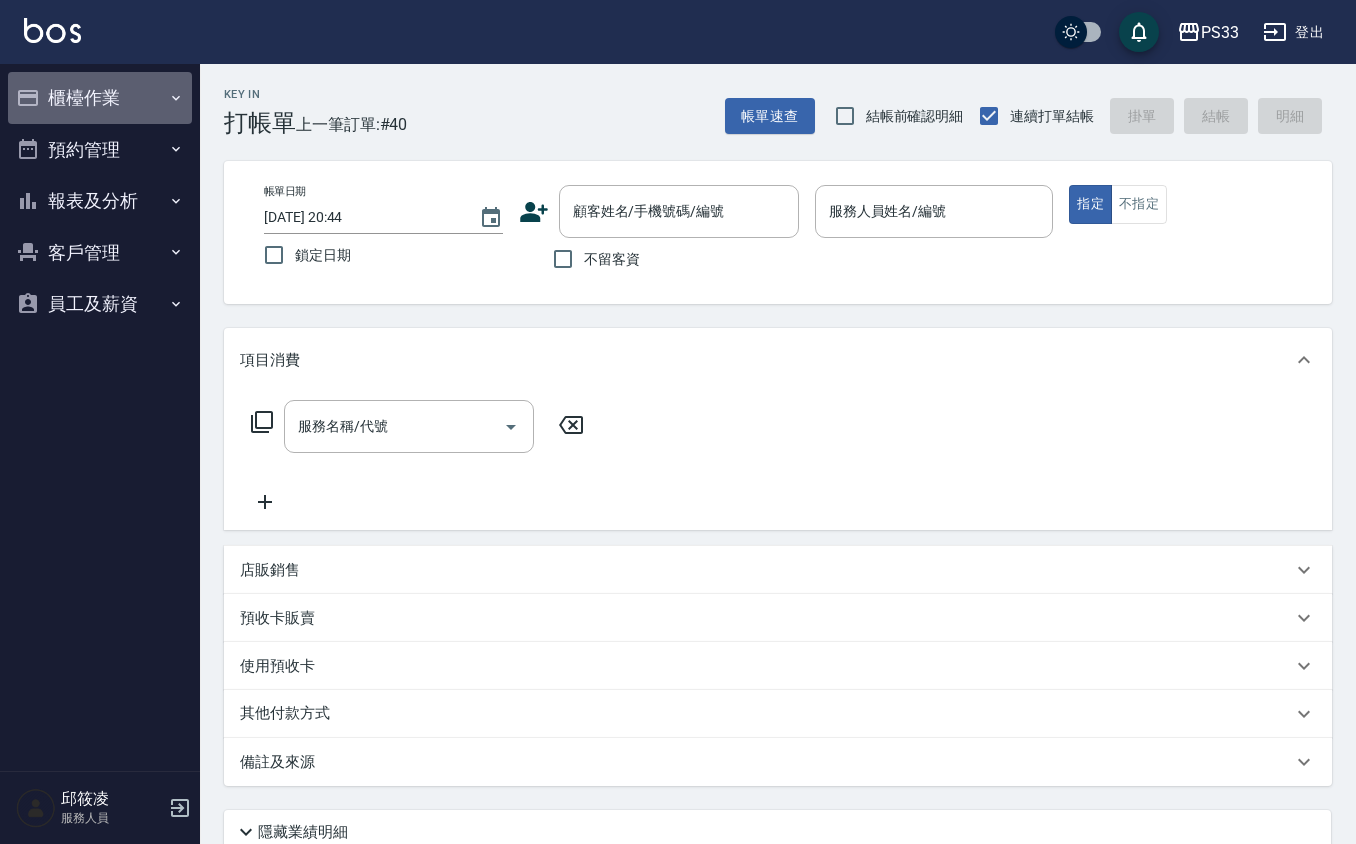 click on "櫃檯作業" at bounding box center [100, 98] 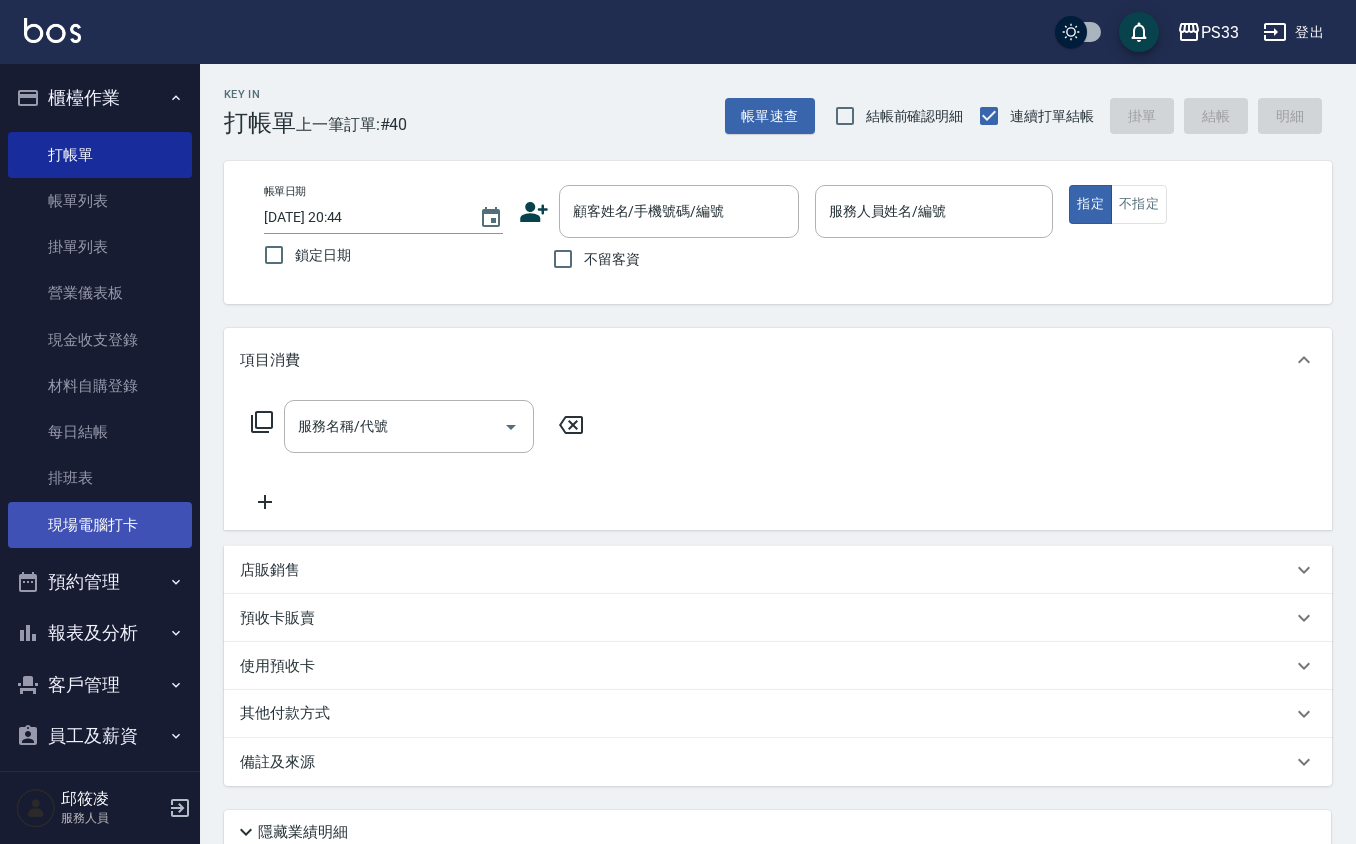click on "現場電腦打卡" at bounding box center (100, 525) 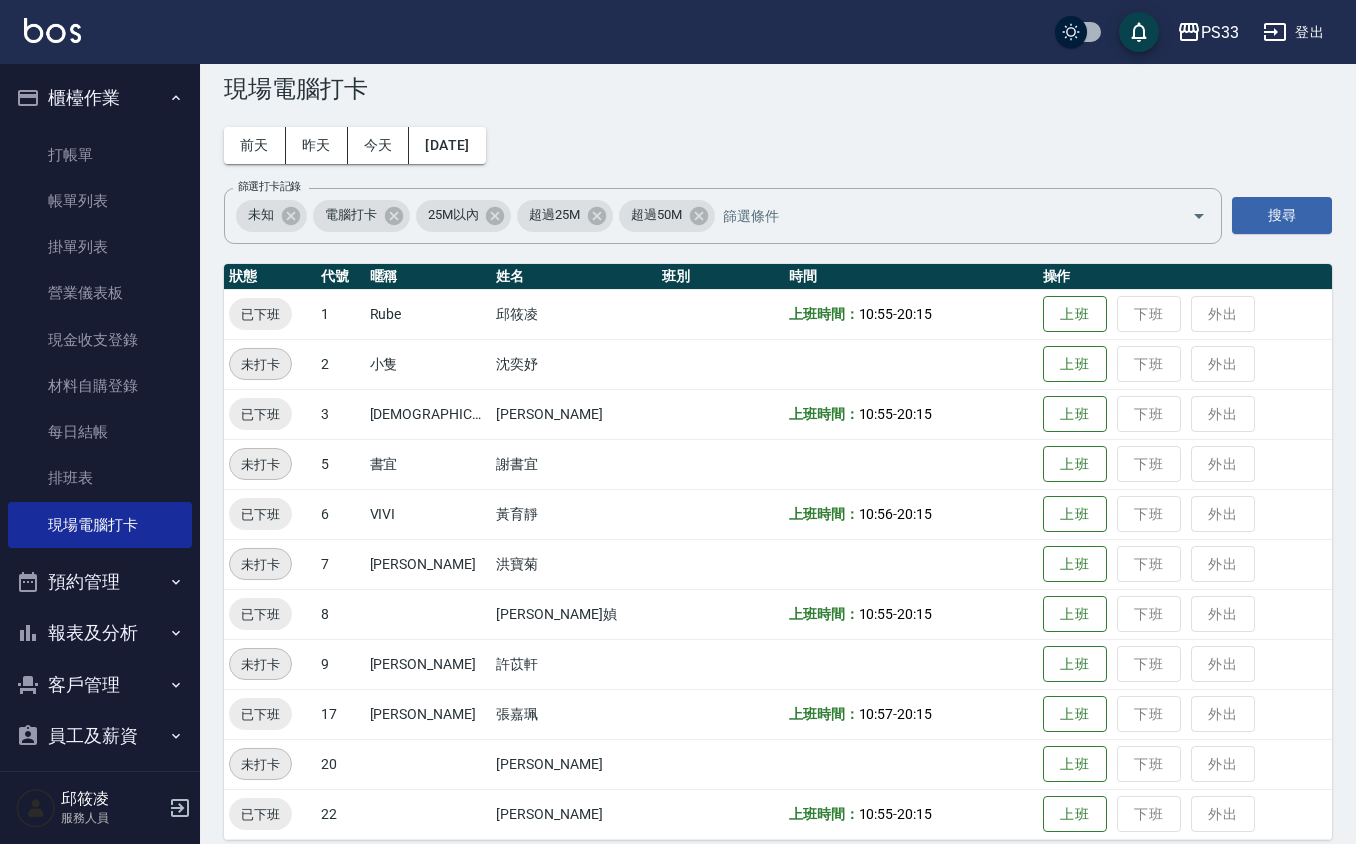 scroll, scrollTop: 53, scrollLeft: 0, axis: vertical 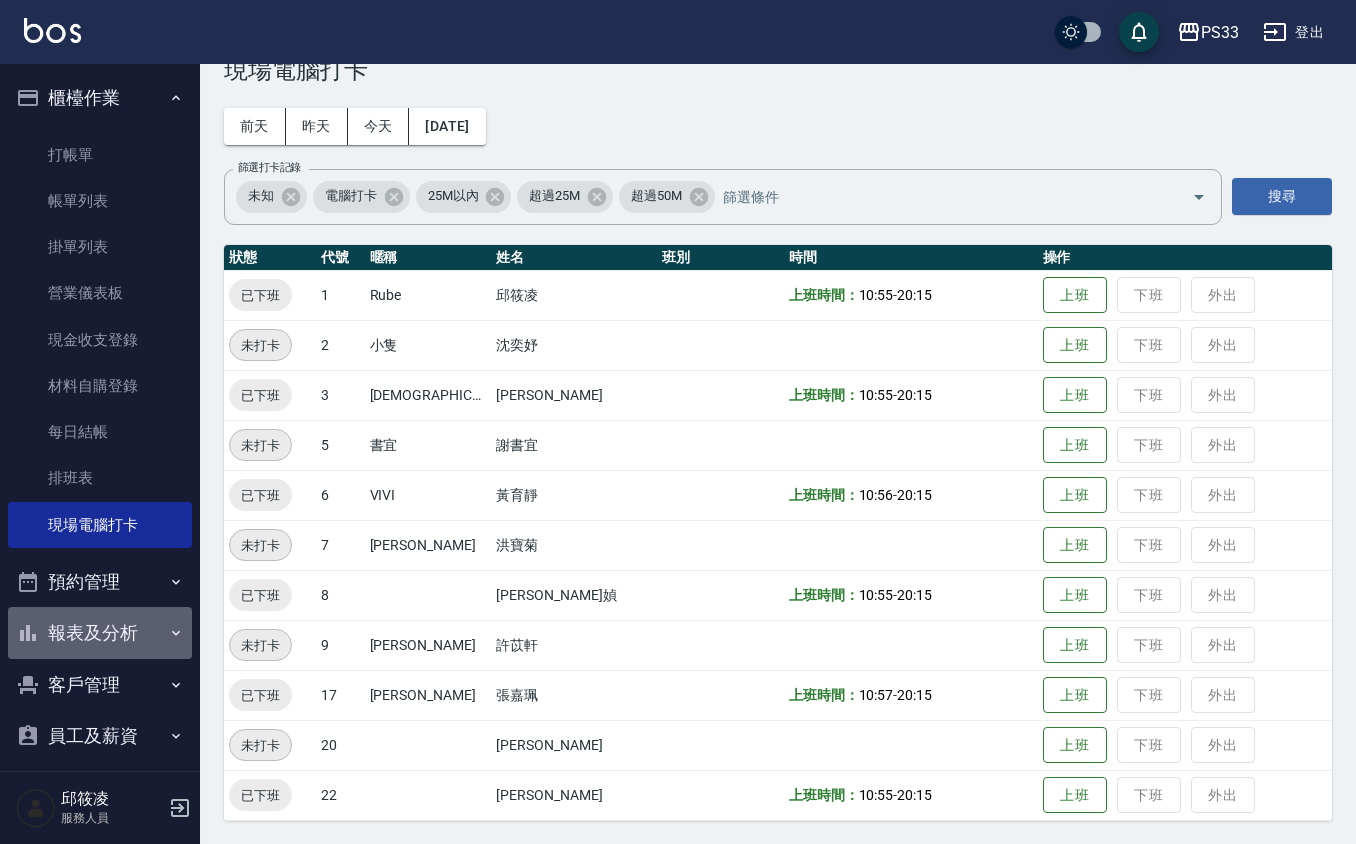click on "報表及分析" at bounding box center (100, 633) 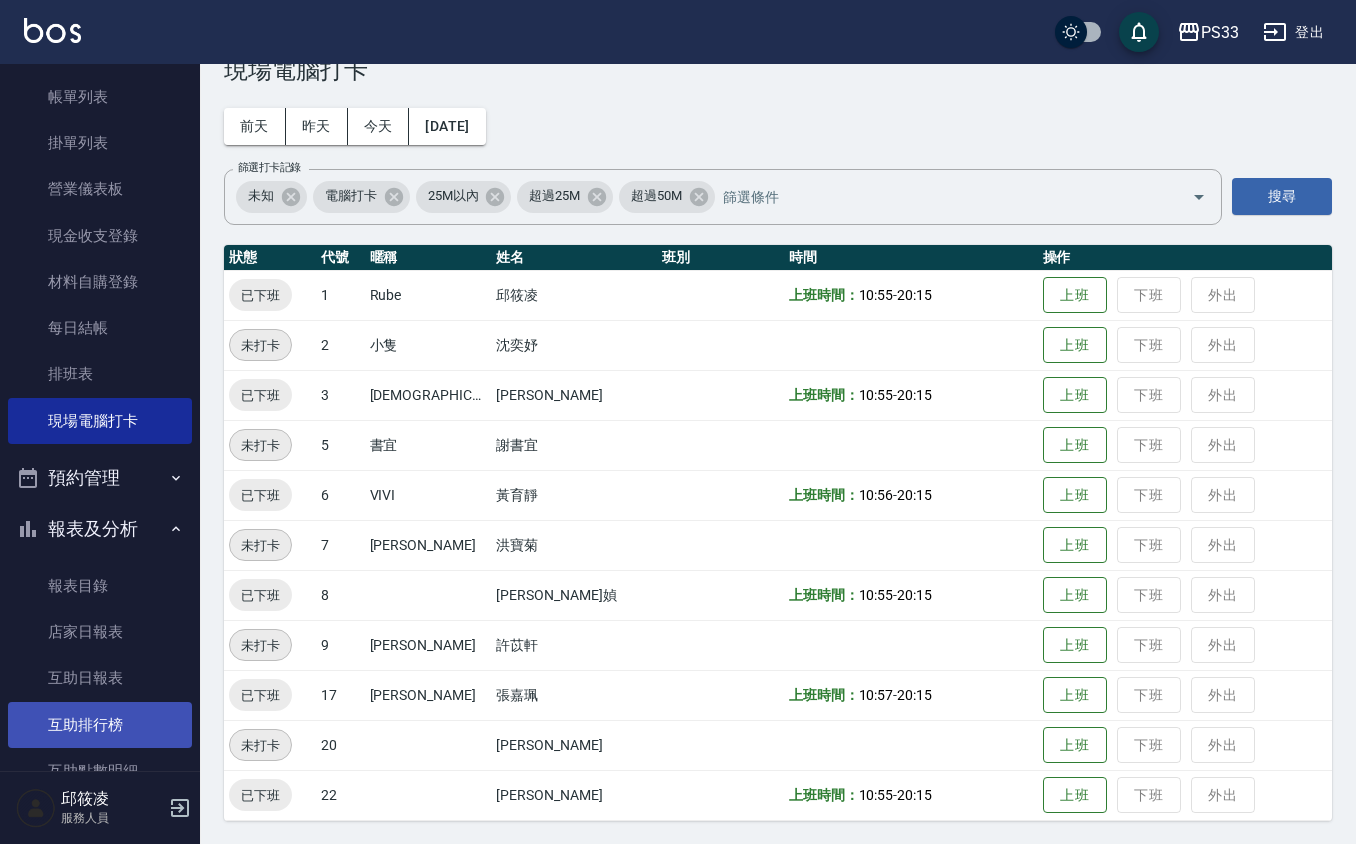 scroll, scrollTop: 133, scrollLeft: 0, axis: vertical 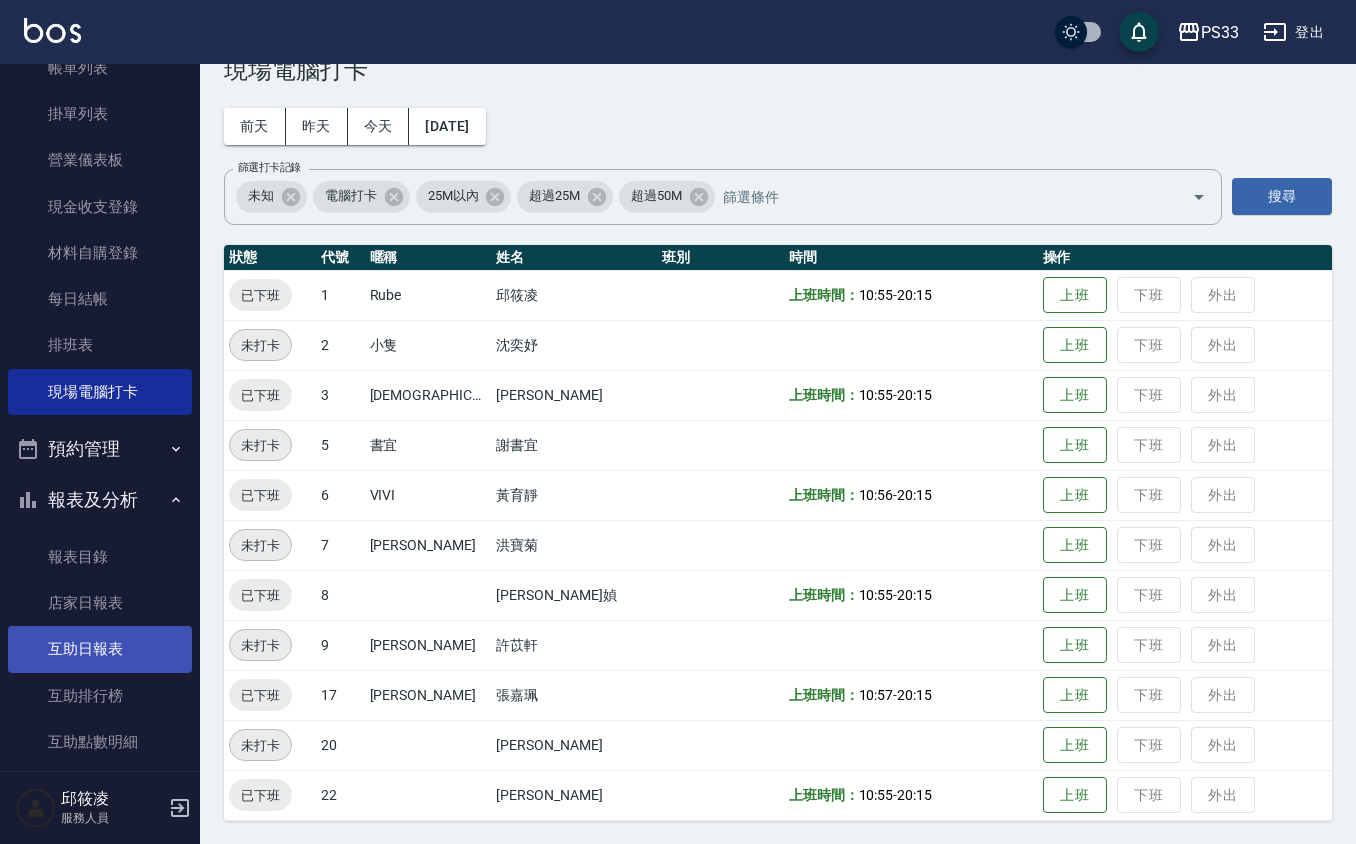 click on "互助日報表" at bounding box center [100, 649] 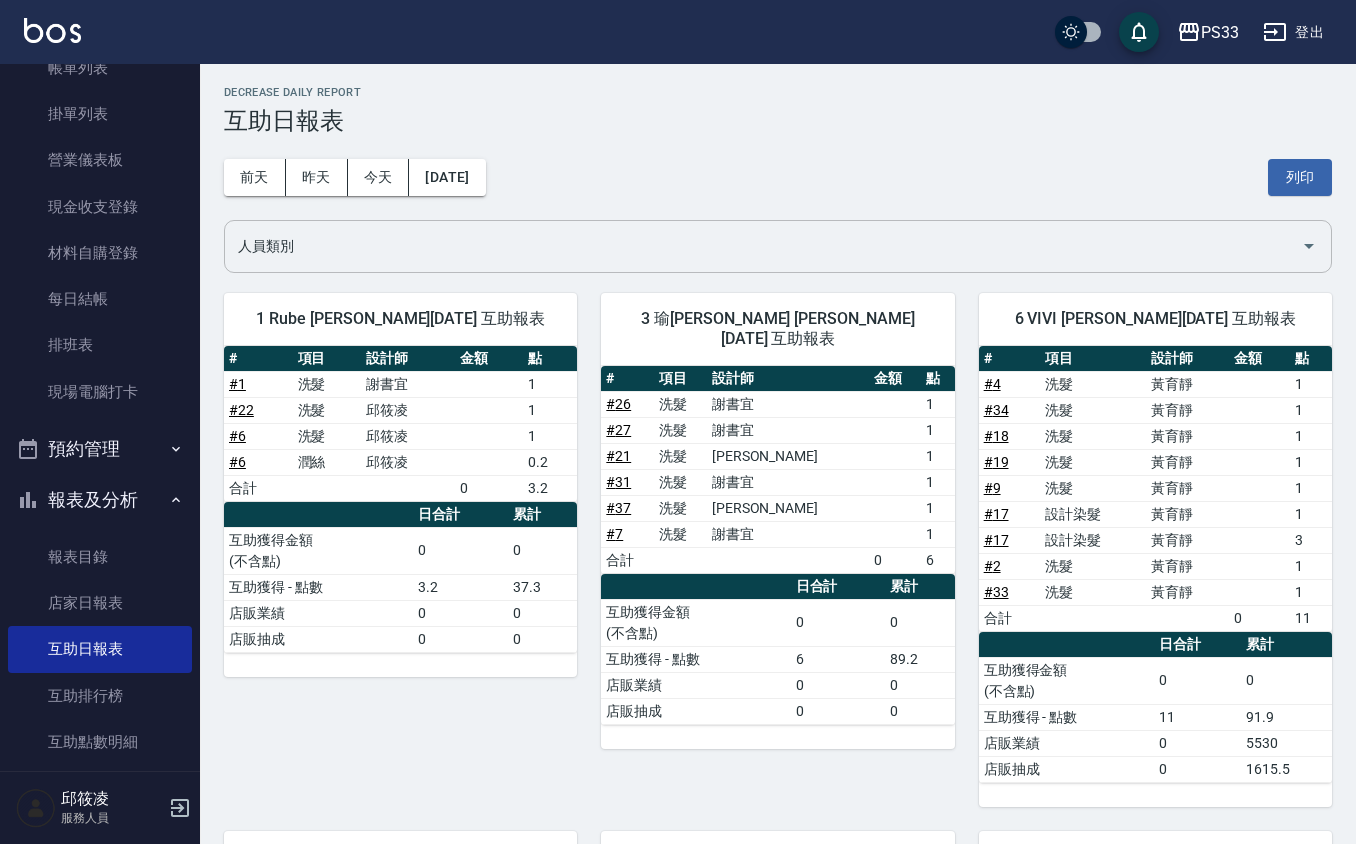 scroll, scrollTop: 0, scrollLeft: 0, axis: both 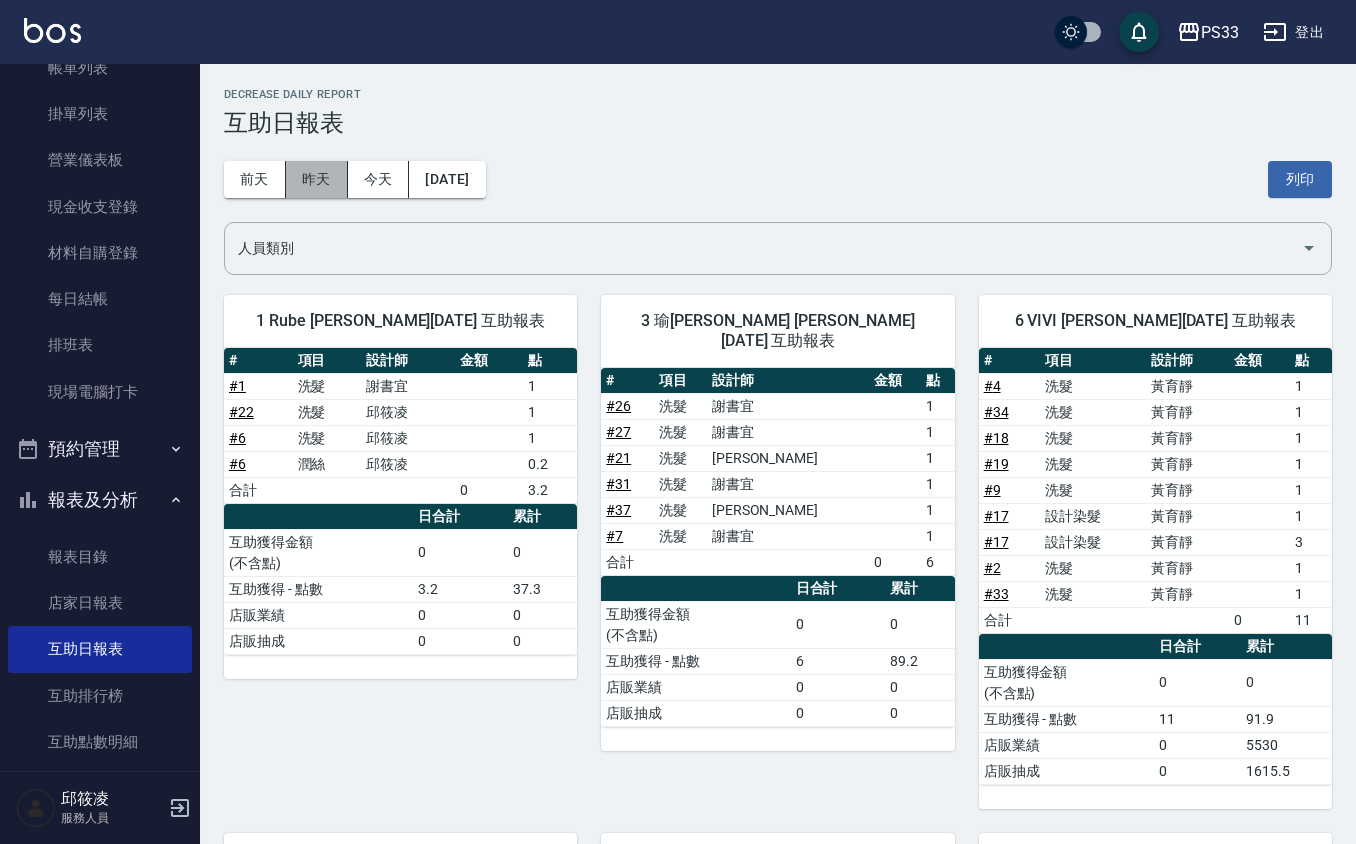click on "昨天" at bounding box center [317, 179] 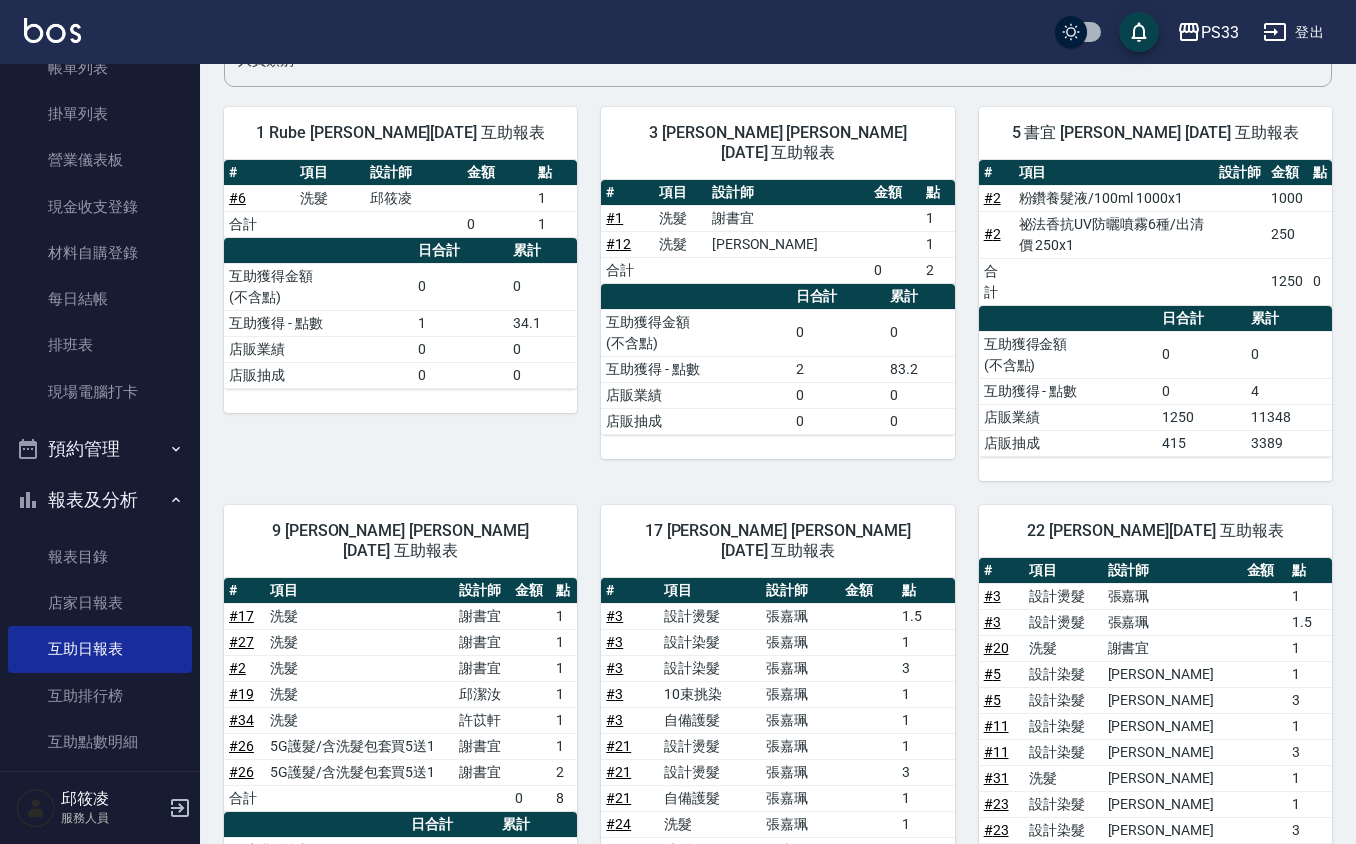scroll, scrollTop: 474, scrollLeft: 0, axis: vertical 